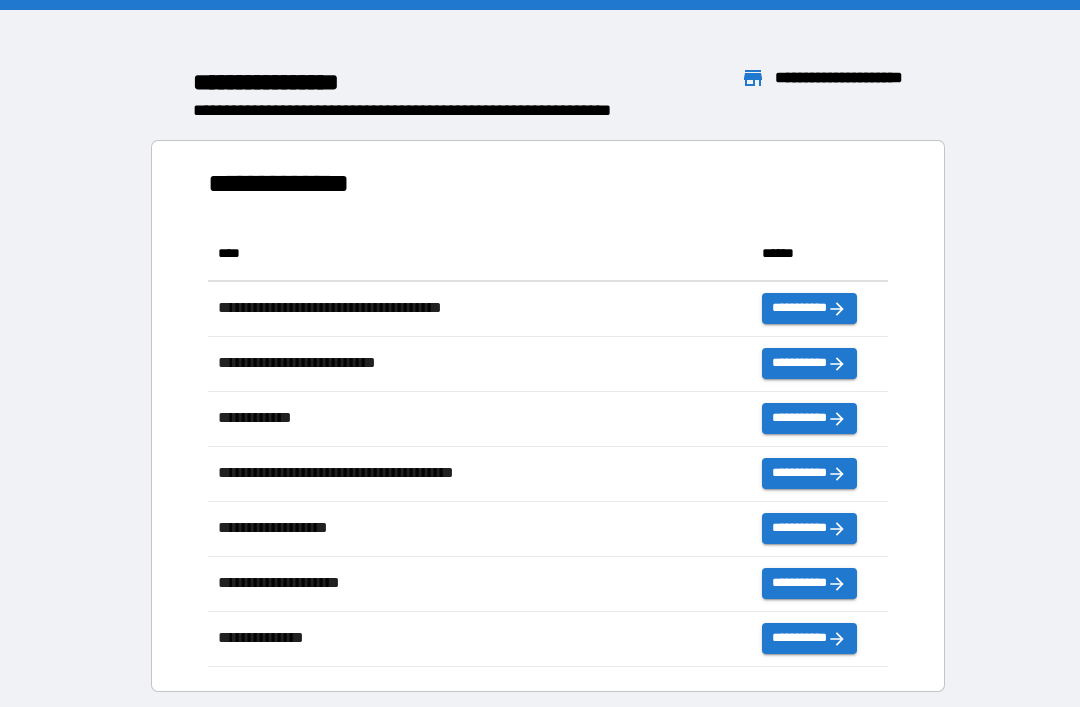 scroll, scrollTop: 0, scrollLeft: 0, axis: both 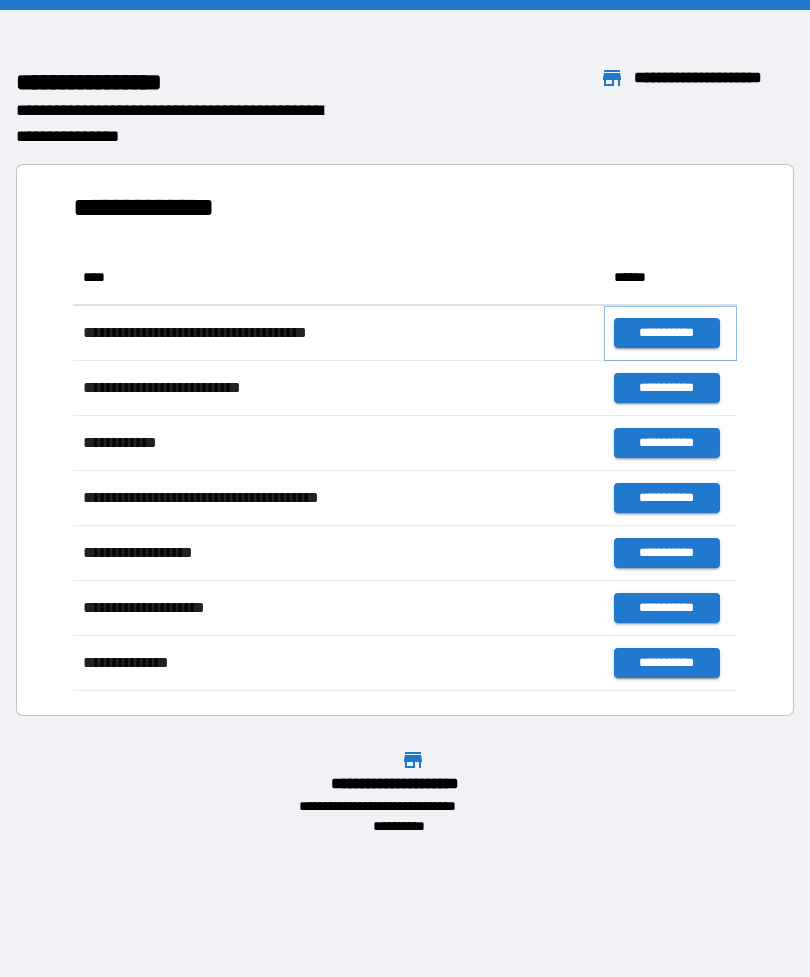 click on "**********" at bounding box center [666, 333] 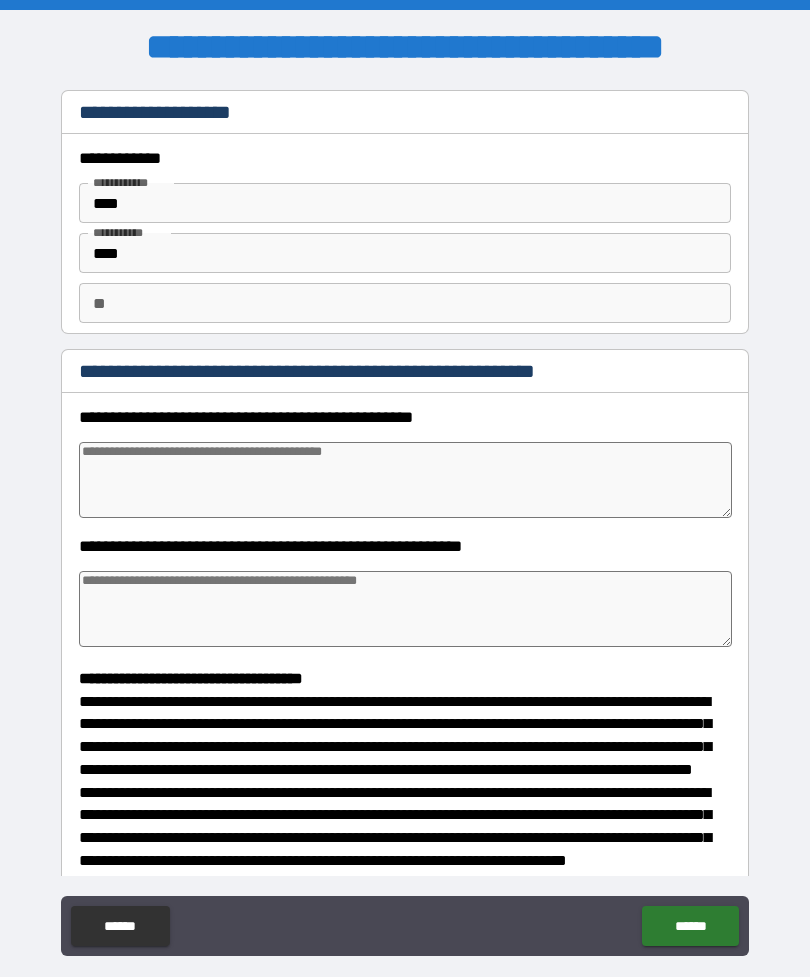 type on "*" 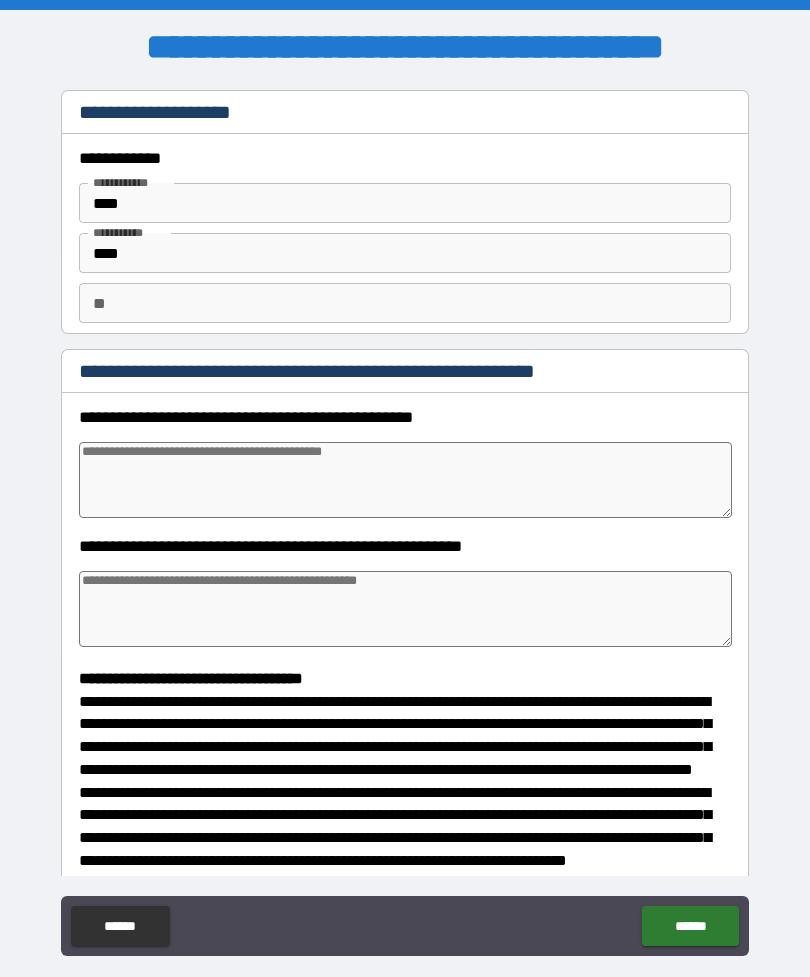type on "*" 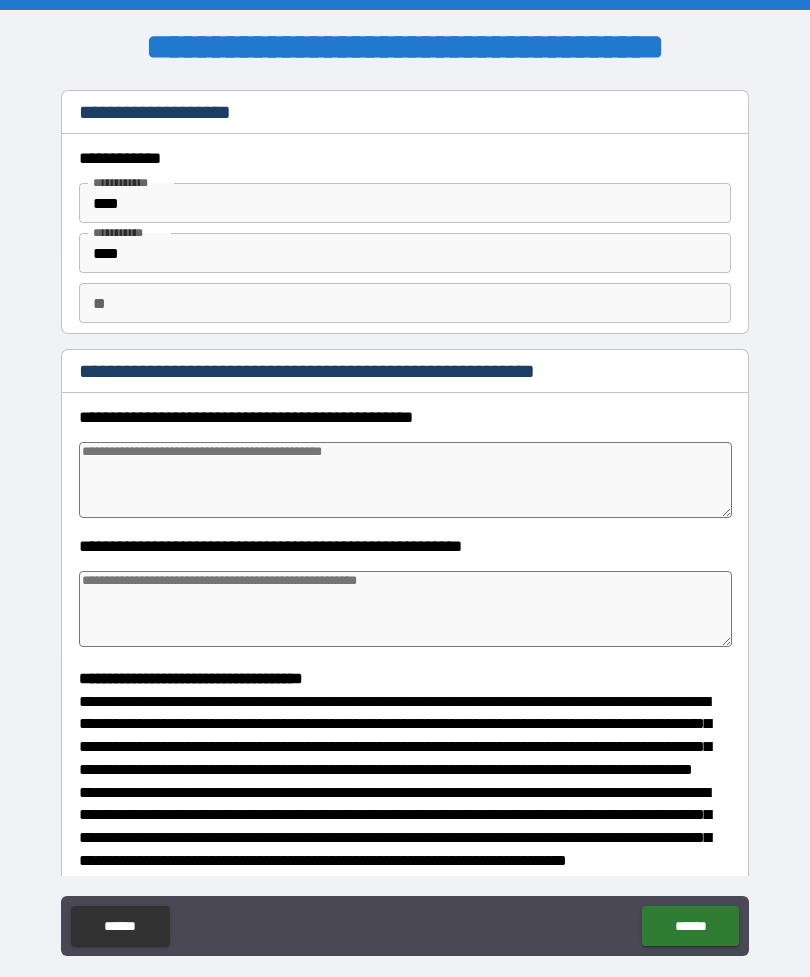 type on "*" 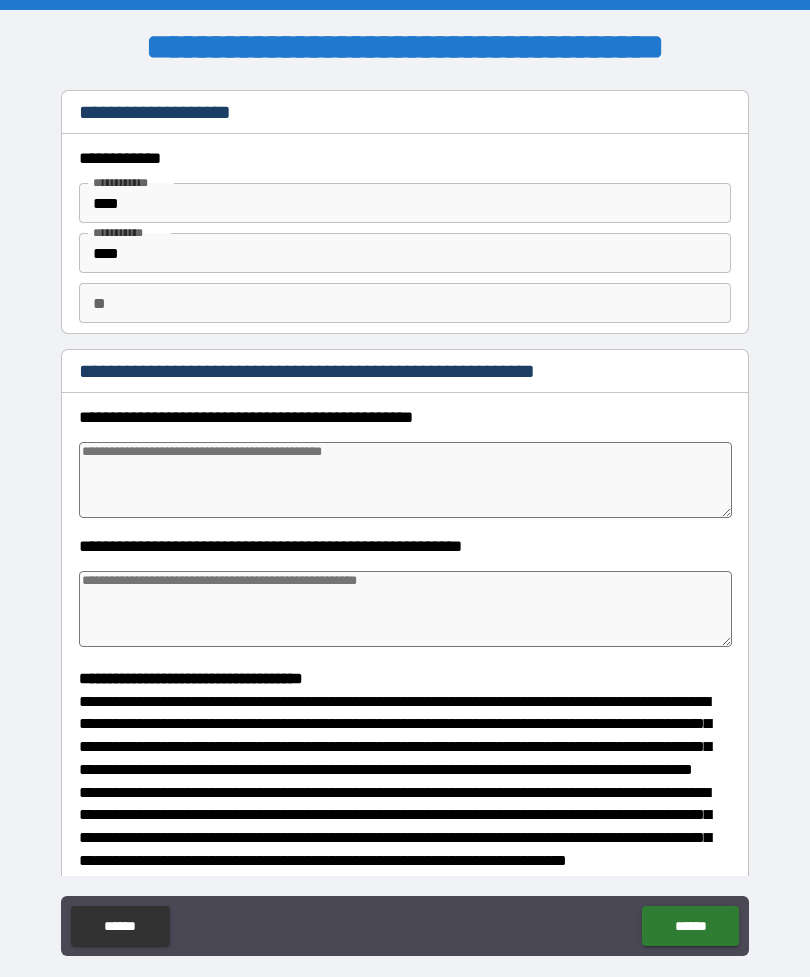 type on "*" 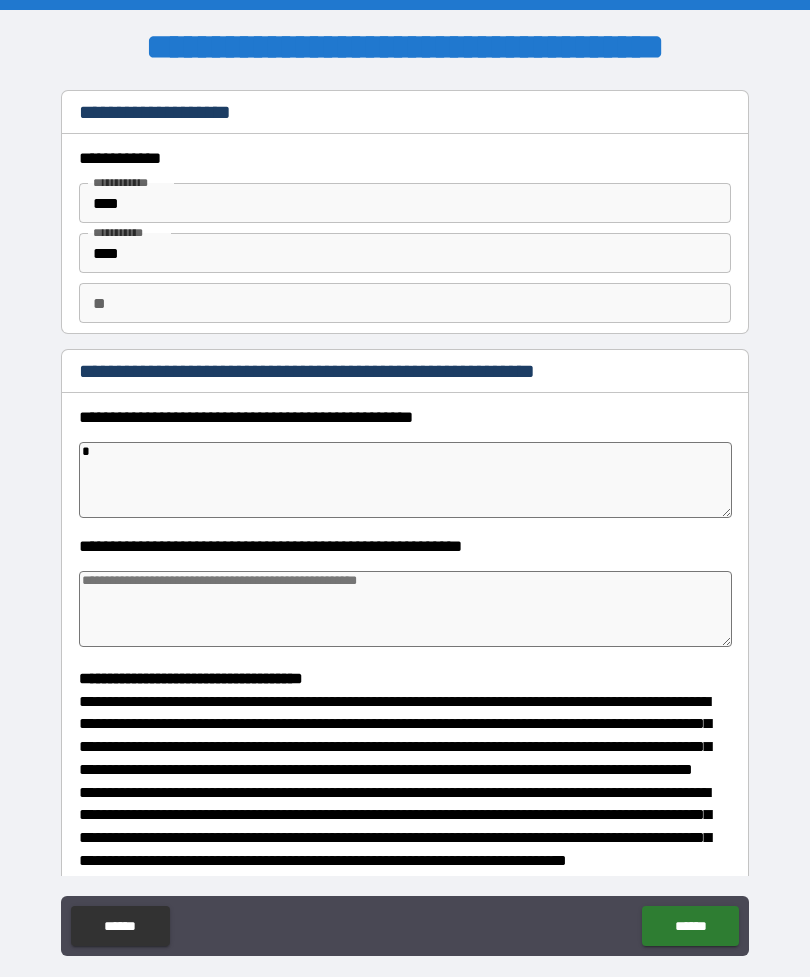 type on "*" 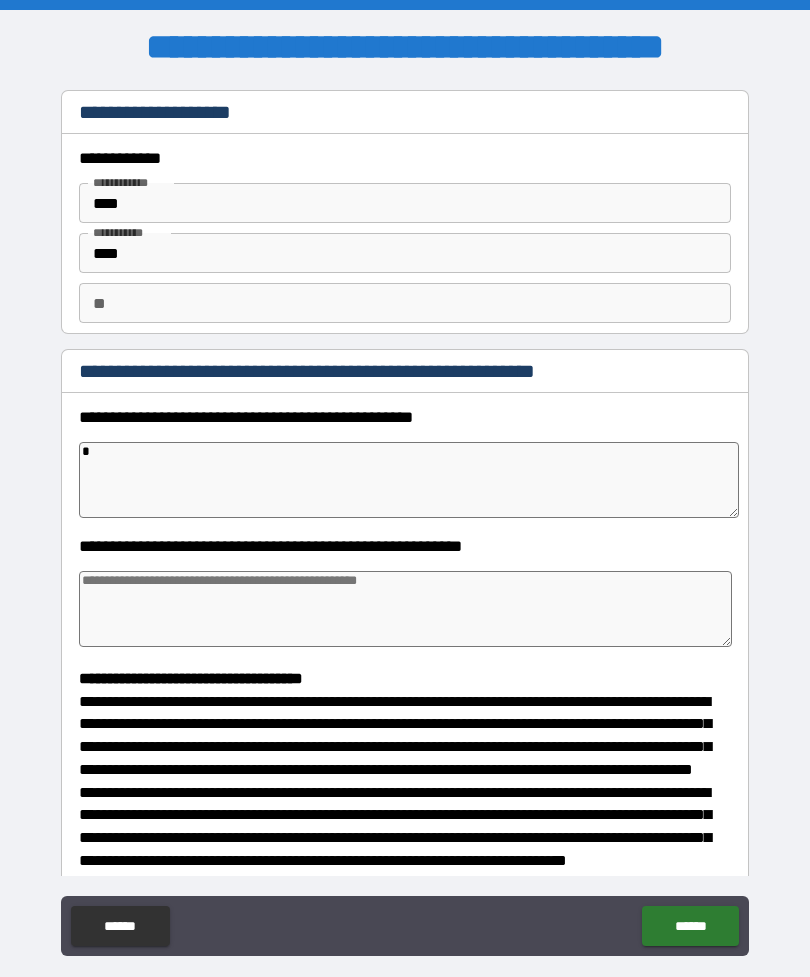 type on "*" 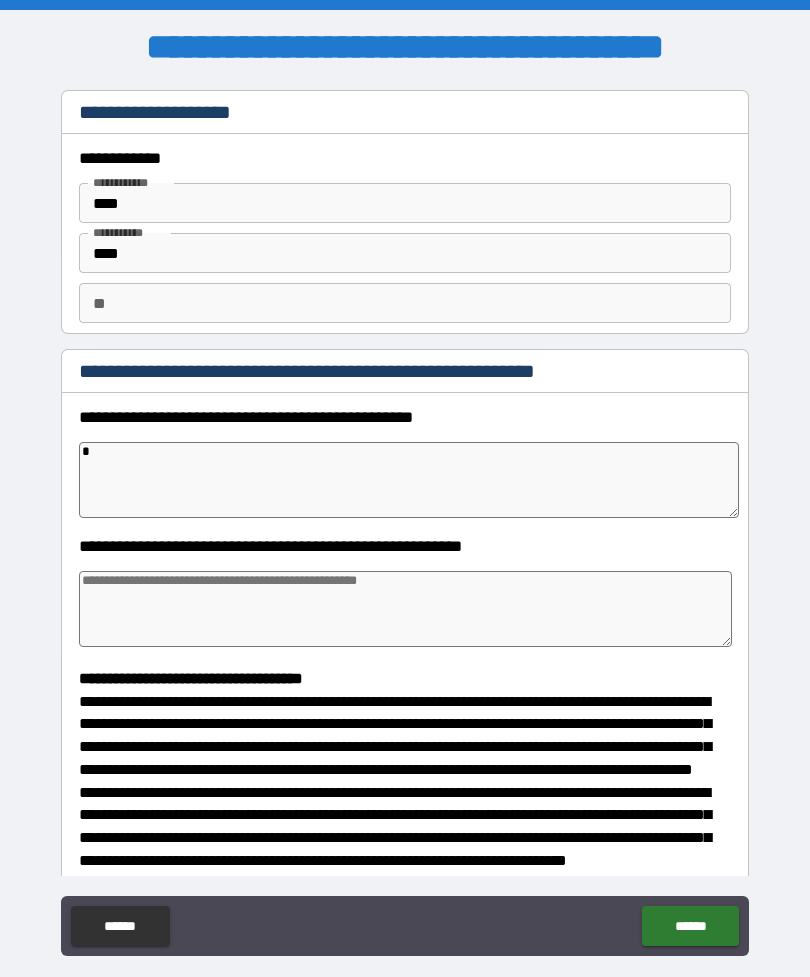 type on "*" 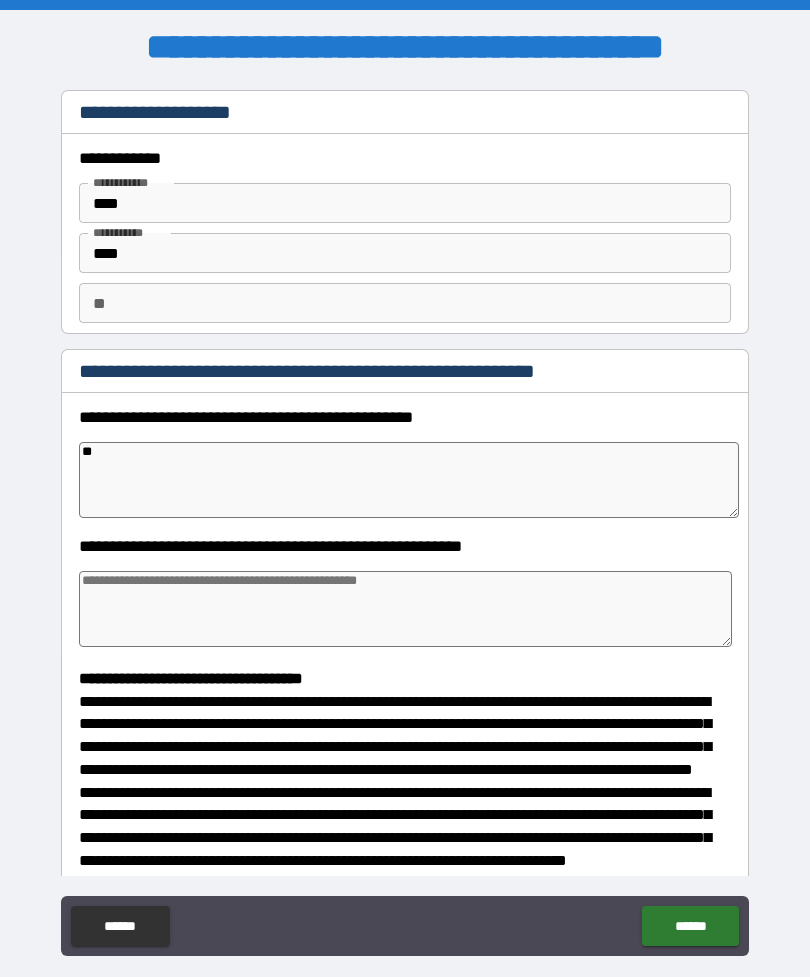 type on "*" 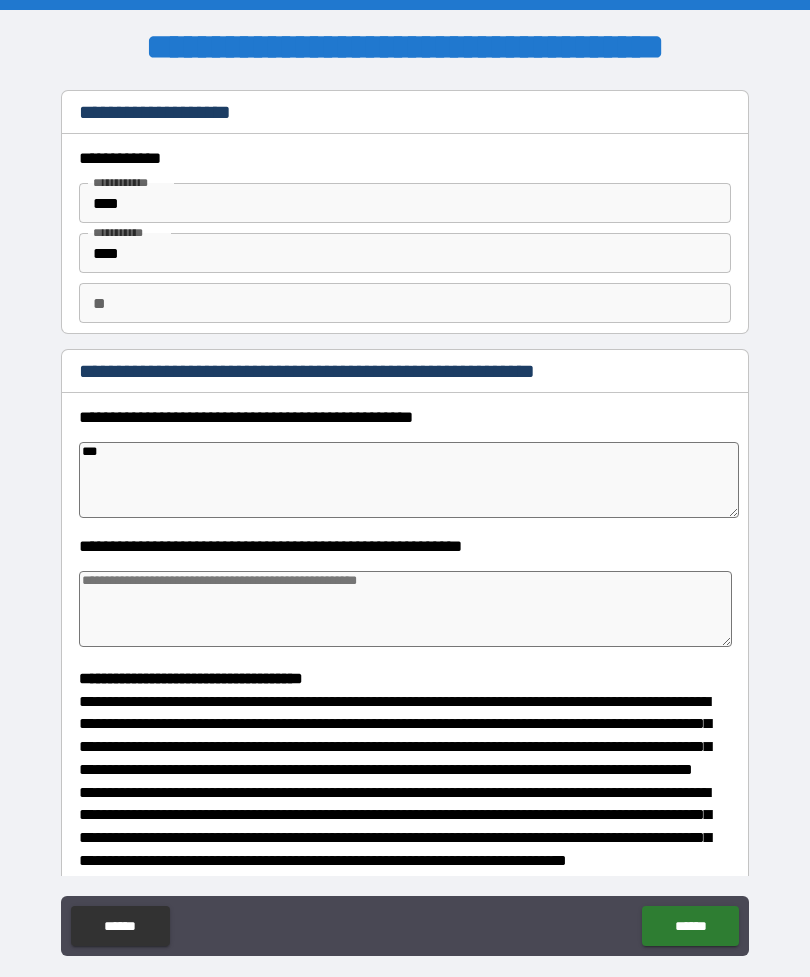 type on "*" 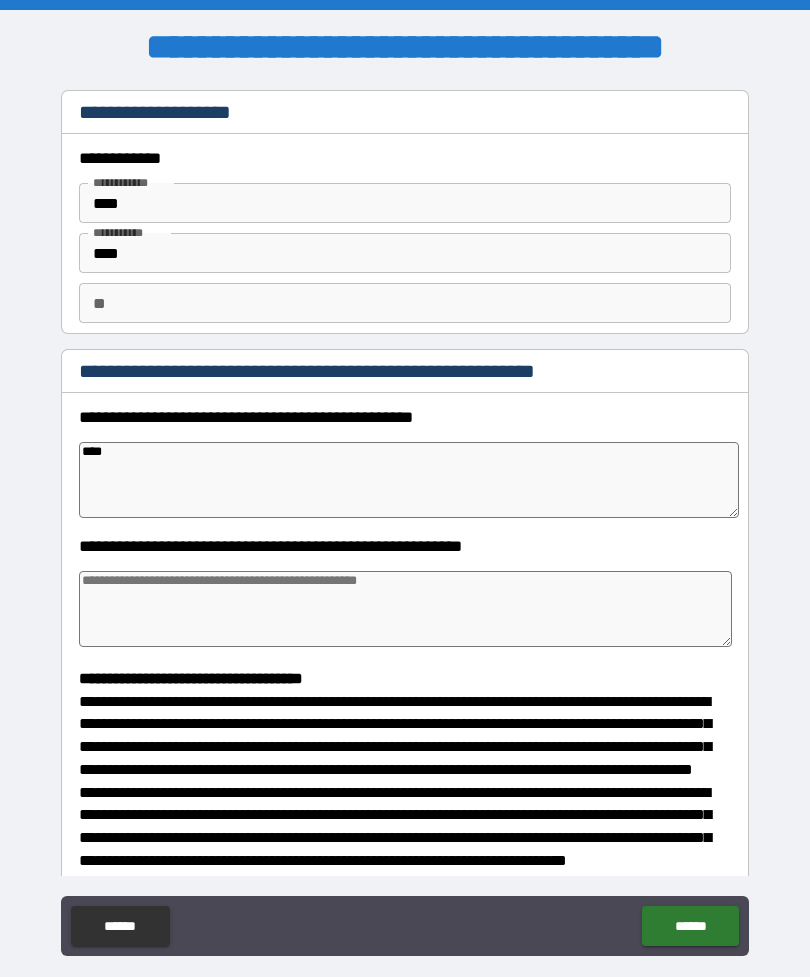 type on "*" 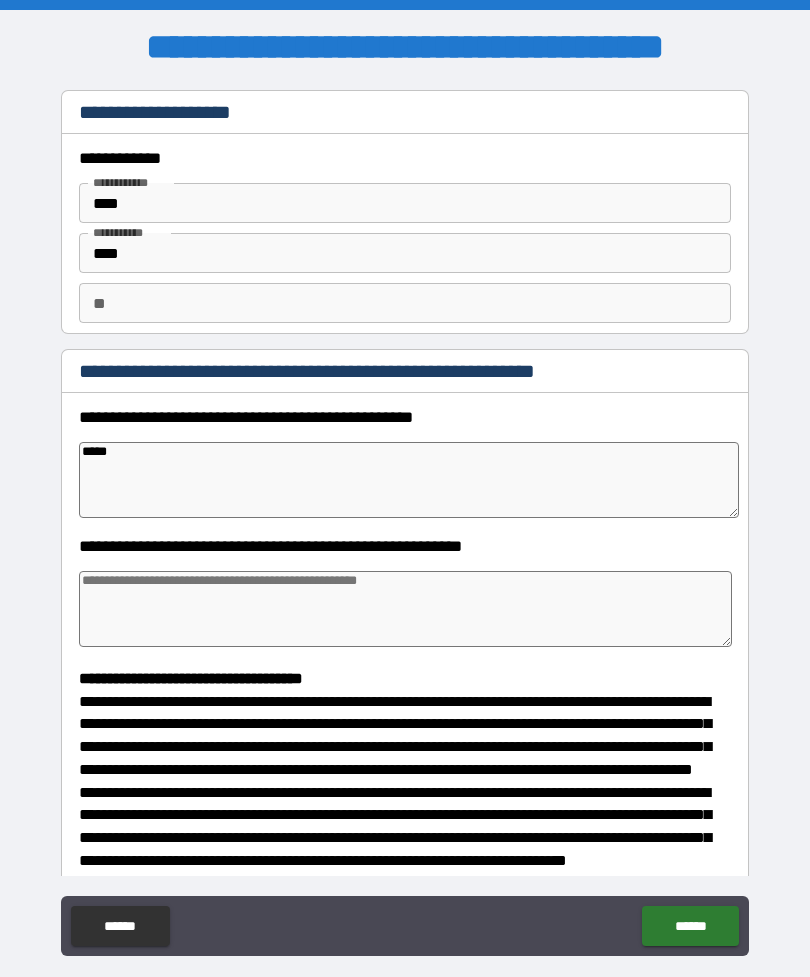 type on "*" 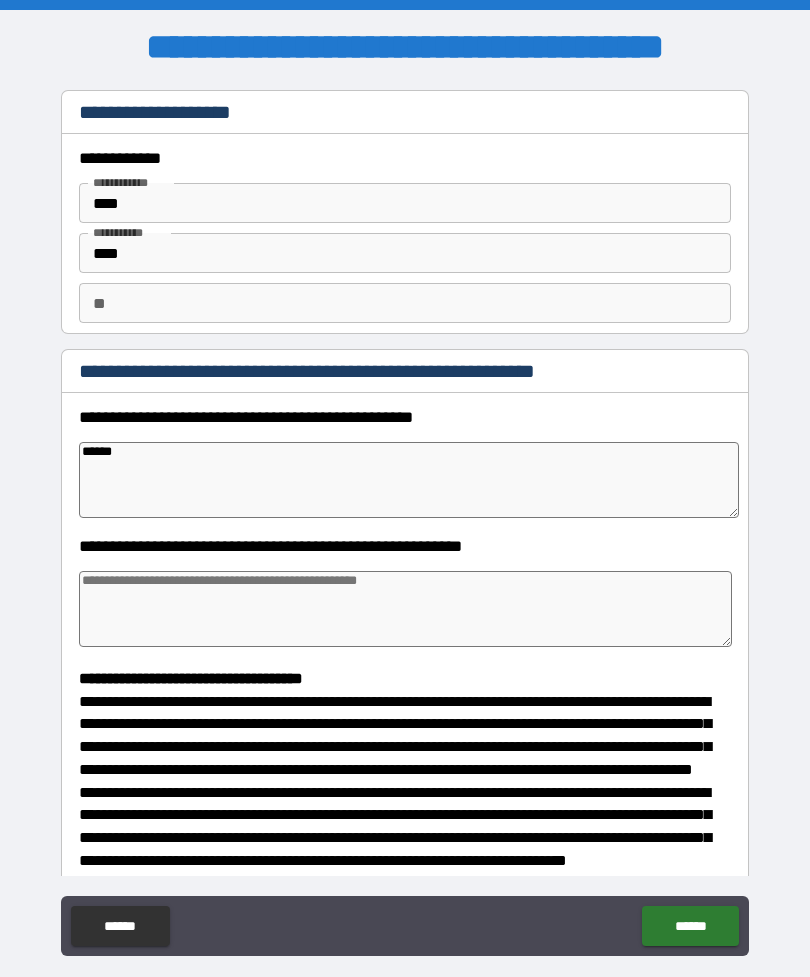 type on "*" 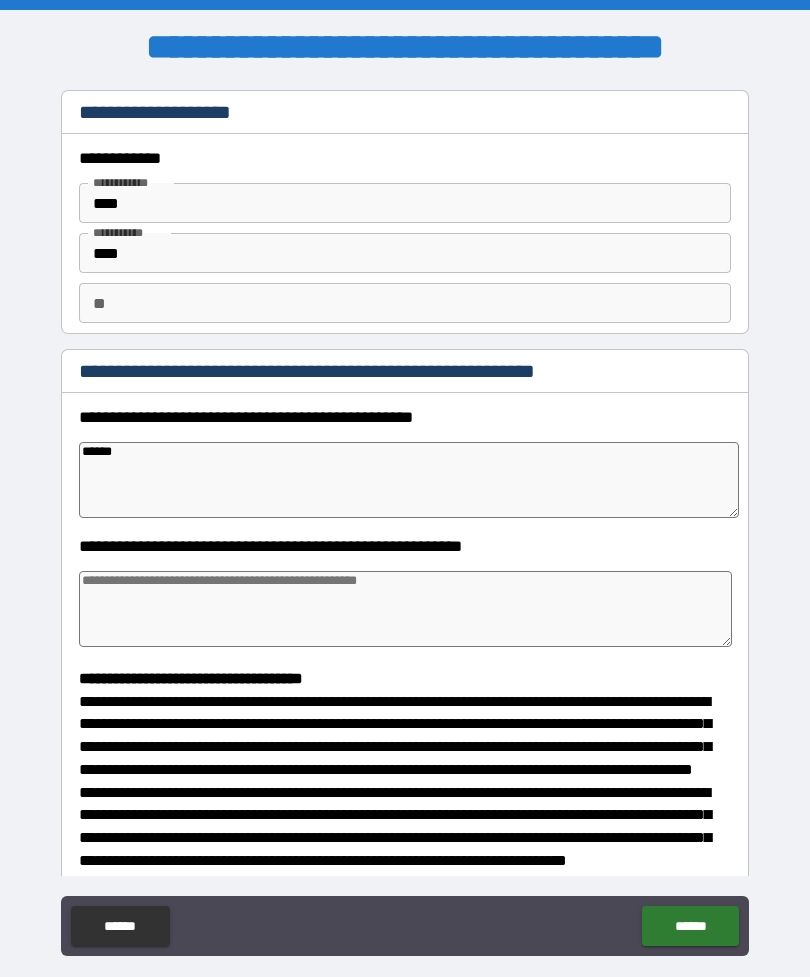 type on "******" 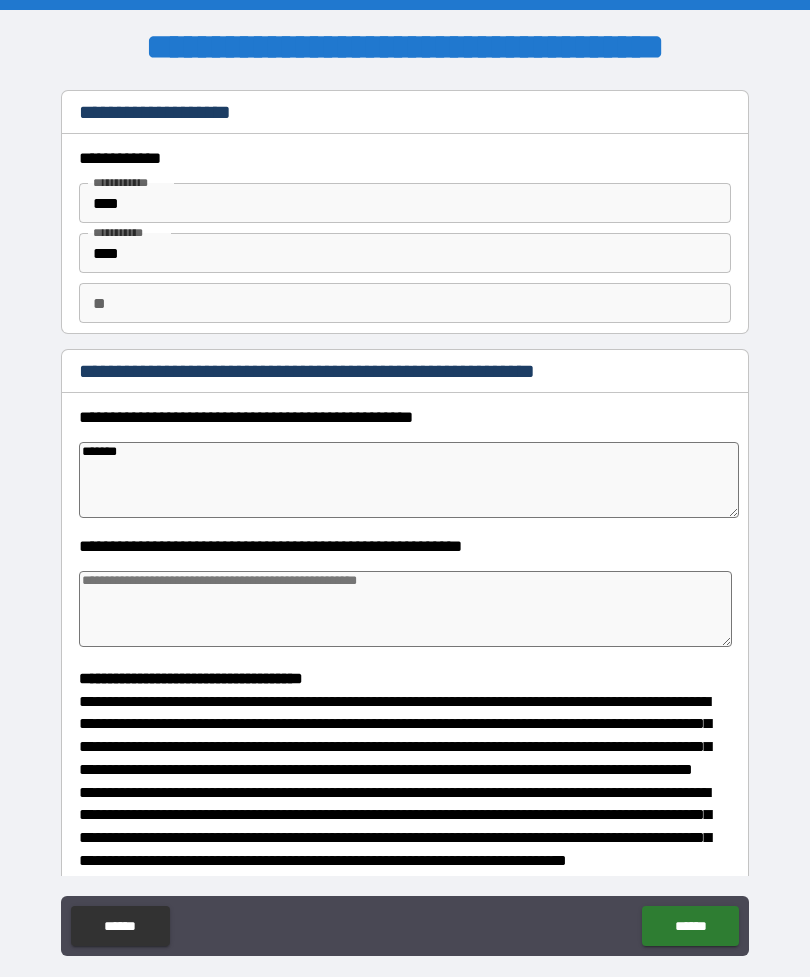 type on "*" 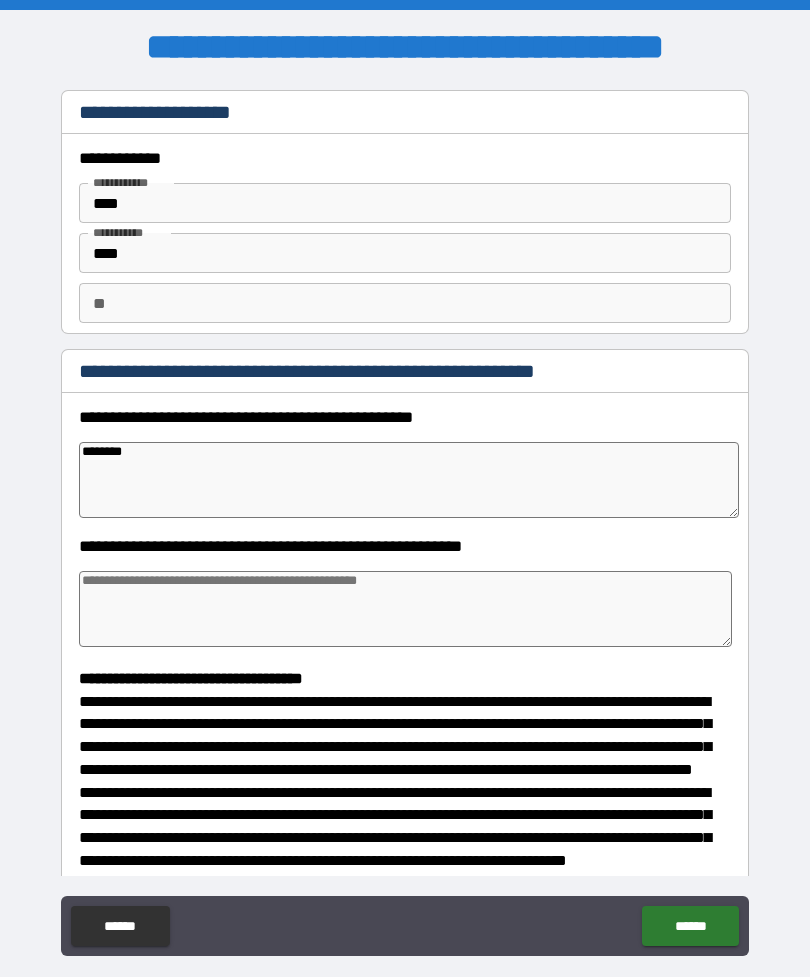type on "*" 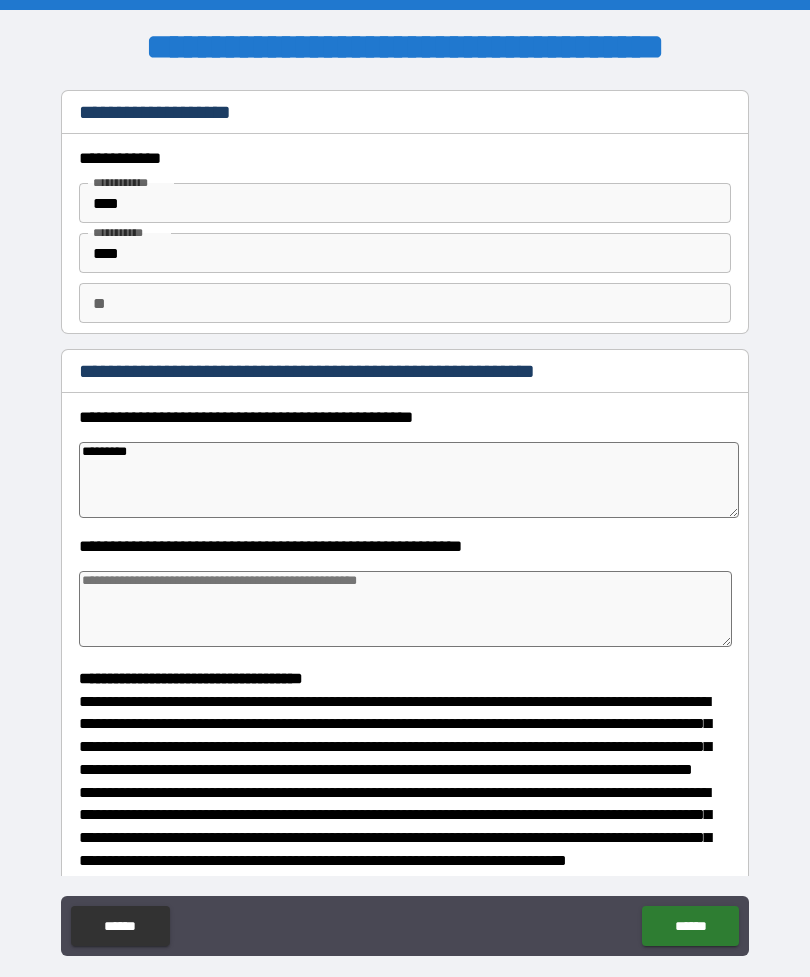 type on "*" 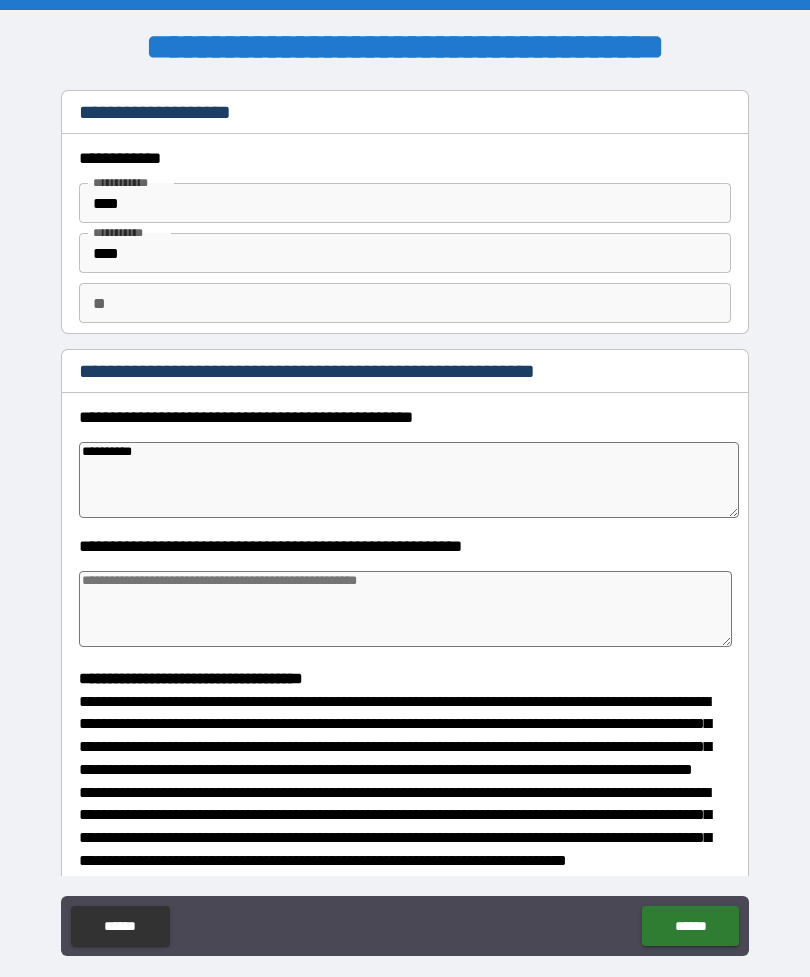 type on "*" 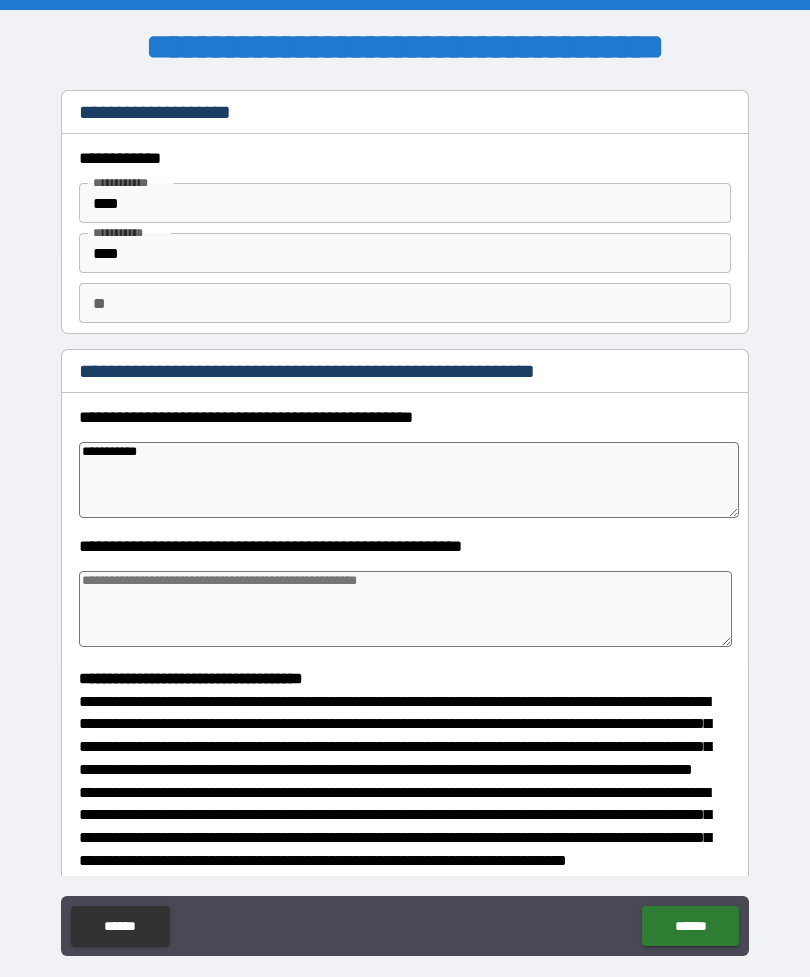 type on "*" 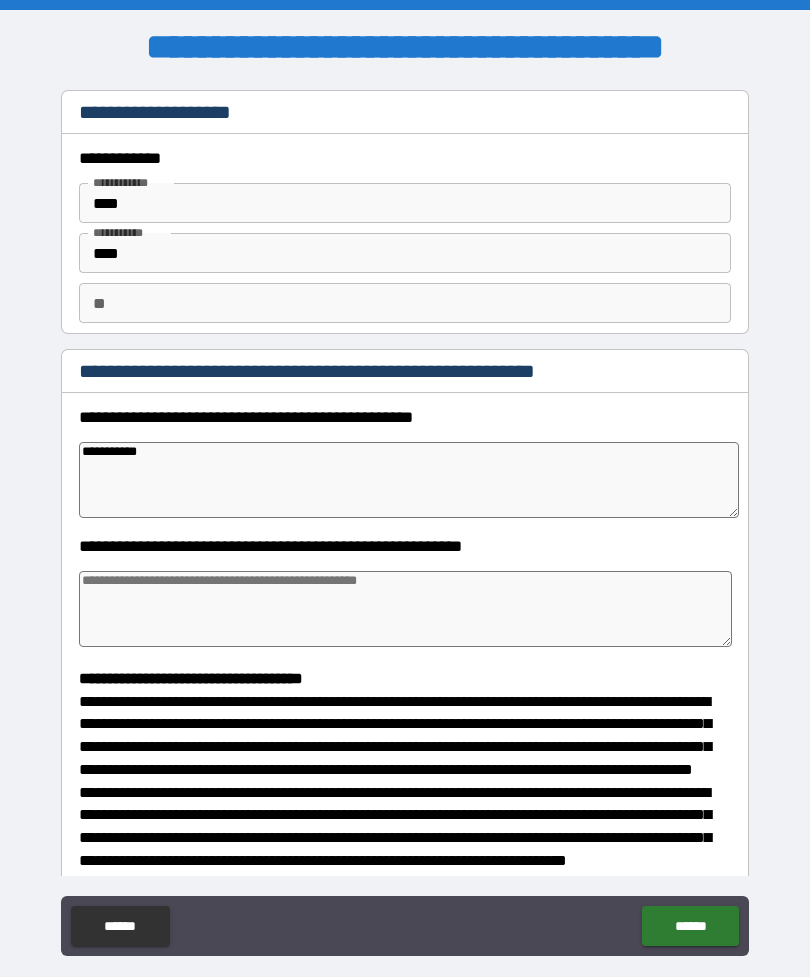 type on "**********" 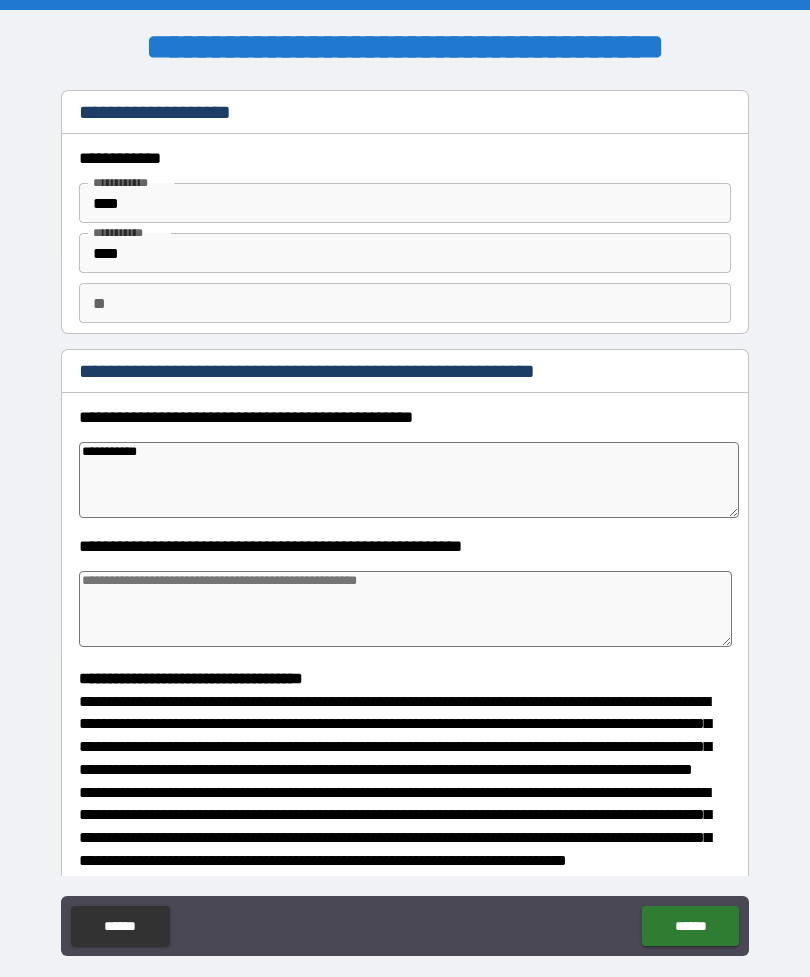 type on "*" 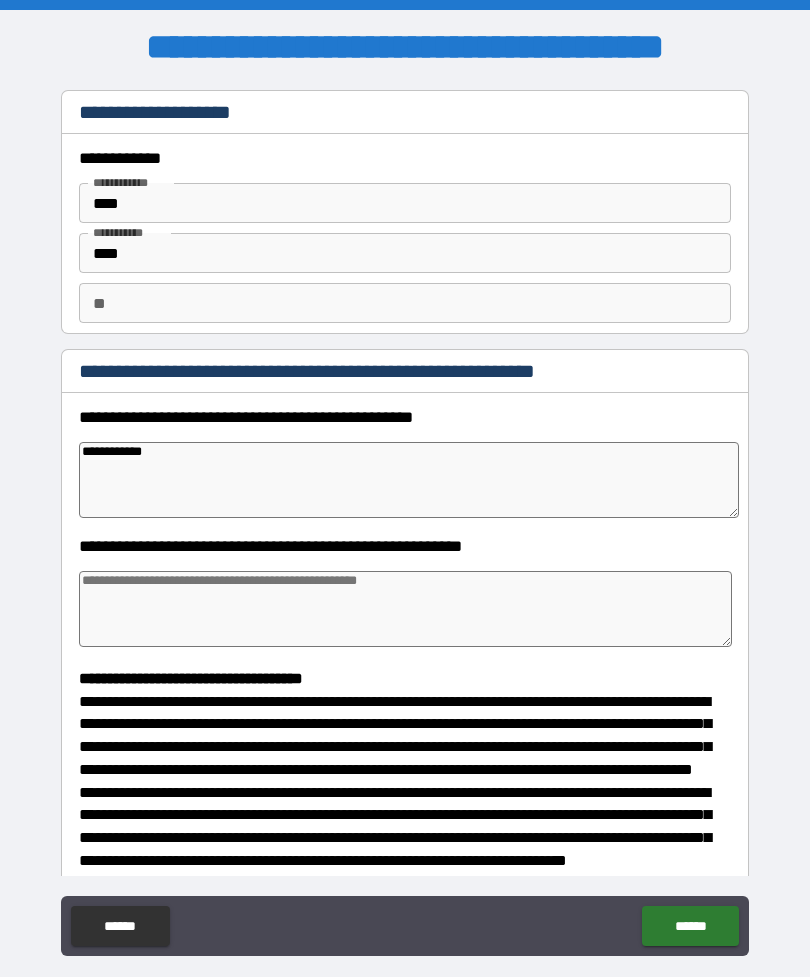 type on "*" 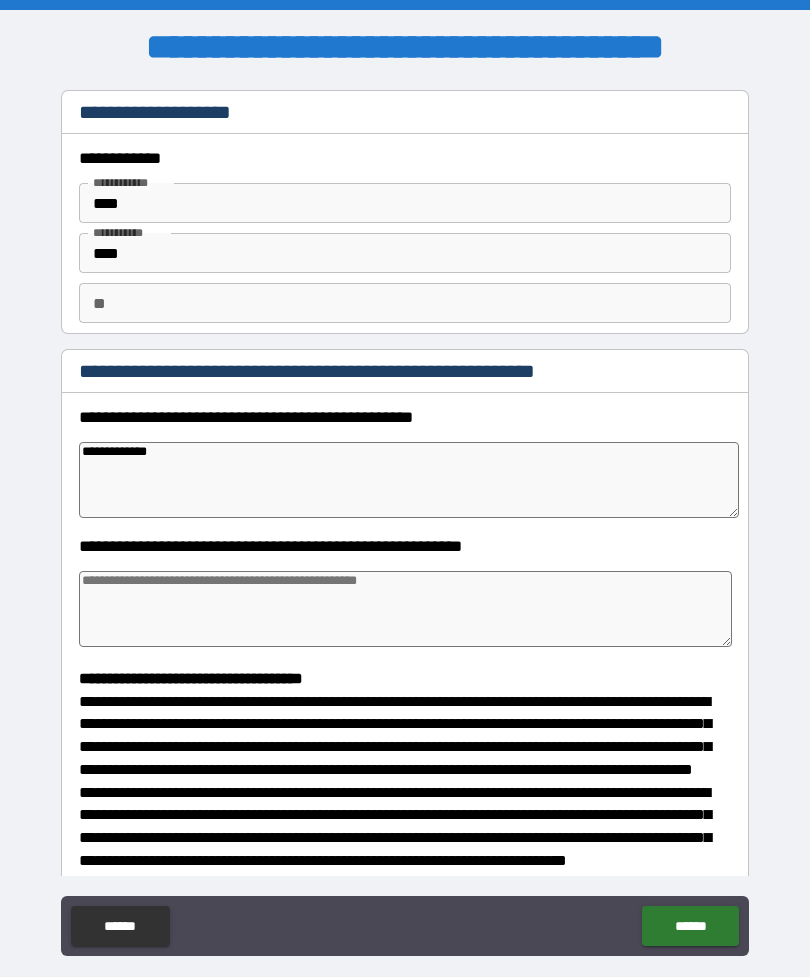 type on "*" 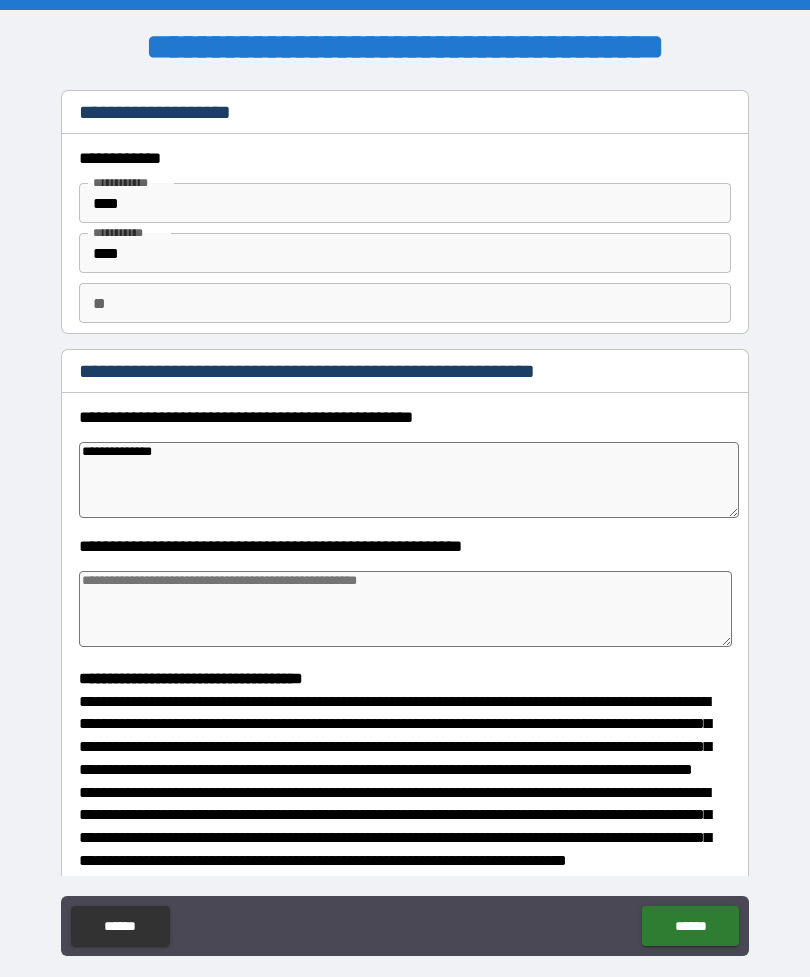 type on "*" 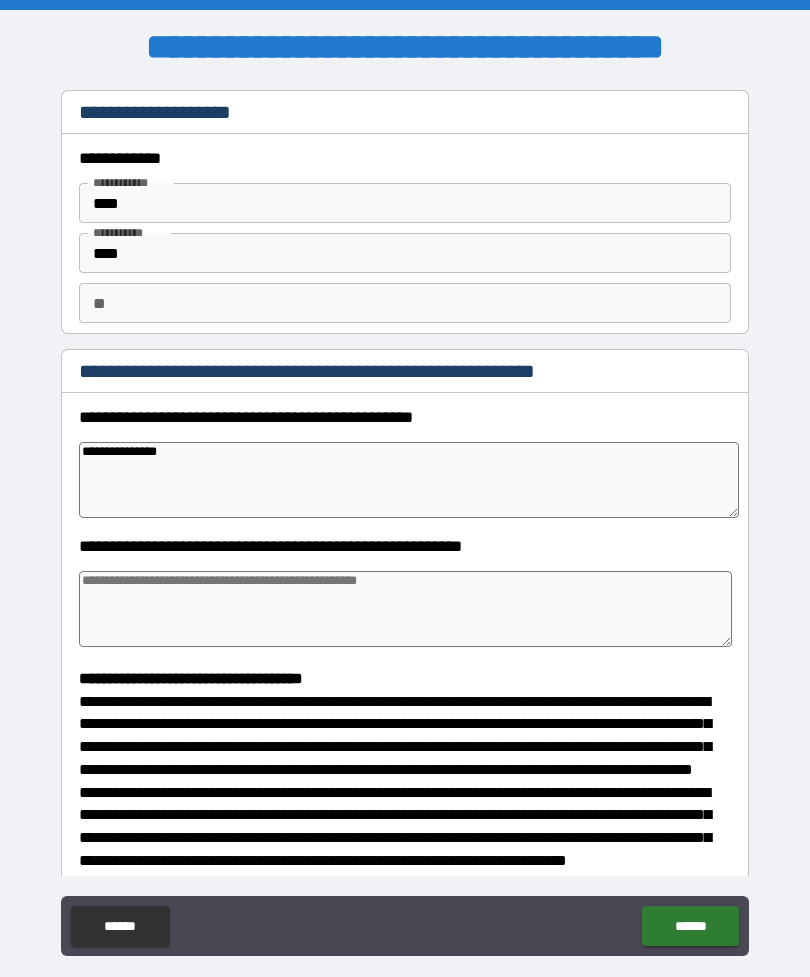 type on "*" 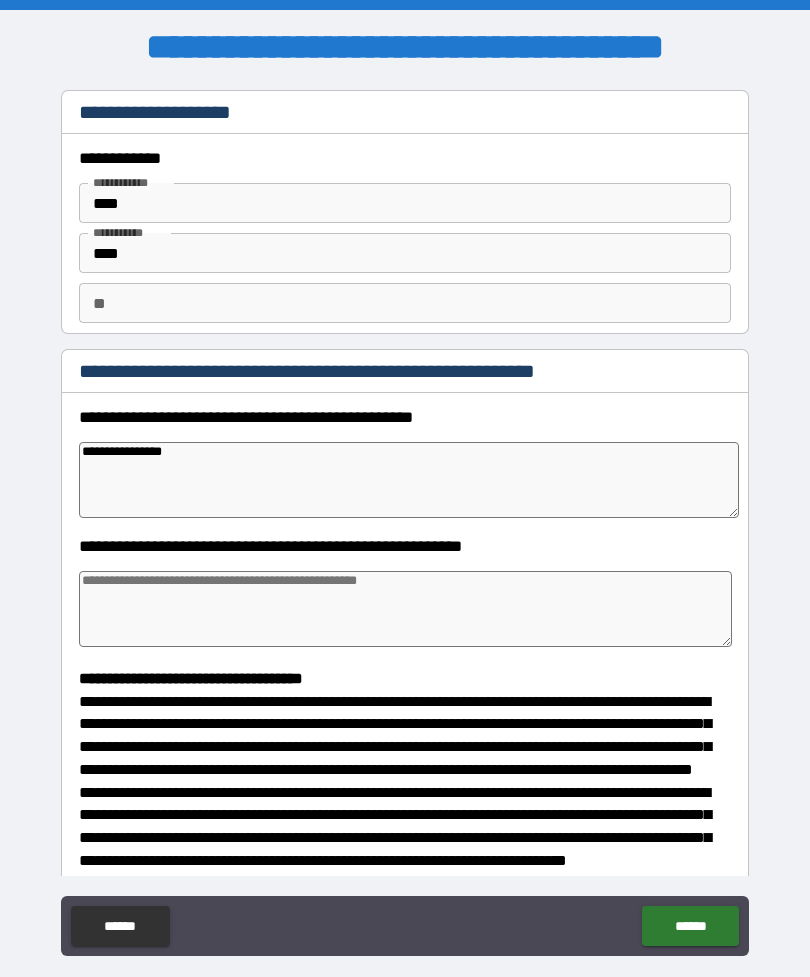type on "*" 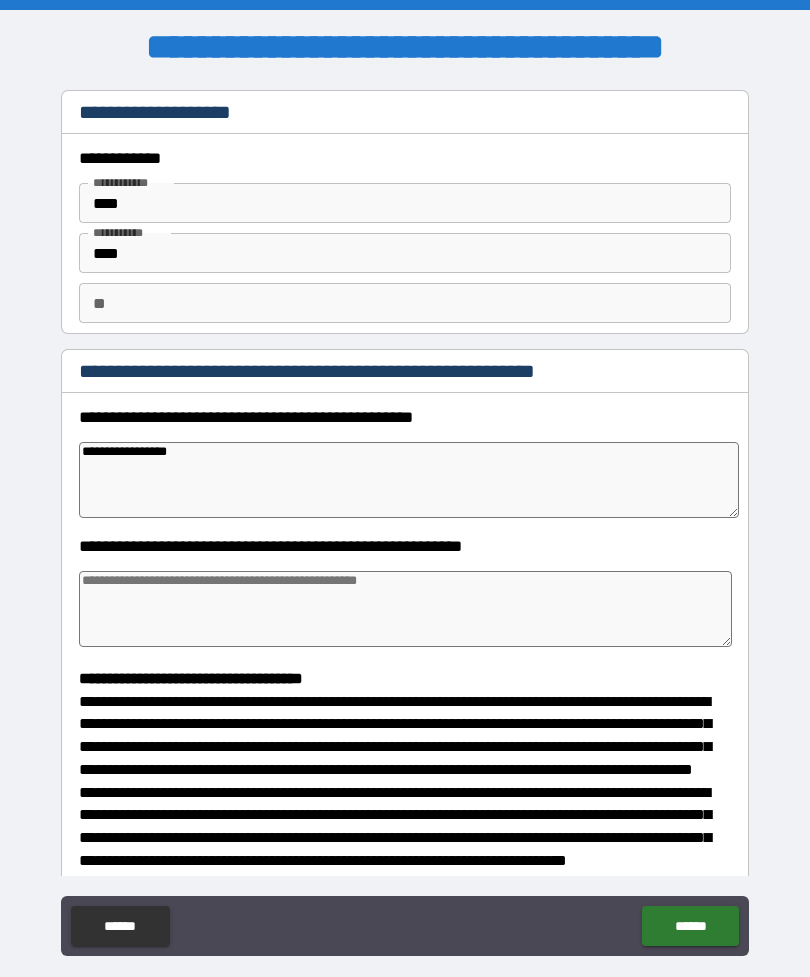 type on "*" 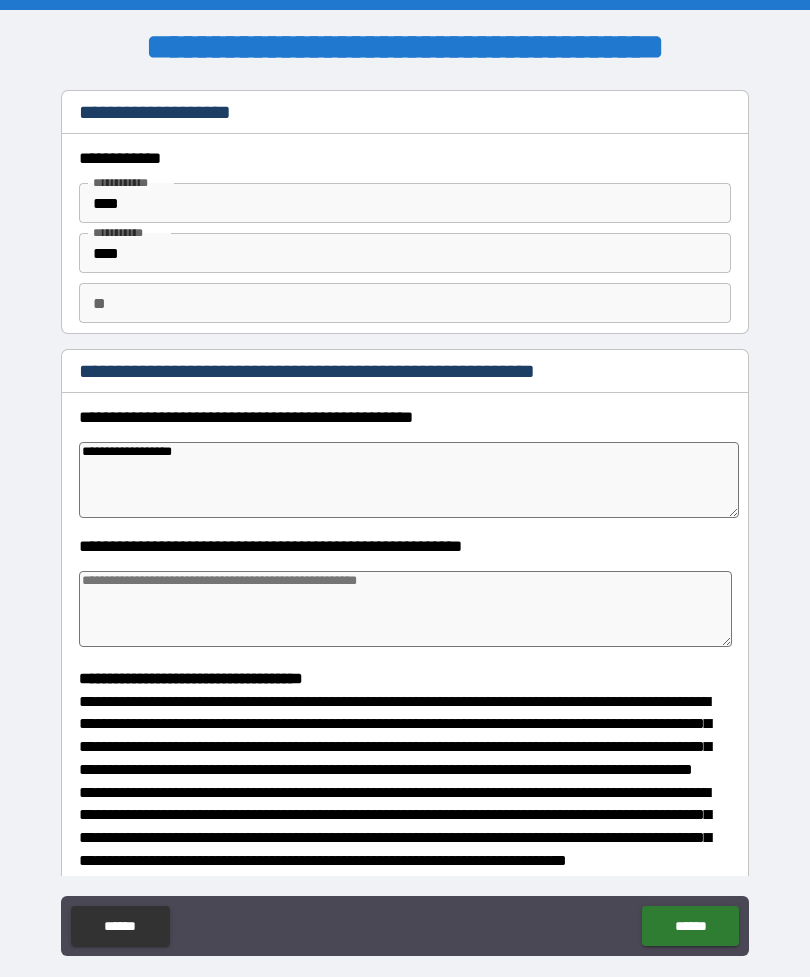 type on "*" 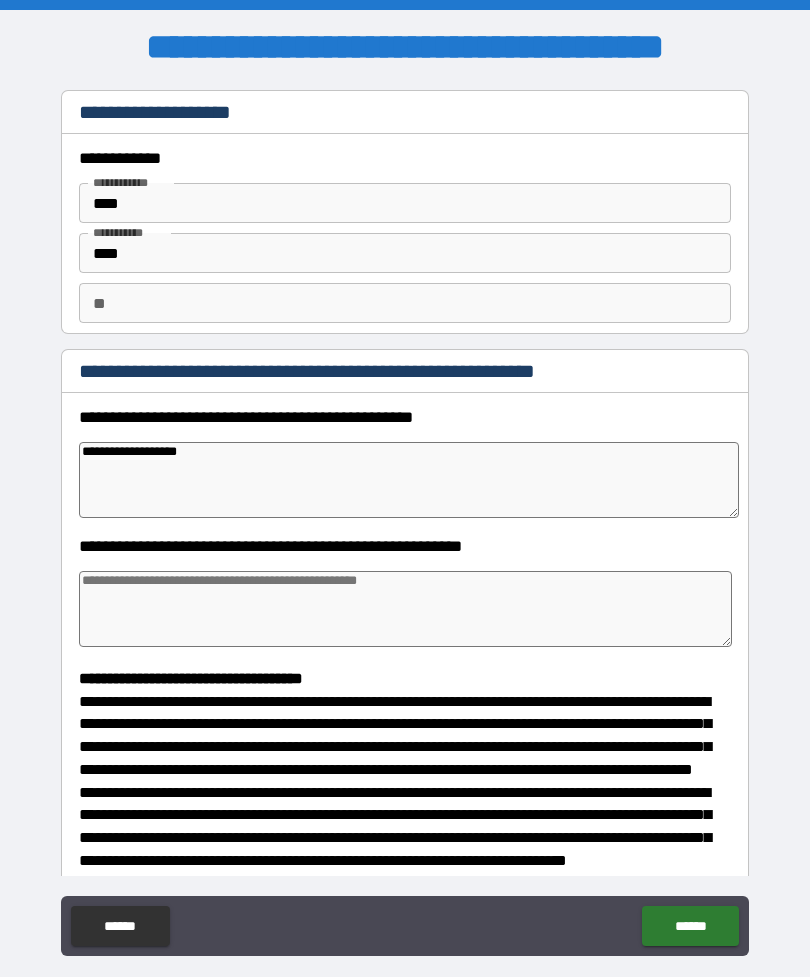 type on "*" 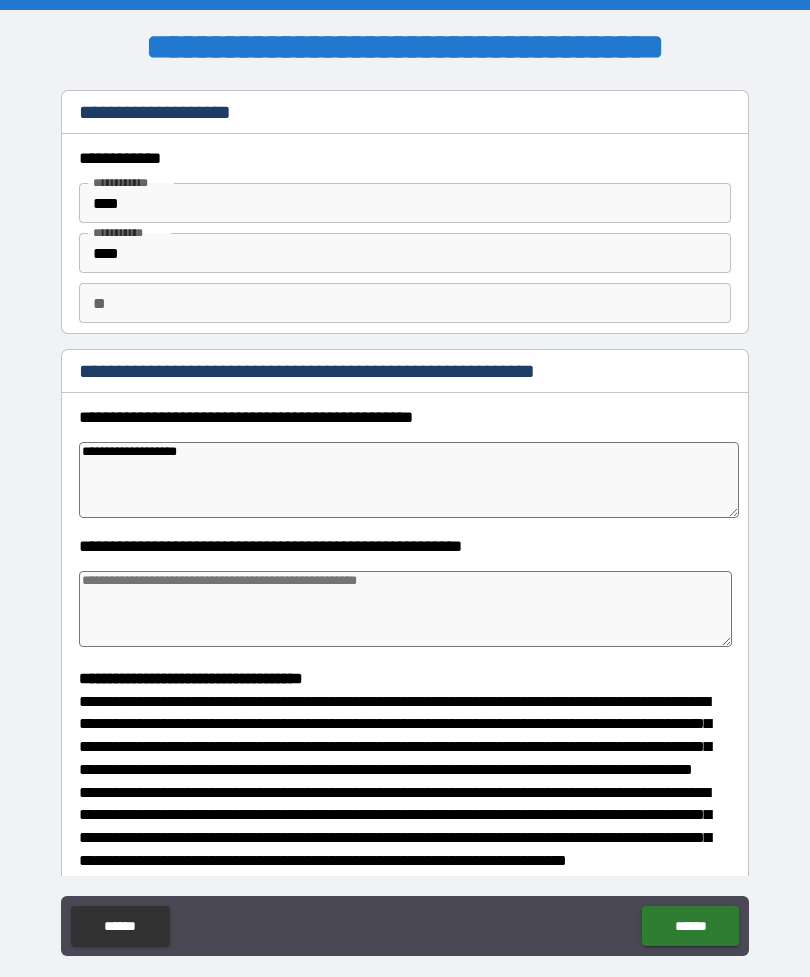type on "**********" 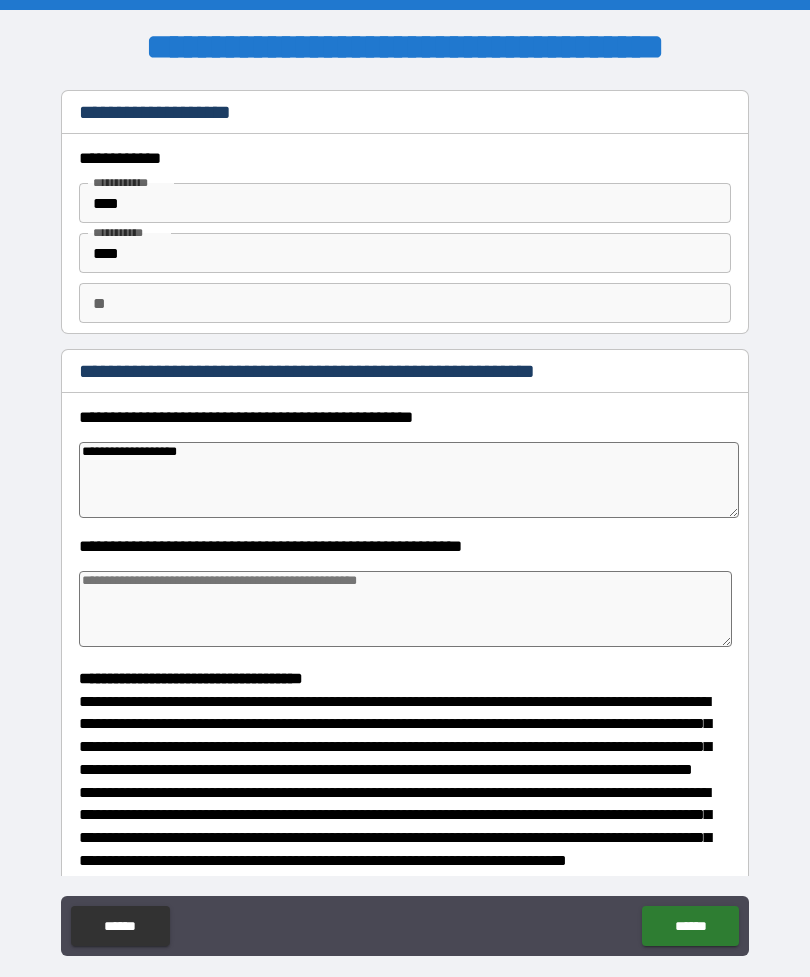 type on "*" 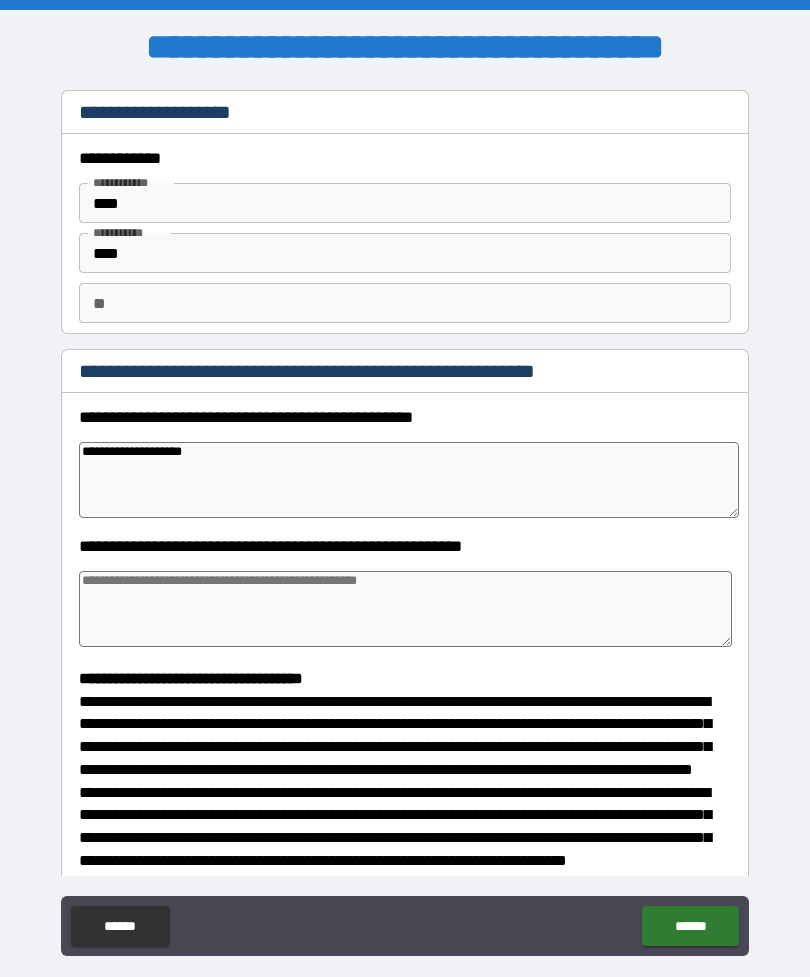 type on "*" 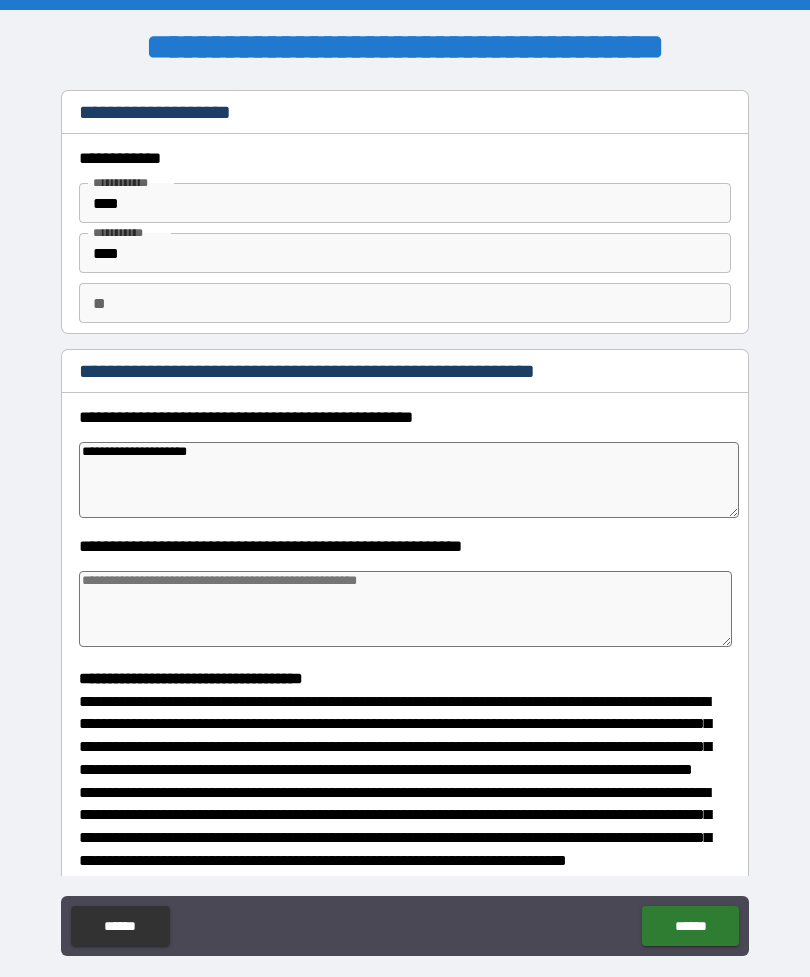 type on "*" 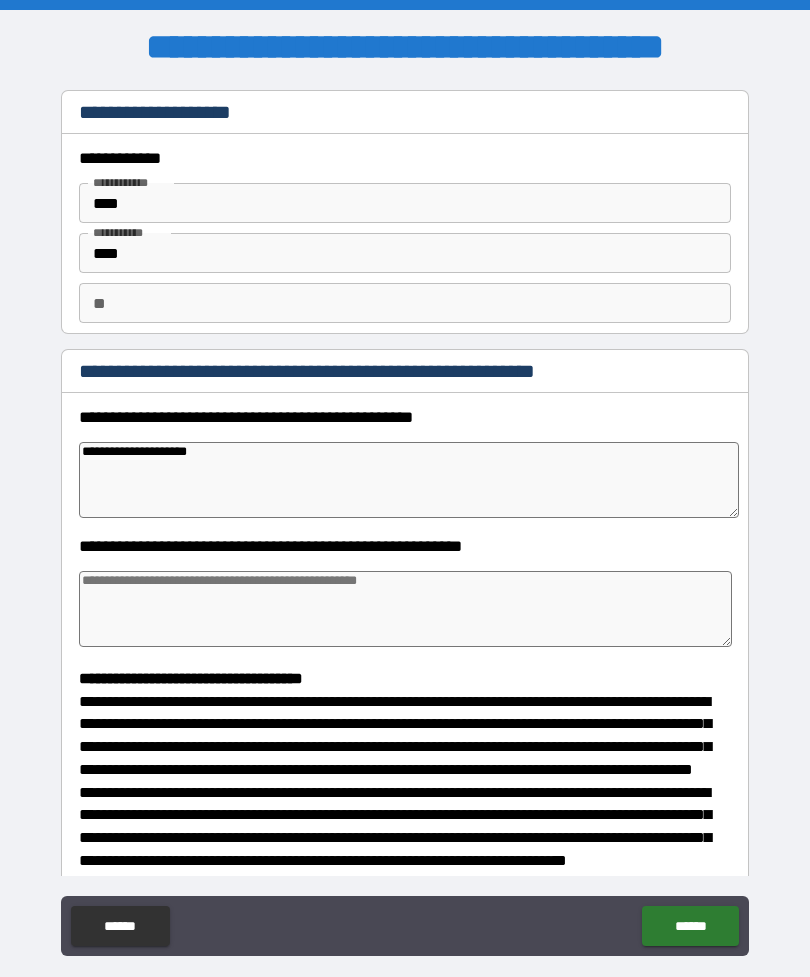 type on "**********" 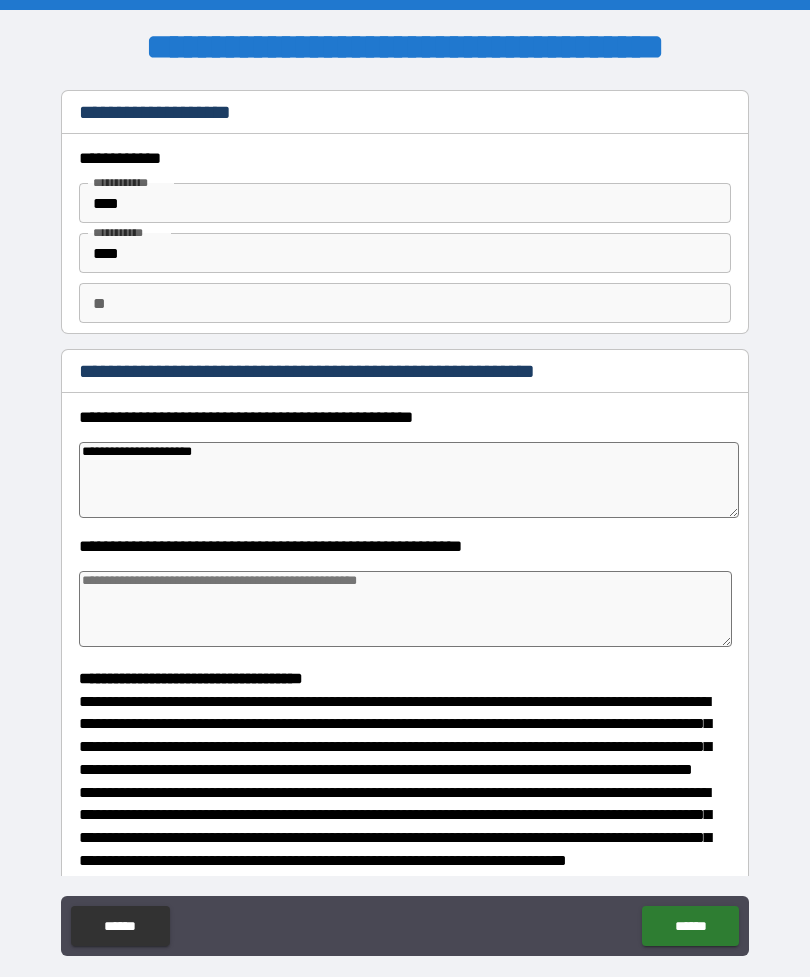 type on "*" 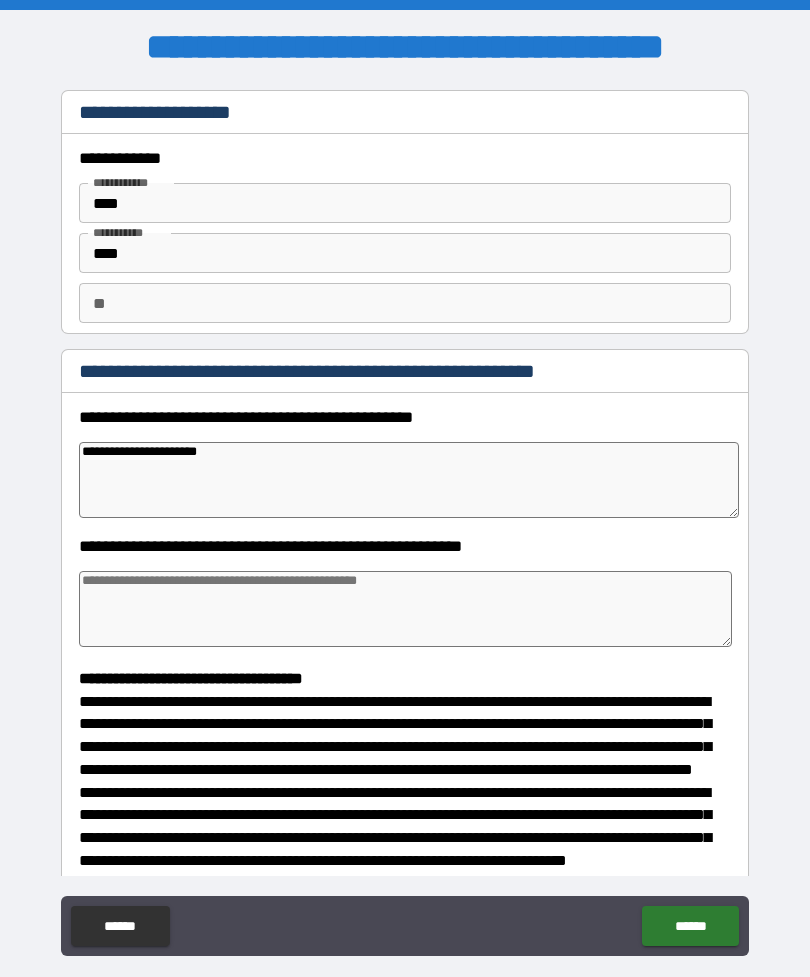 type on "*" 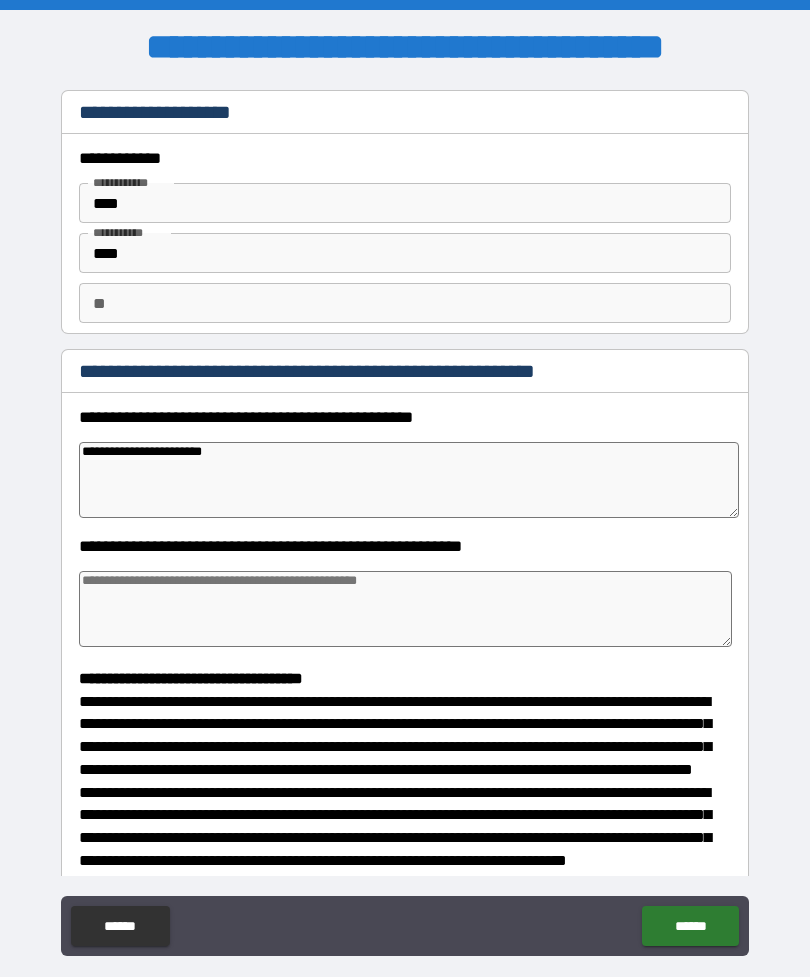 type on "*" 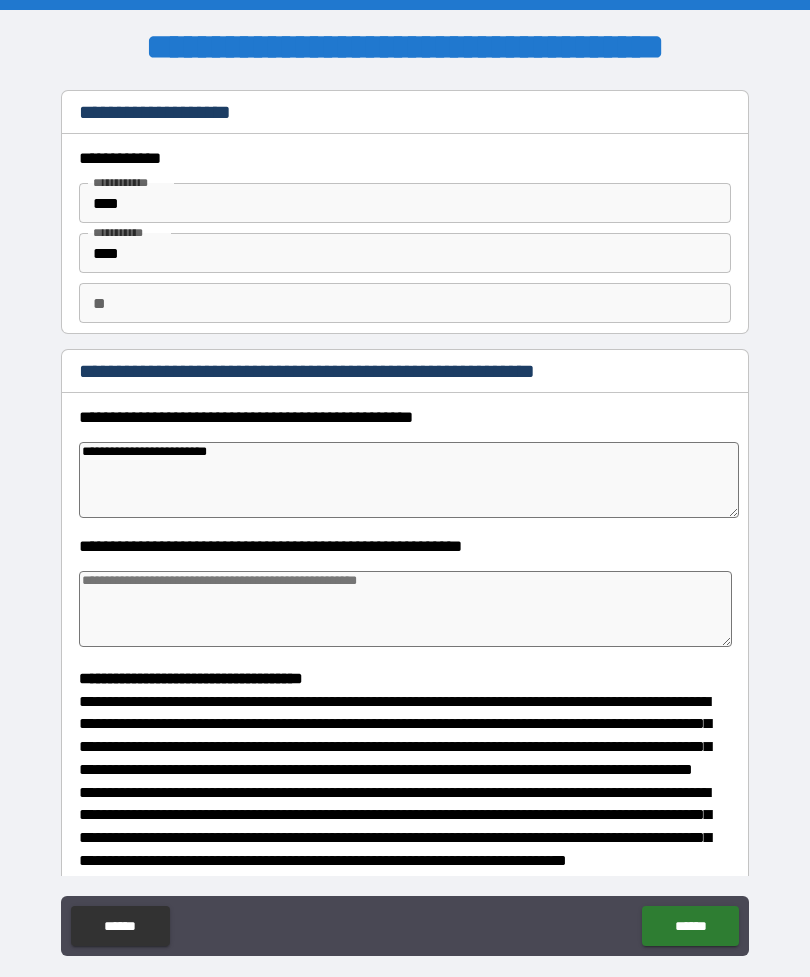 type on "*" 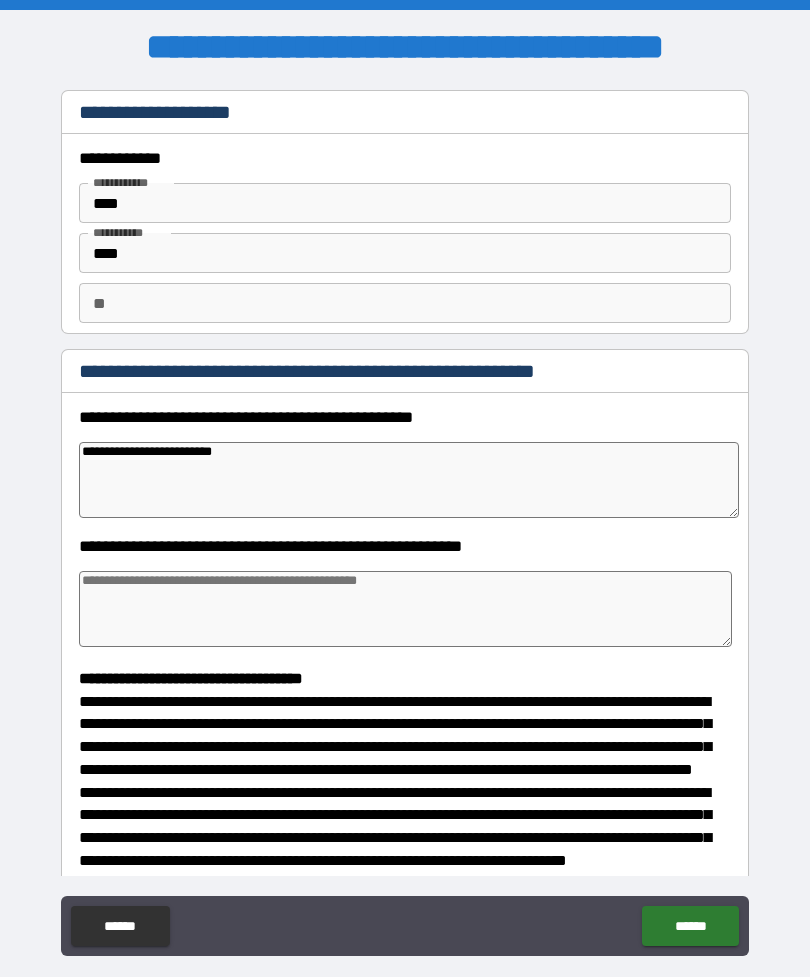 type on "*" 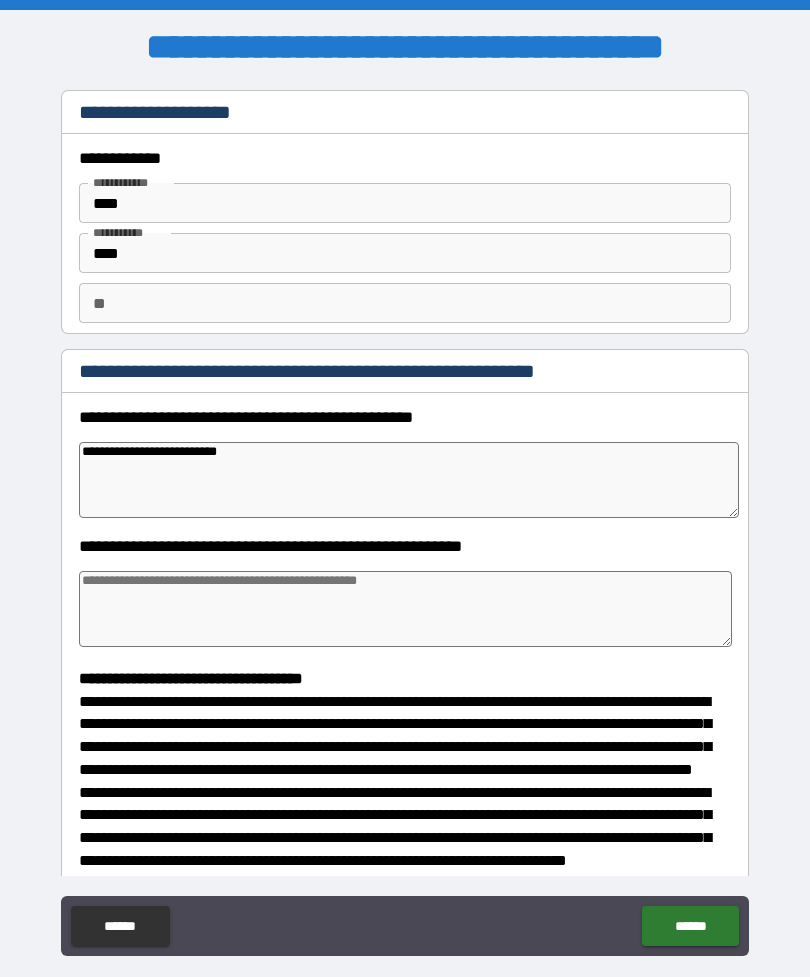 type on "*" 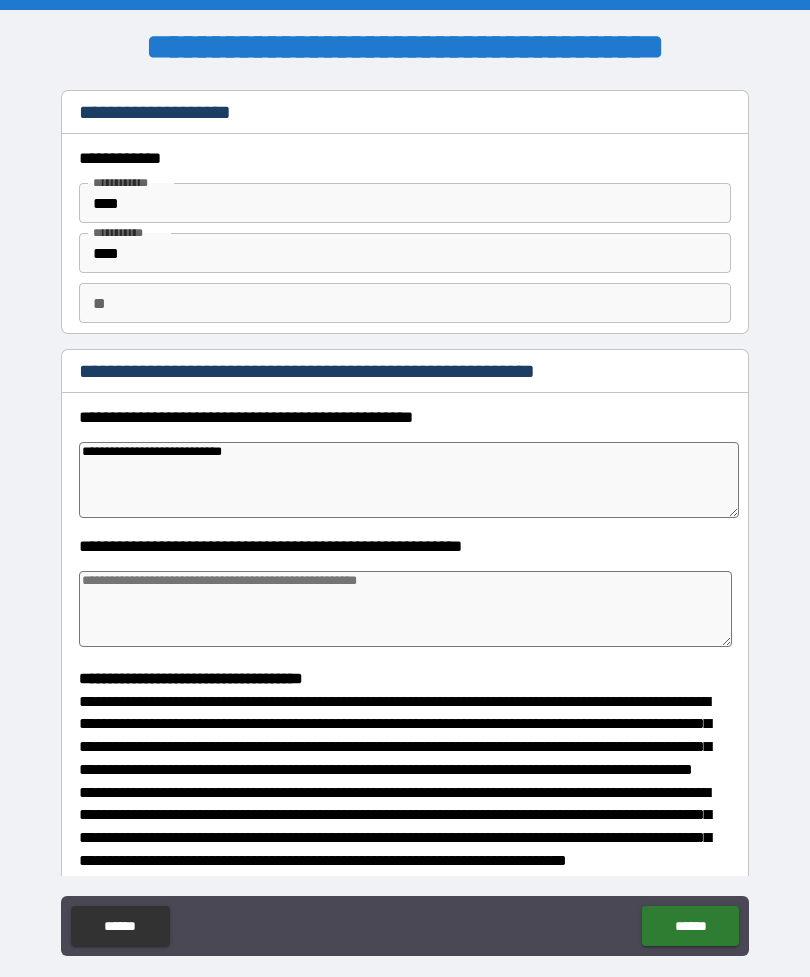 type on "*" 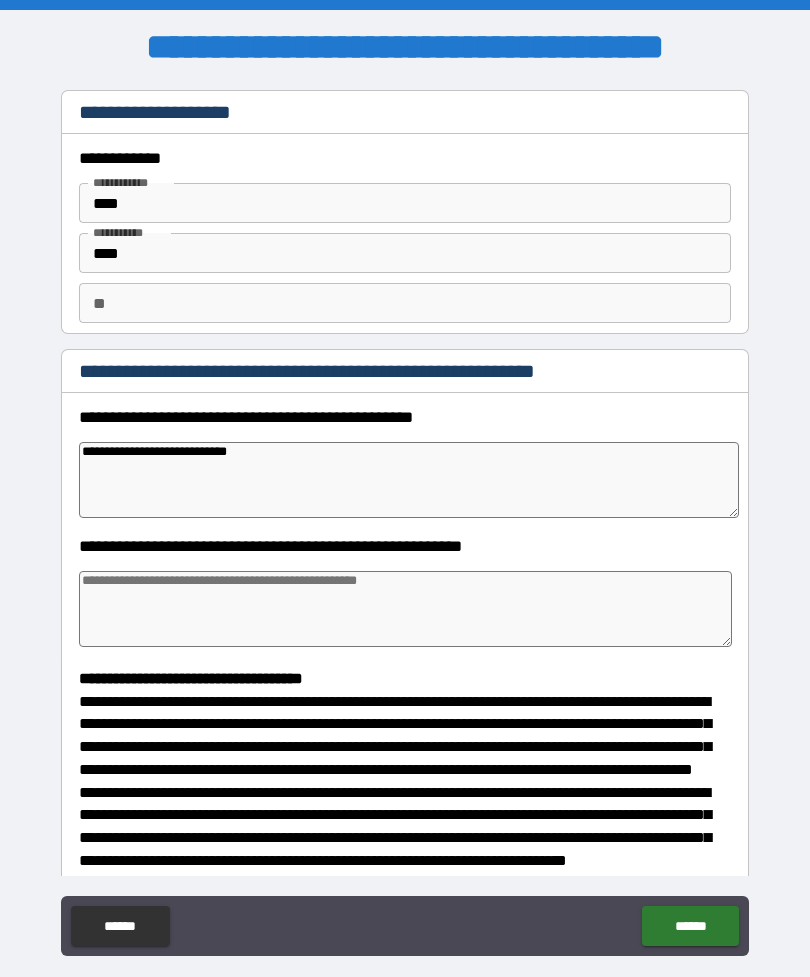 type on "*" 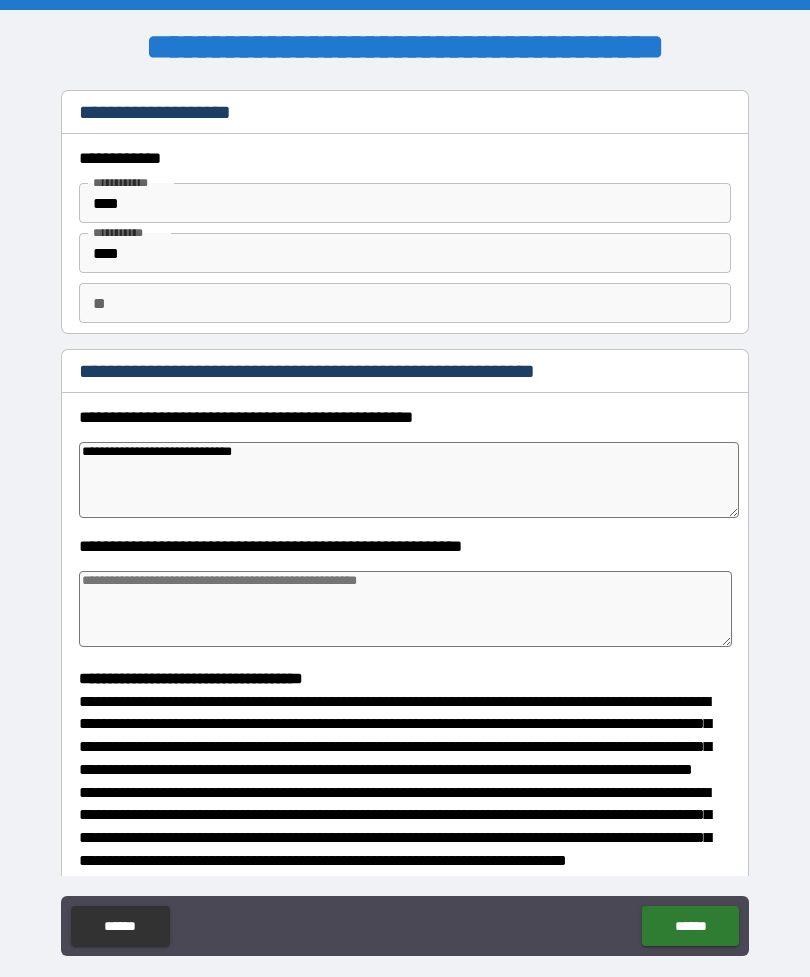 type on "*" 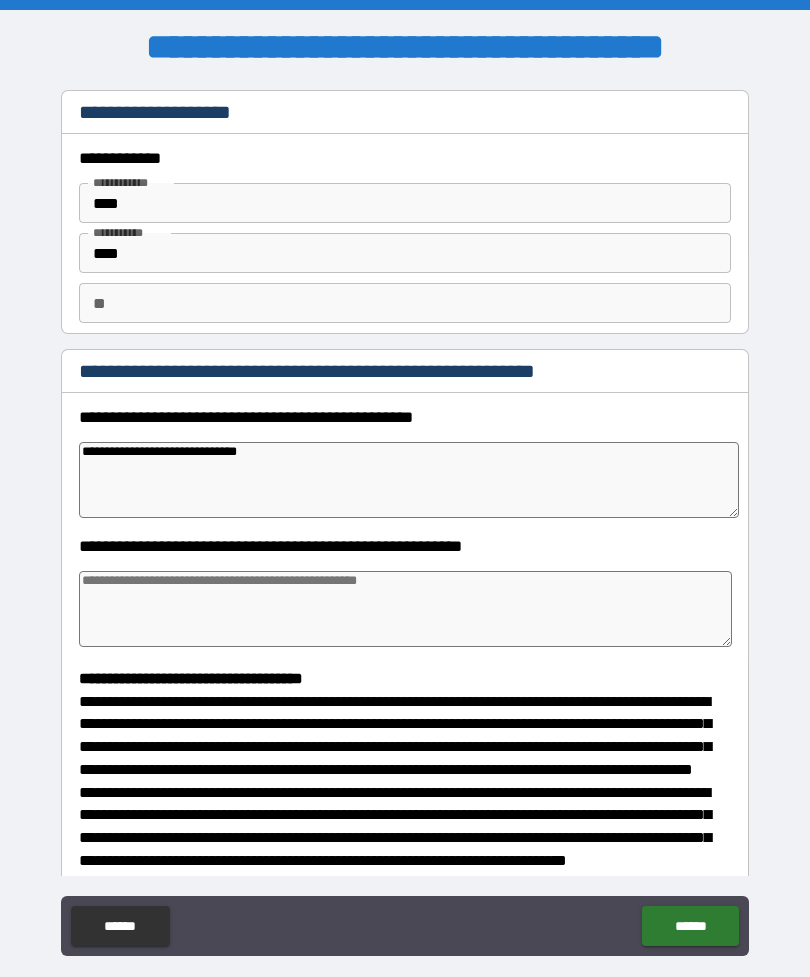 type on "*" 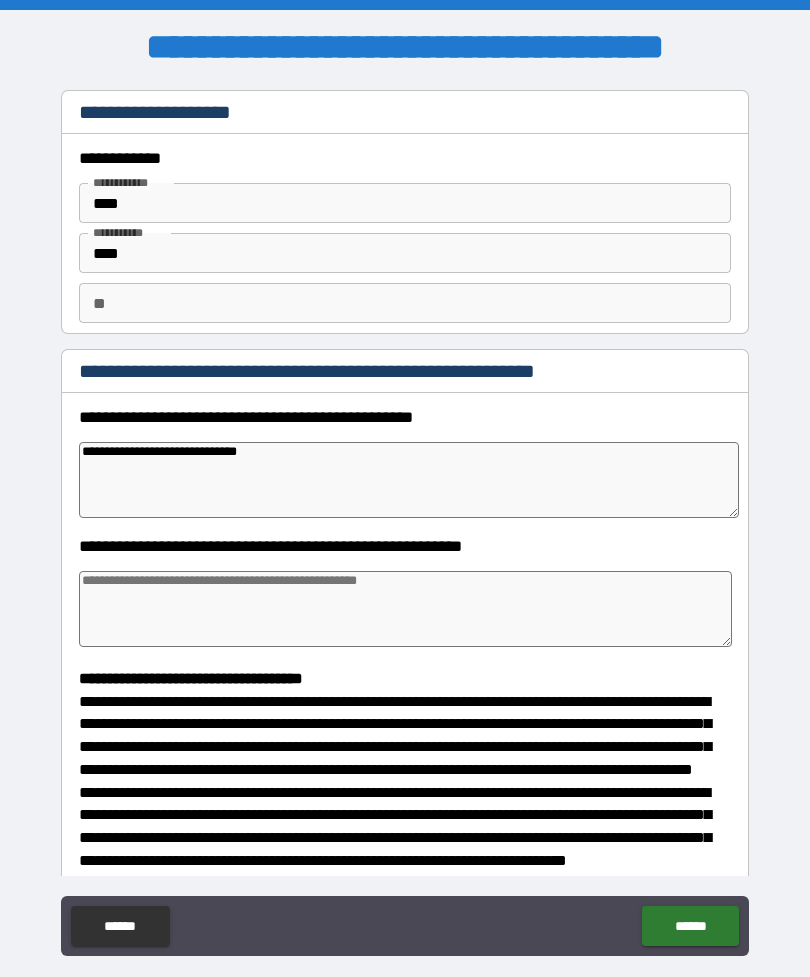 type on "*" 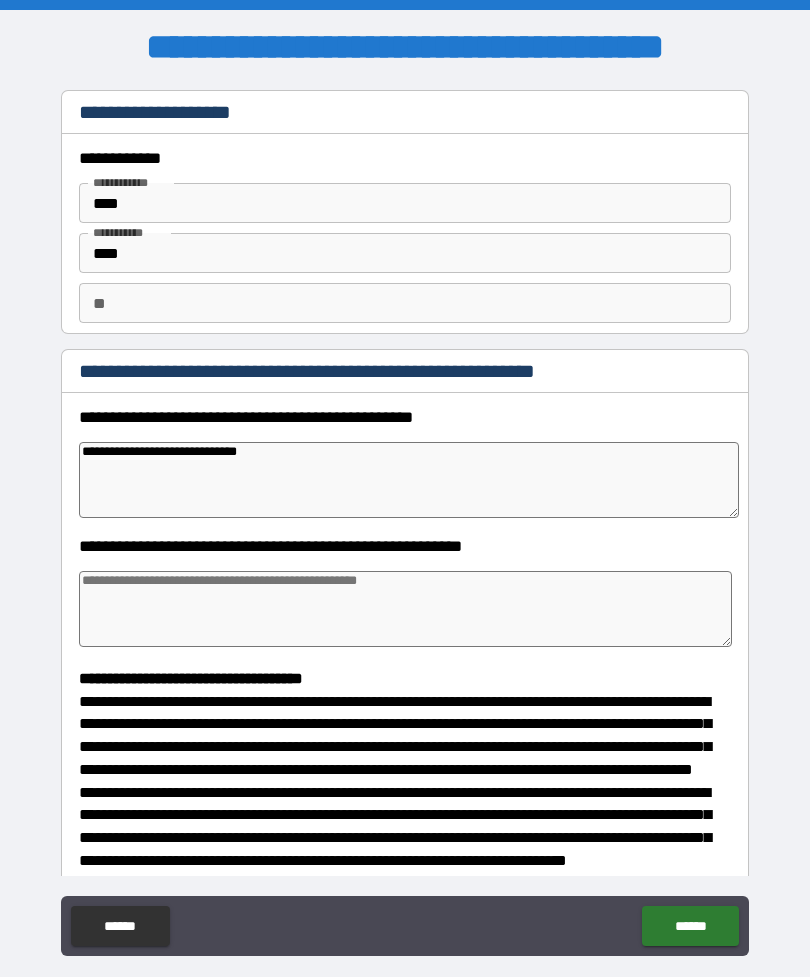type on "*" 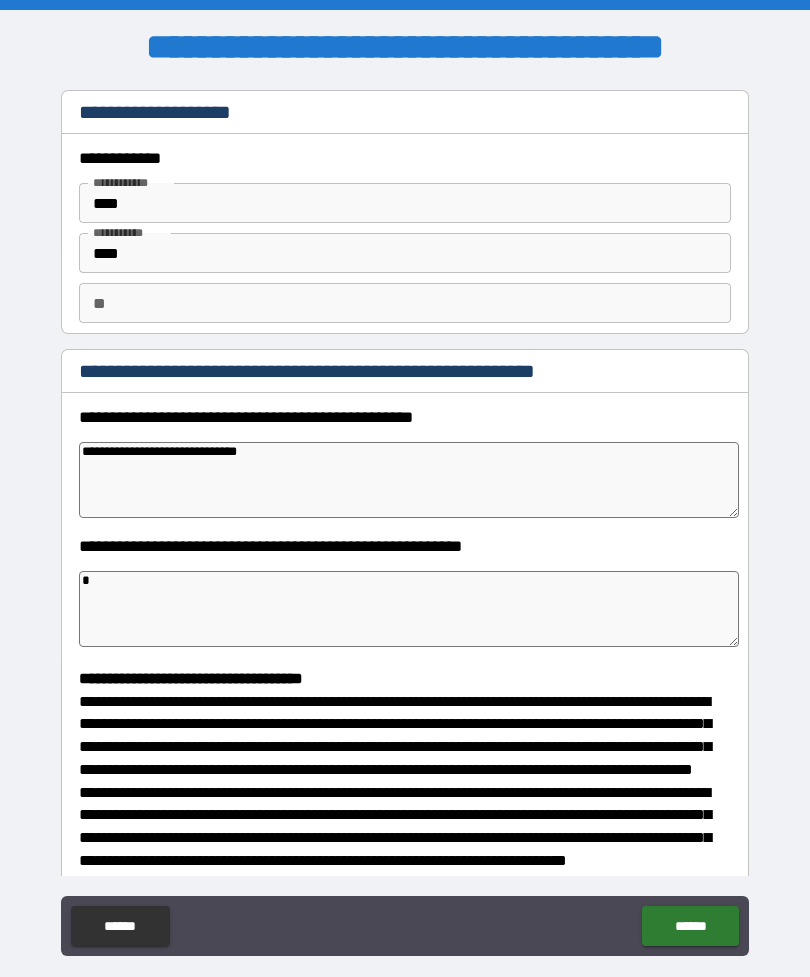 type on "*" 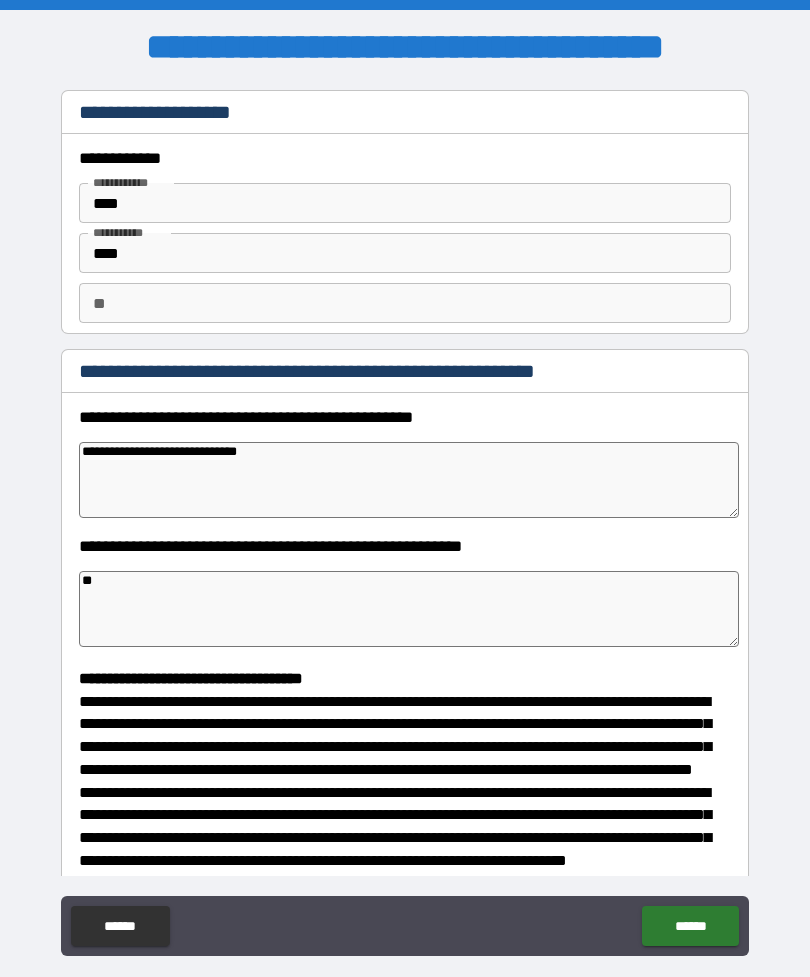 type on "*" 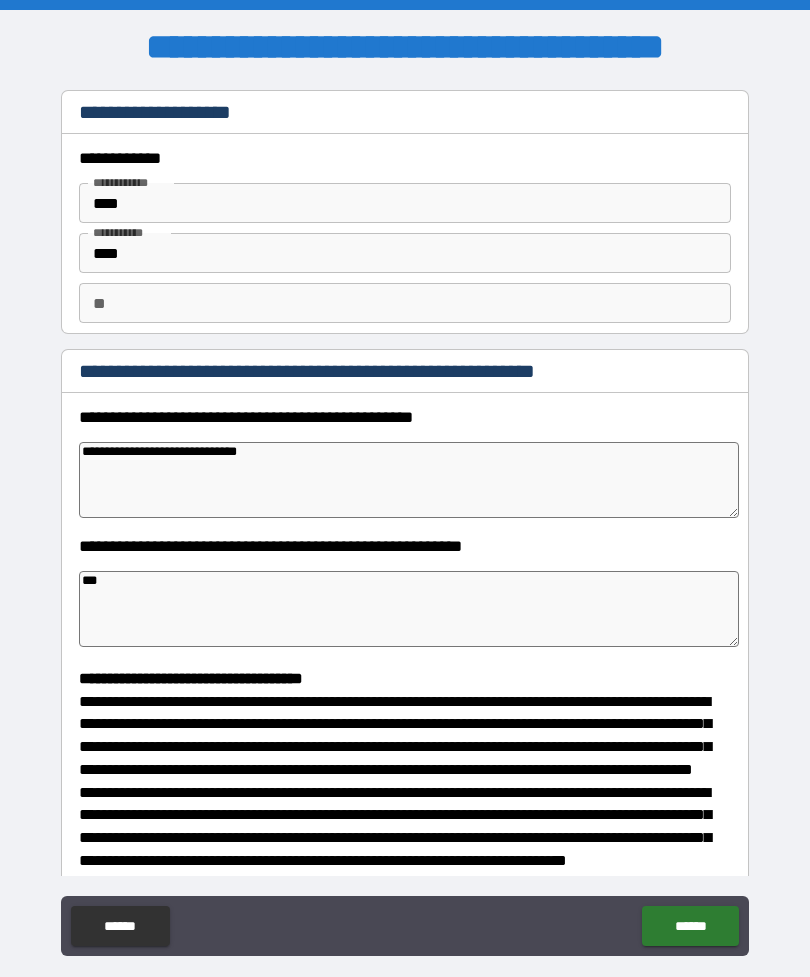 type on "*" 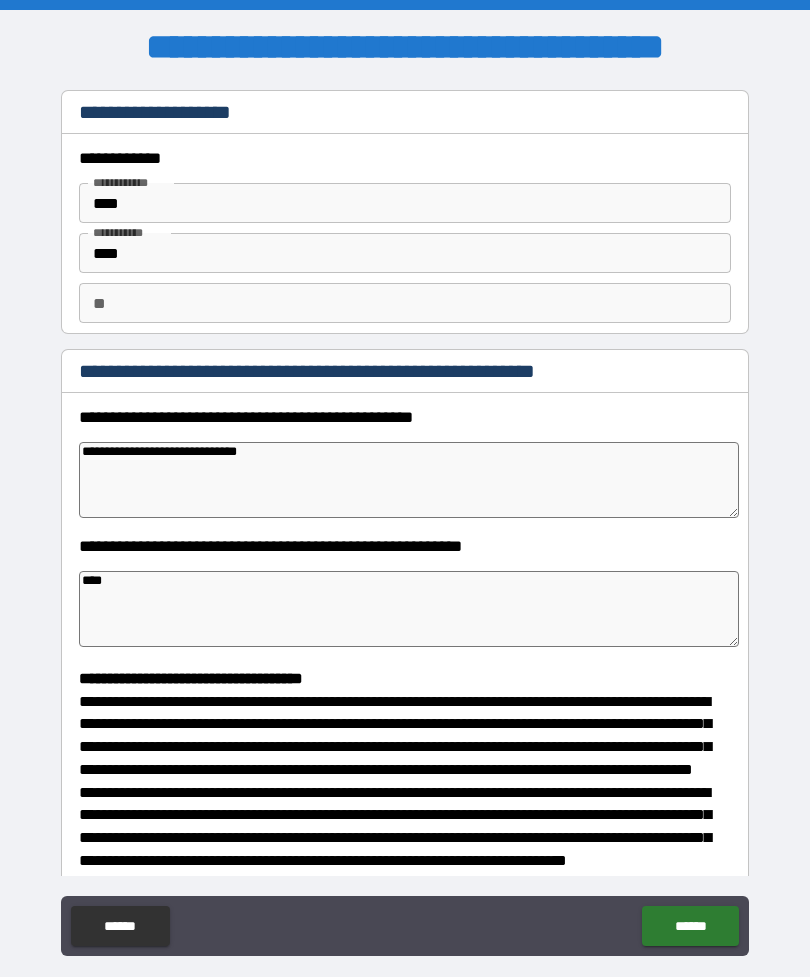 type on "*" 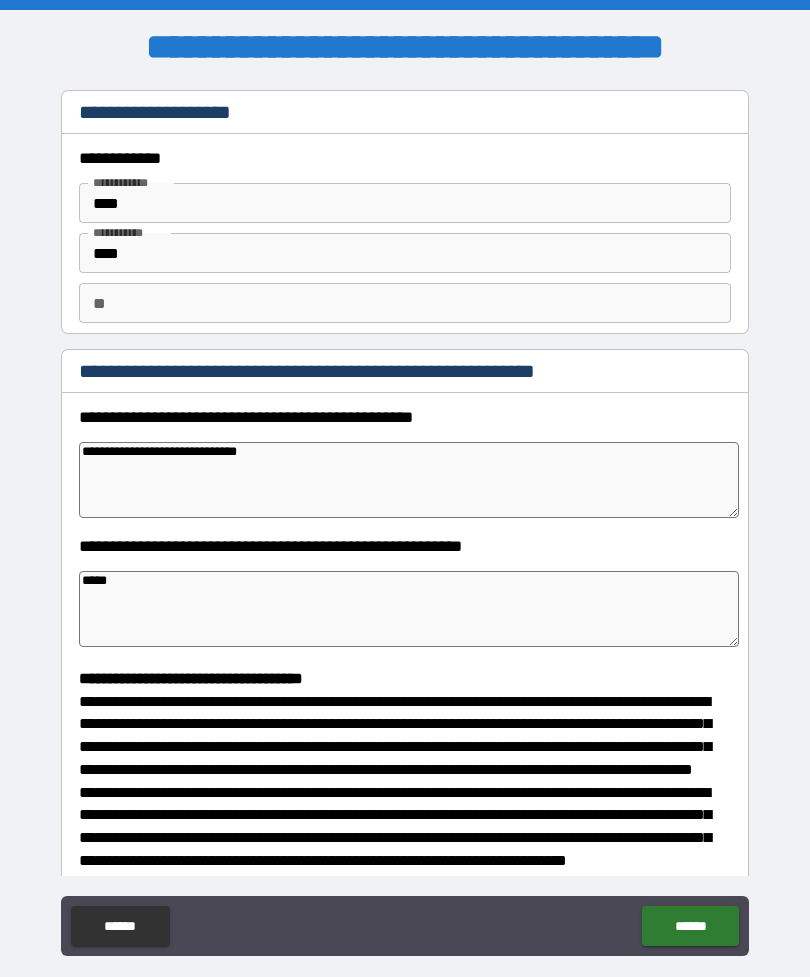 type on "*" 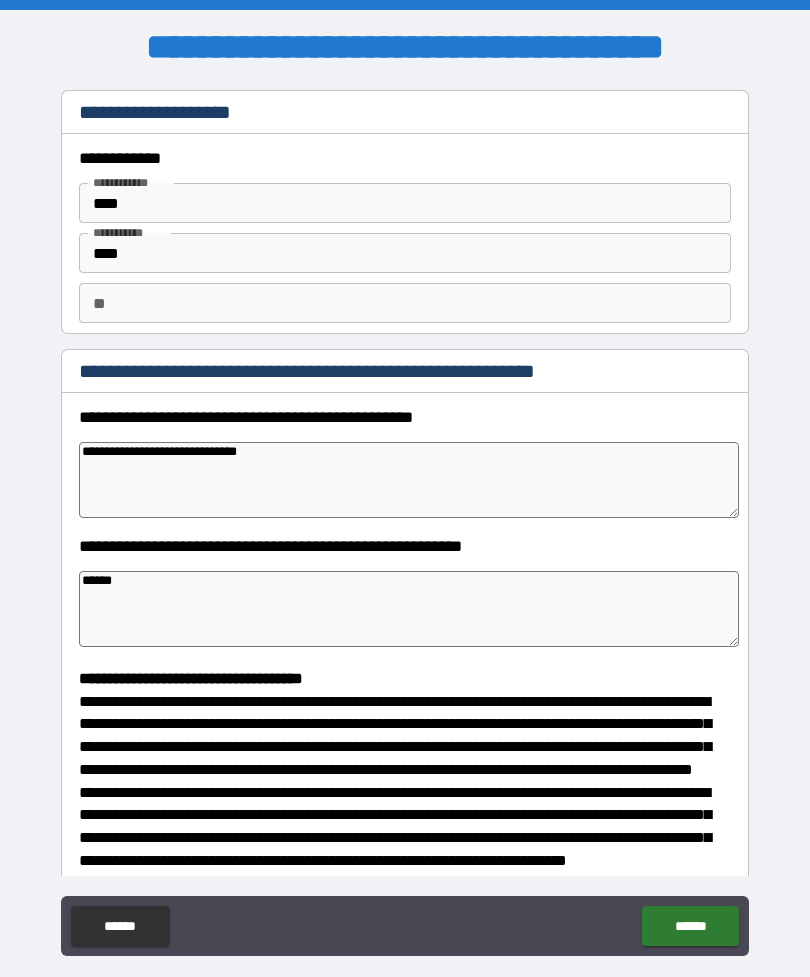 type on "*" 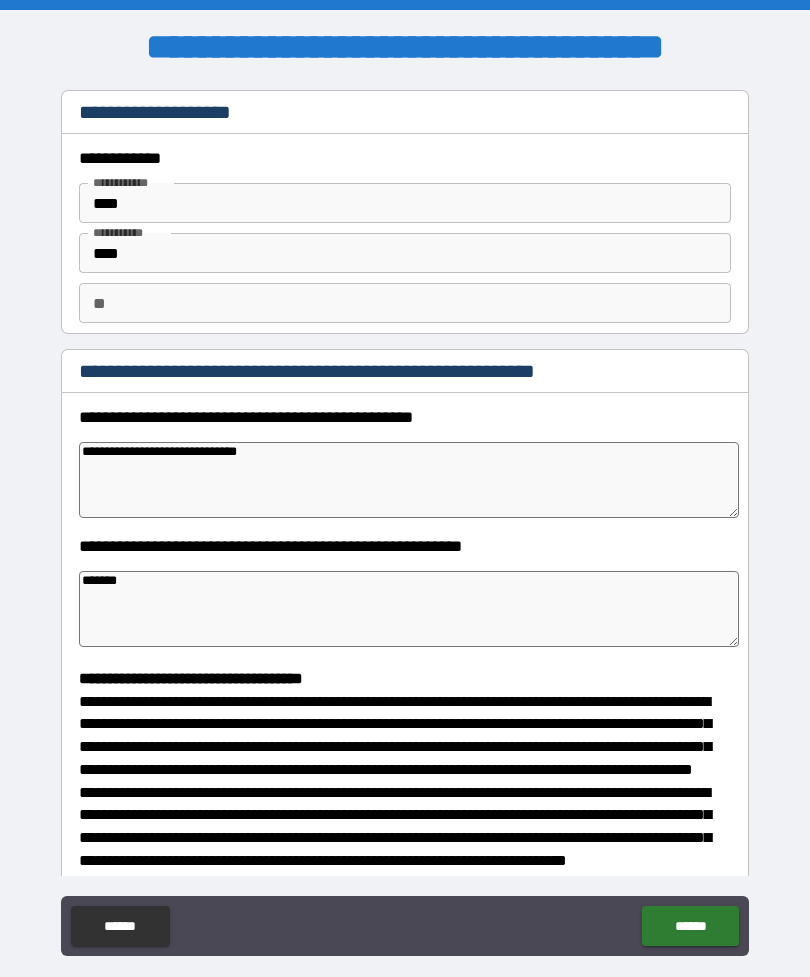type on "*" 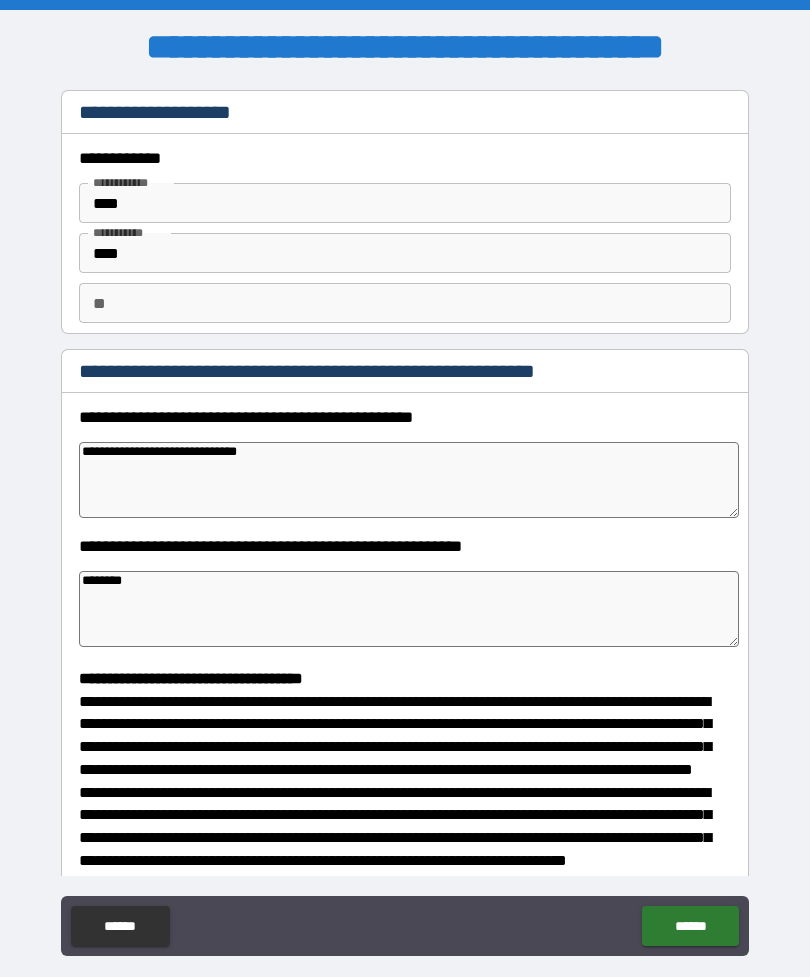 type on "*" 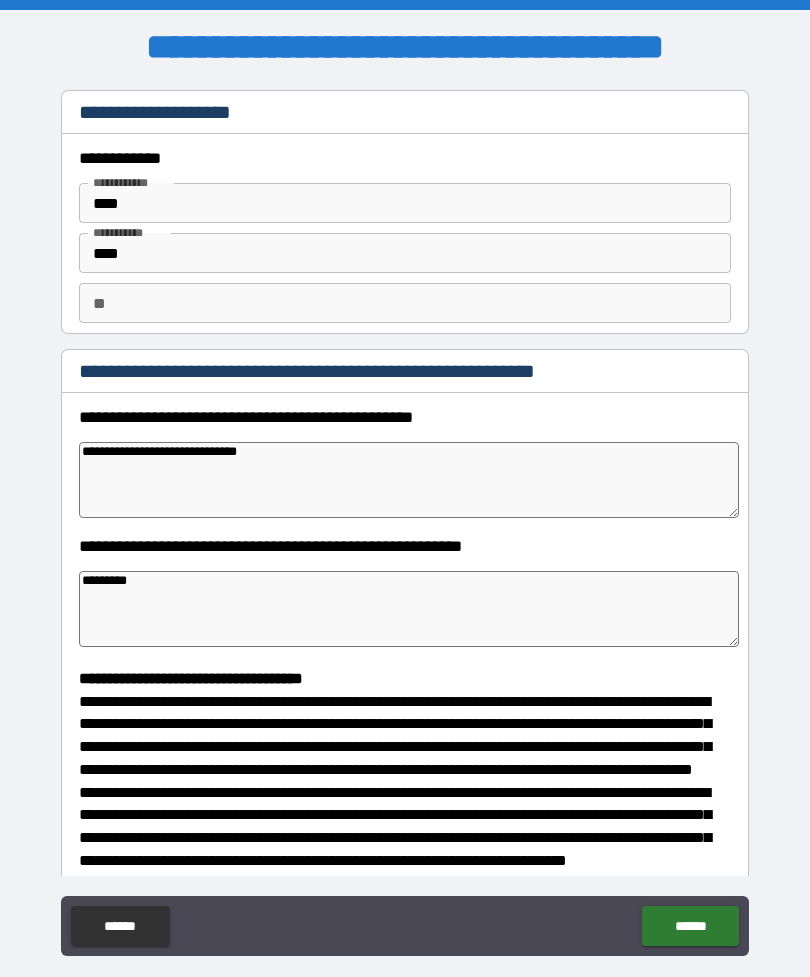 type on "*" 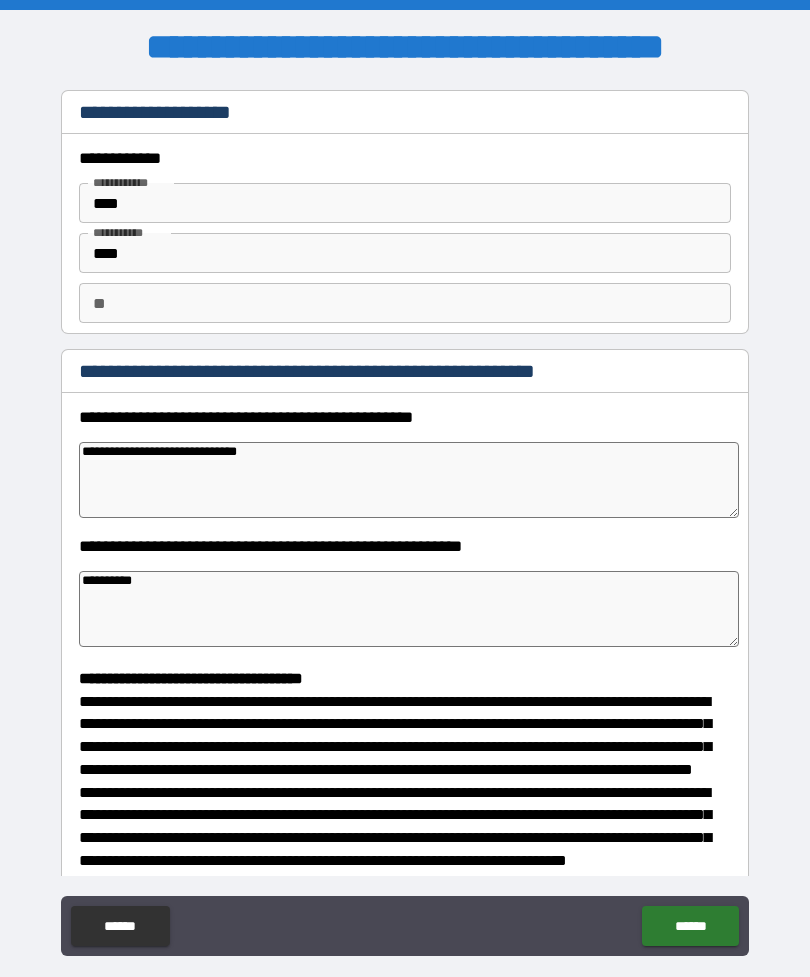 type on "*" 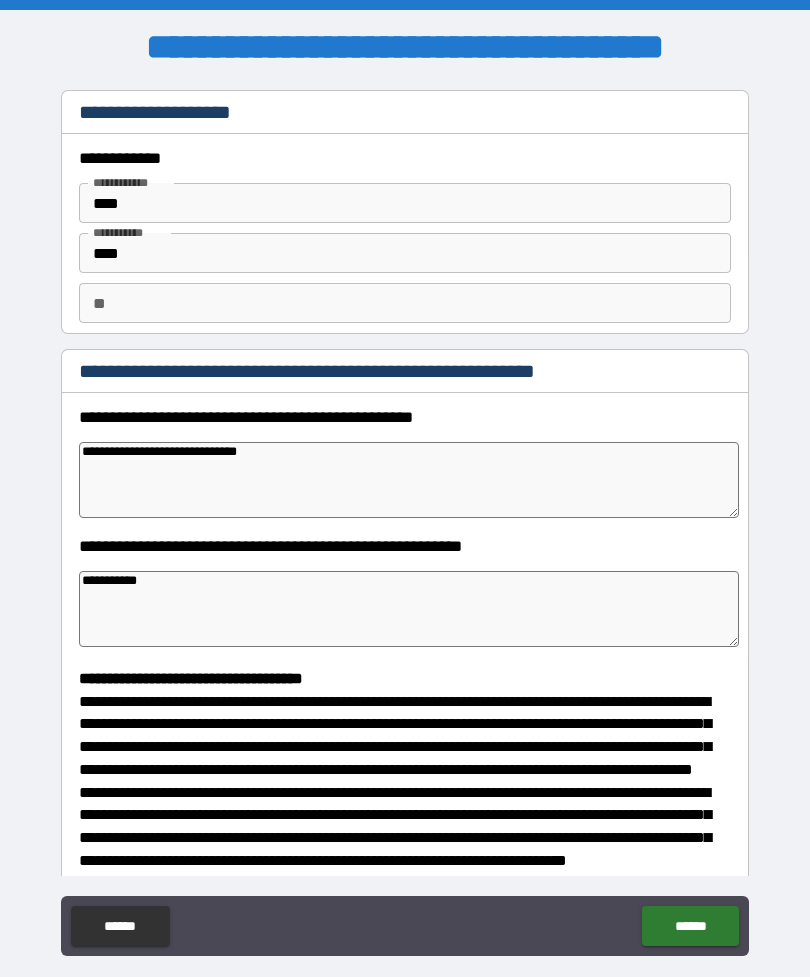 type on "*" 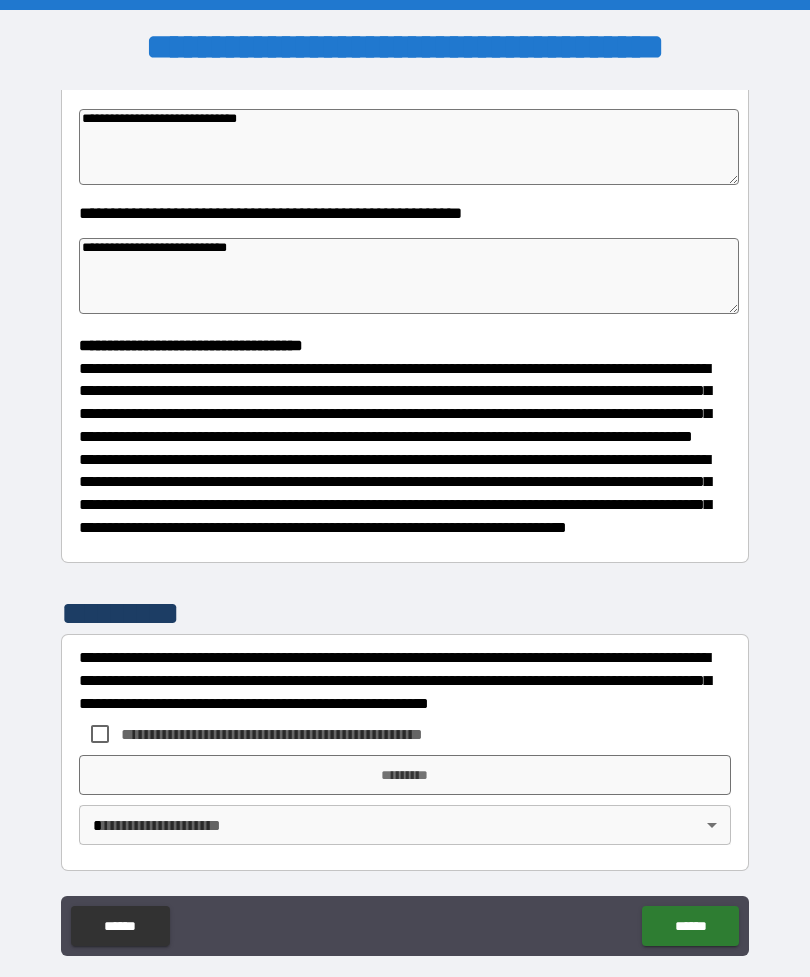 scroll, scrollTop: 370, scrollLeft: 0, axis: vertical 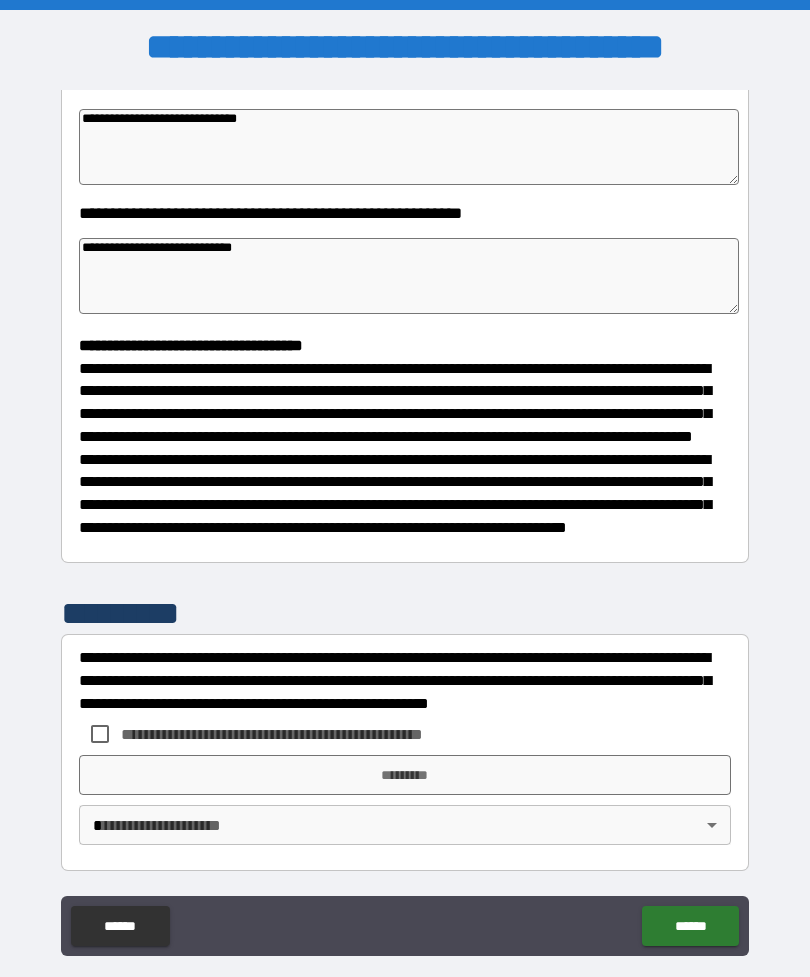 click at bounding box center [405, 550] 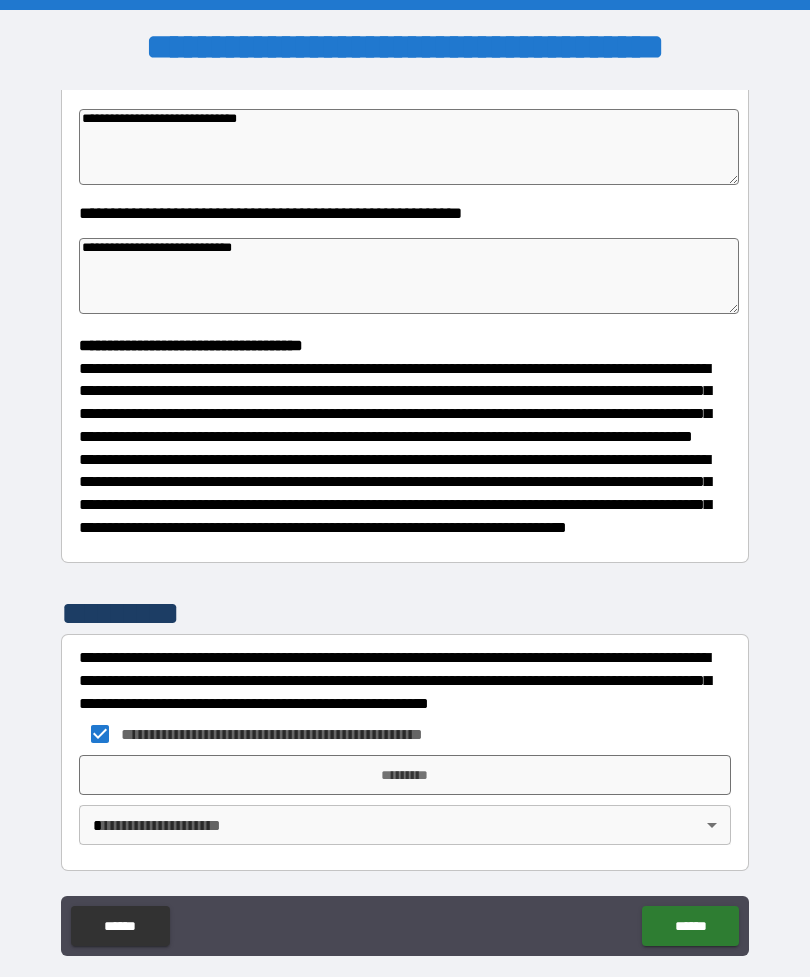 click on "*********" at bounding box center [405, 775] 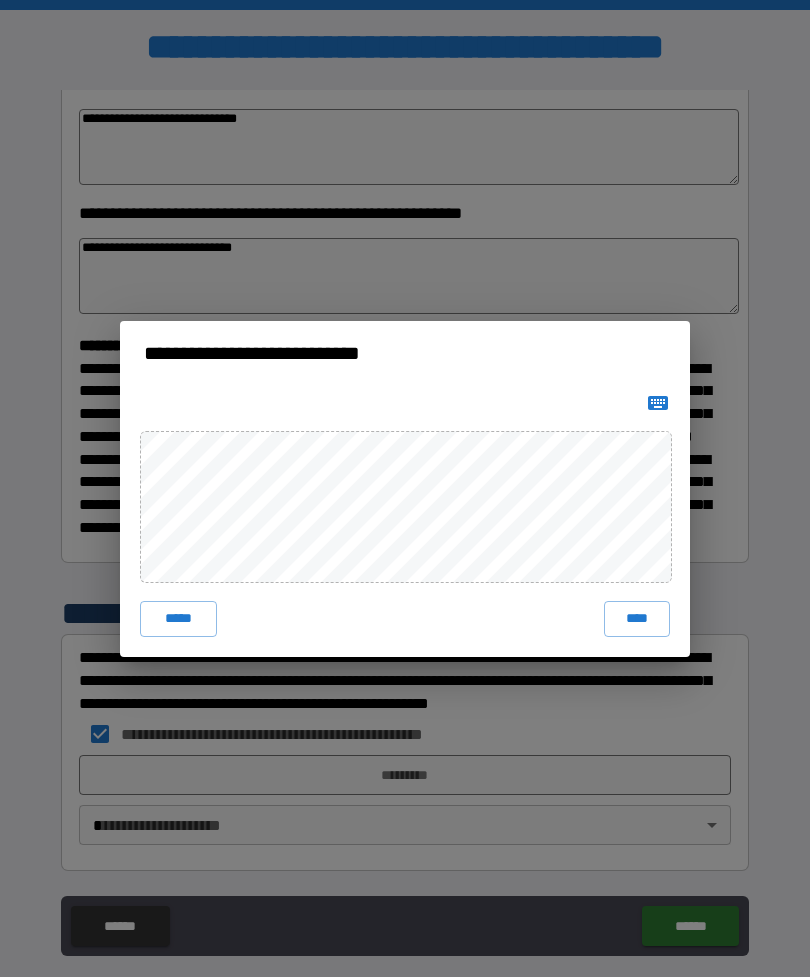click on "****" at bounding box center [637, 619] 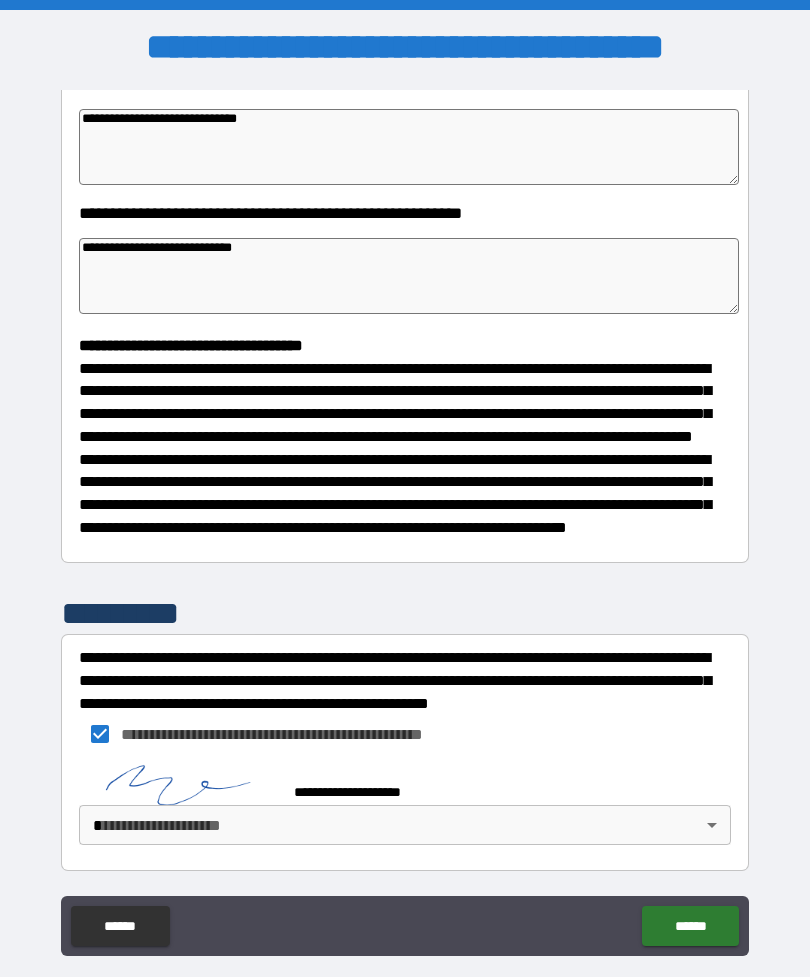 scroll, scrollTop: 360, scrollLeft: 0, axis: vertical 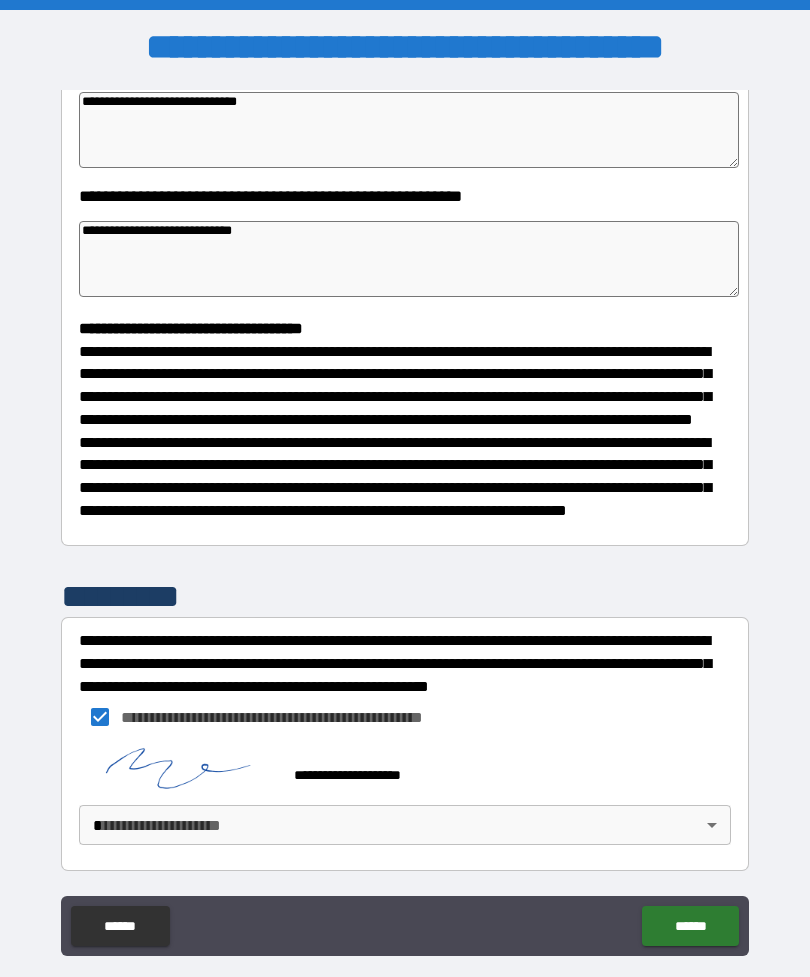 click on "**********" at bounding box center (405, 520) 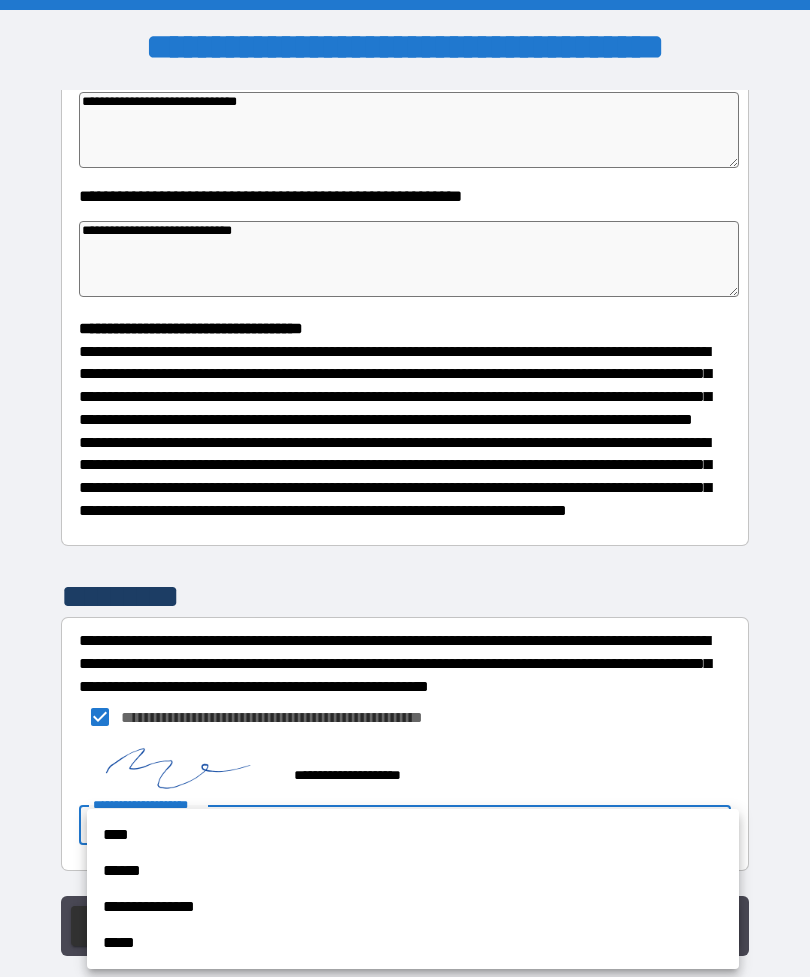 click on "**********" at bounding box center (413, 907) 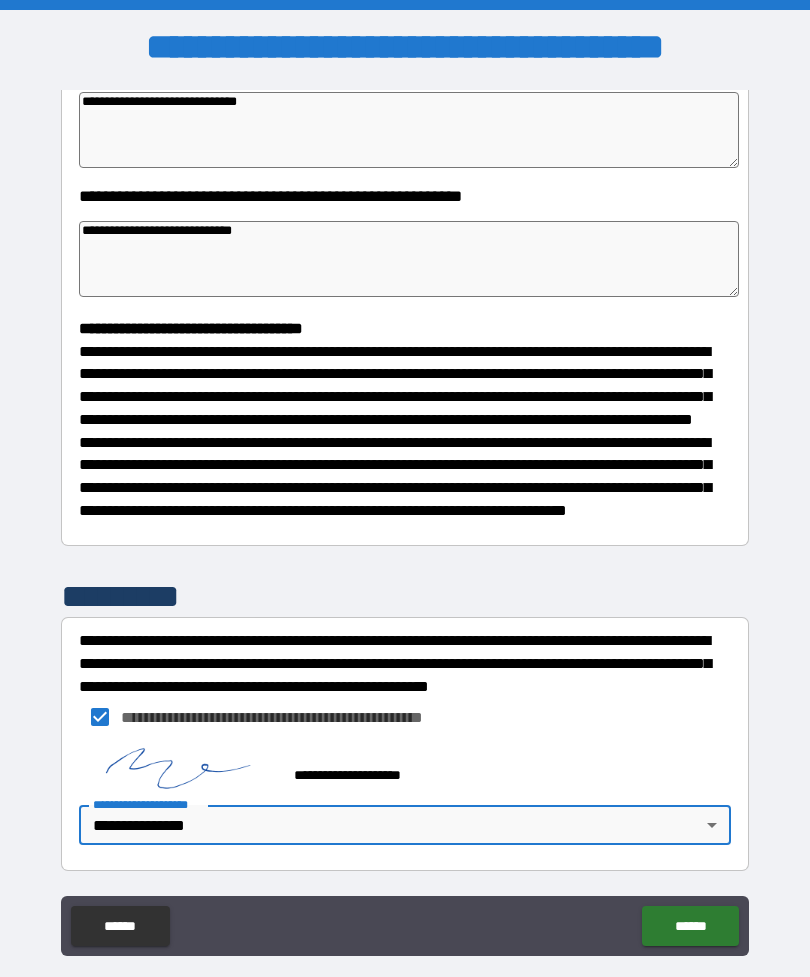 click on "******" at bounding box center [690, 926] 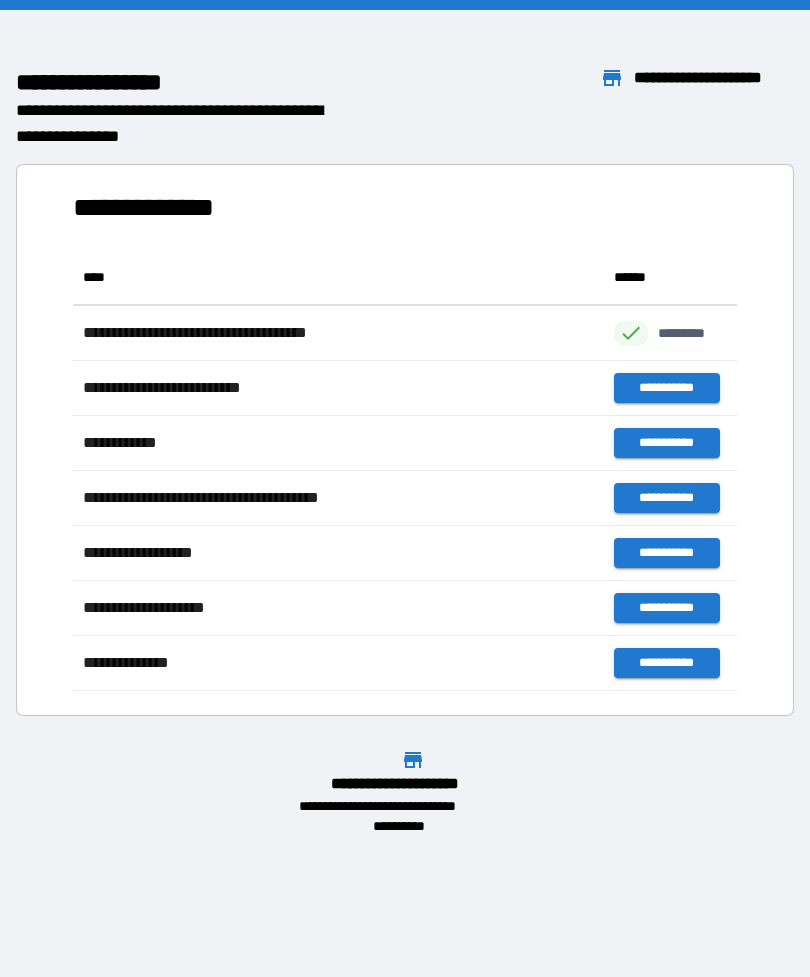 scroll, scrollTop: 1, scrollLeft: 1, axis: both 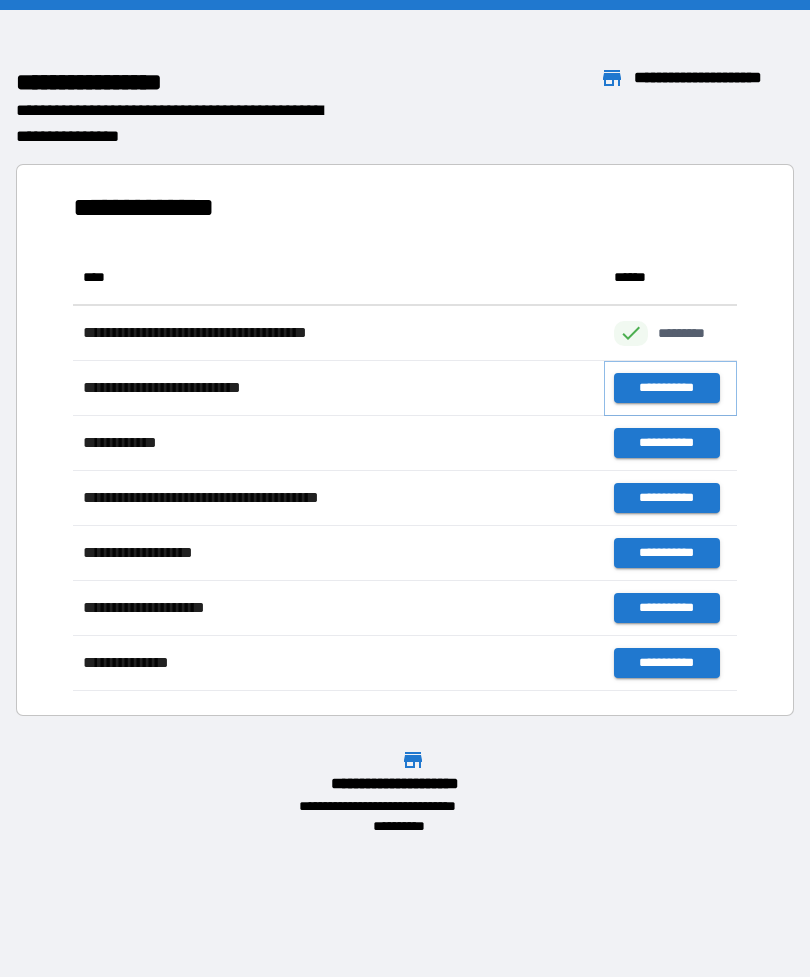 click on "**********" at bounding box center [666, 388] 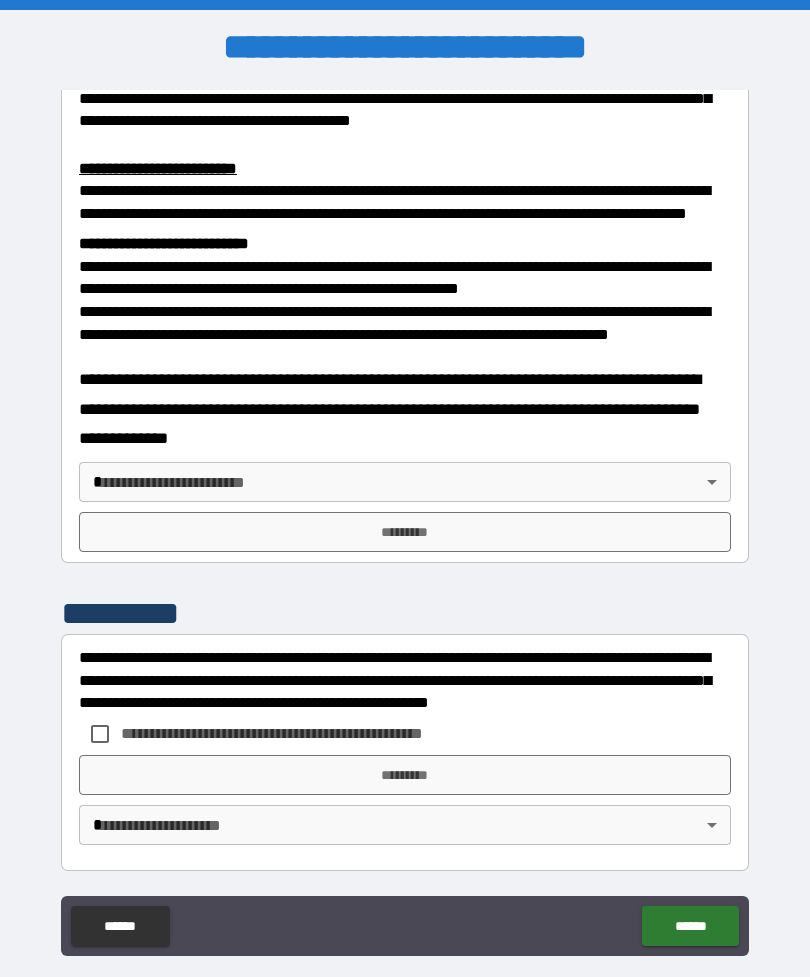 scroll, scrollTop: 660, scrollLeft: 0, axis: vertical 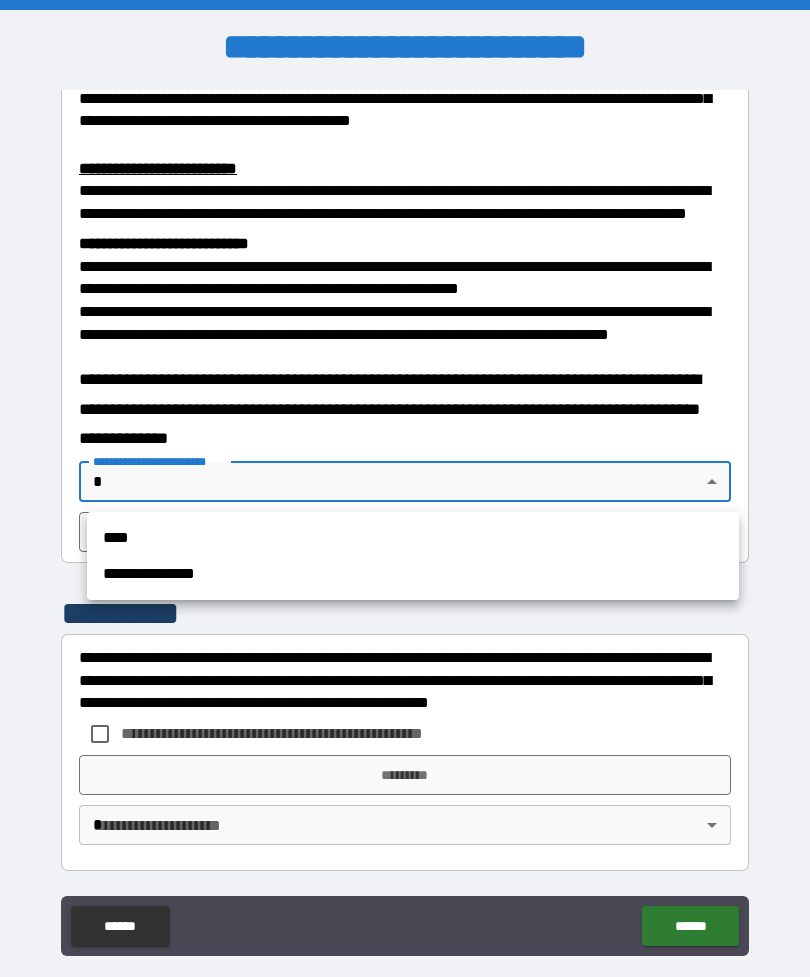 click on "**********" at bounding box center [413, 574] 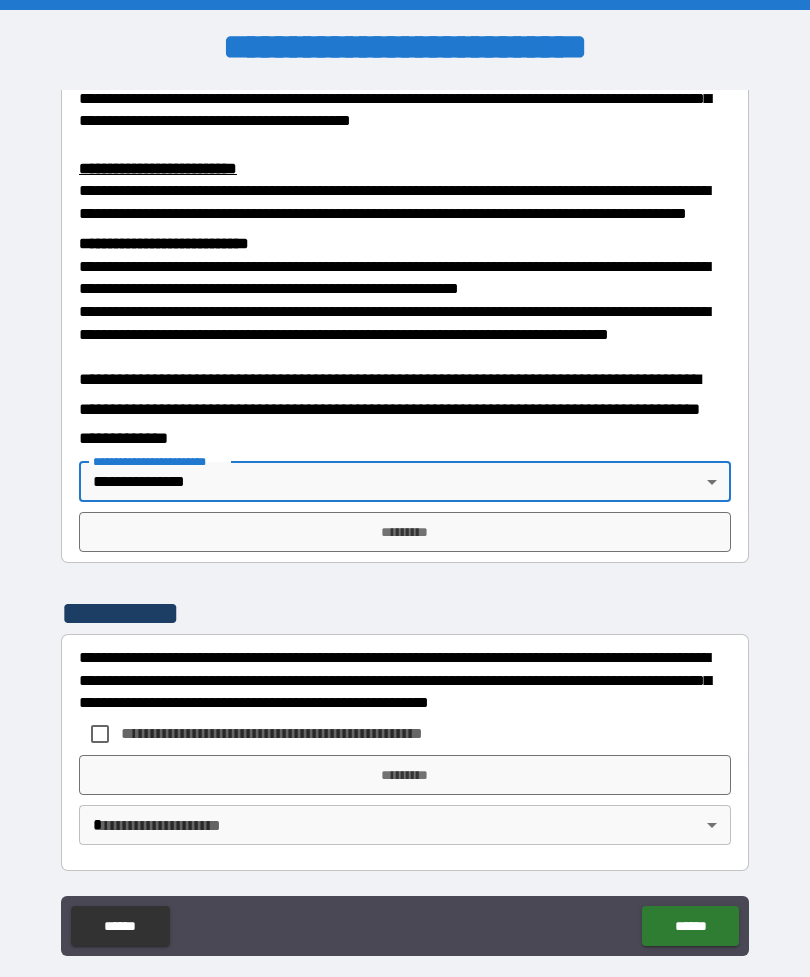 click on "*********" at bounding box center [405, 532] 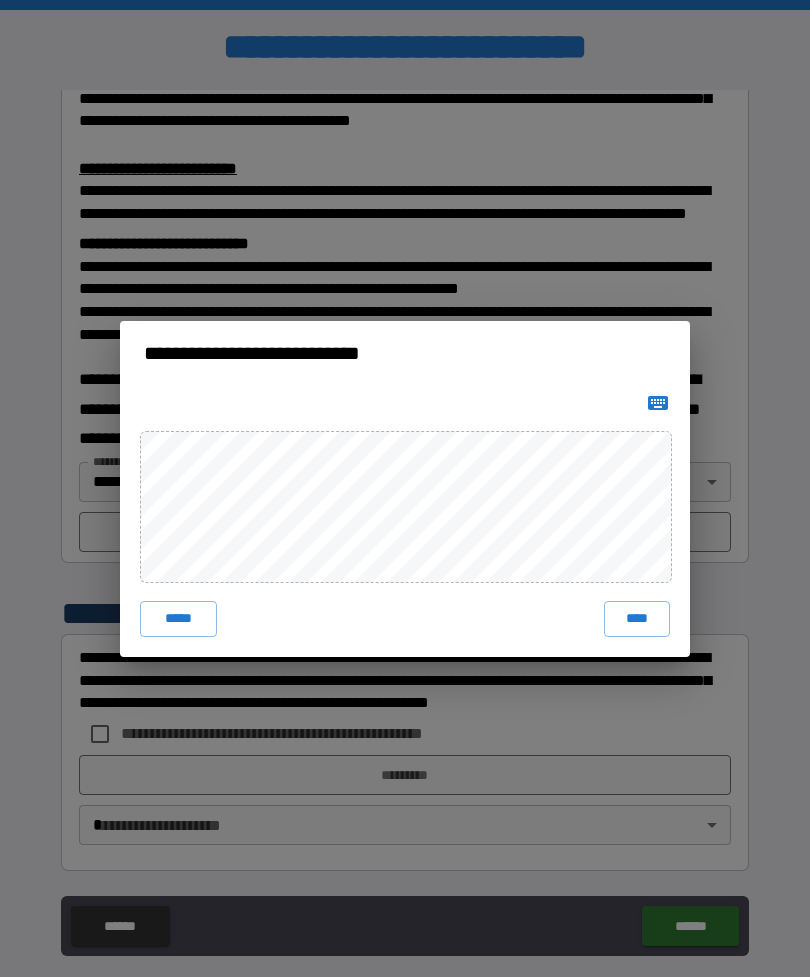 click on "*****" at bounding box center [178, 619] 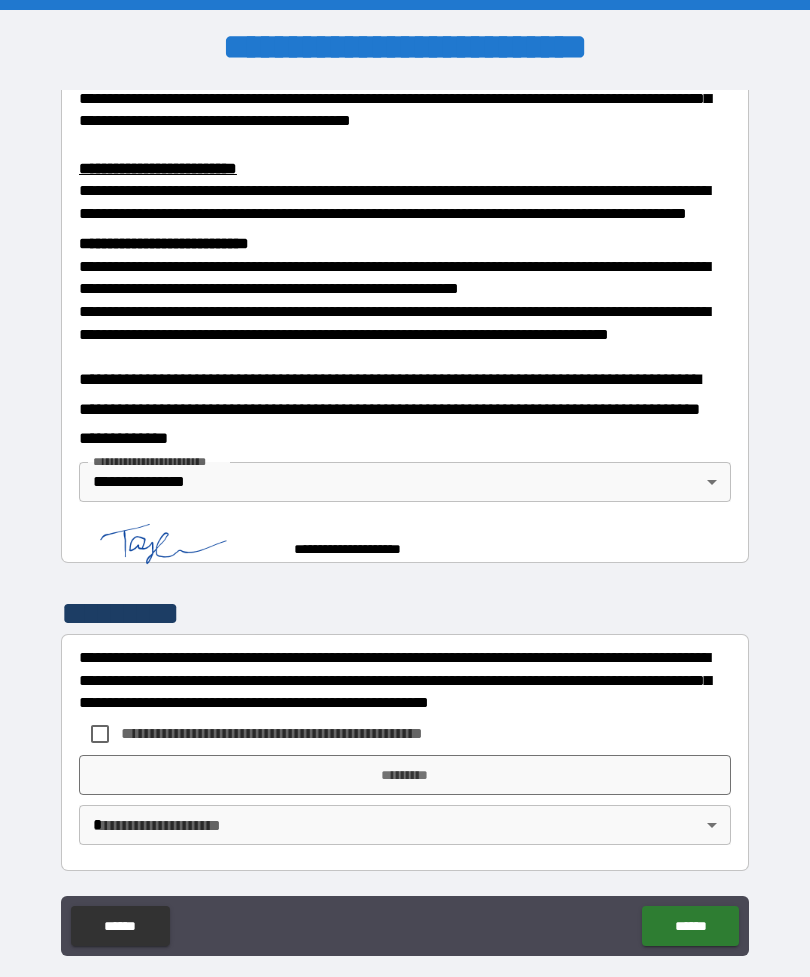 scroll, scrollTop: 650, scrollLeft: 0, axis: vertical 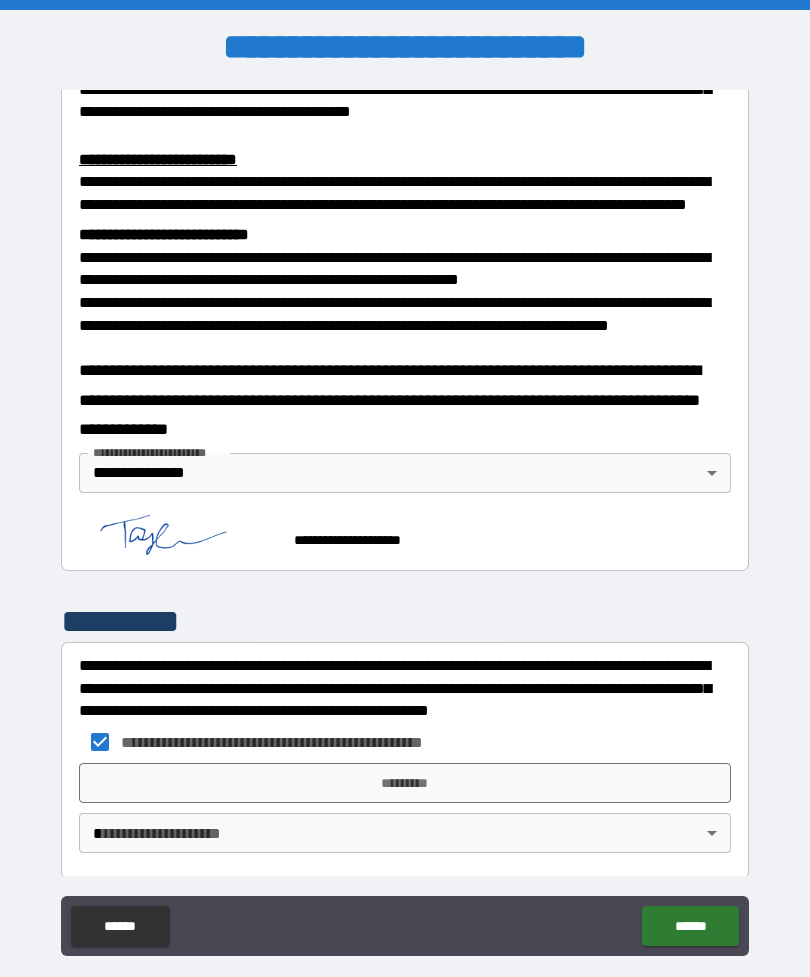 click on "*********" at bounding box center [405, 783] 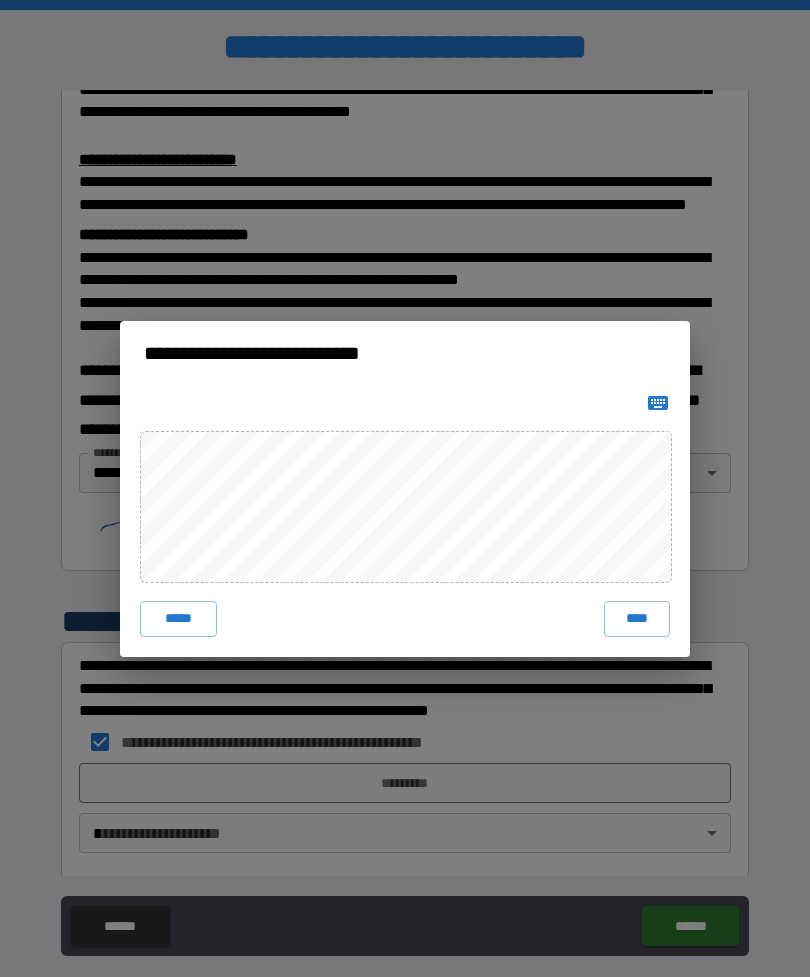 click on "****" at bounding box center (637, 619) 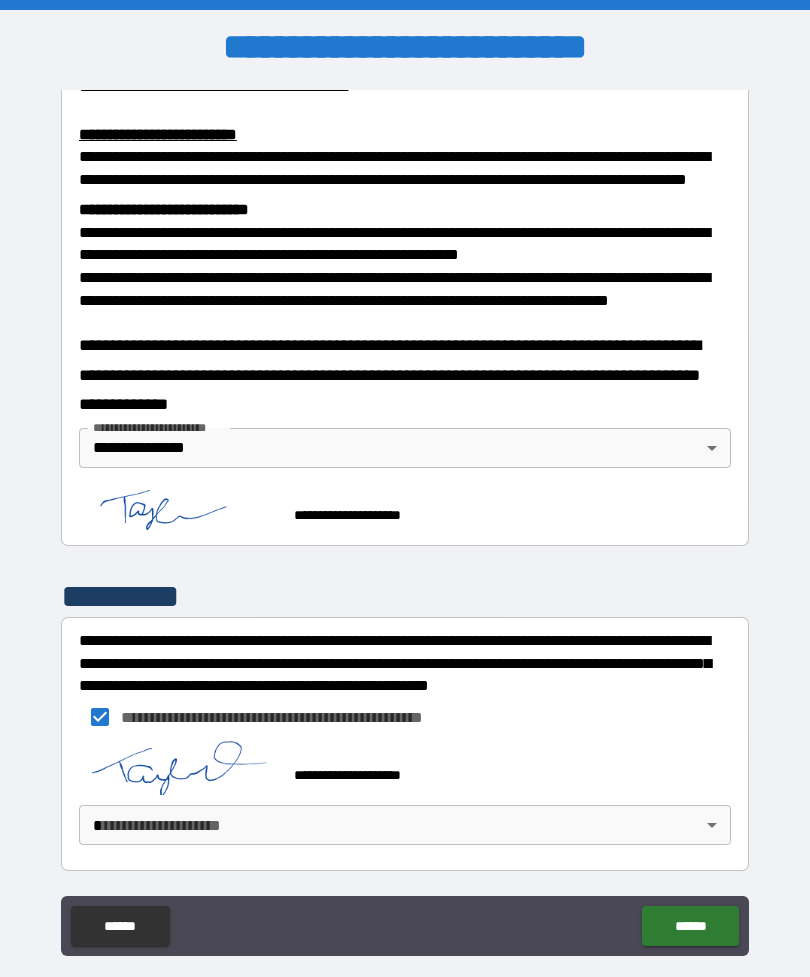 scroll, scrollTop: 694, scrollLeft: 0, axis: vertical 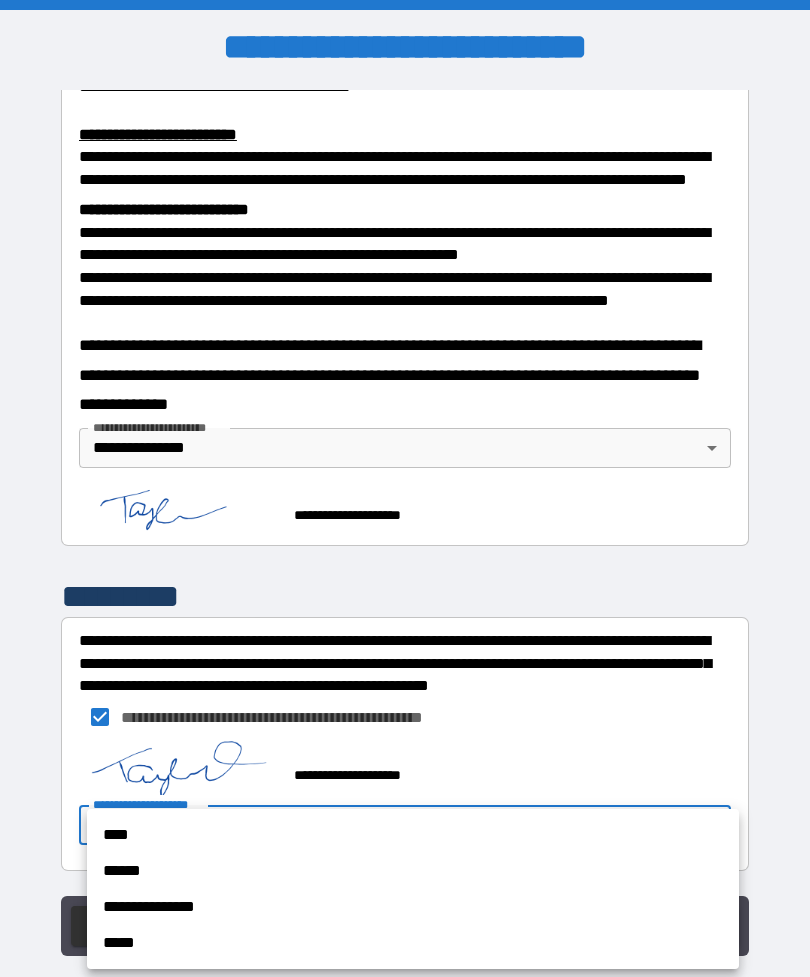 click on "**********" at bounding box center [413, 907] 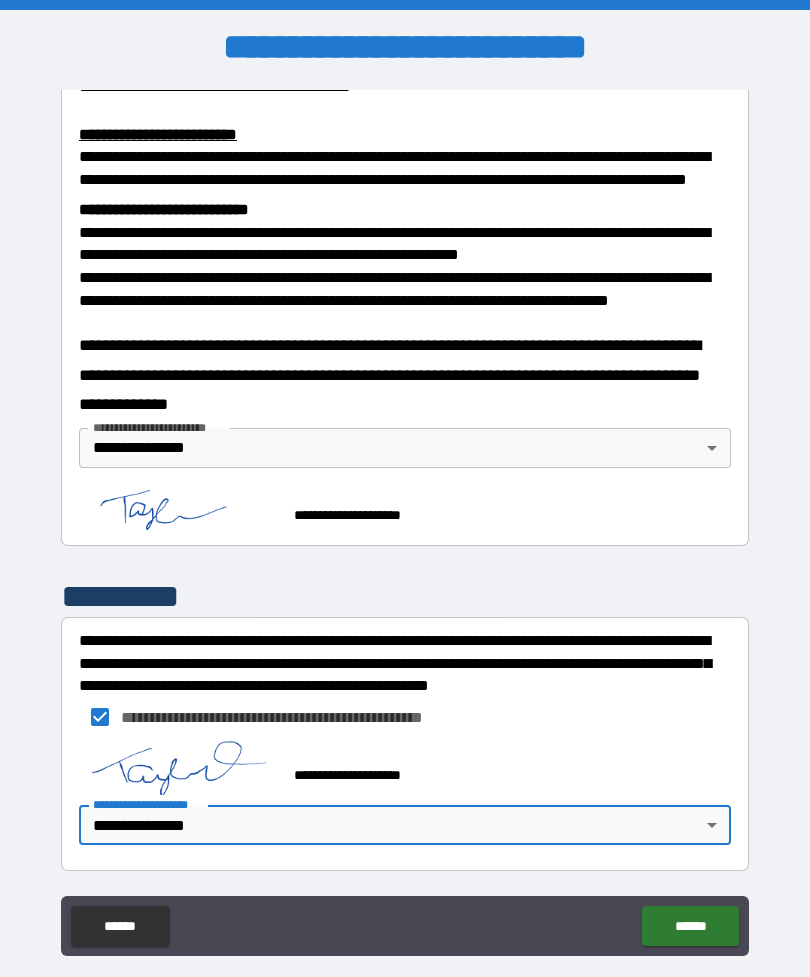 click on "******" at bounding box center [690, 926] 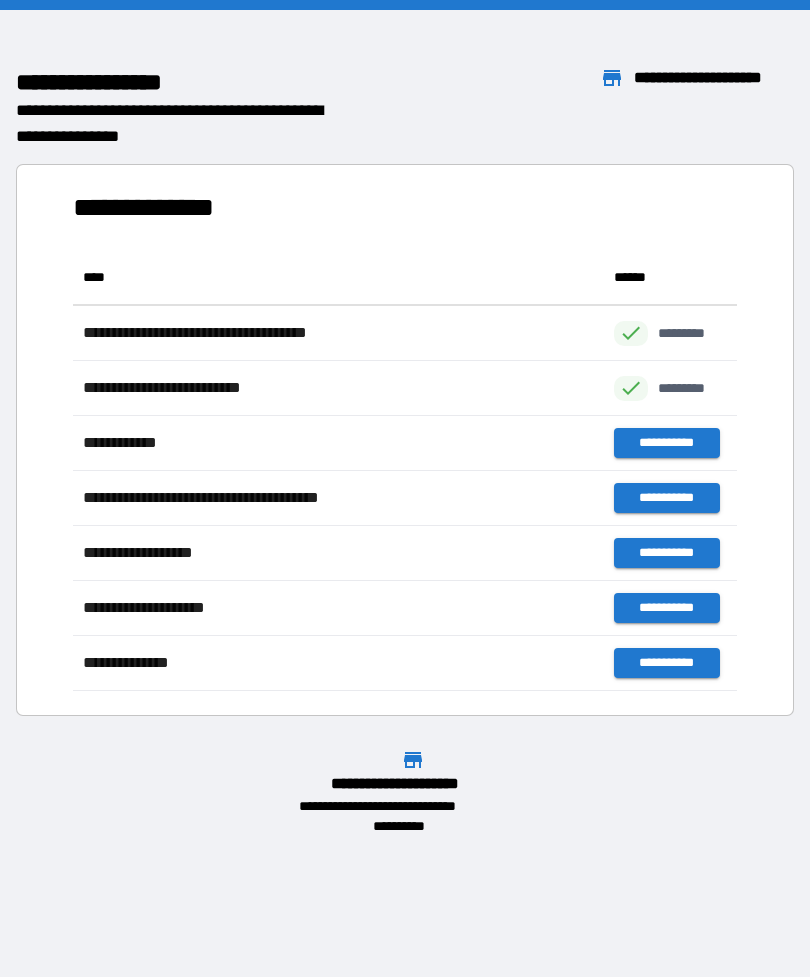 scroll, scrollTop: 441, scrollLeft: 664, axis: both 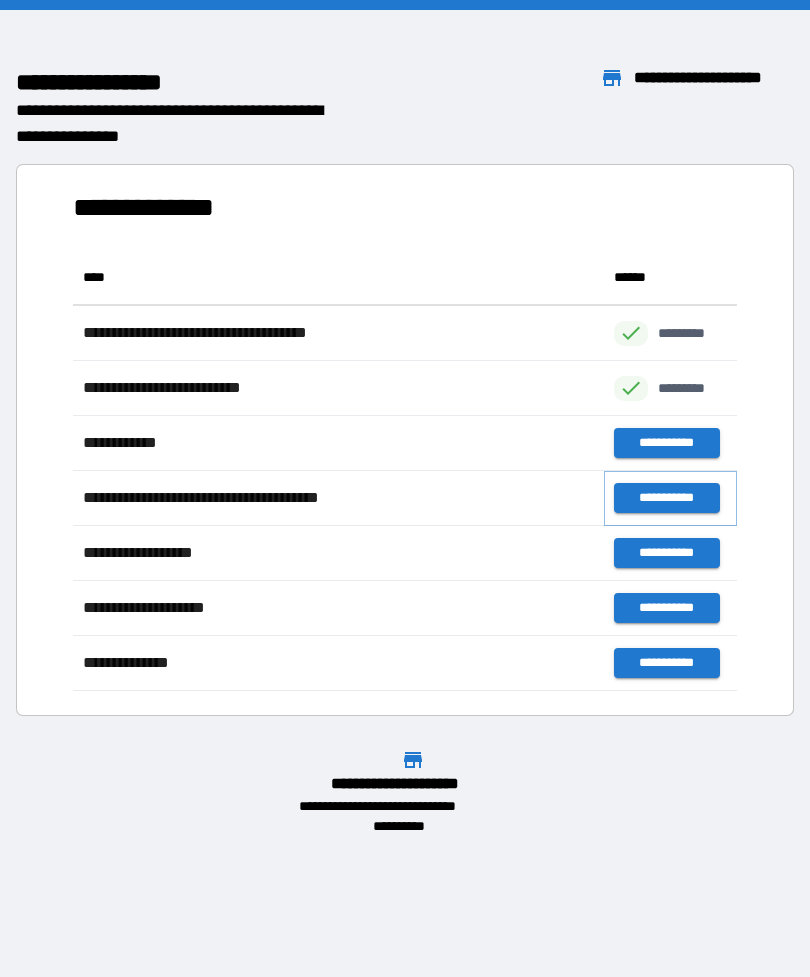 click on "**********" at bounding box center (666, 498) 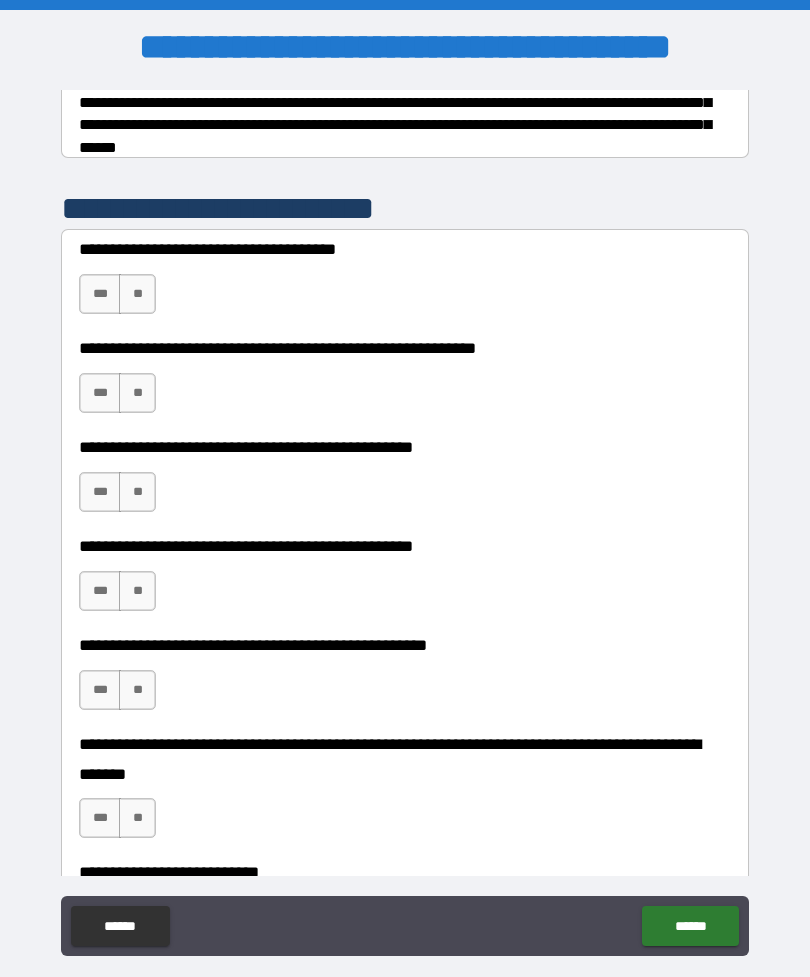 scroll, scrollTop: 350, scrollLeft: 0, axis: vertical 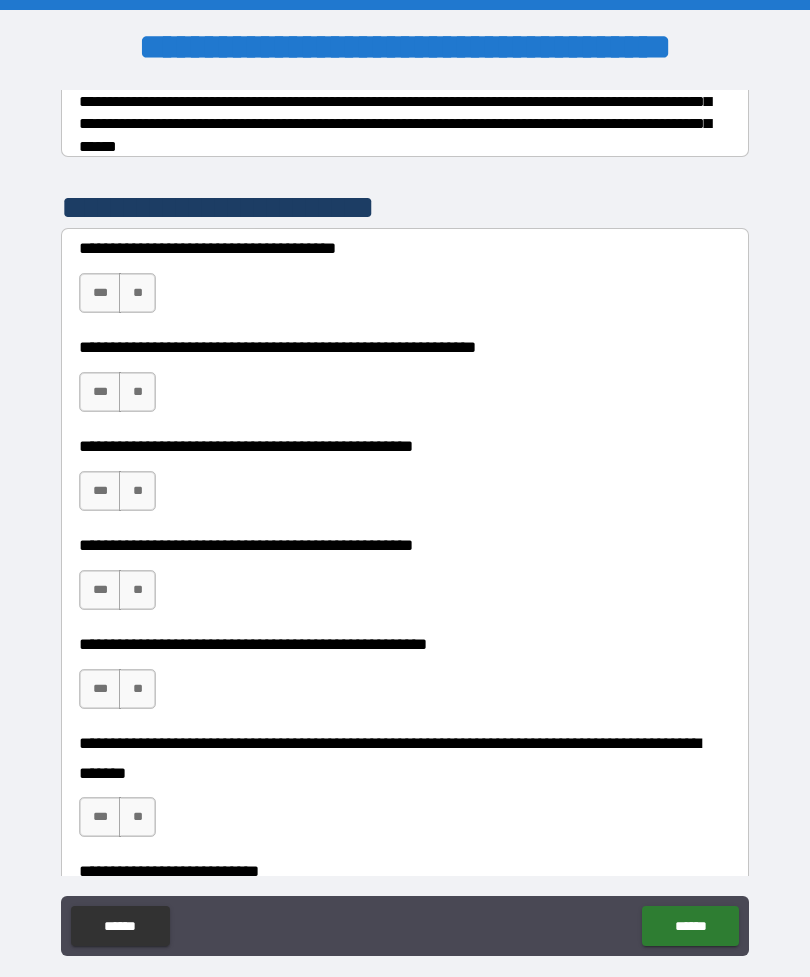 click on "**" at bounding box center (137, 293) 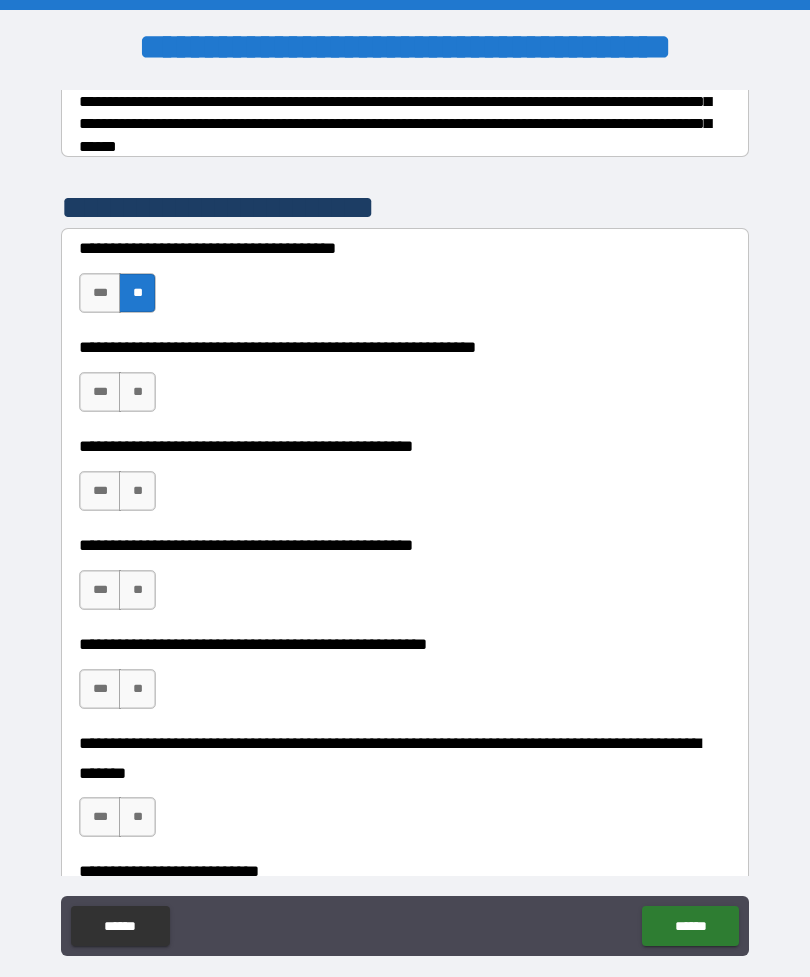 click on "**" at bounding box center (137, 392) 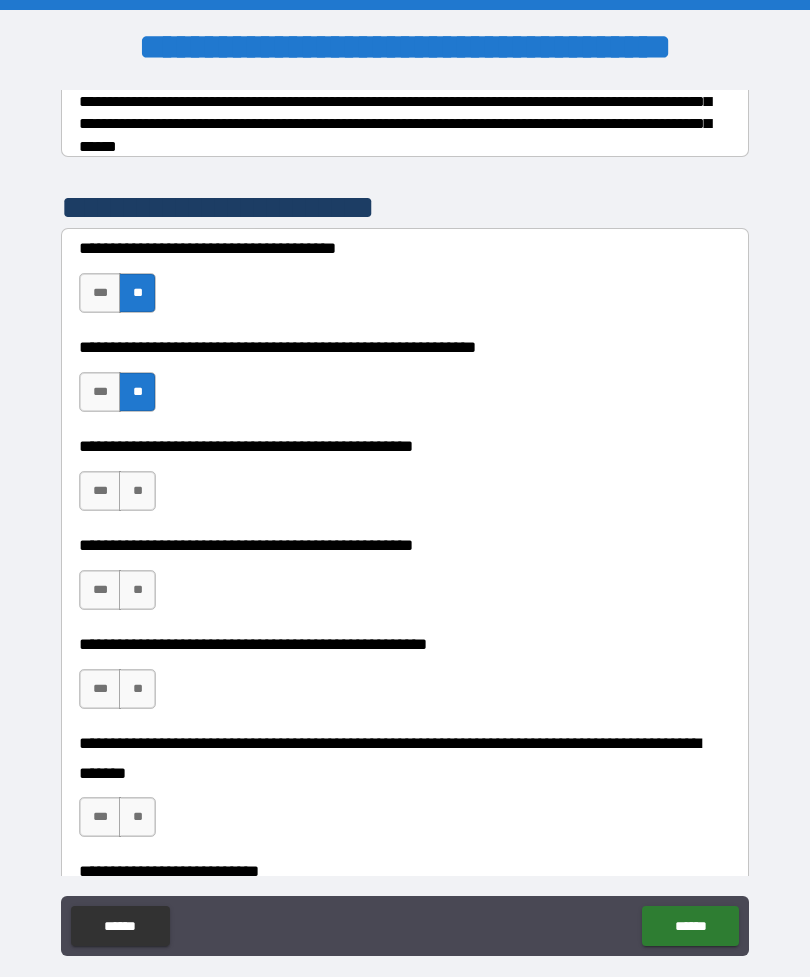 click on "**" at bounding box center [137, 491] 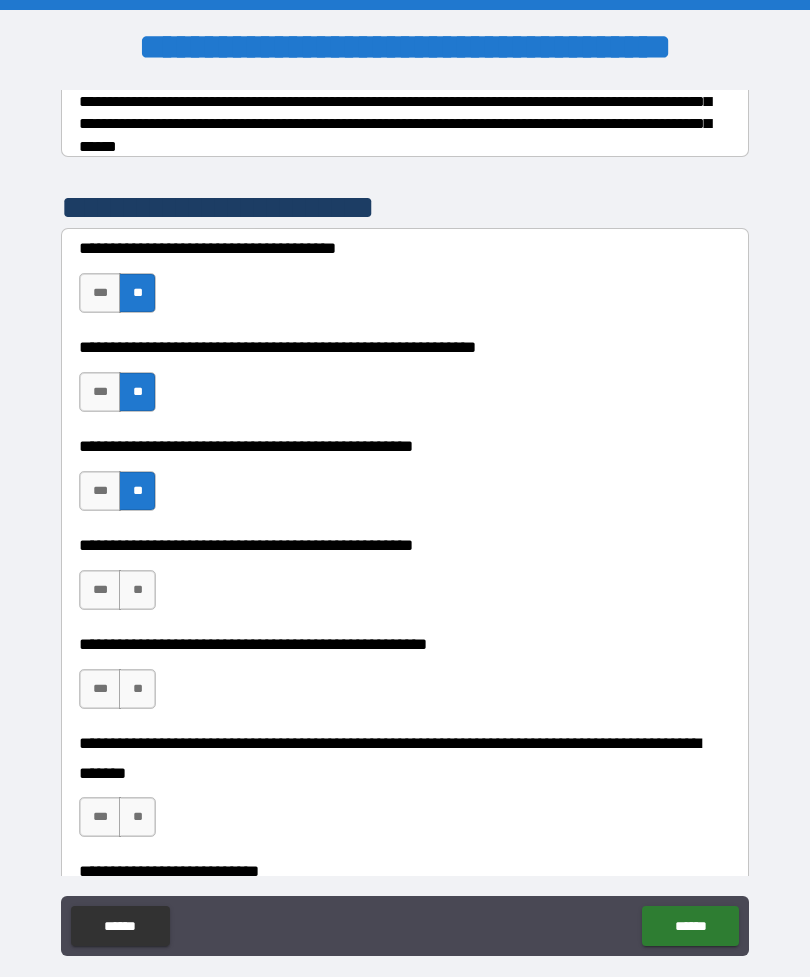 click on "**" at bounding box center (137, 590) 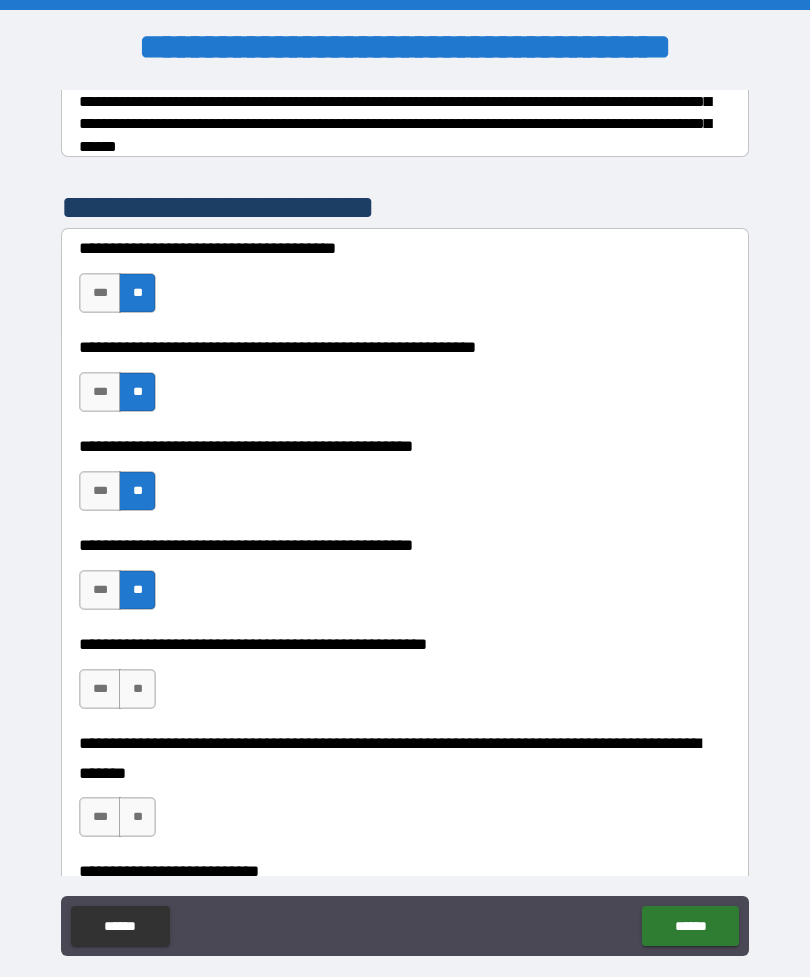 click on "**" at bounding box center (137, 689) 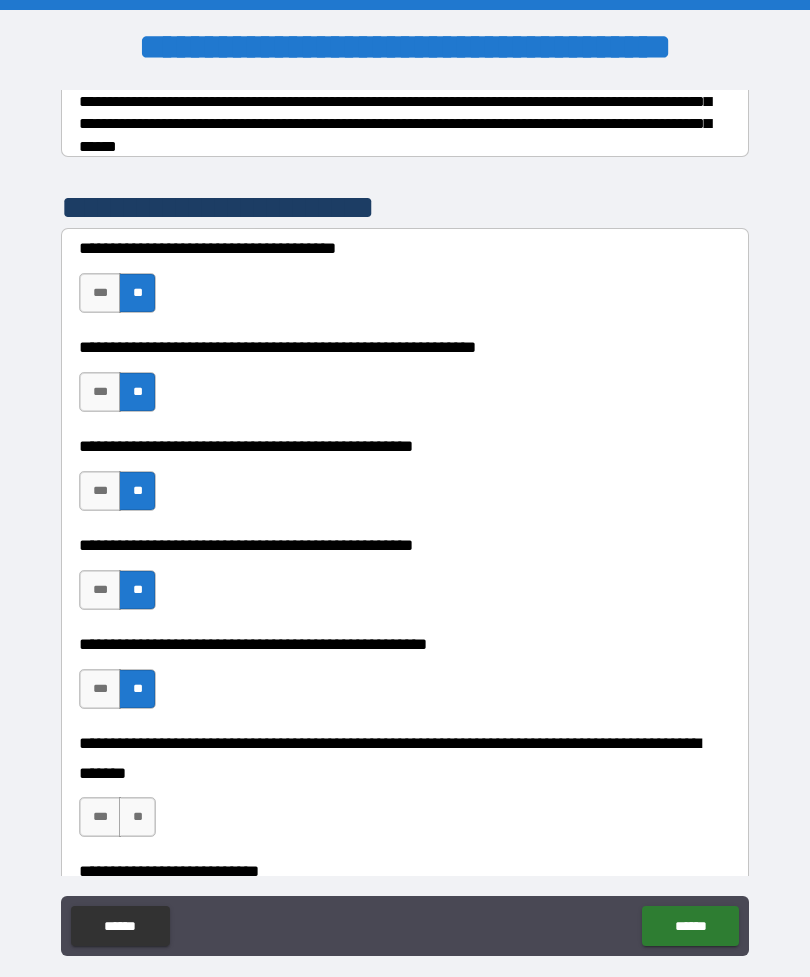 click on "**" at bounding box center (137, 817) 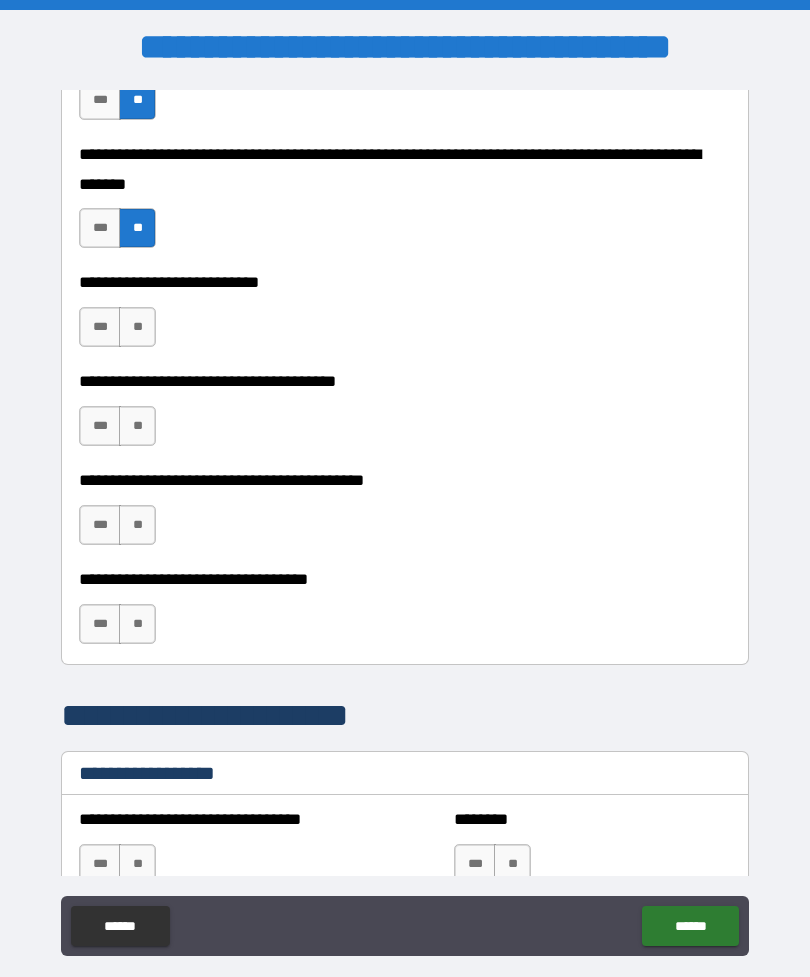 scroll, scrollTop: 999, scrollLeft: 0, axis: vertical 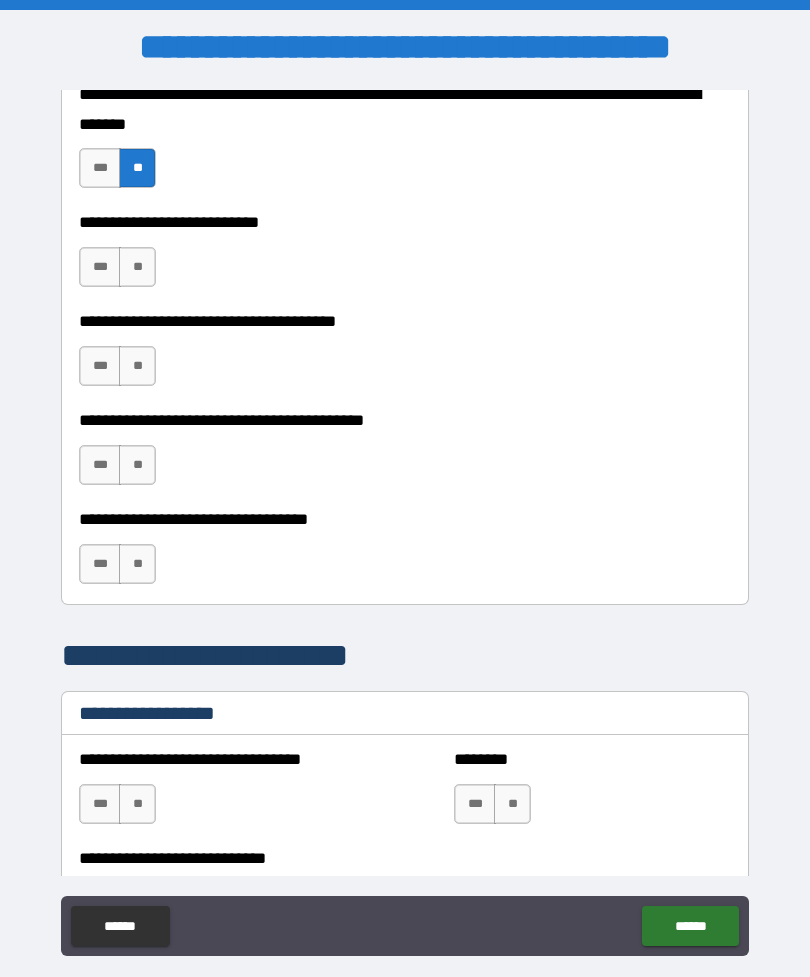 click on "**" at bounding box center [137, 267] 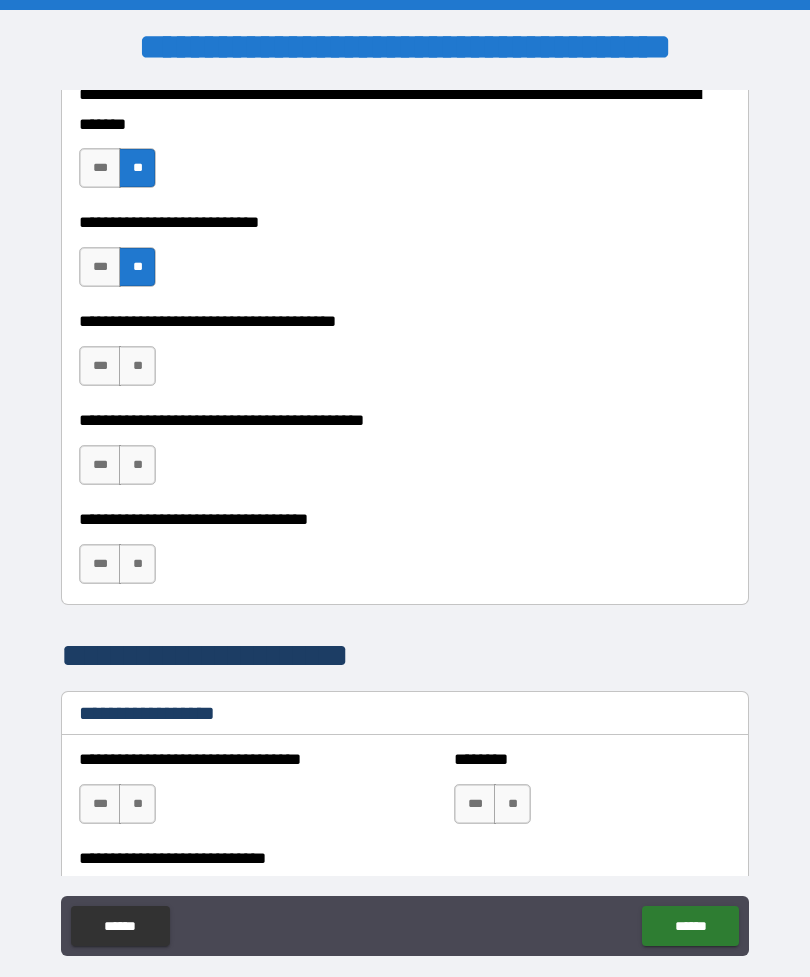 click on "**" at bounding box center (137, 366) 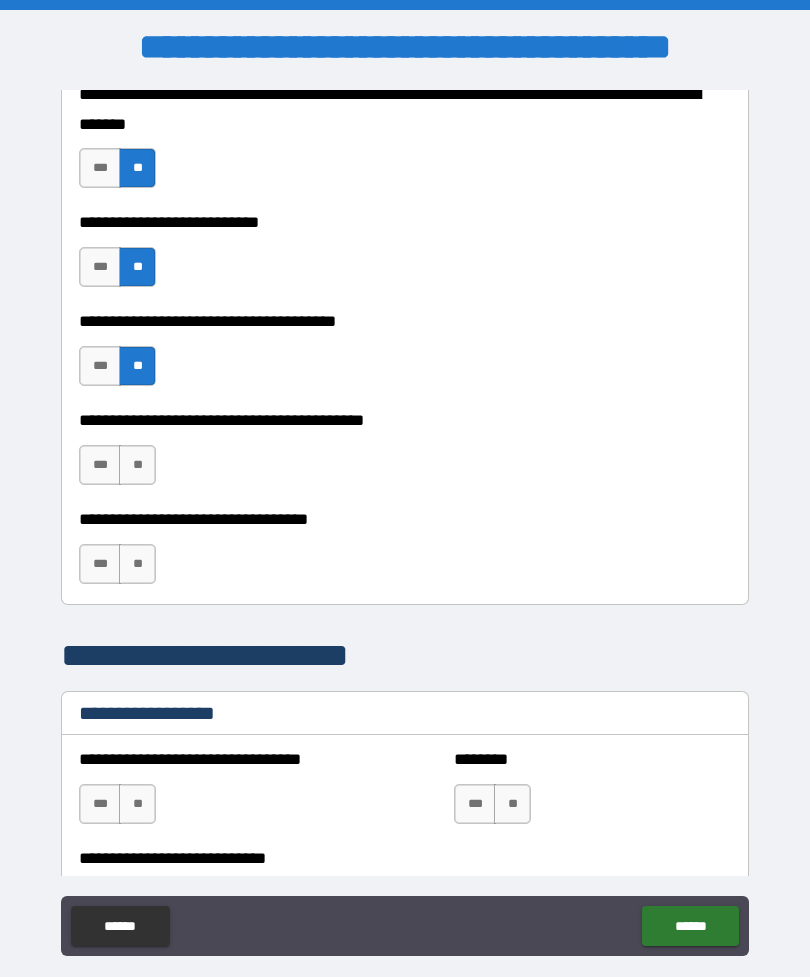 click on "**" at bounding box center (137, 465) 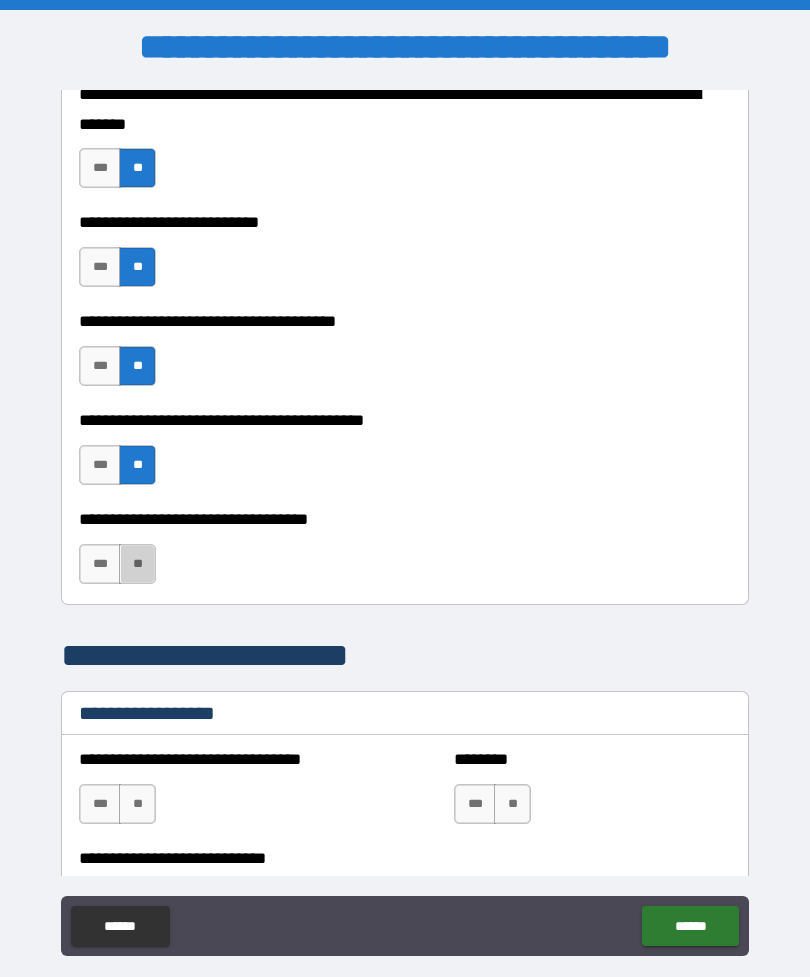 click on "**" at bounding box center (137, 564) 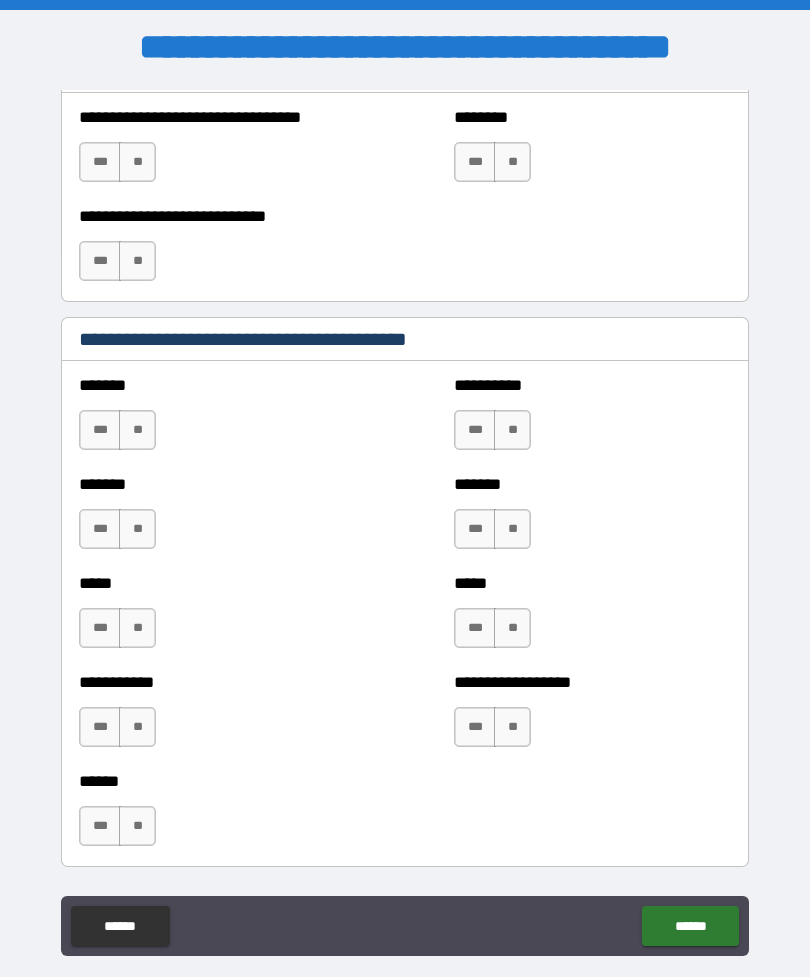 scroll, scrollTop: 1637, scrollLeft: 0, axis: vertical 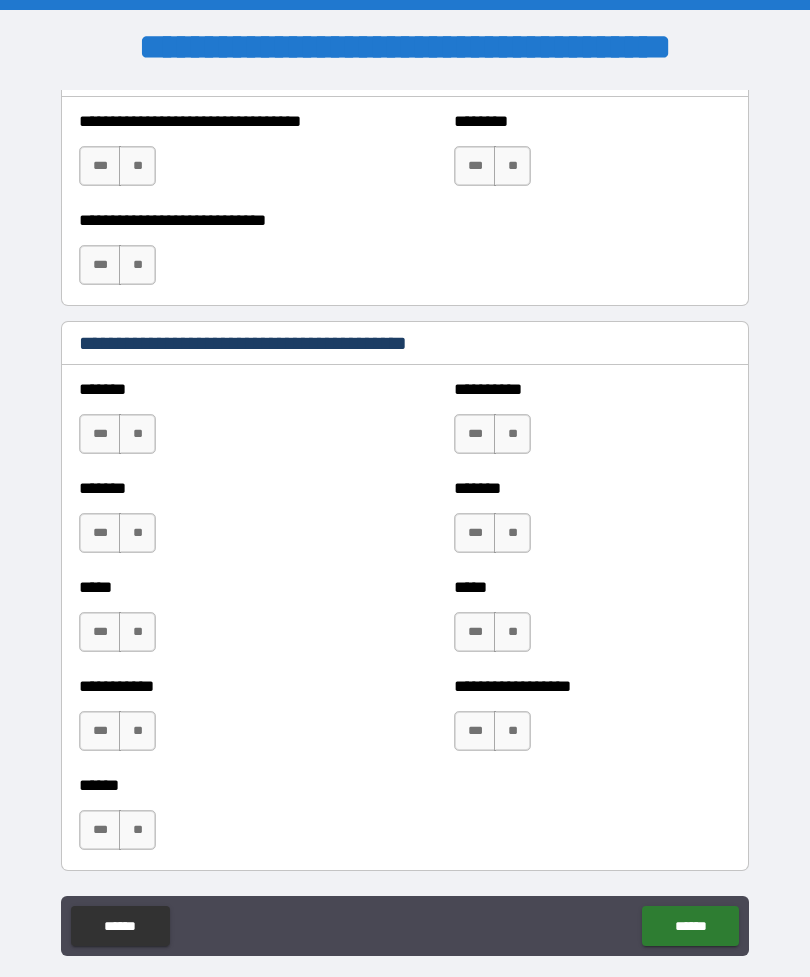 click on "**" at bounding box center (137, 166) 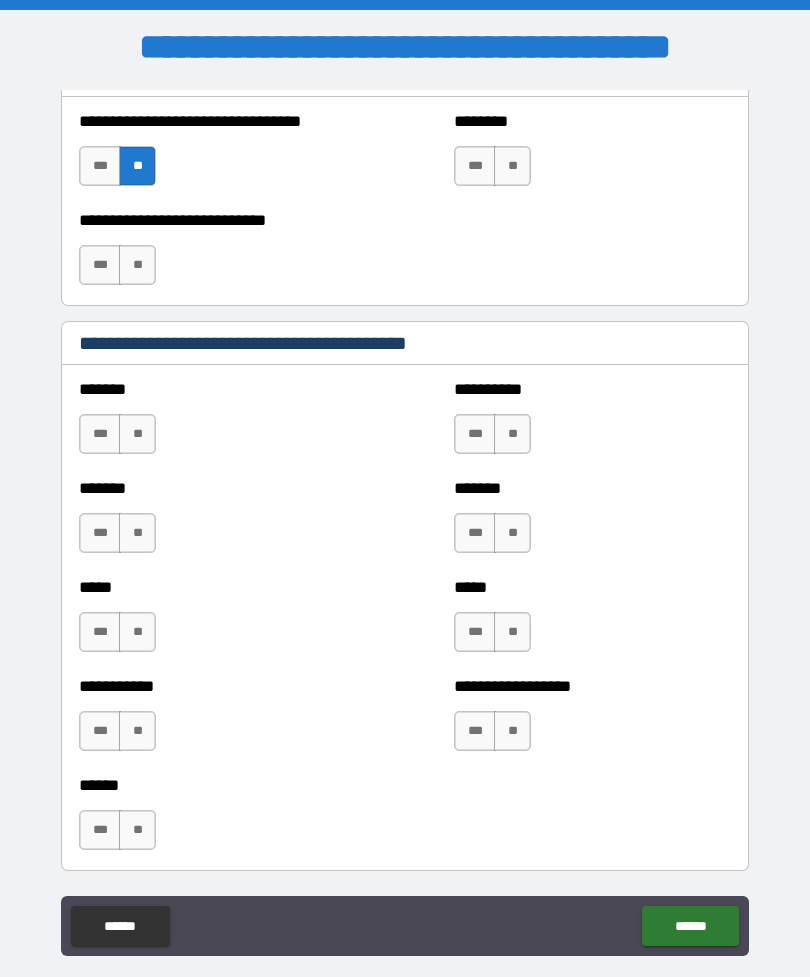 click on "**" at bounding box center [137, 265] 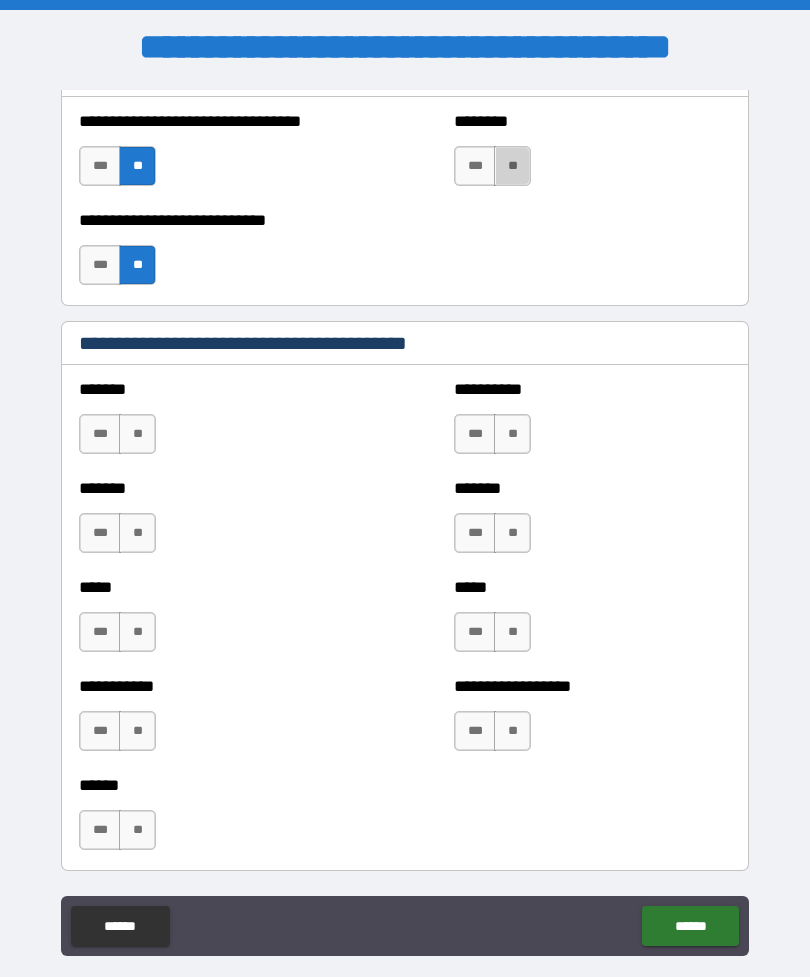 click on "**" at bounding box center [512, 166] 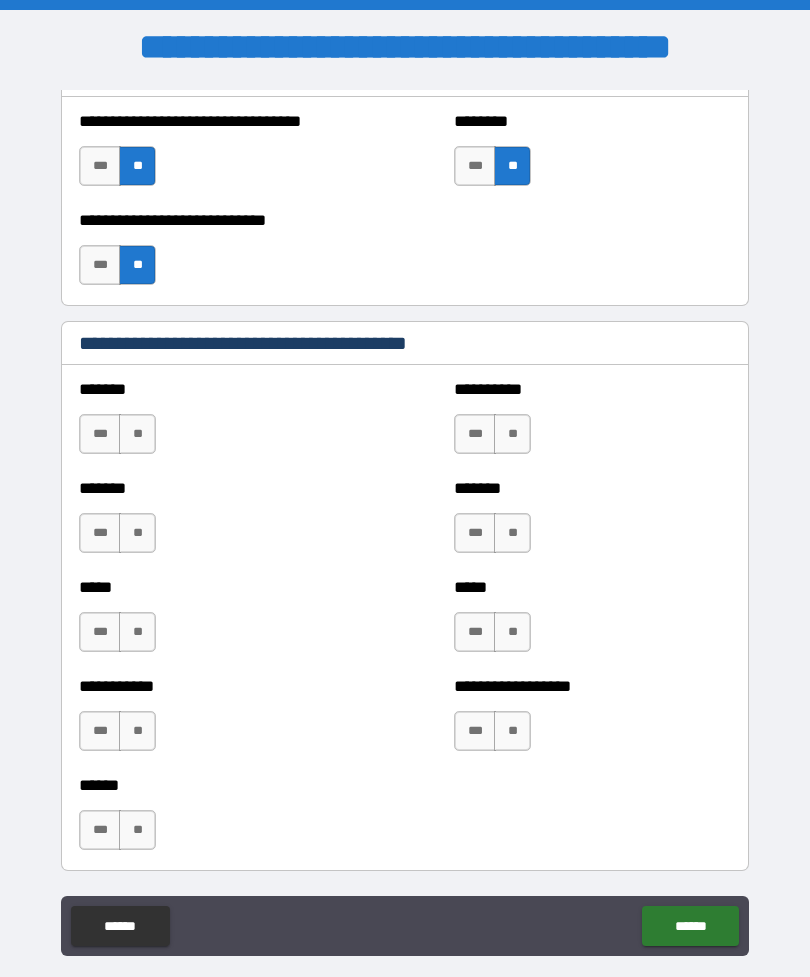 click on "**" at bounding box center [512, 434] 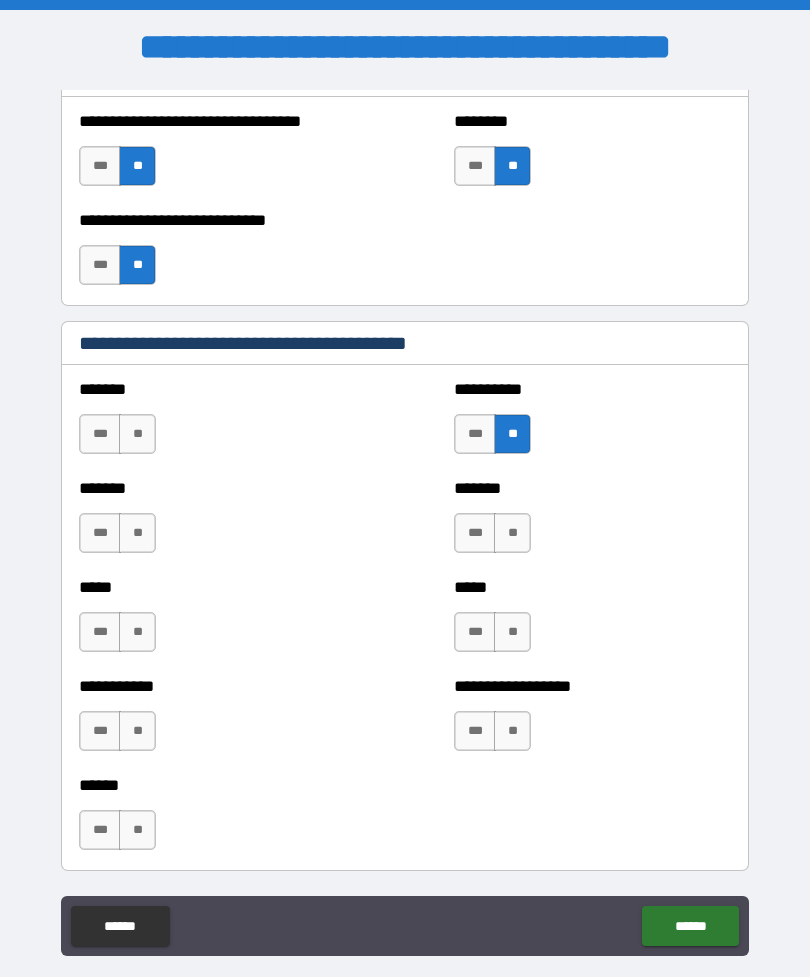 click on "**" at bounding box center [512, 533] 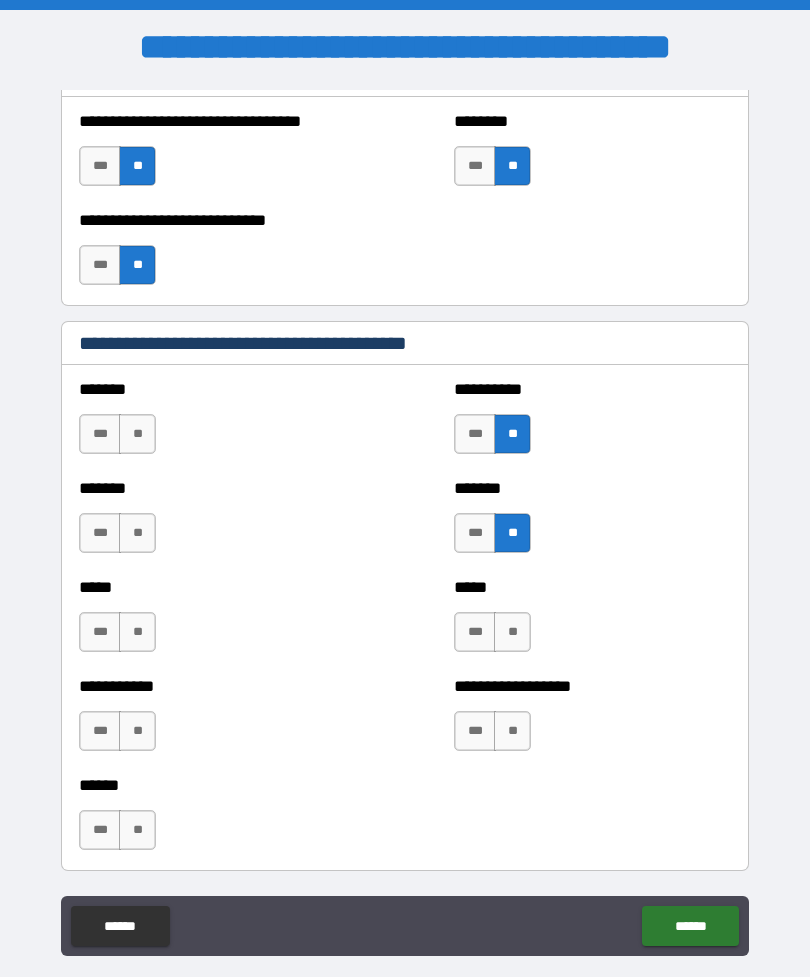 click on "**" at bounding box center [512, 632] 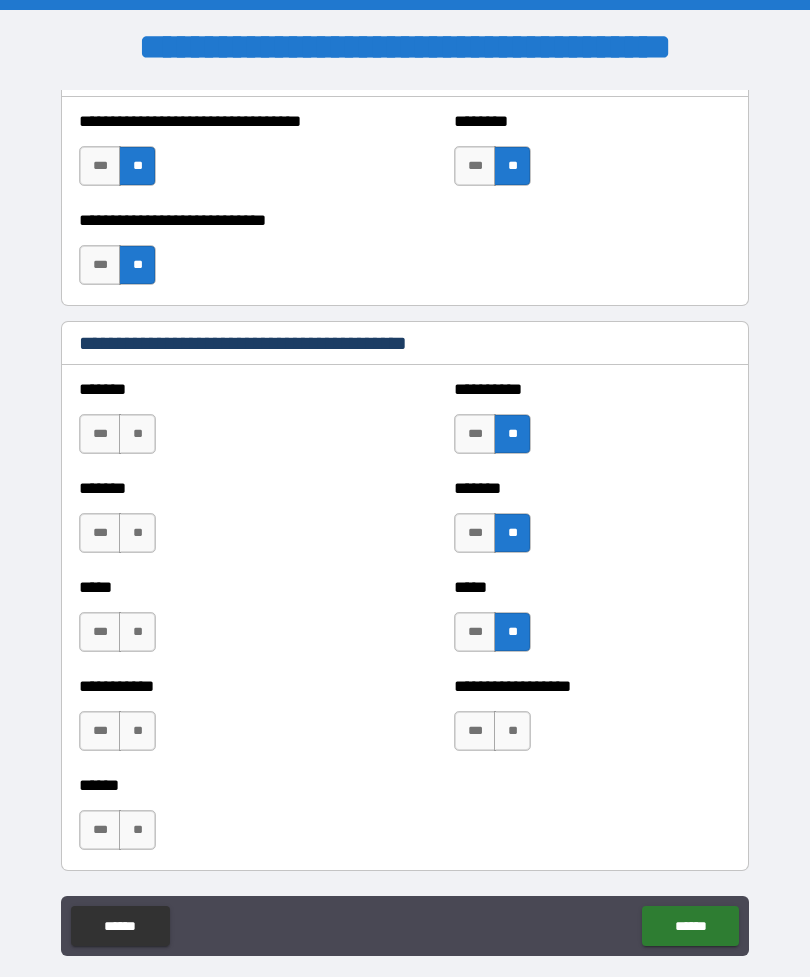 click on "**" at bounding box center [512, 731] 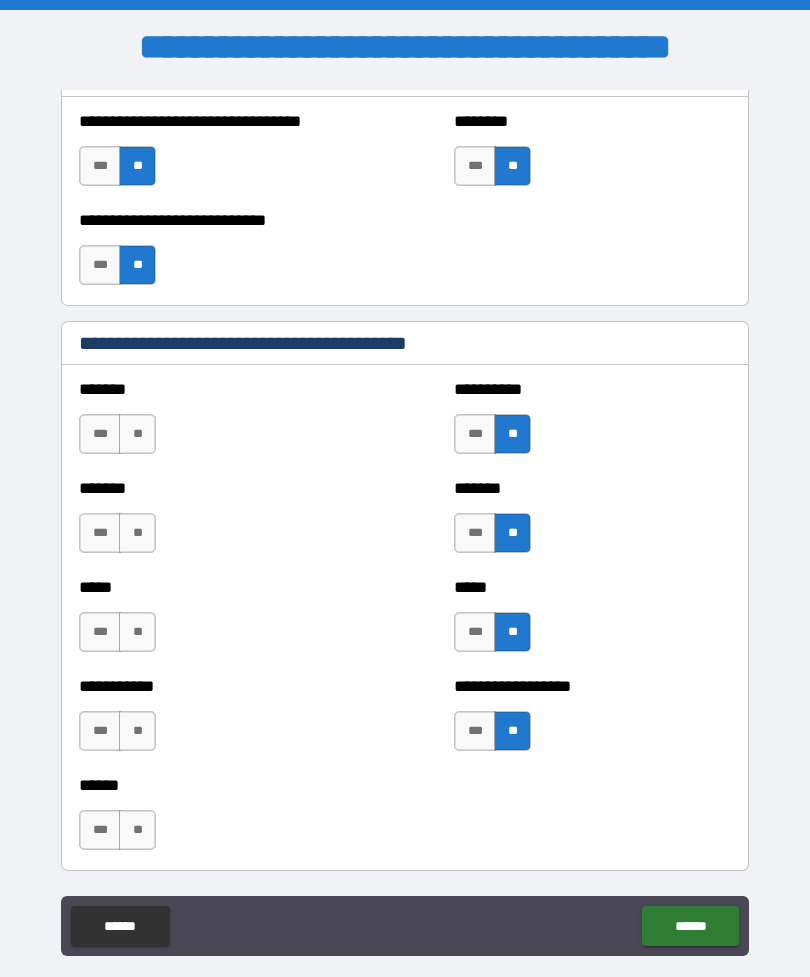click on "**" at bounding box center (137, 434) 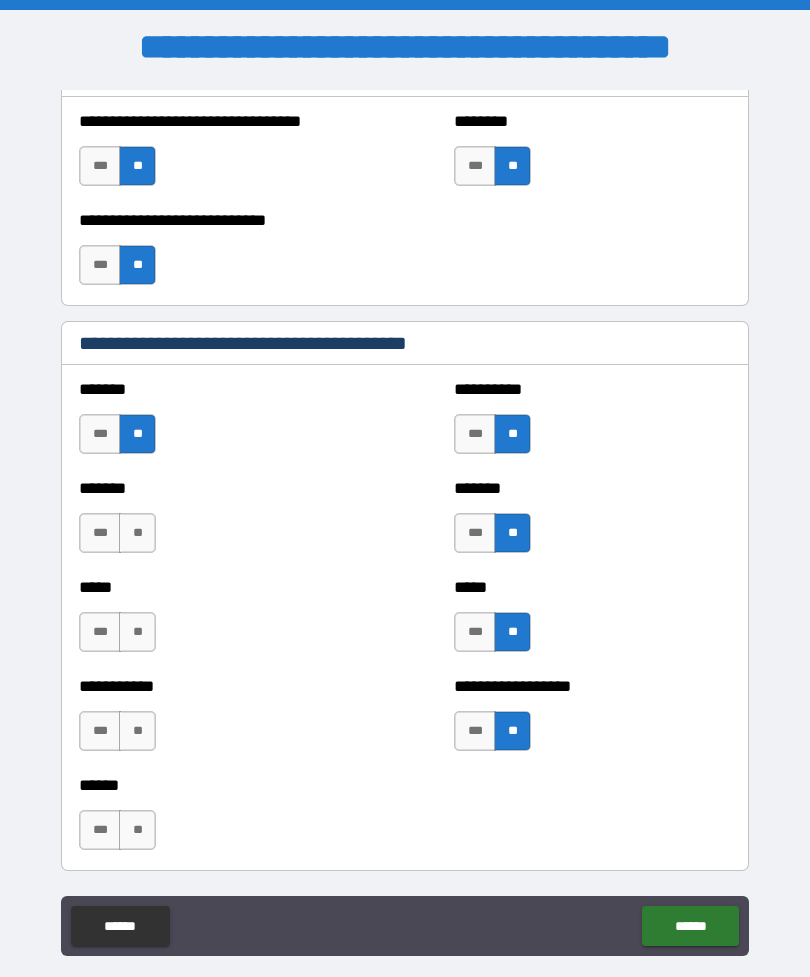 click on "**" at bounding box center [137, 533] 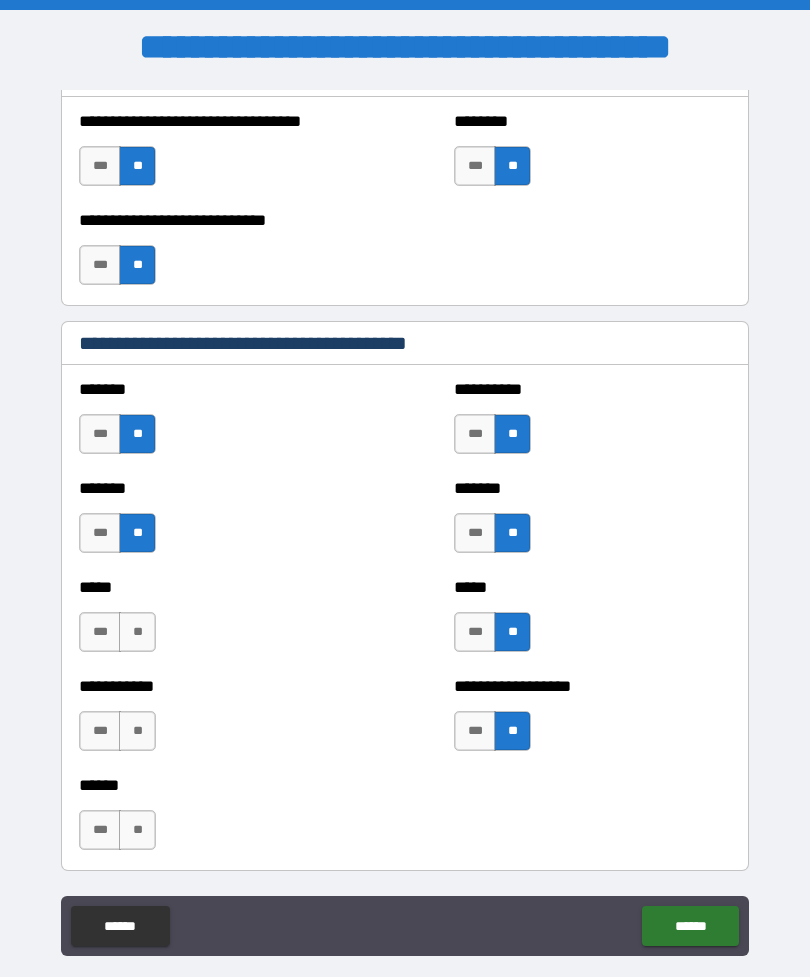 click on "**" at bounding box center [137, 632] 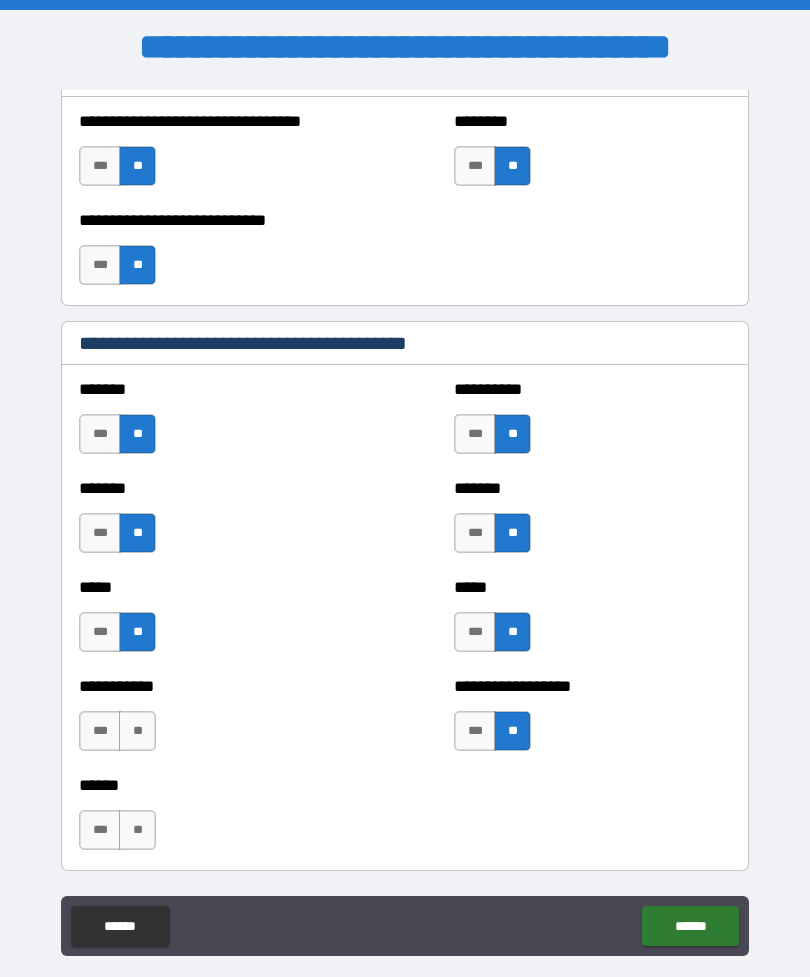 click on "**" at bounding box center [137, 731] 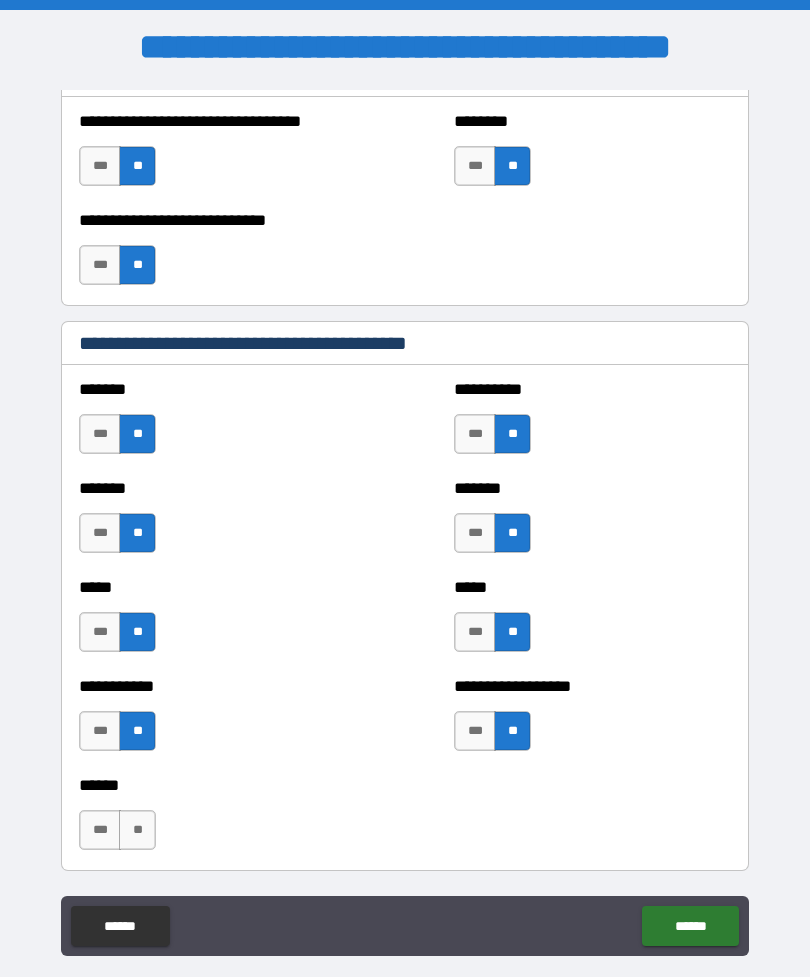 click on "**" at bounding box center (137, 830) 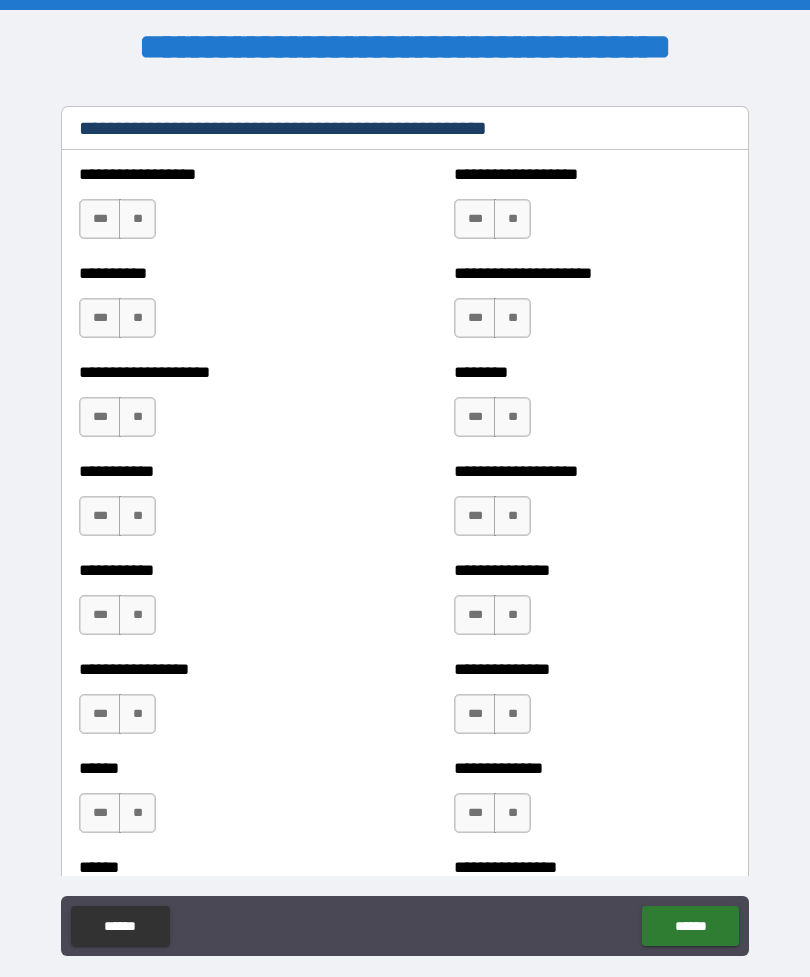 scroll, scrollTop: 2490, scrollLeft: 0, axis: vertical 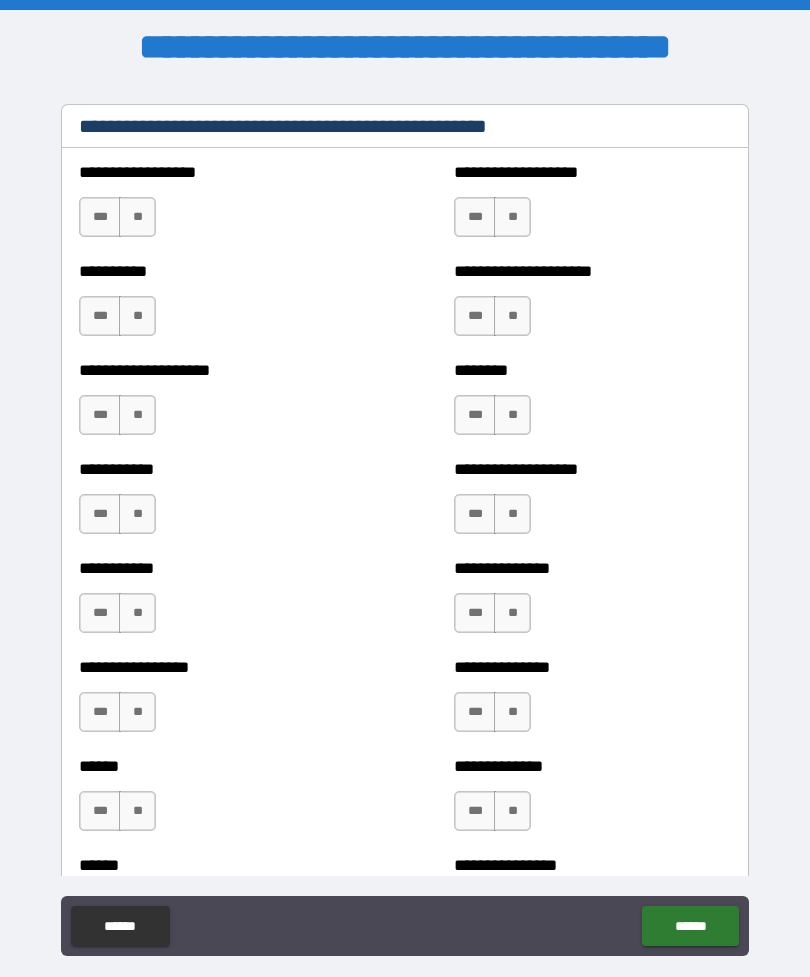 click on "**" at bounding box center (512, 217) 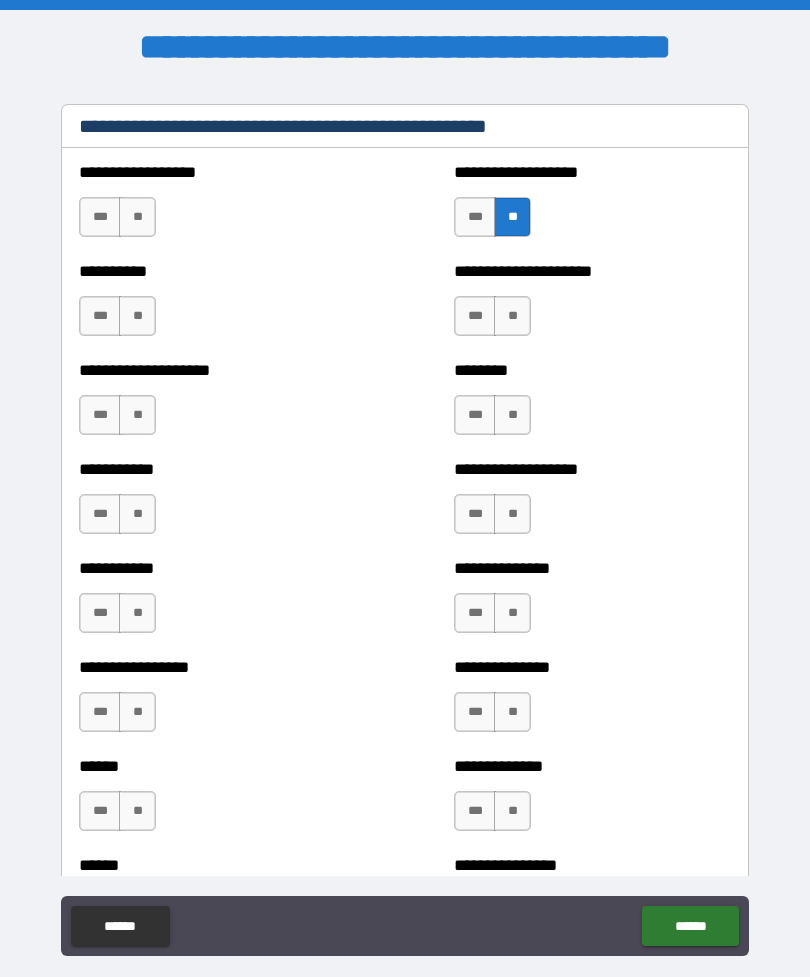 click on "**" at bounding box center [512, 316] 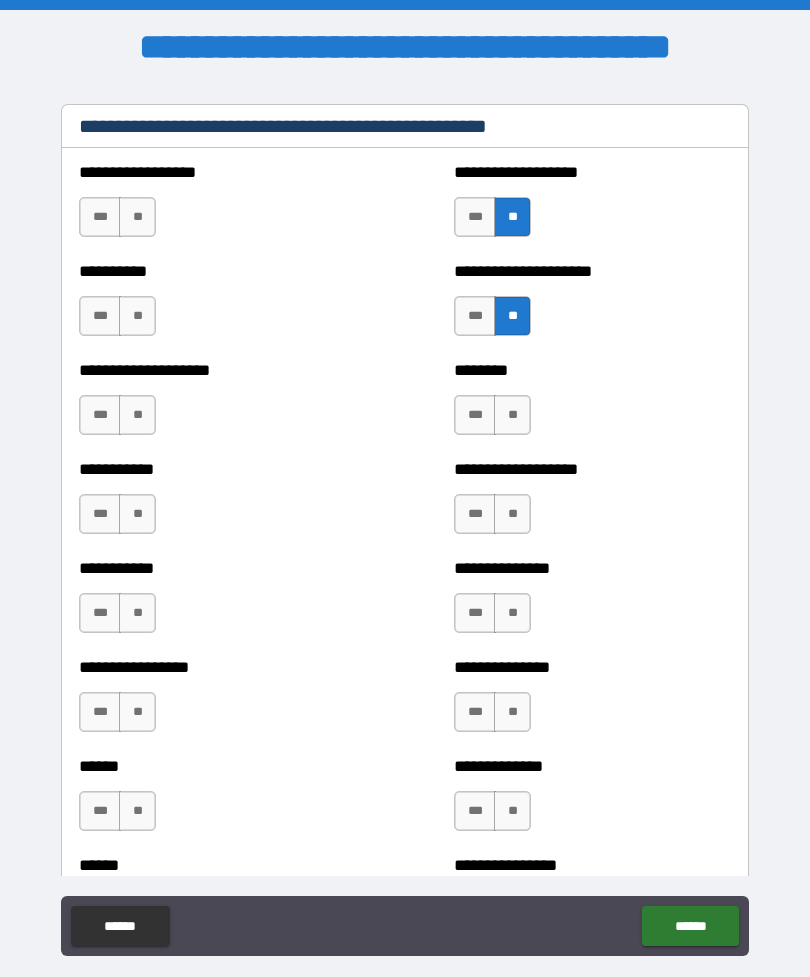 click on "**" at bounding box center (512, 415) 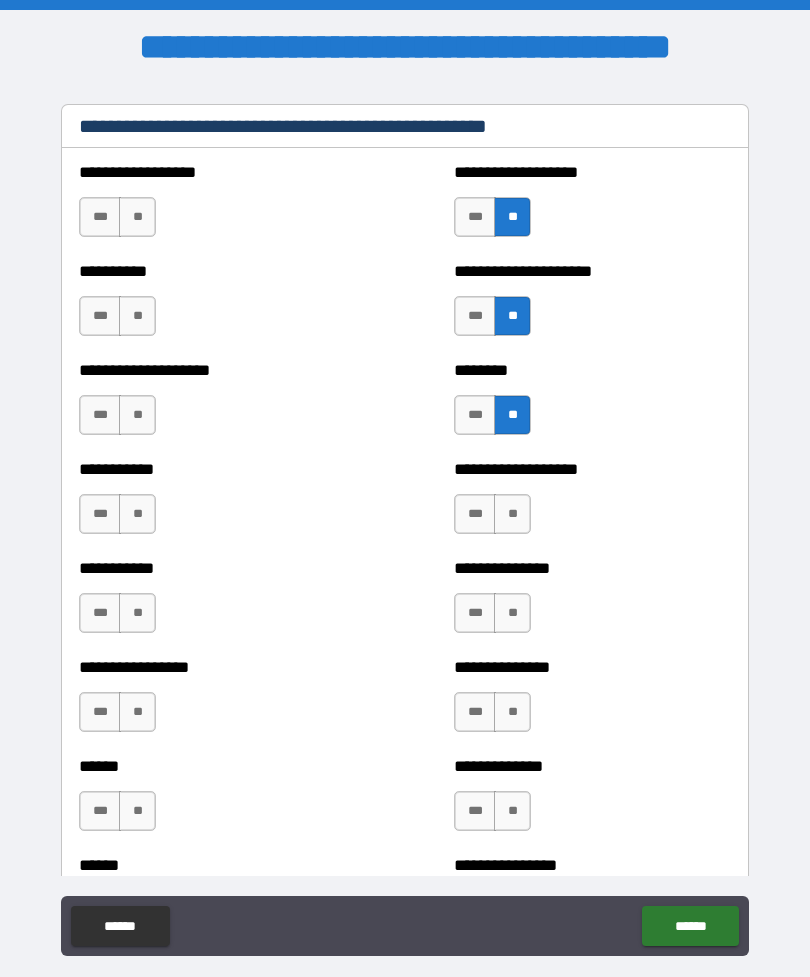 click on "**" at bounding box center [512, 514] 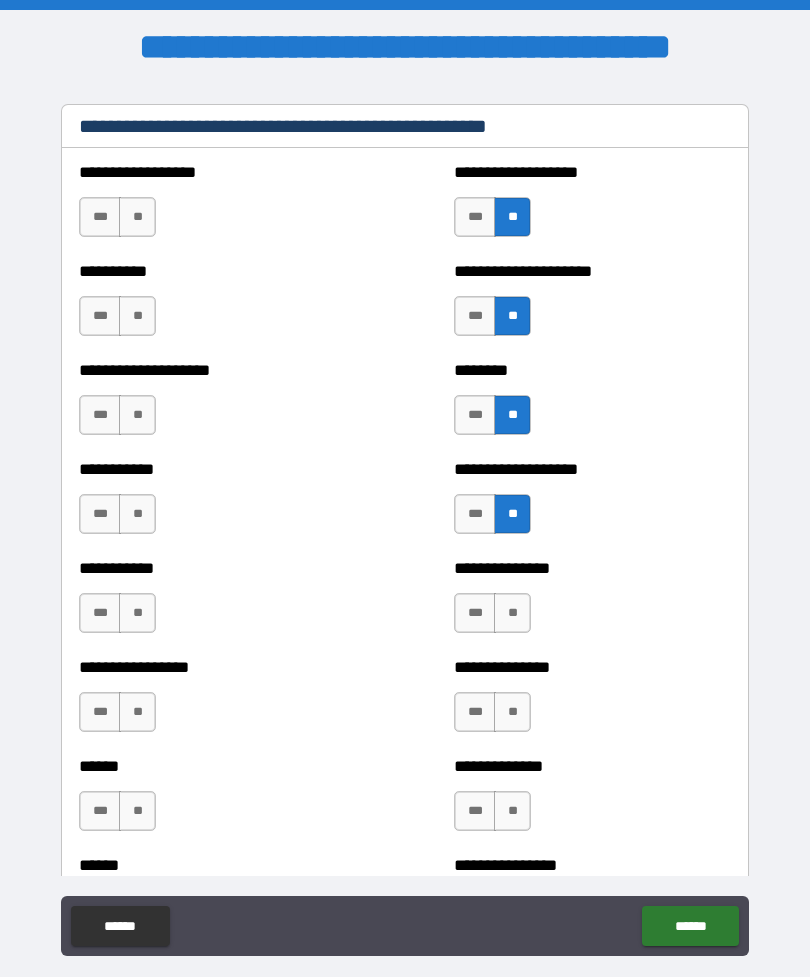 click on "**" at bounding box center (512, 613) 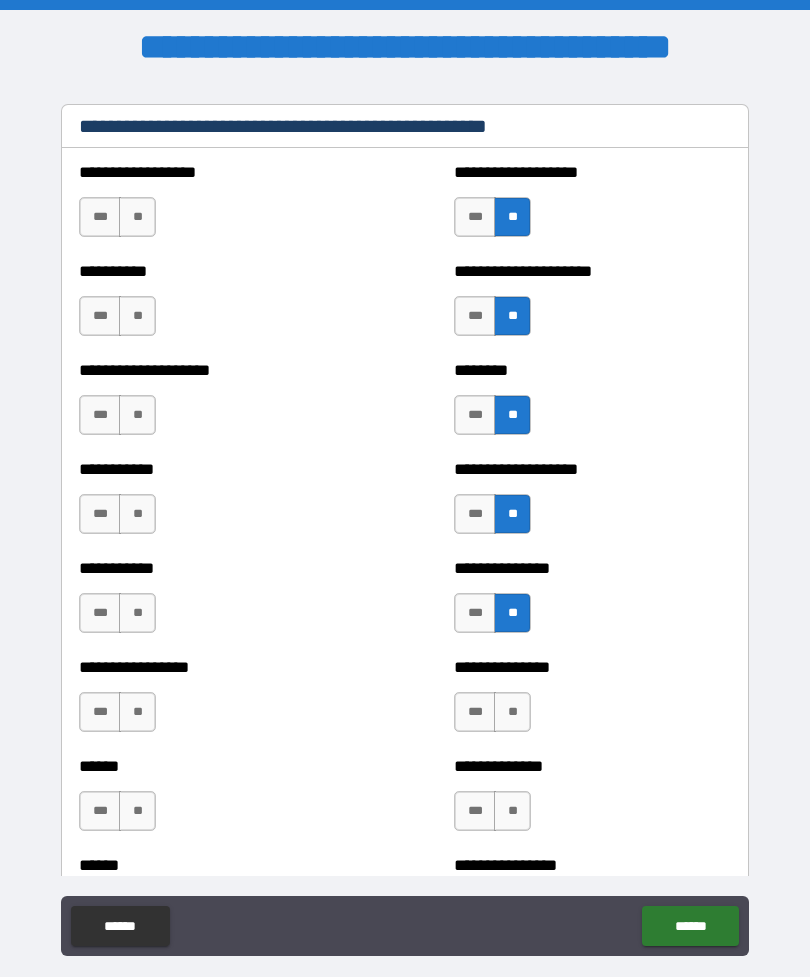 click on "**" at bounding box center [512, 712] 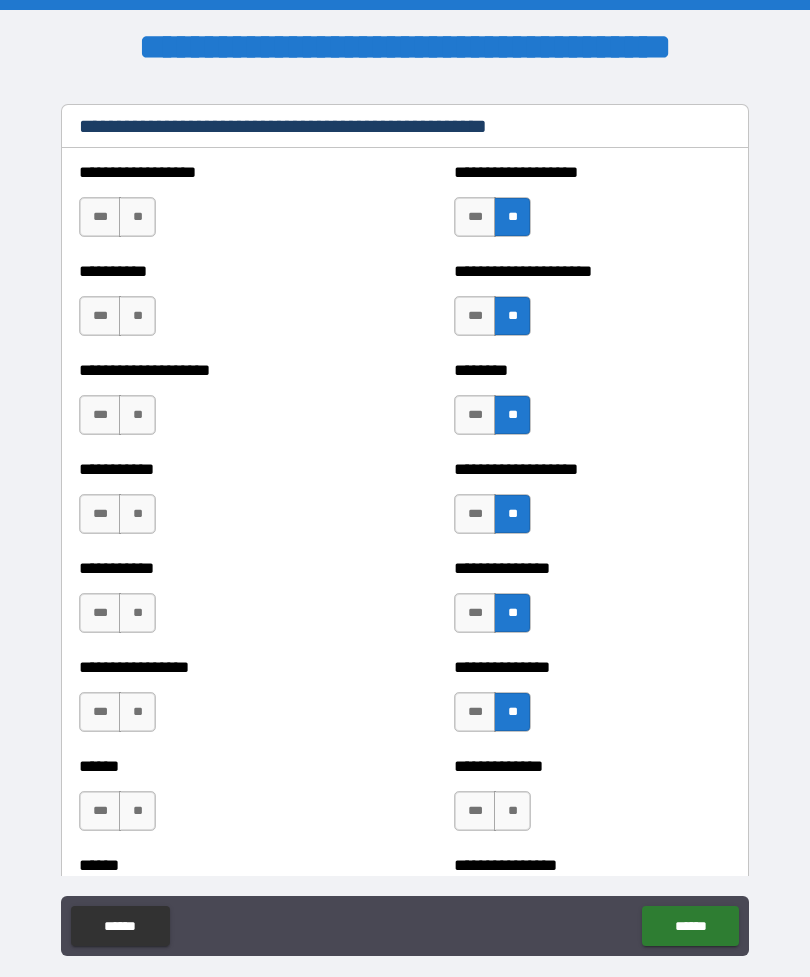 click on "**" at bounding box center (512, 811) 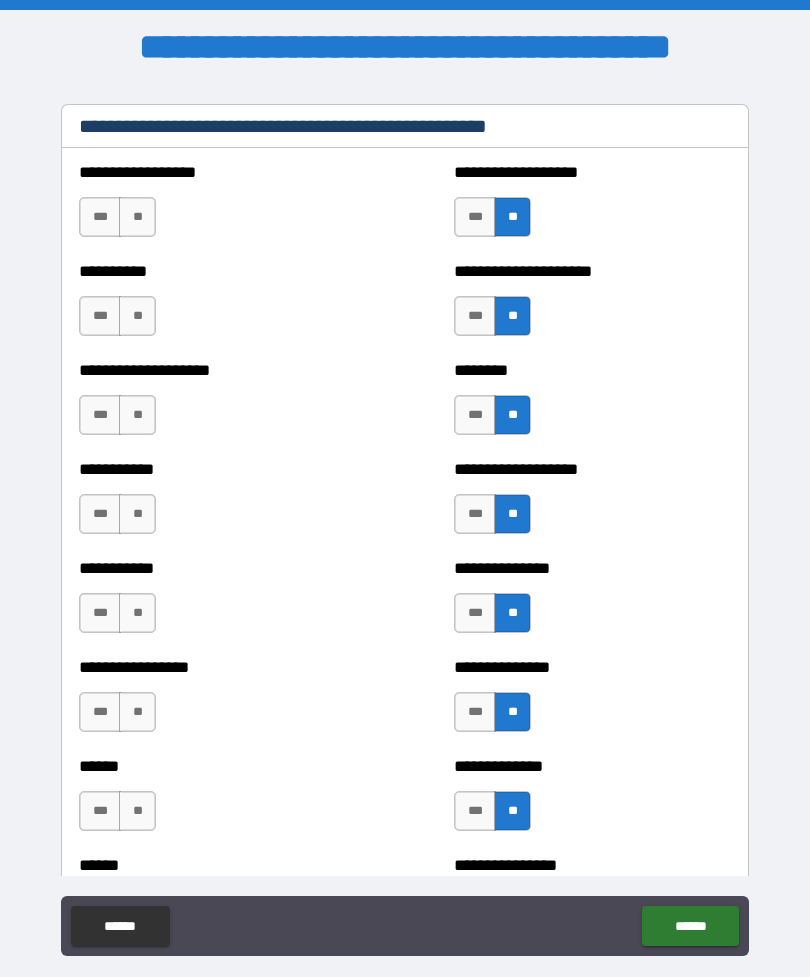 click on "**" at bounding box center (137, 811) 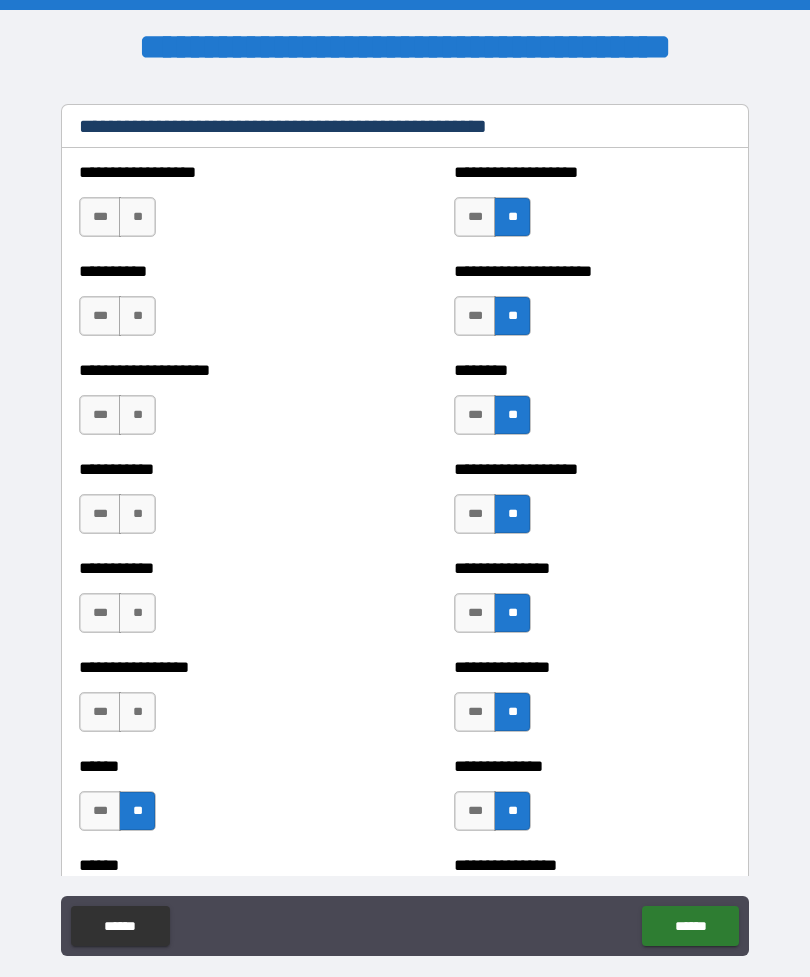 click on "**" at bounding box center (137, 712) 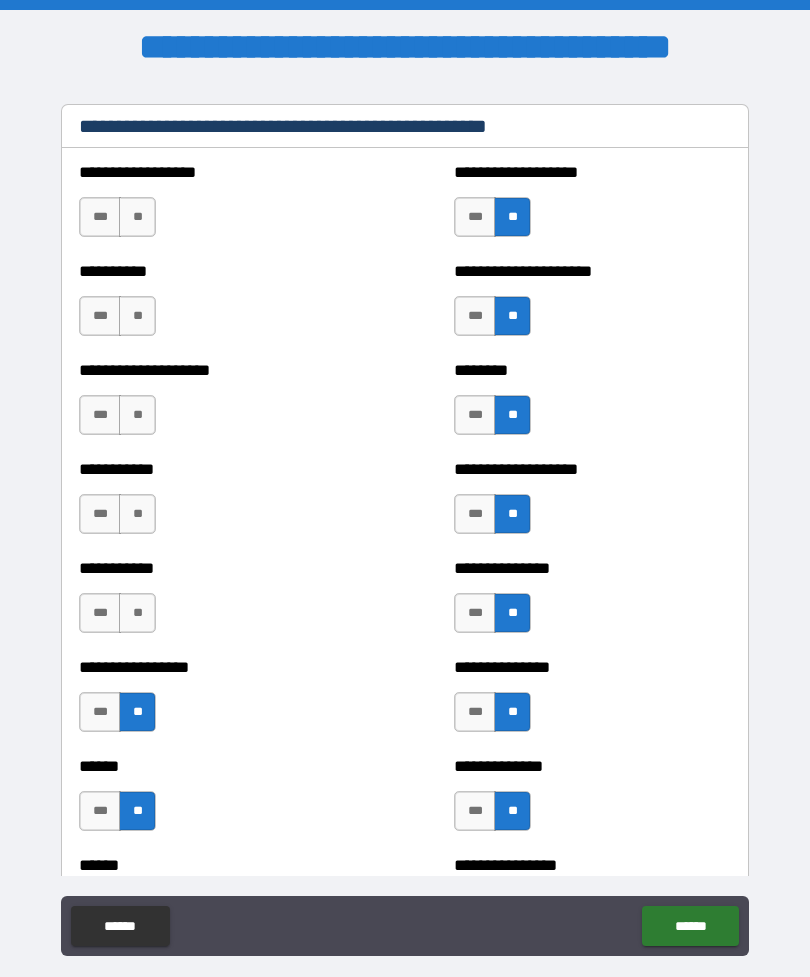 click on "*** **" at bounding box center (117, 613) 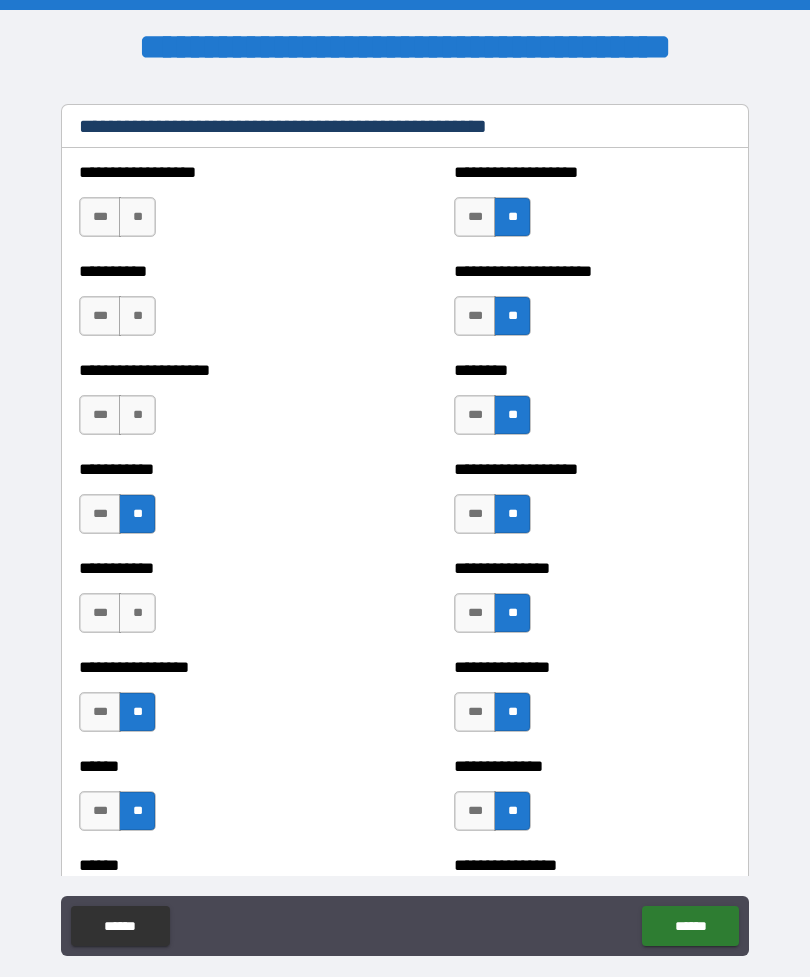 click on "**" at bounding box center (137, 415) 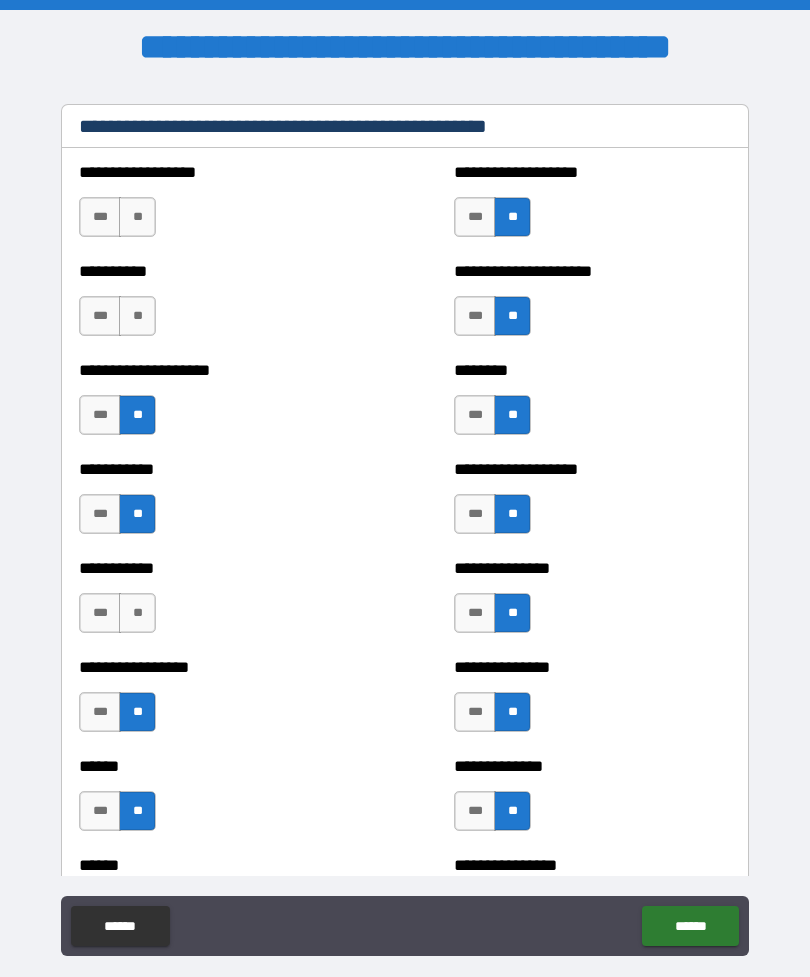 click on "**" at bounding box center [137, 316] 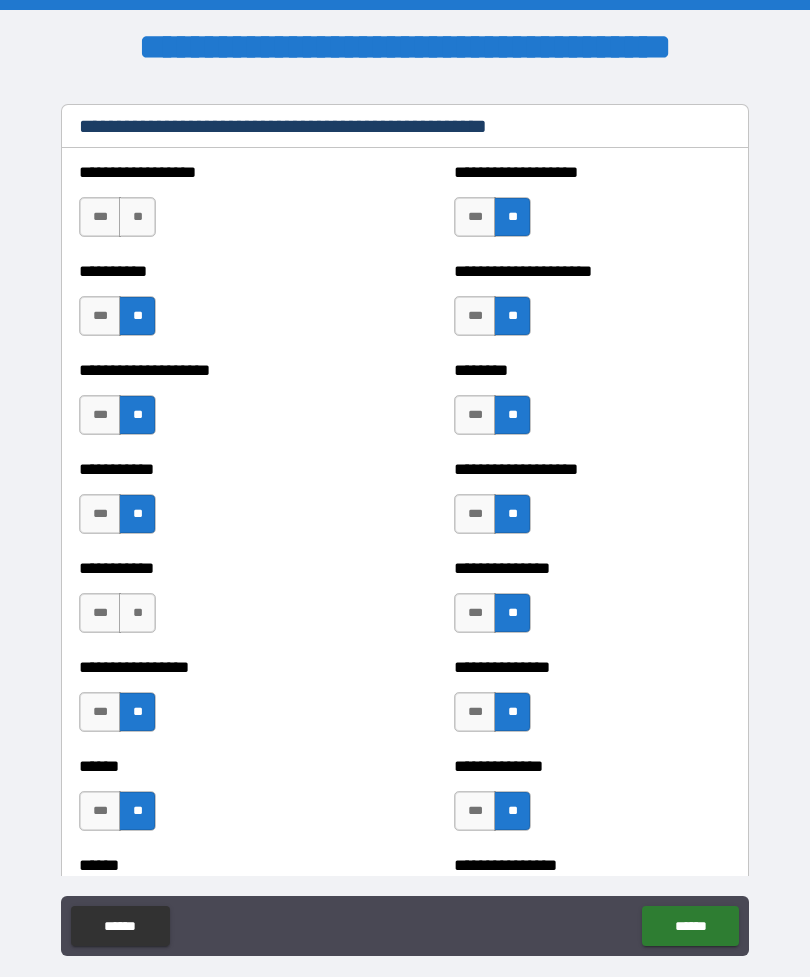 click on "**" at bounding box center (137, 217) 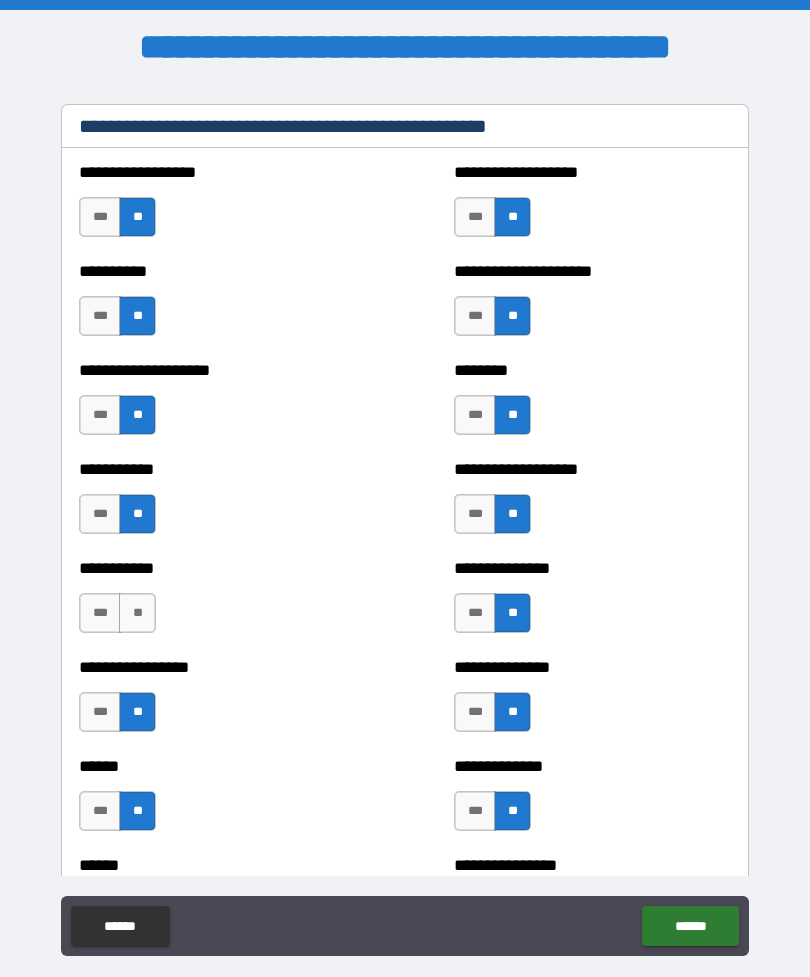 click on "**" at bounding box center (137, 613) 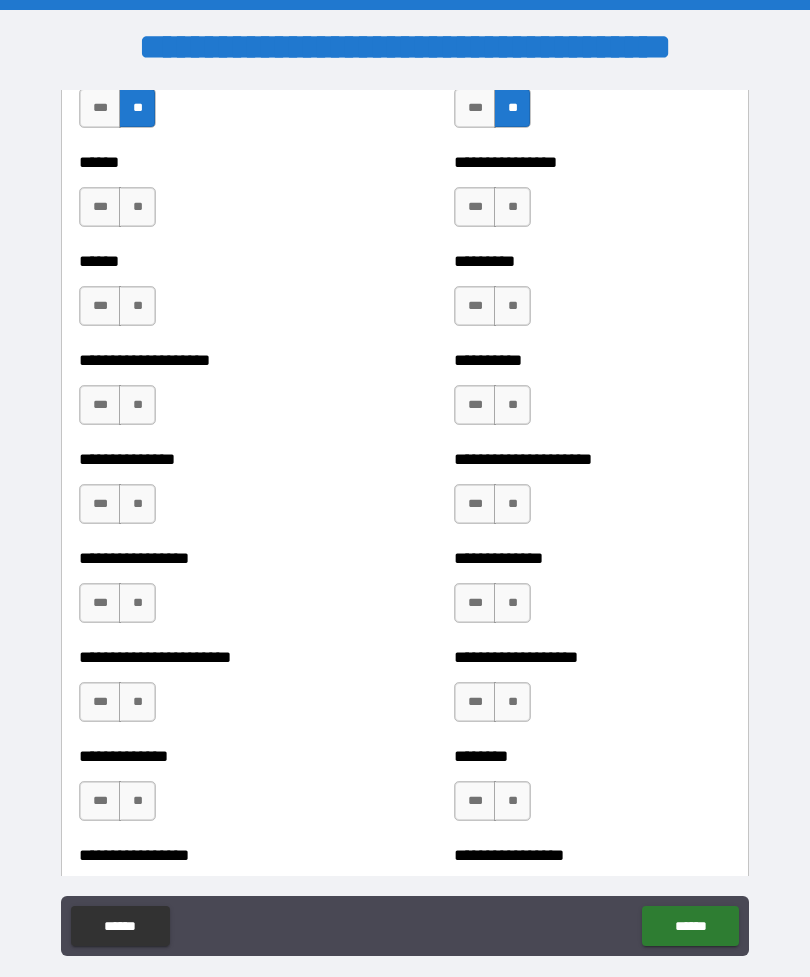 scroll, scrollTop: 3198, scrollLeft: 0, axis: vertical 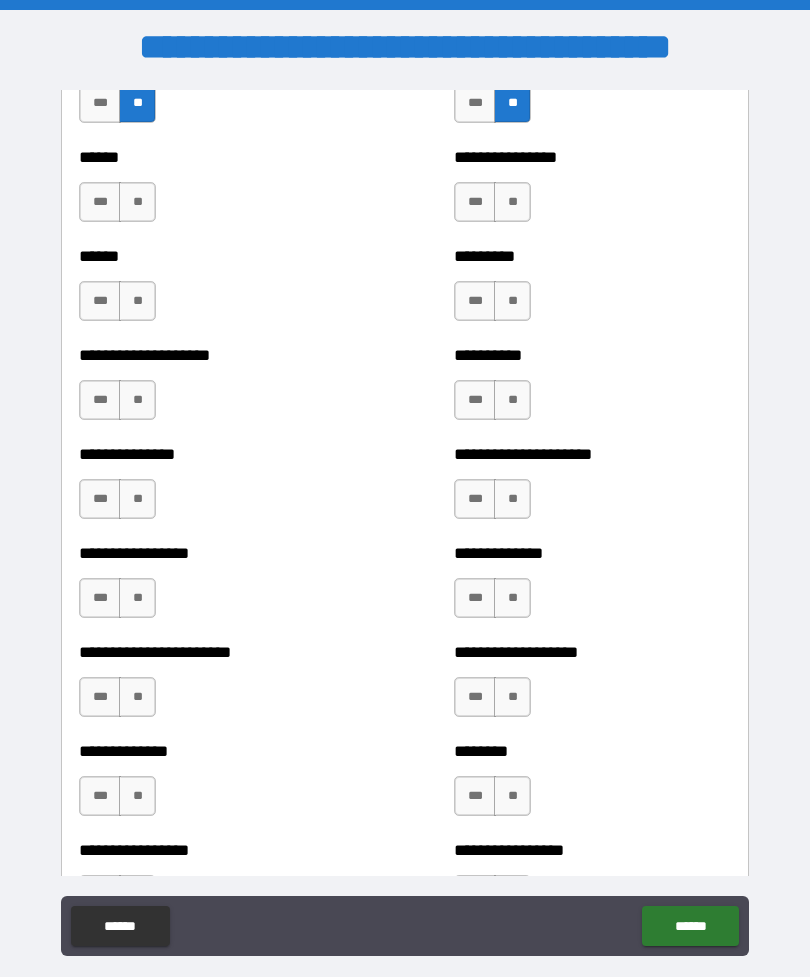 click on "**" at bounding box center [512, 202] 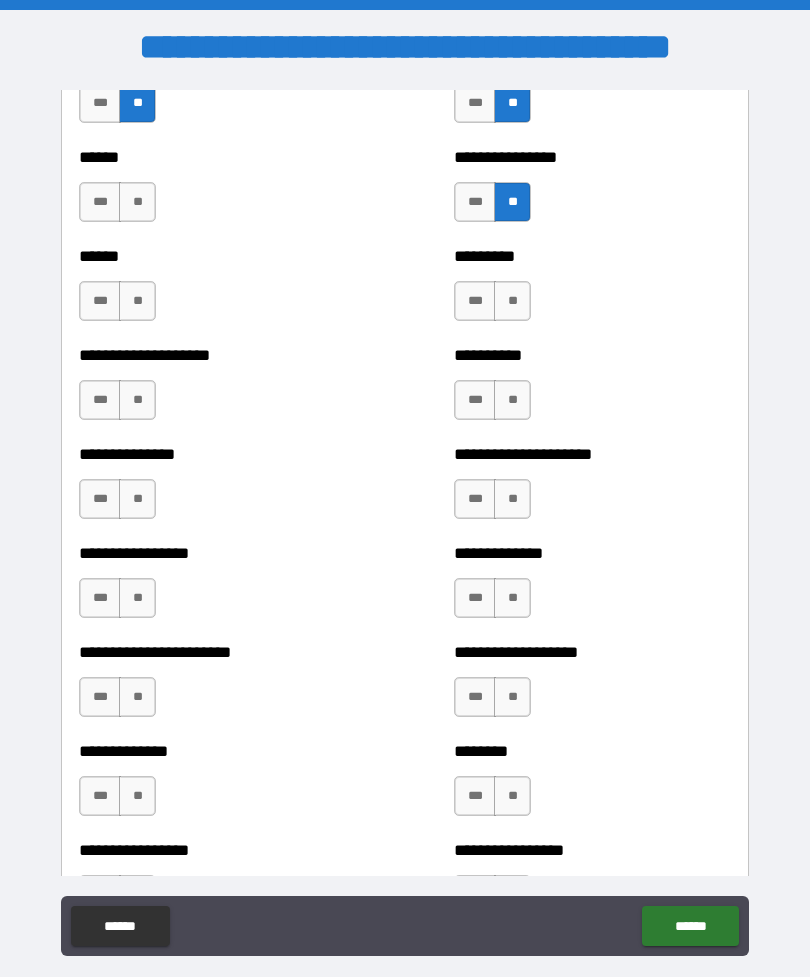 click on "**" at bounding box center (512, 301) 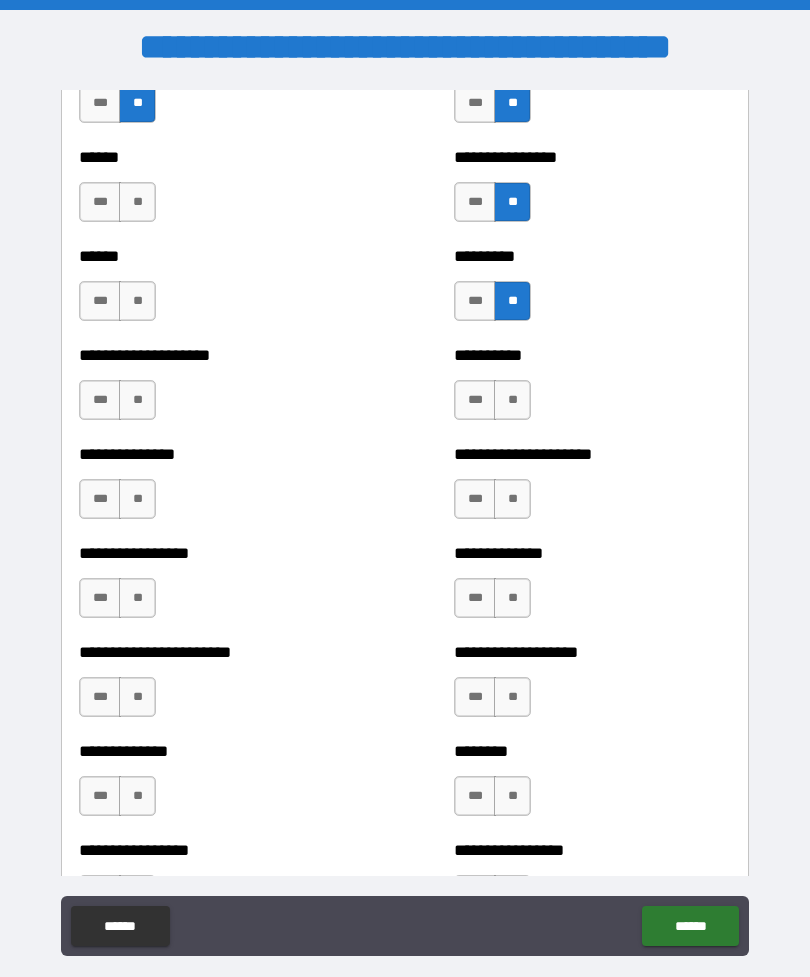 click on "**" at bounding box center (512, 400) 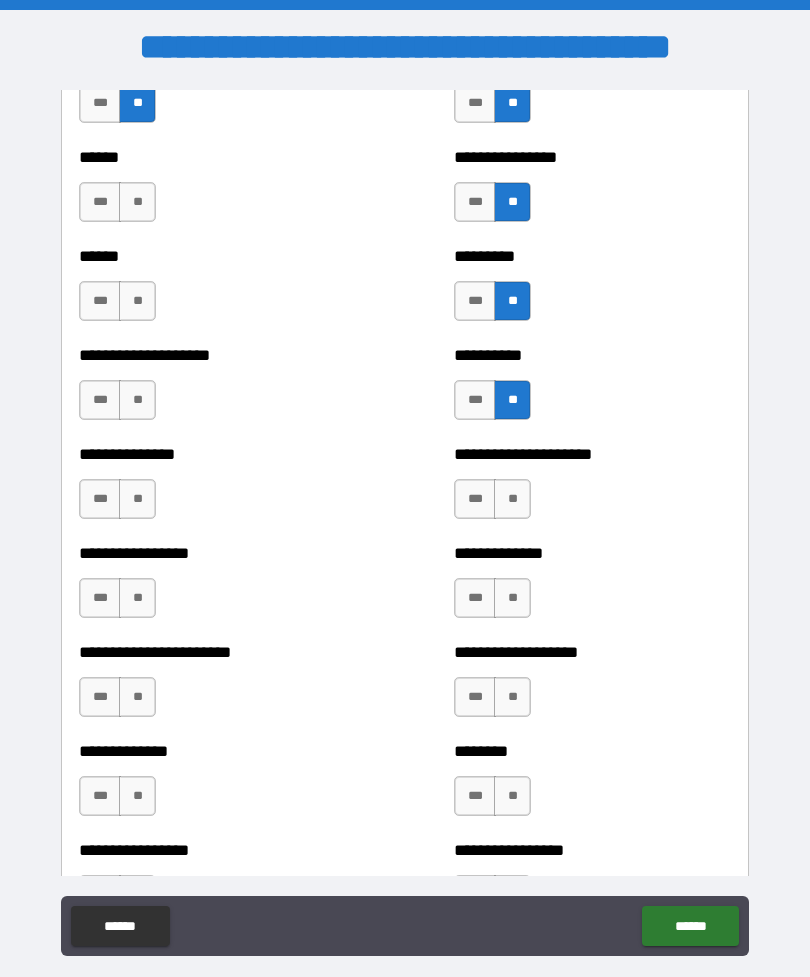 click on "**" at bounding box center (512, 499) 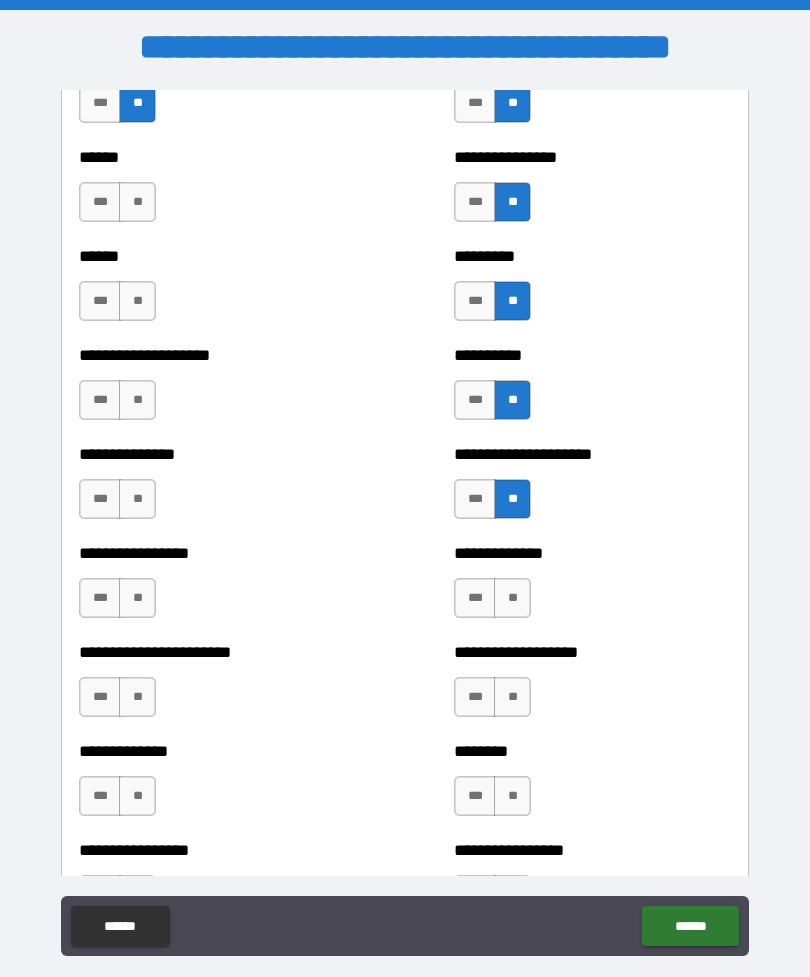 click on "**" at bounding box center (512, 598) 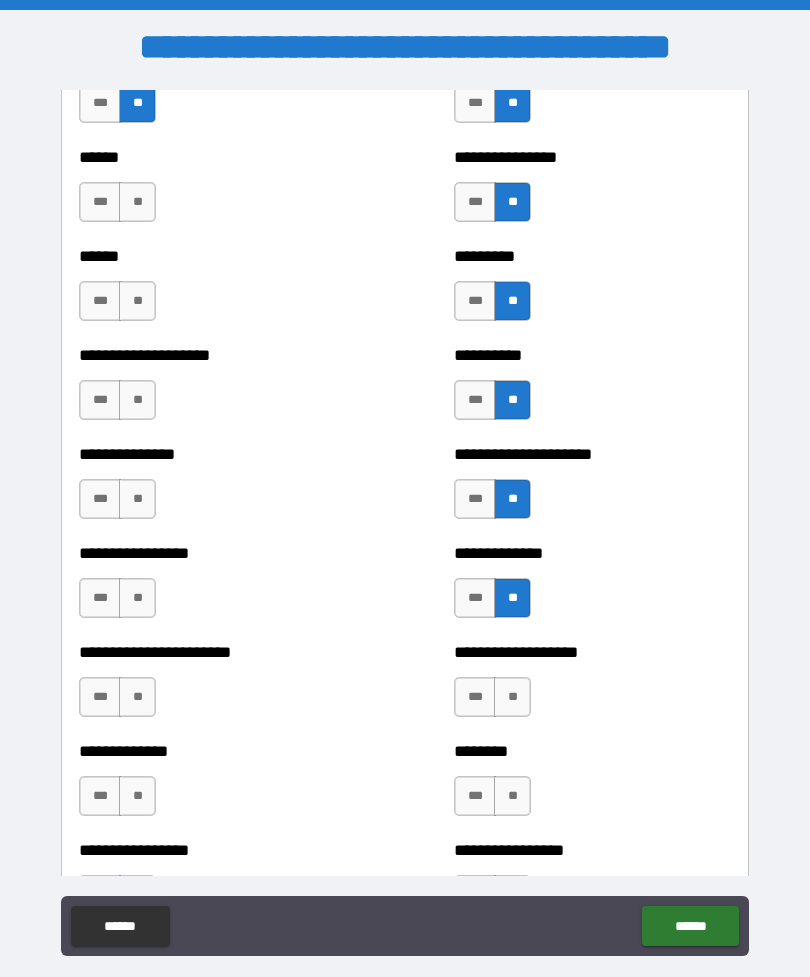 click on "**" at bounding box center [512, 697] 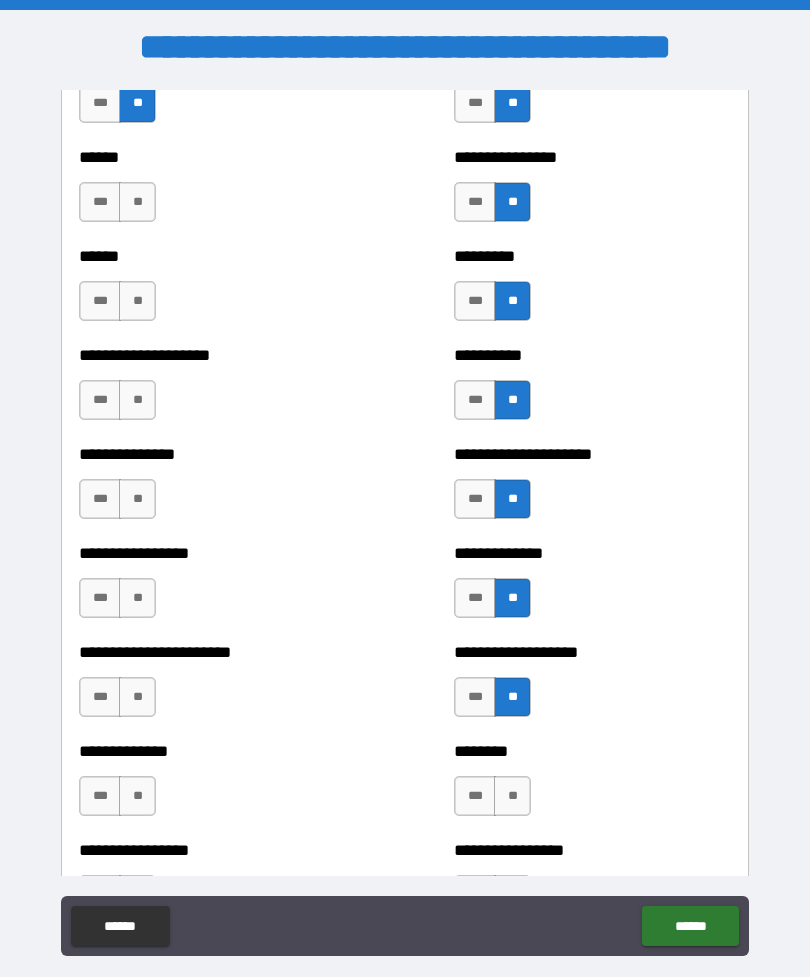 click on "**" at bounding box center (512, 796) 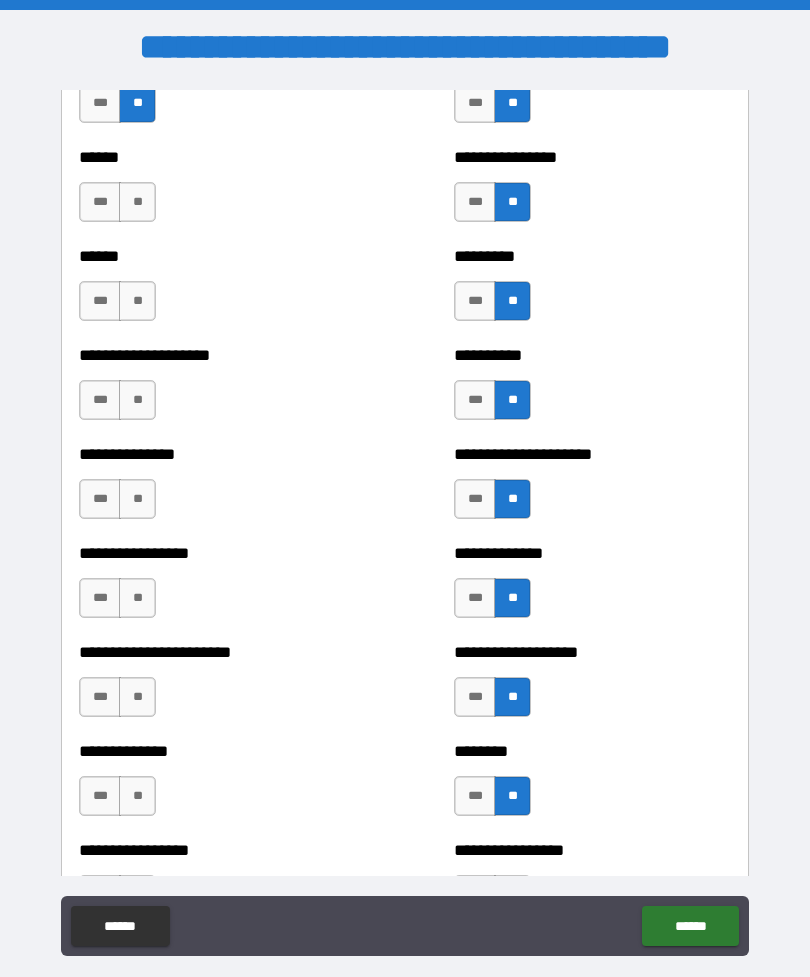 click on "**" at bounding box center [137, 796] 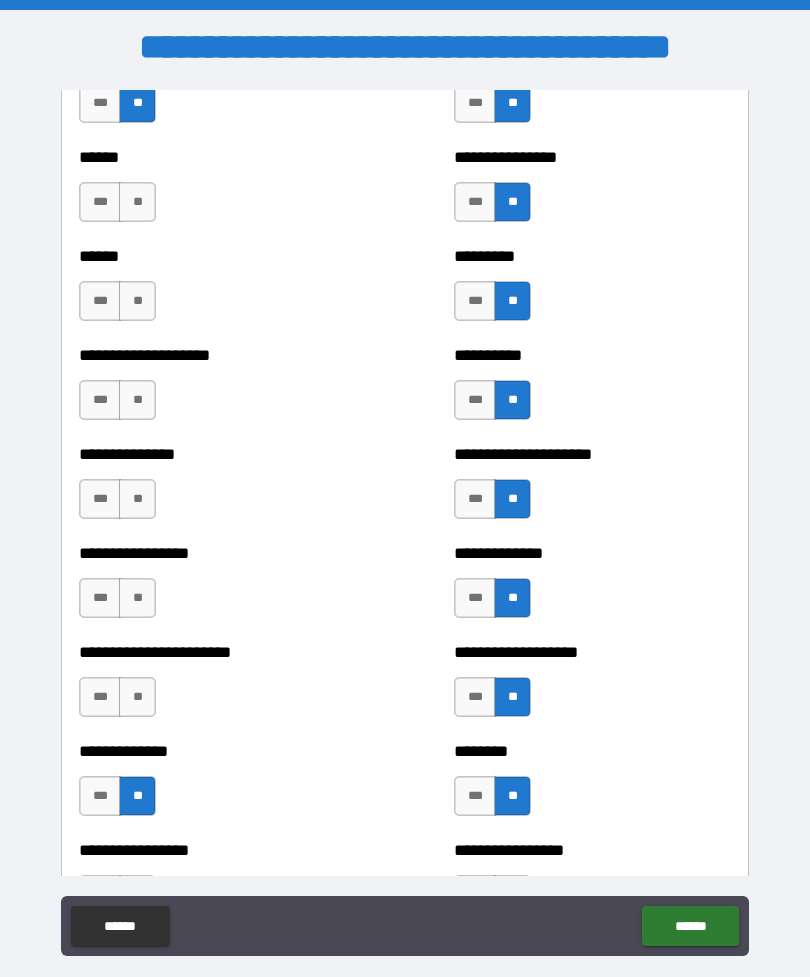 click on "**" at bounding box center (137, 697) 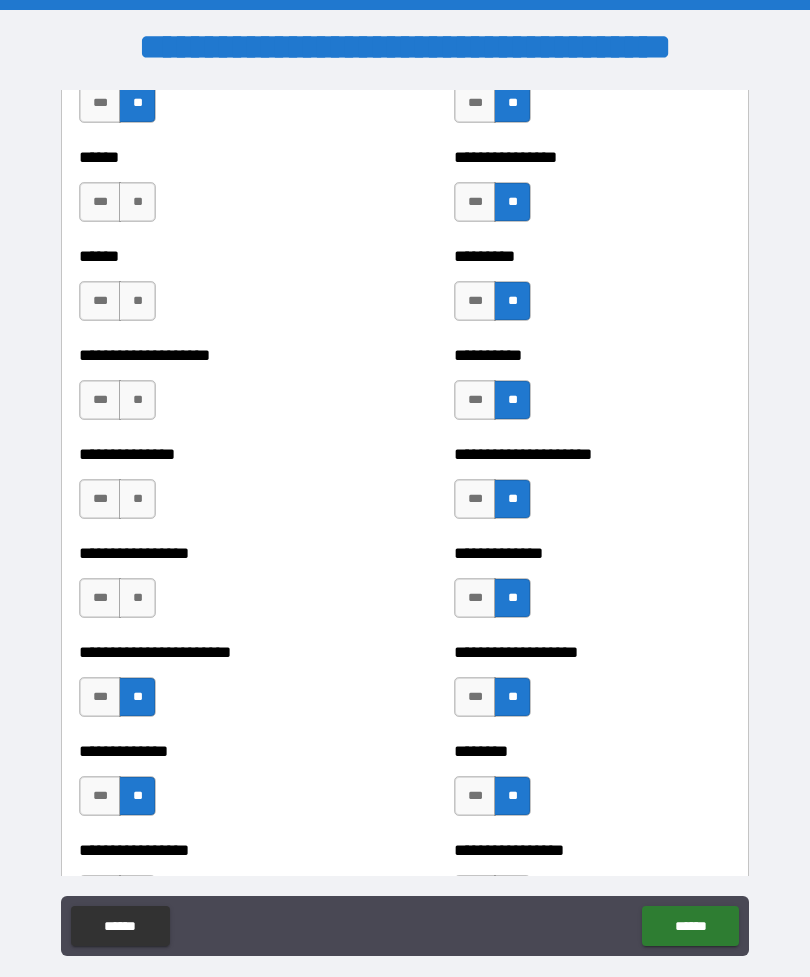 click on "**" at bounding box center (137, 598) 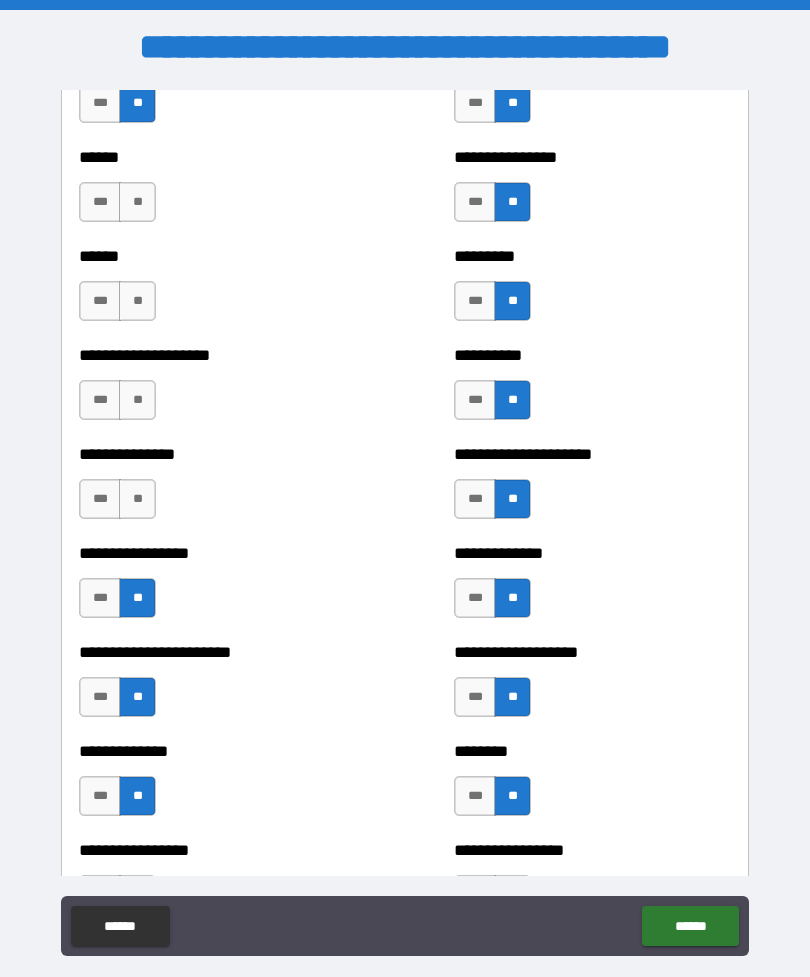 click on "*** **" at bounding box center (120, 504) 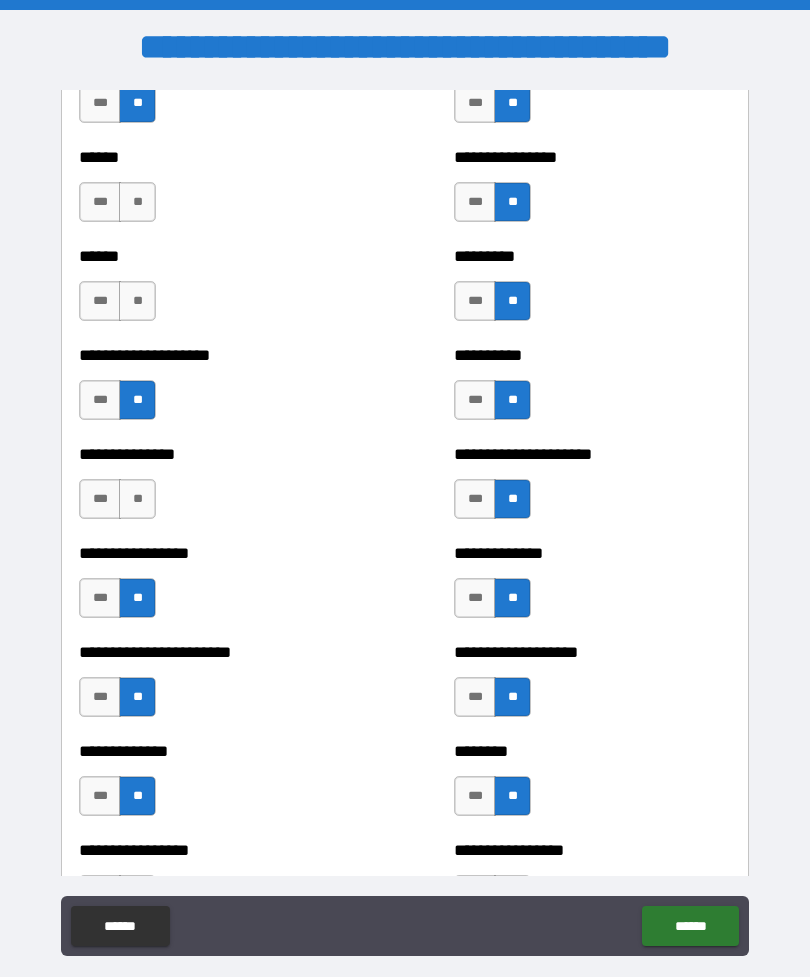 click on "**" at bounding box center [137, 301] 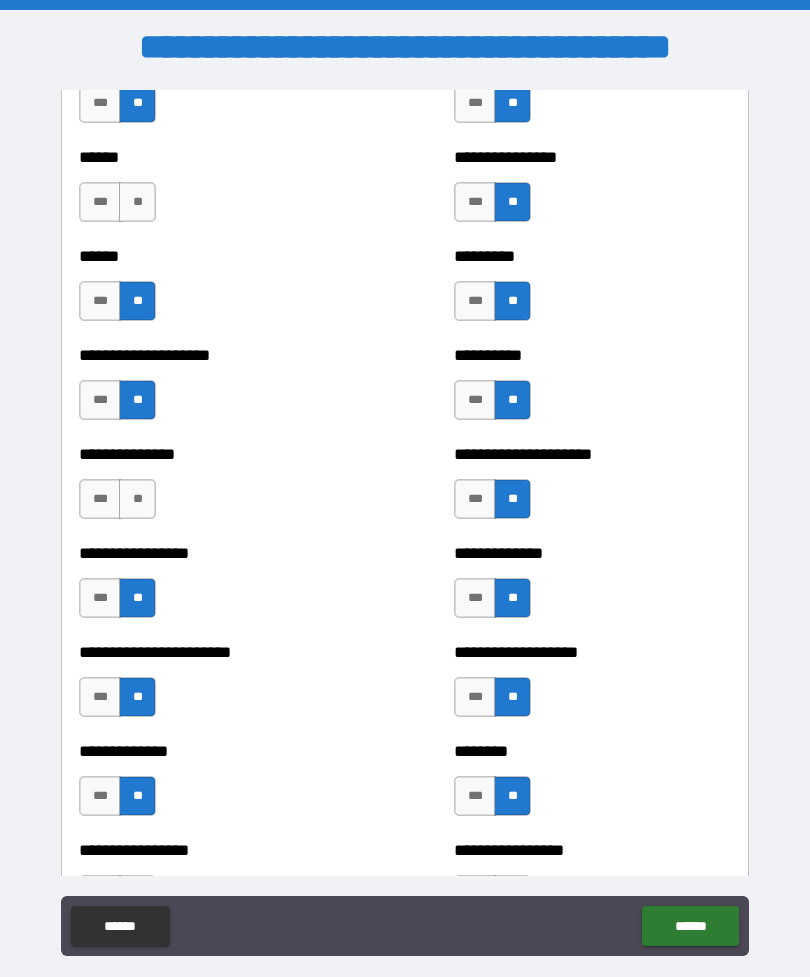 click on "*** **" at bounding box center [117, 202] 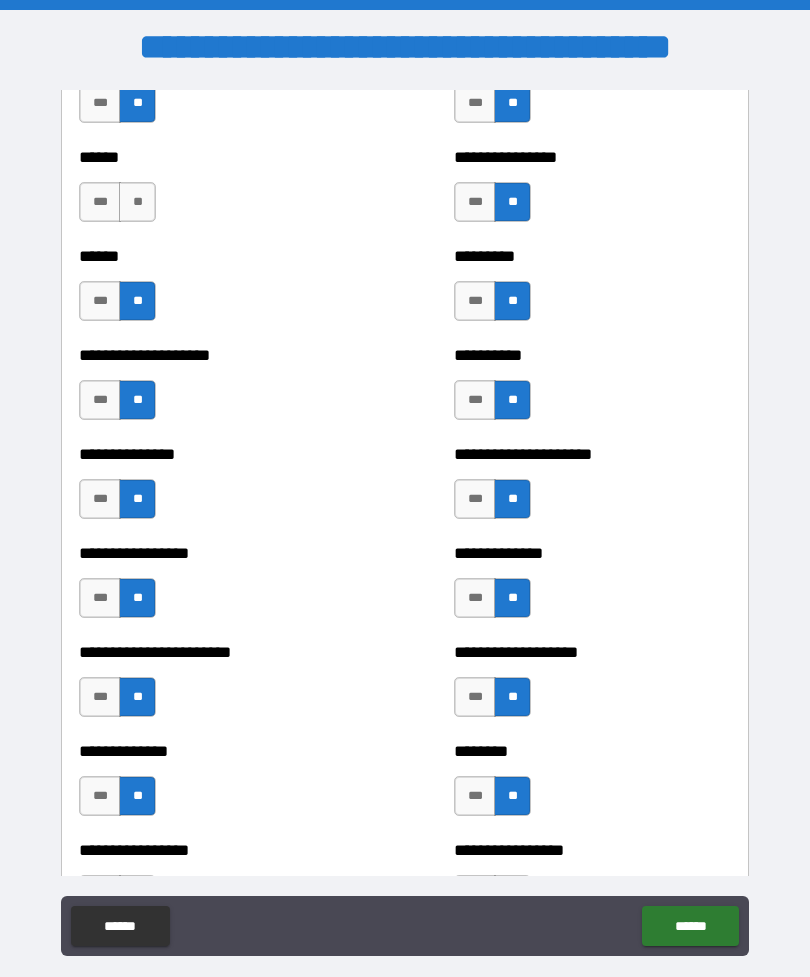 click on "**" at bounding box center [137, 202] 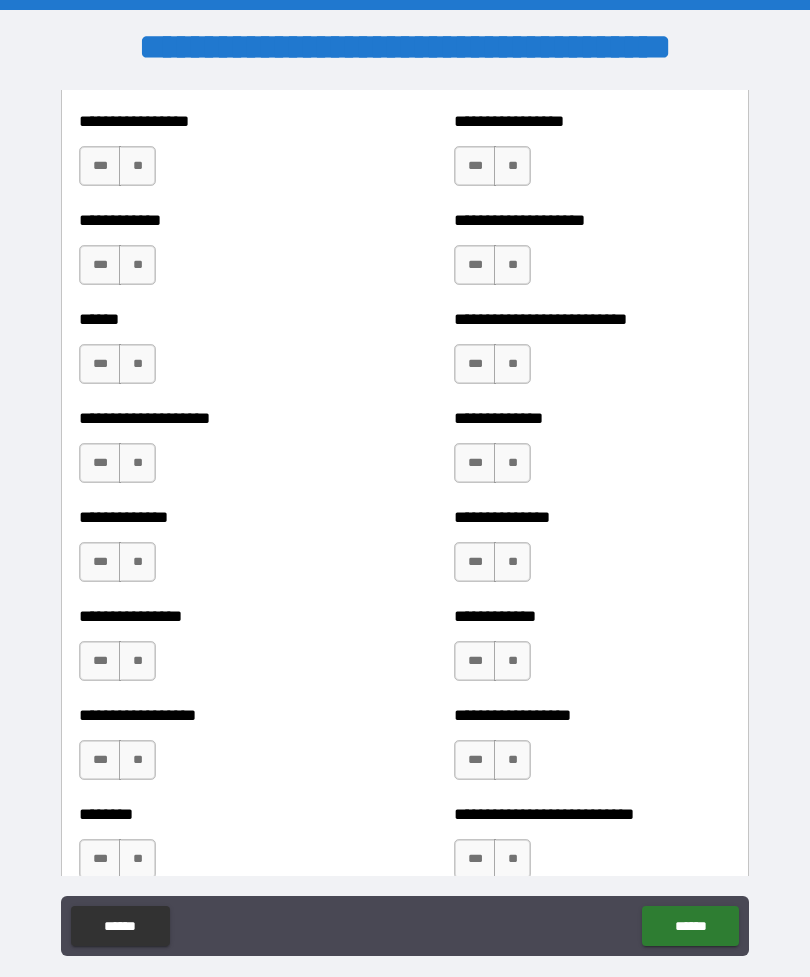 scroll, scrollTop: 3932, scrollLeft: 0, axis: vertical 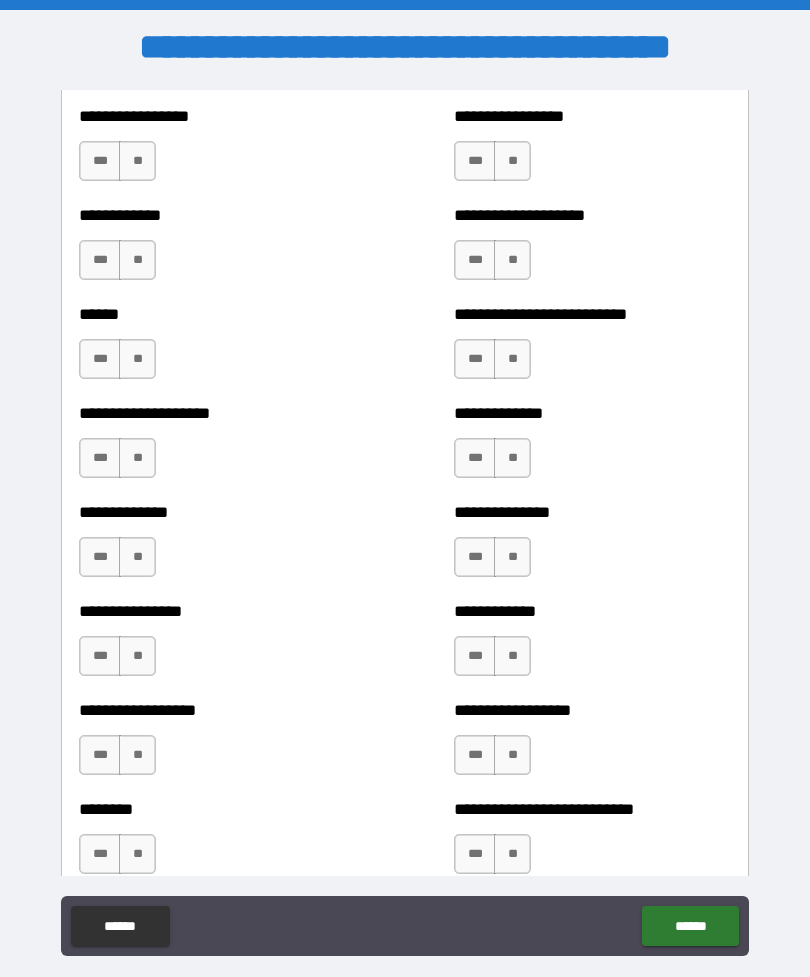 click on "**" at bounding box center (512, 161) 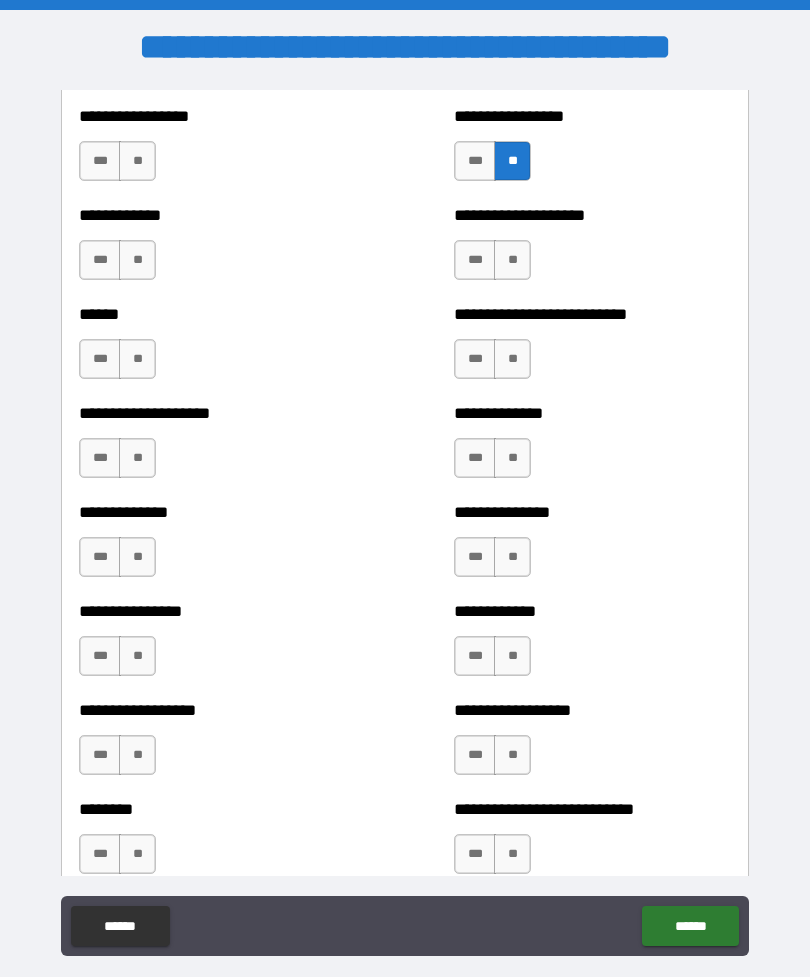 click on "**" at bounding box center [512, 260] 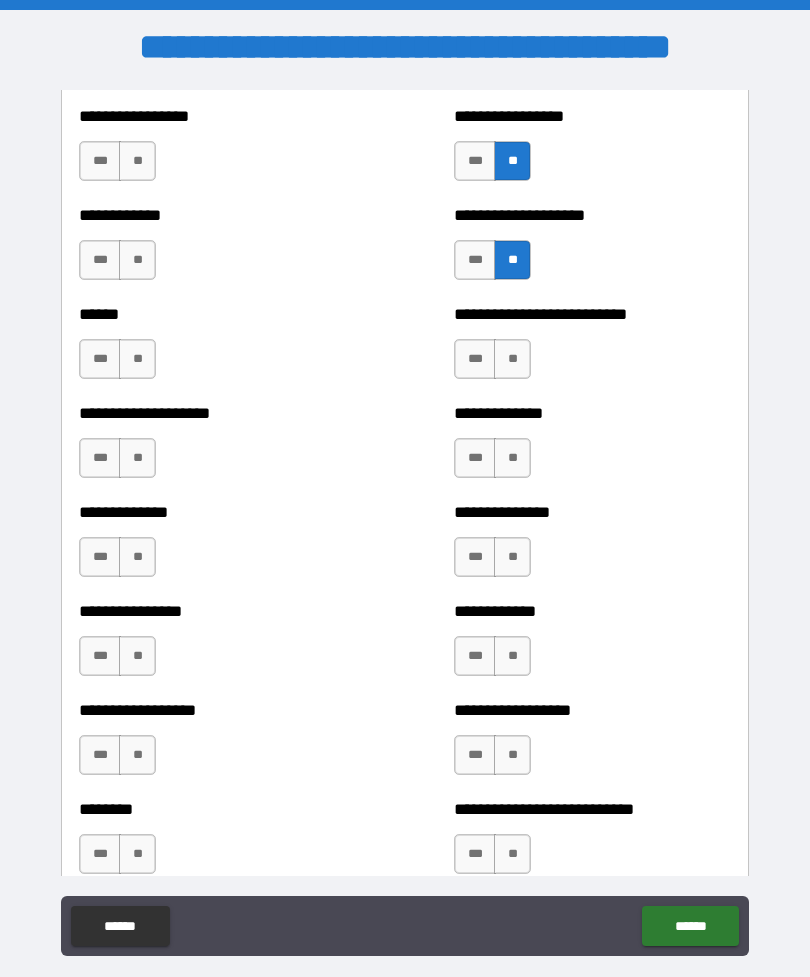 click on "**" at bounding box center [512, 359] 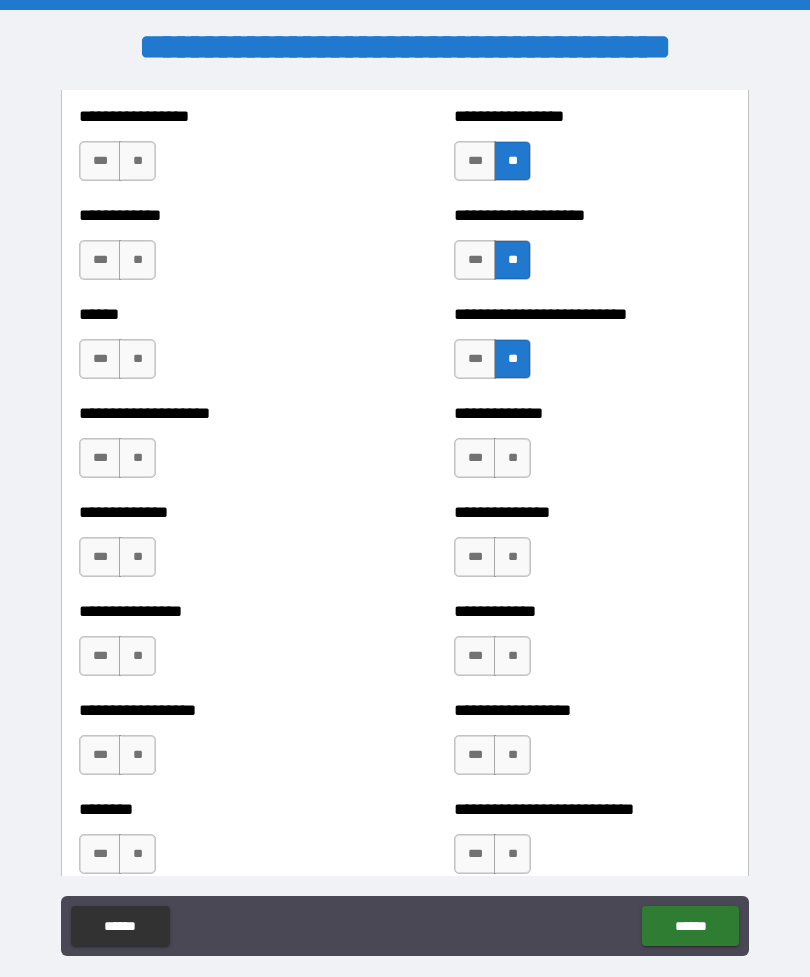 click on "**" at bounding box center (512, 458) 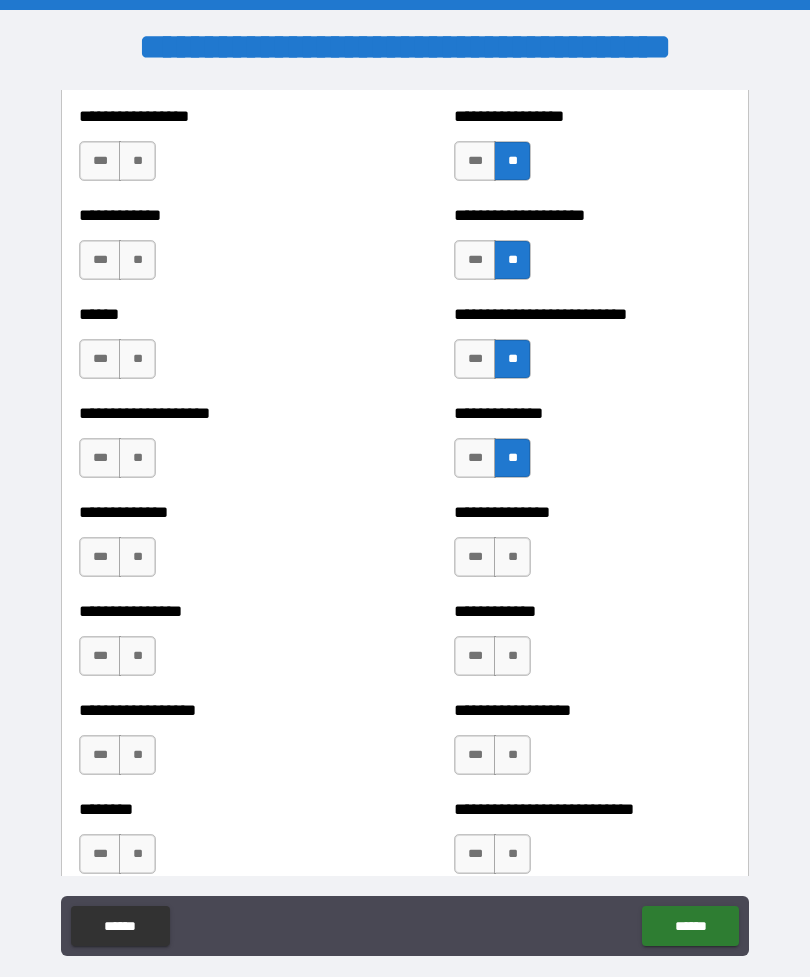 click on "**" at bounding box center (512, 557) 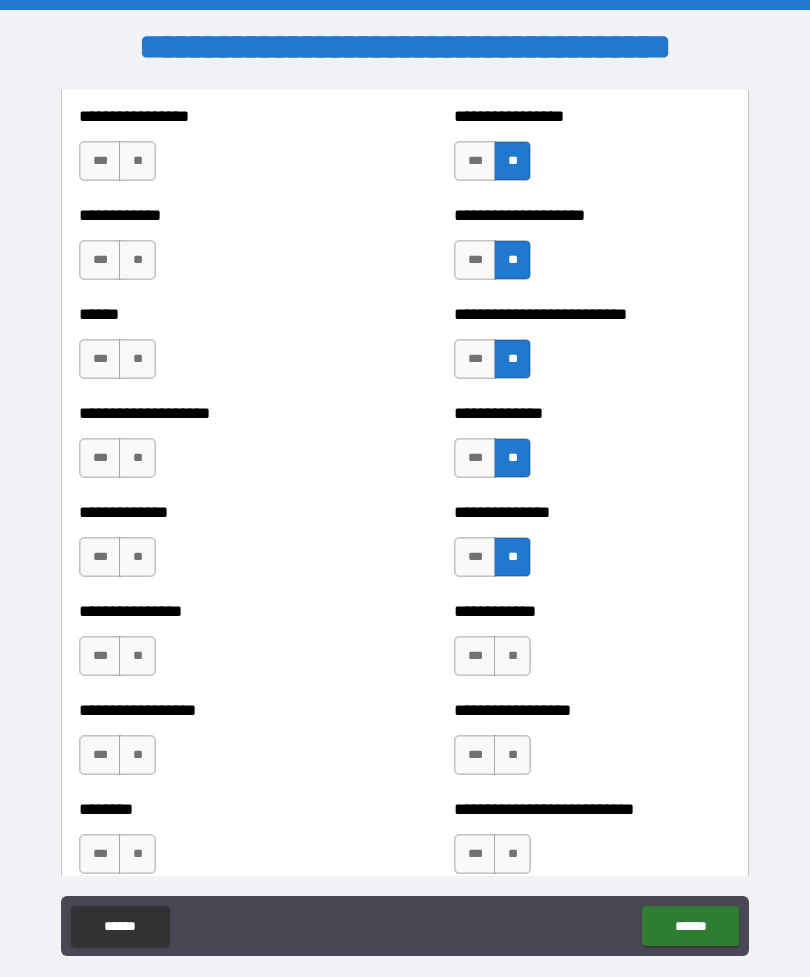 click on "**" at bounding box center [512, 656] 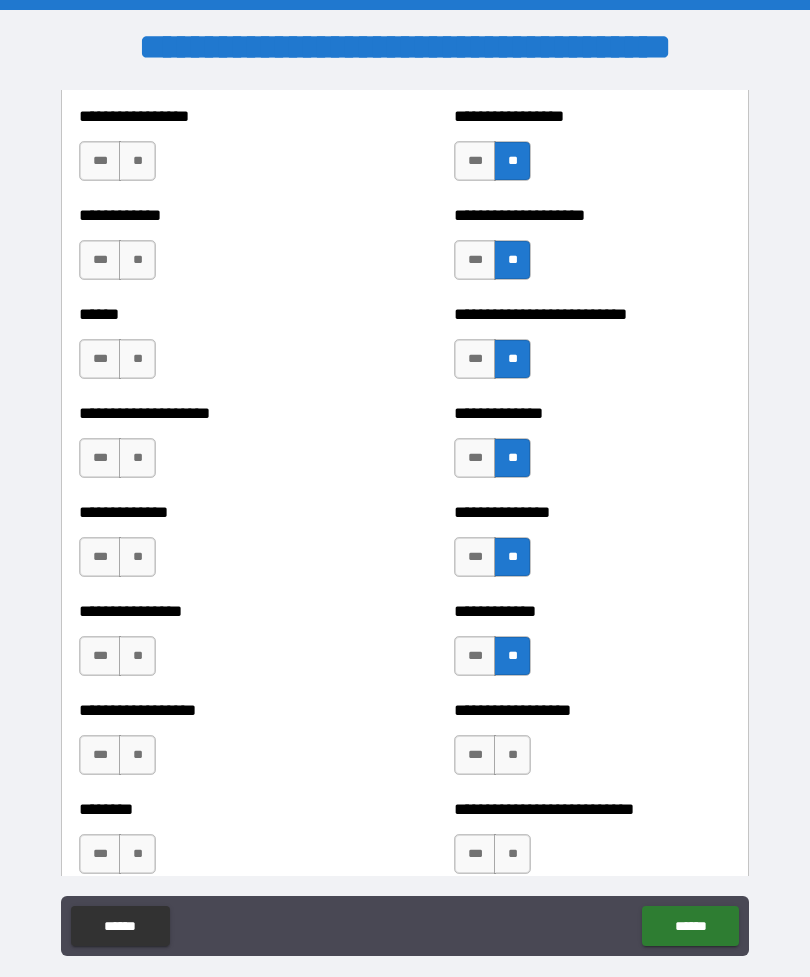 click on "**" at bounding box center (512, 755) 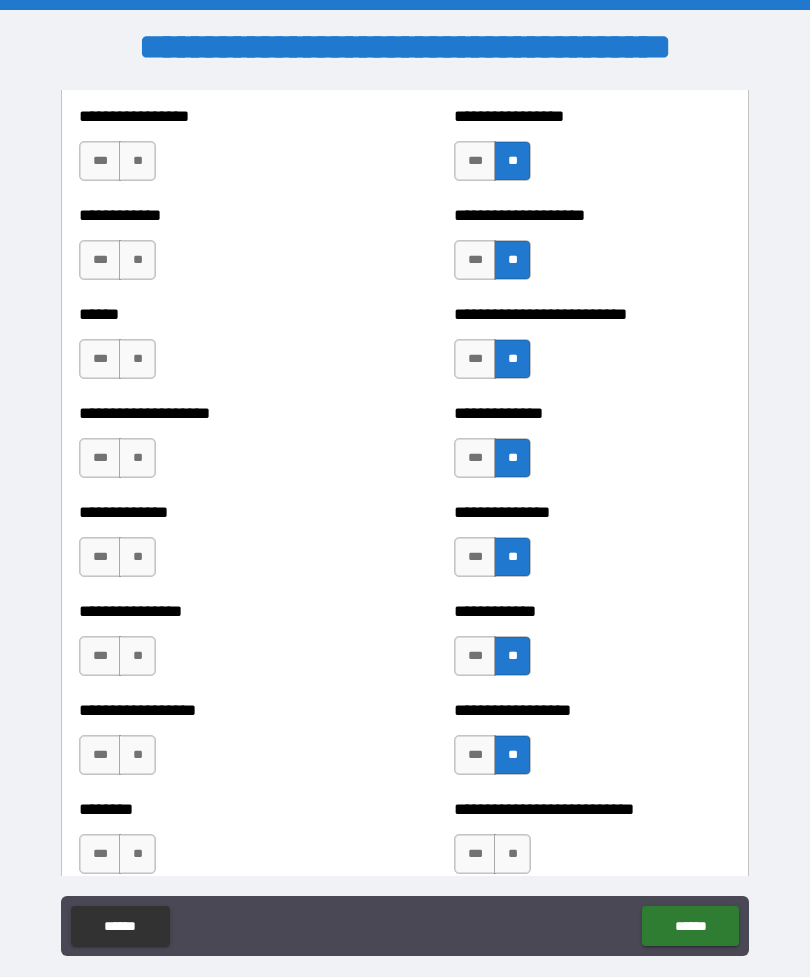 click on "**" at bounding box center (512, 854) 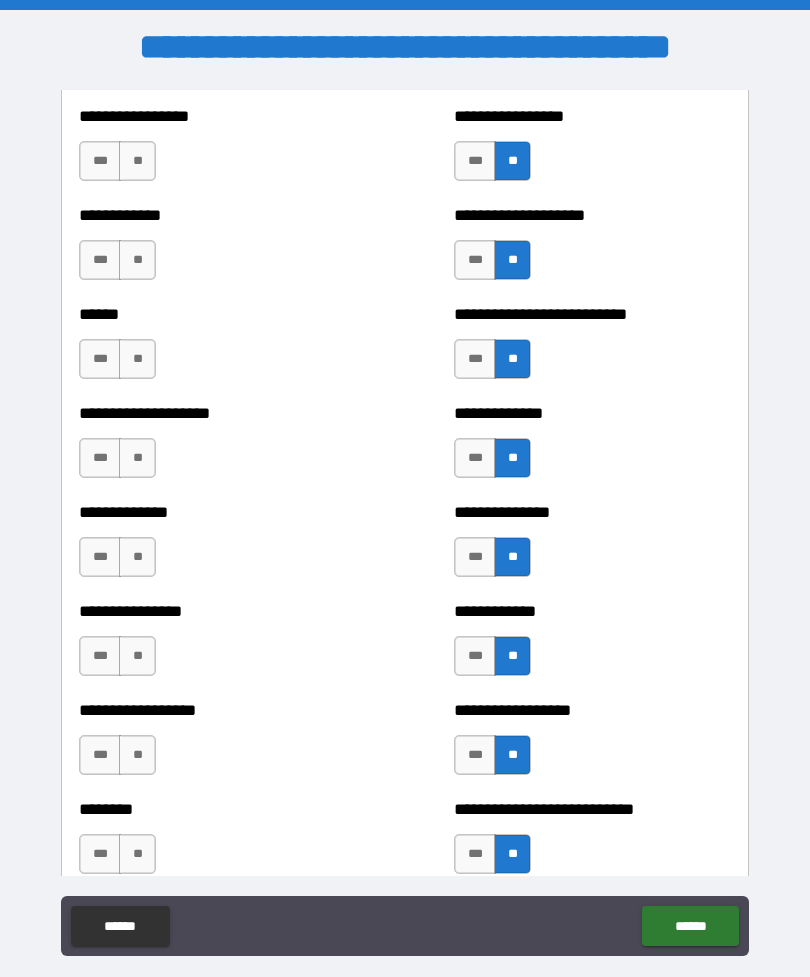 click on "**" at bounding box center [137, 854] 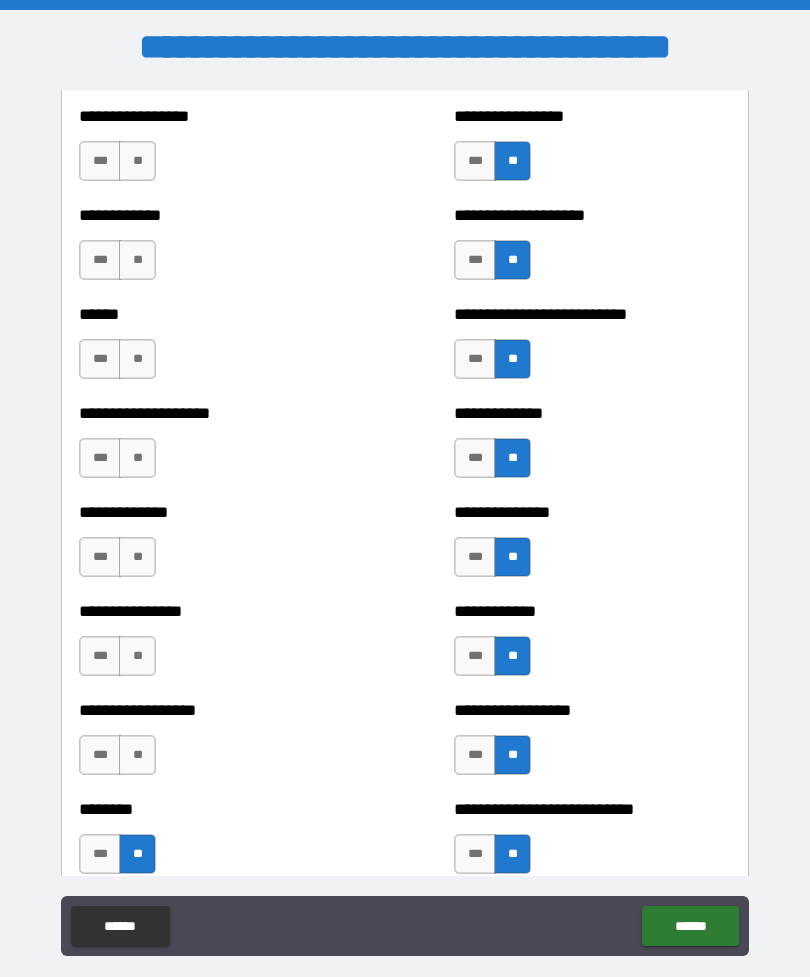 click on "**" at bounding box center (137, 755) 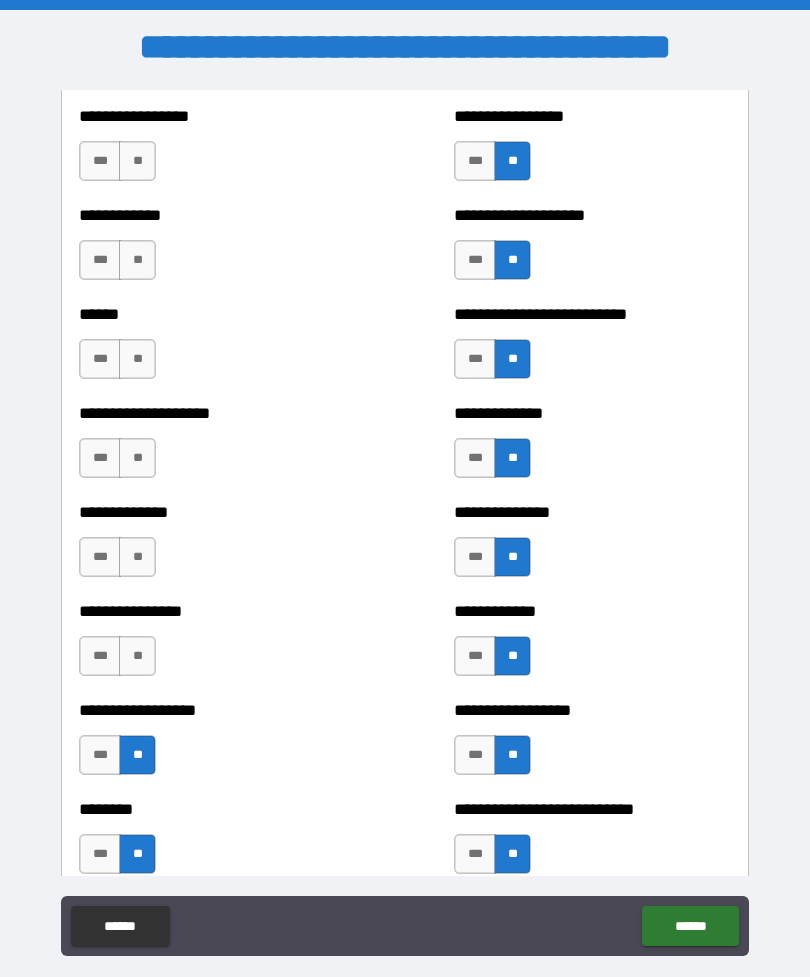 click on "**" at bounding box center (137, 656) 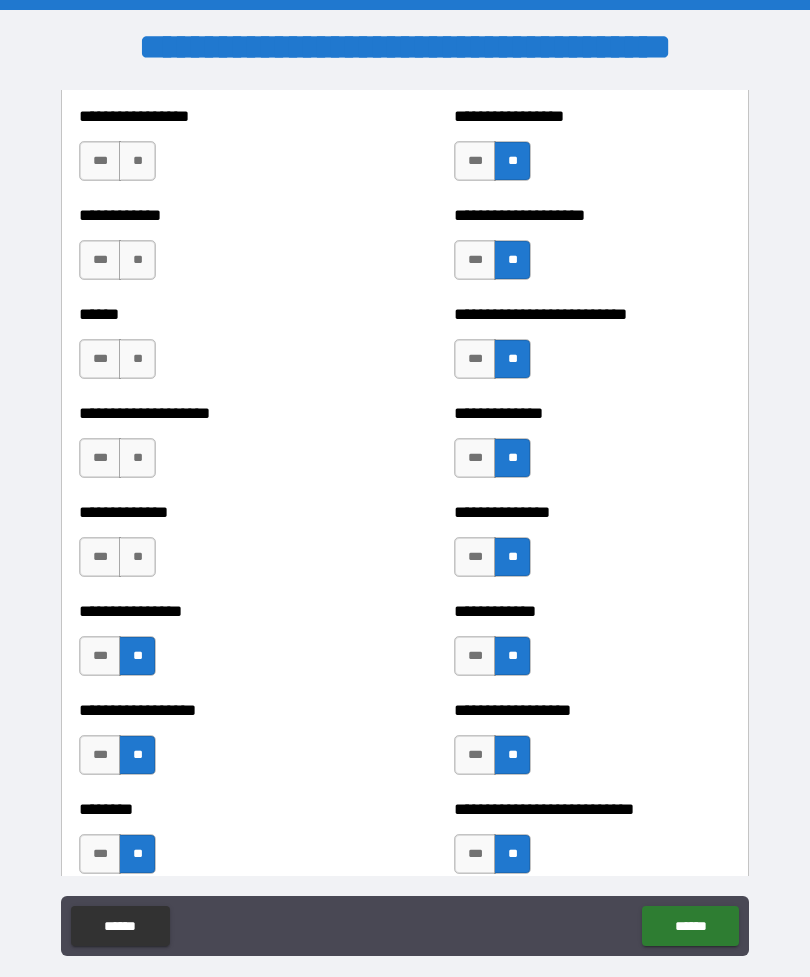 click on "**" at bounding box center [137, 557] 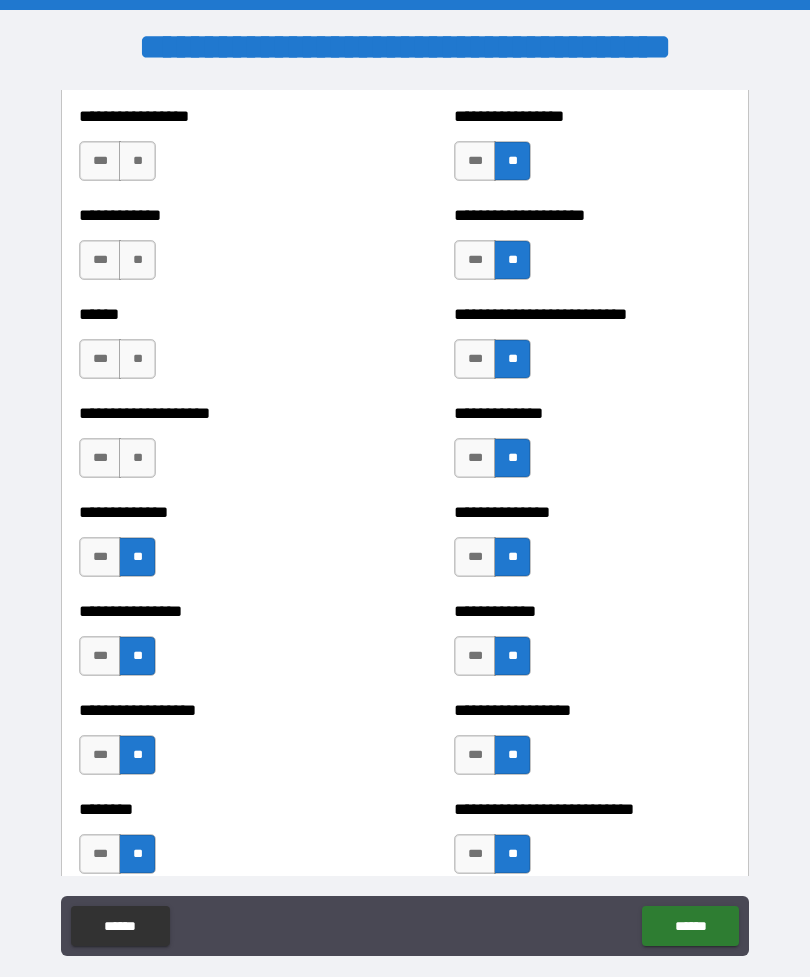 click on "**" at bounding box center [137, 458] 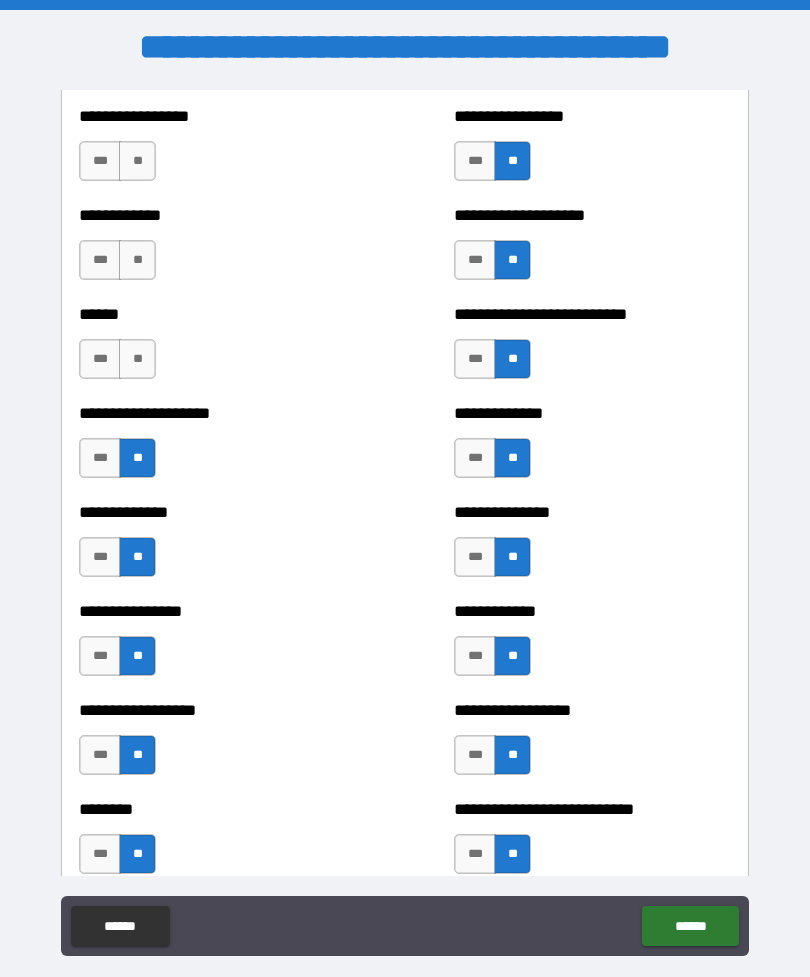 click on "**" at bounding box center (137, 359) 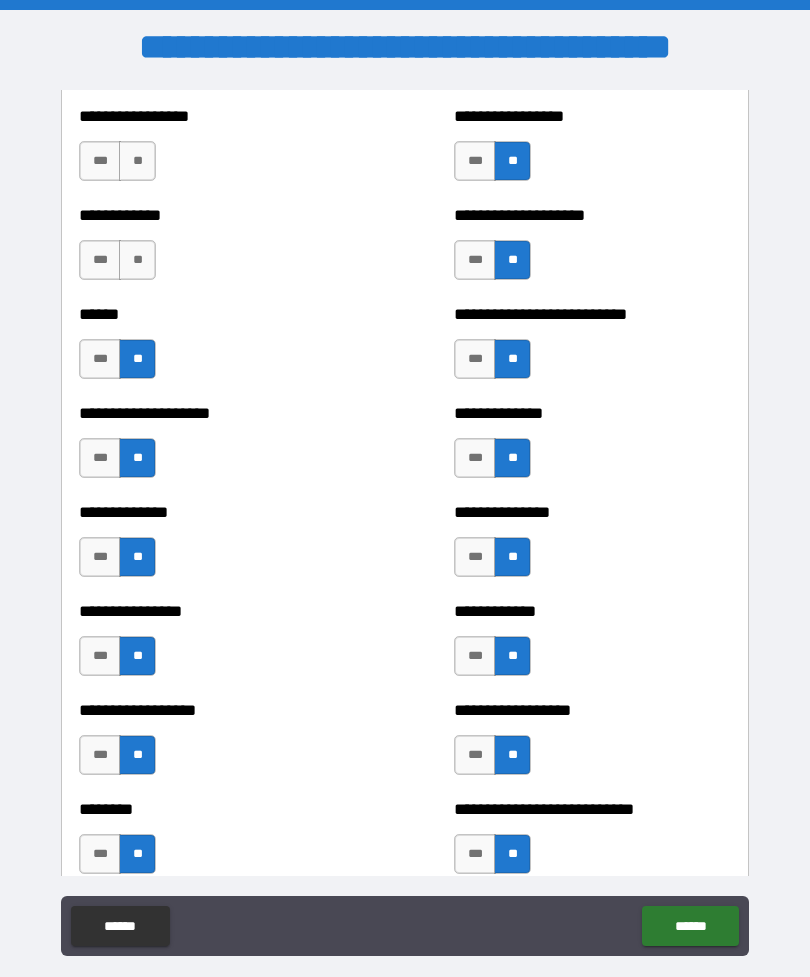 click on "**" at bounding box center [137, 260] 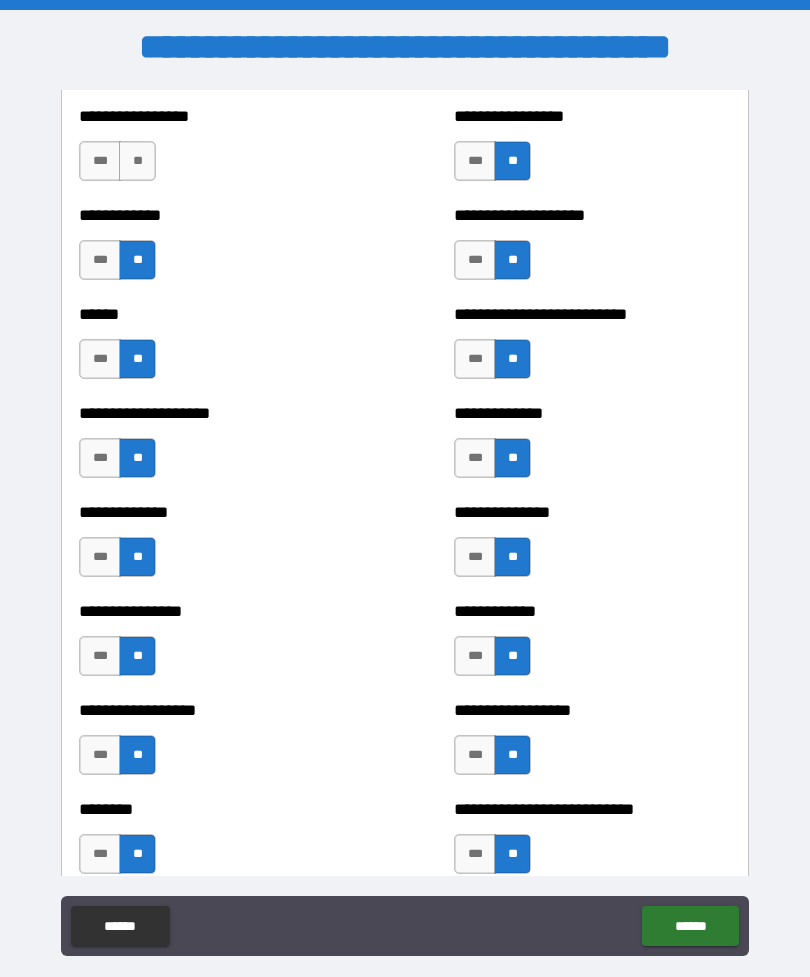 click on "**" at bounding box center (137, 161) 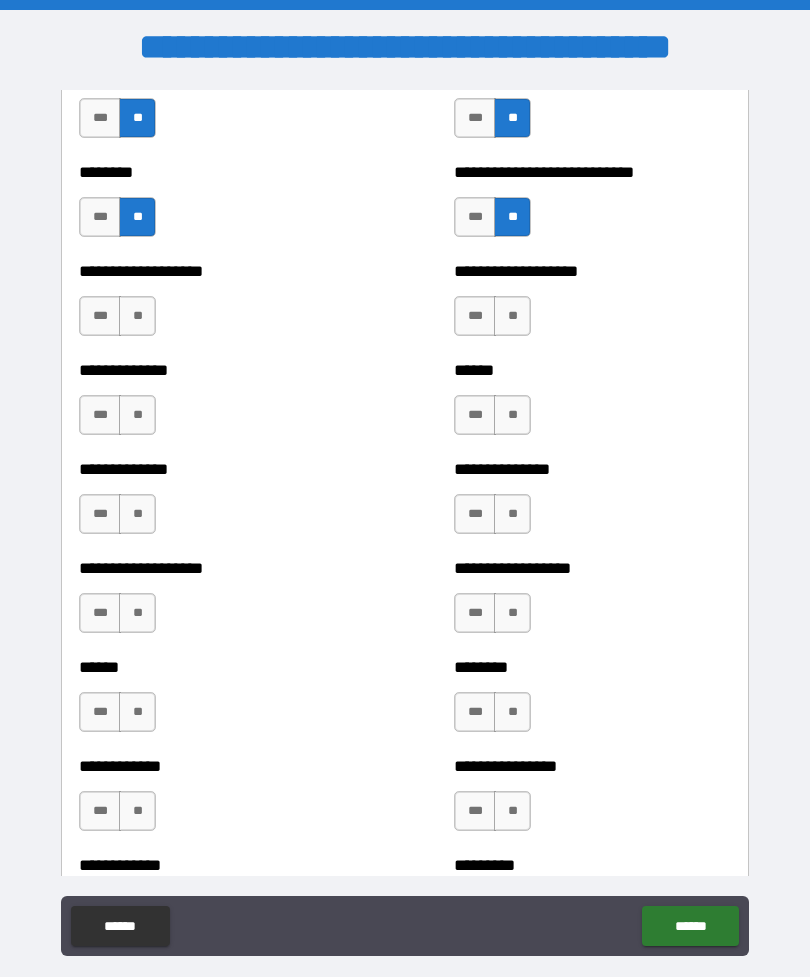 scroll, scrollTop: 4582, scrollLeft: 0, axis: vertical 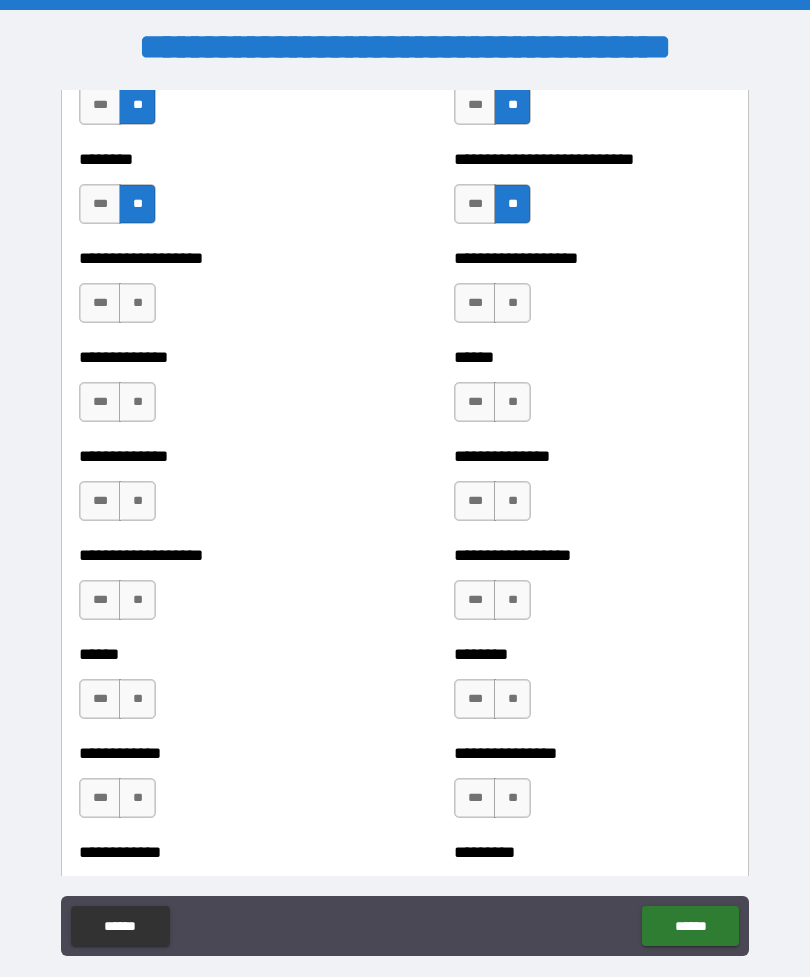 click on "**" at bounding box center (512, 303) 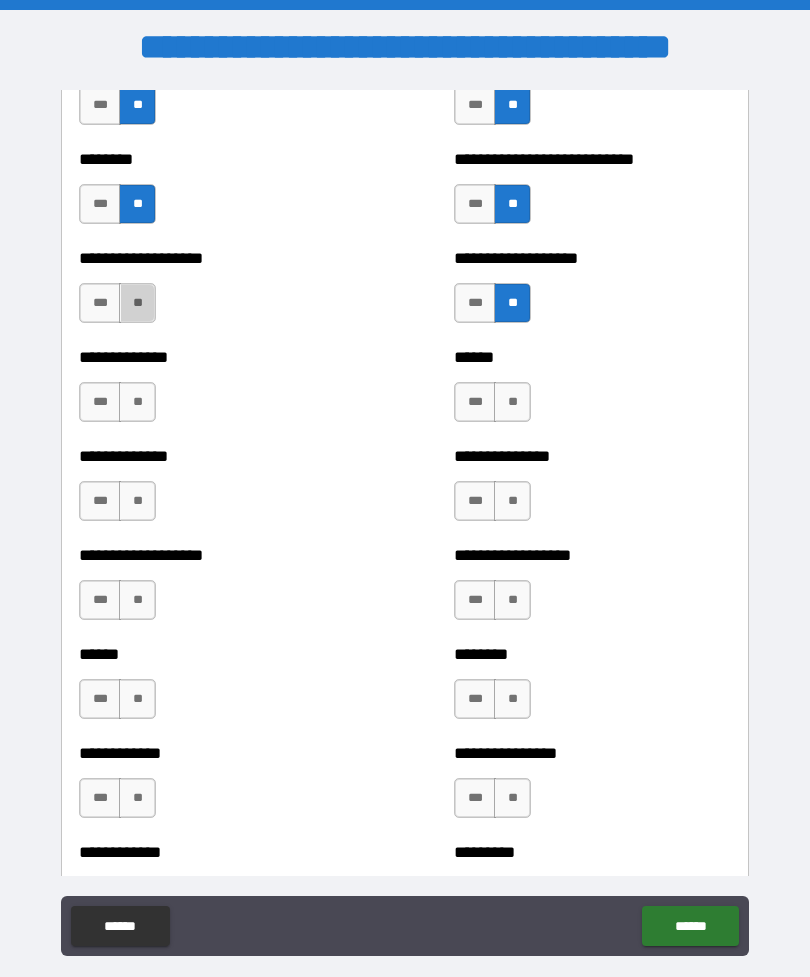 click on "**" at bounding box center (137, 303) 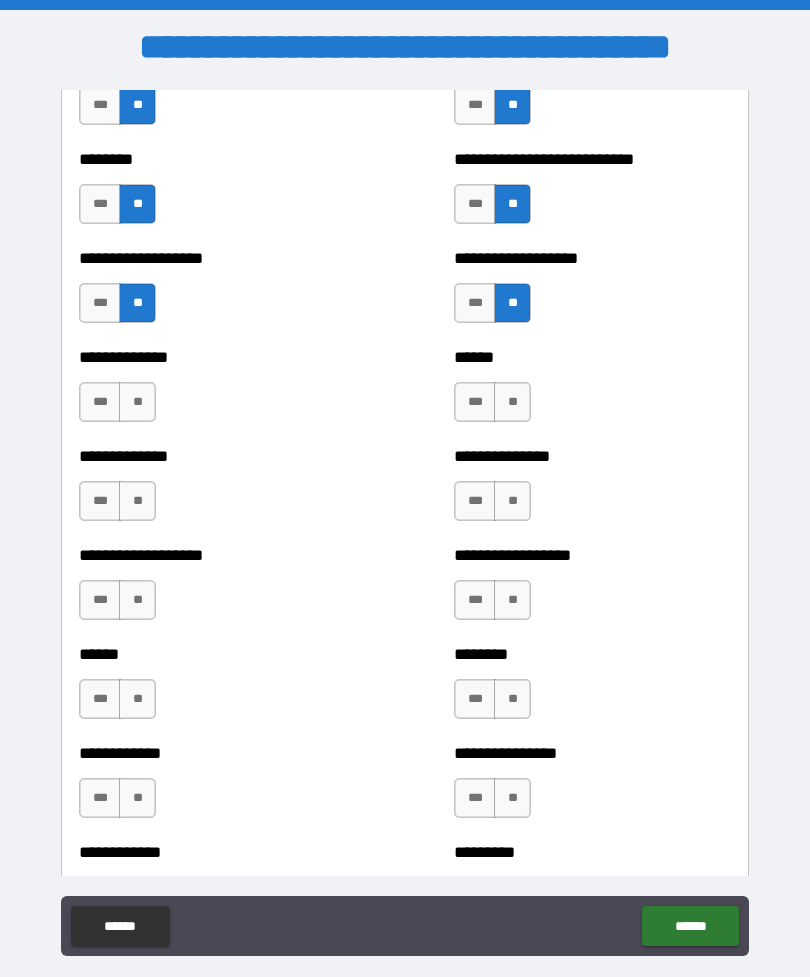 click on "**" at bounding box center [137, 402] 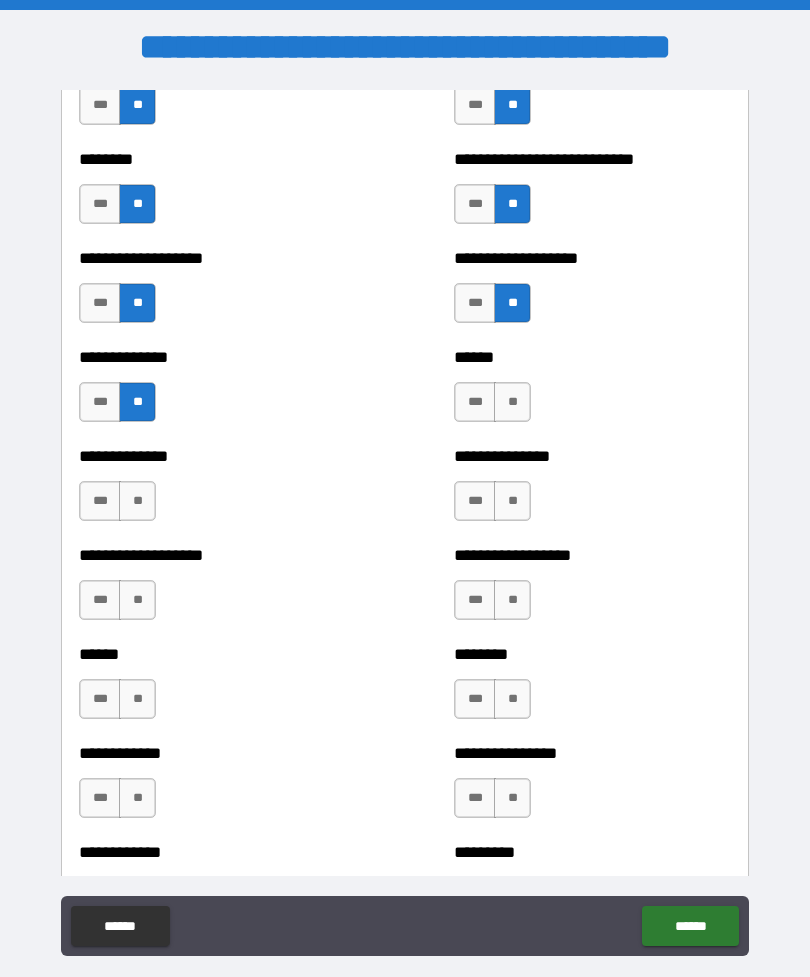 click on "**" at bounding box center (137, 501) 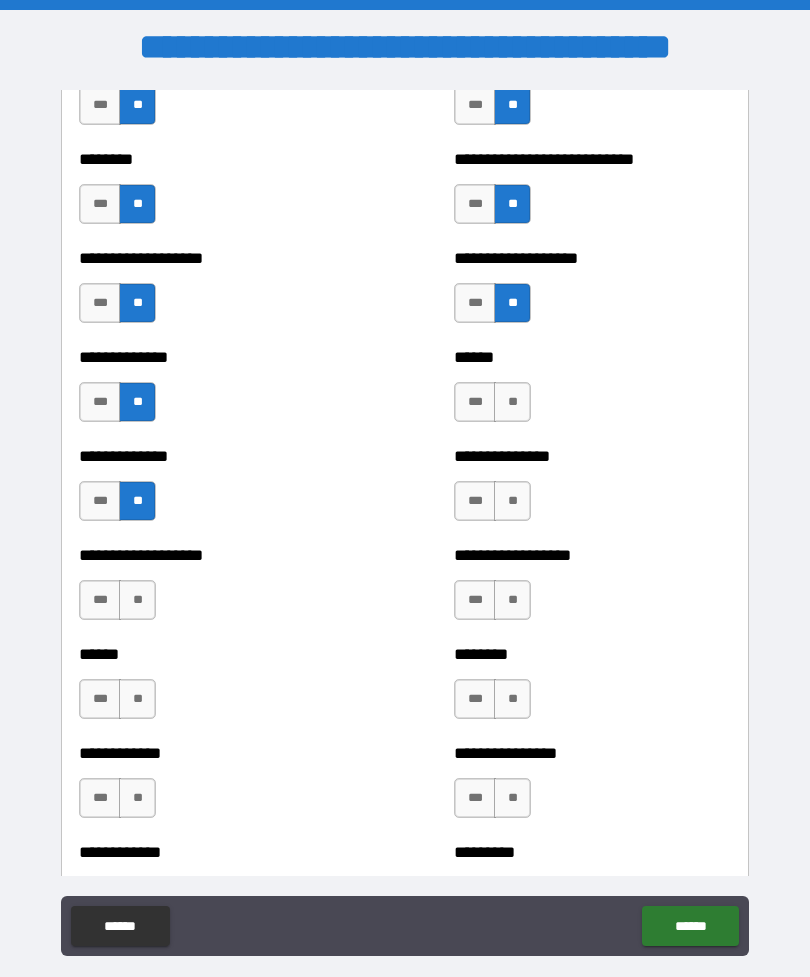 click on "**" at bounding box center (137, 600) 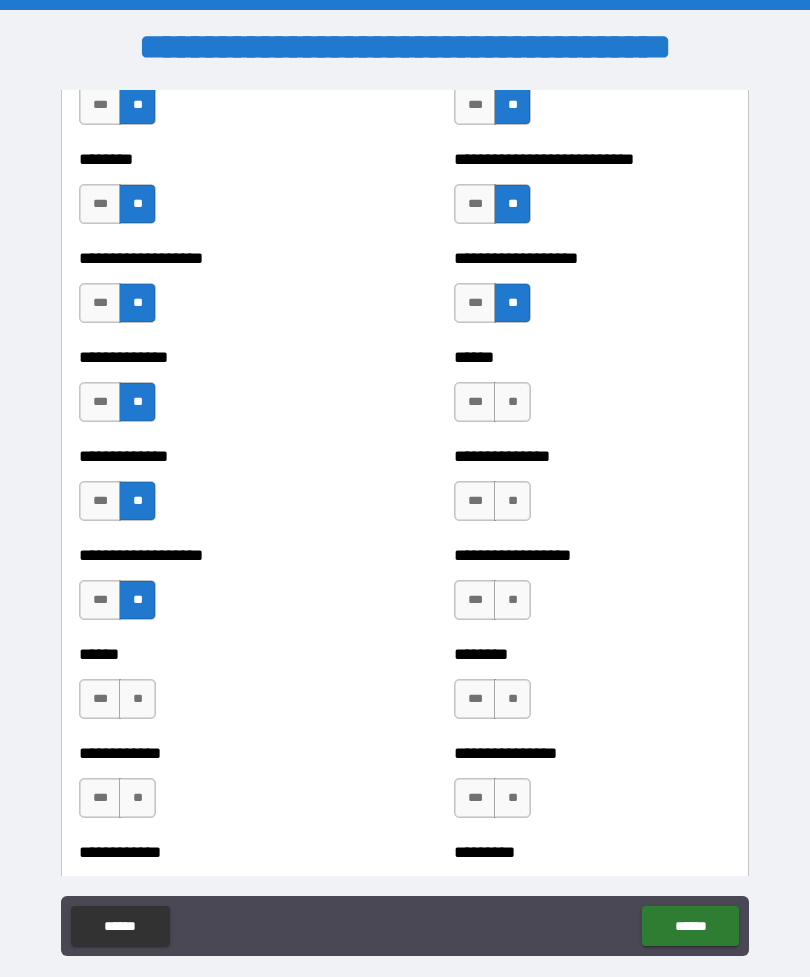 click on "**" at bounding box center [137, 699] 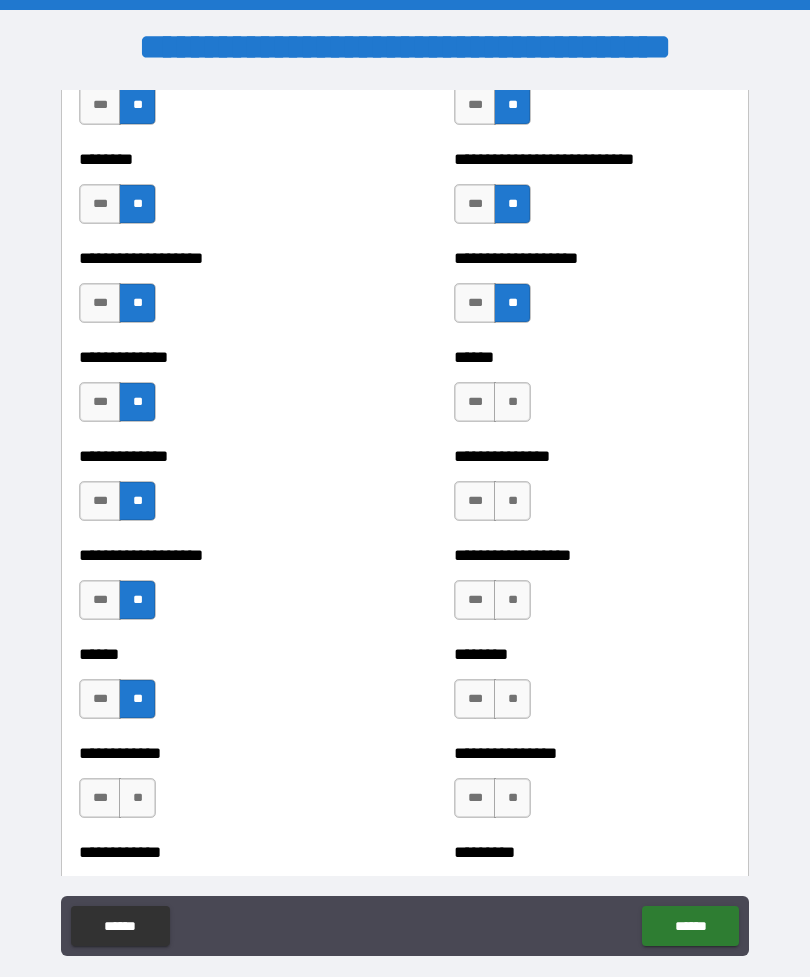 click on "**" at bounding box center [137, 798] 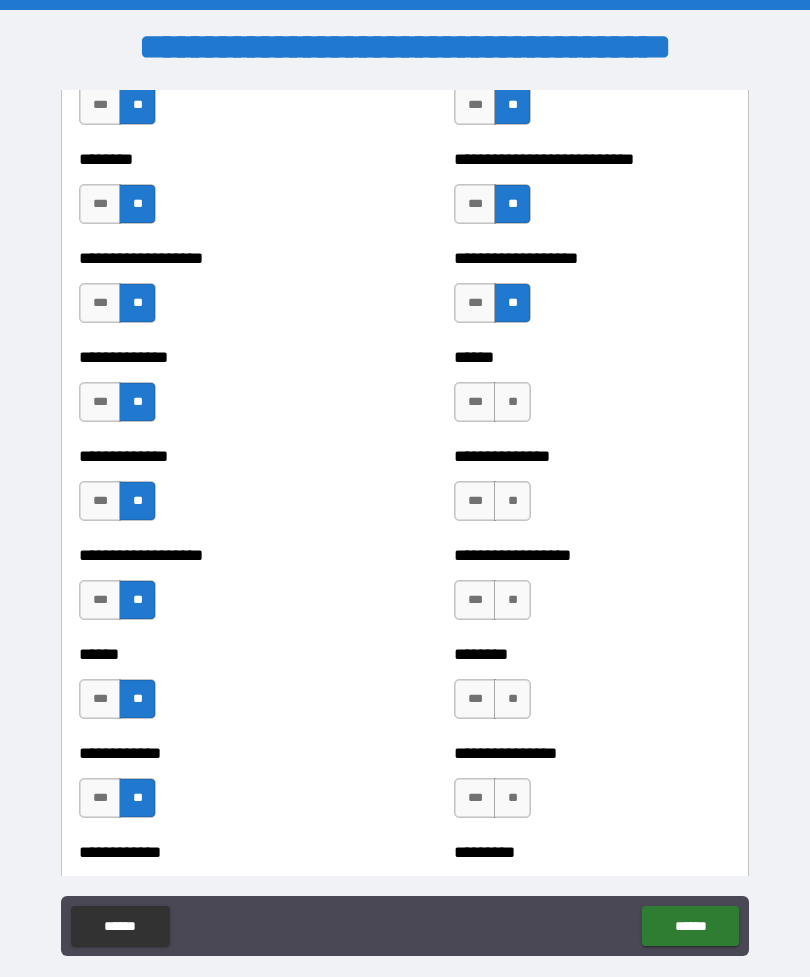click on "**" at bounding box center [512, 798] 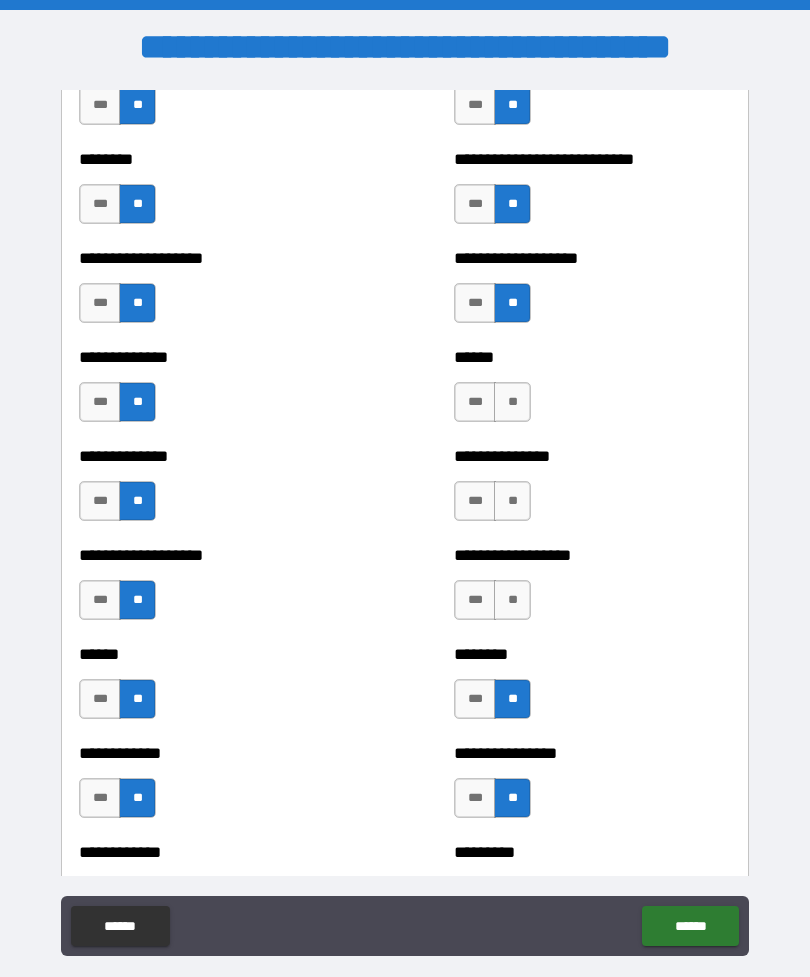 click on "**" at bounding box center (512, 600) 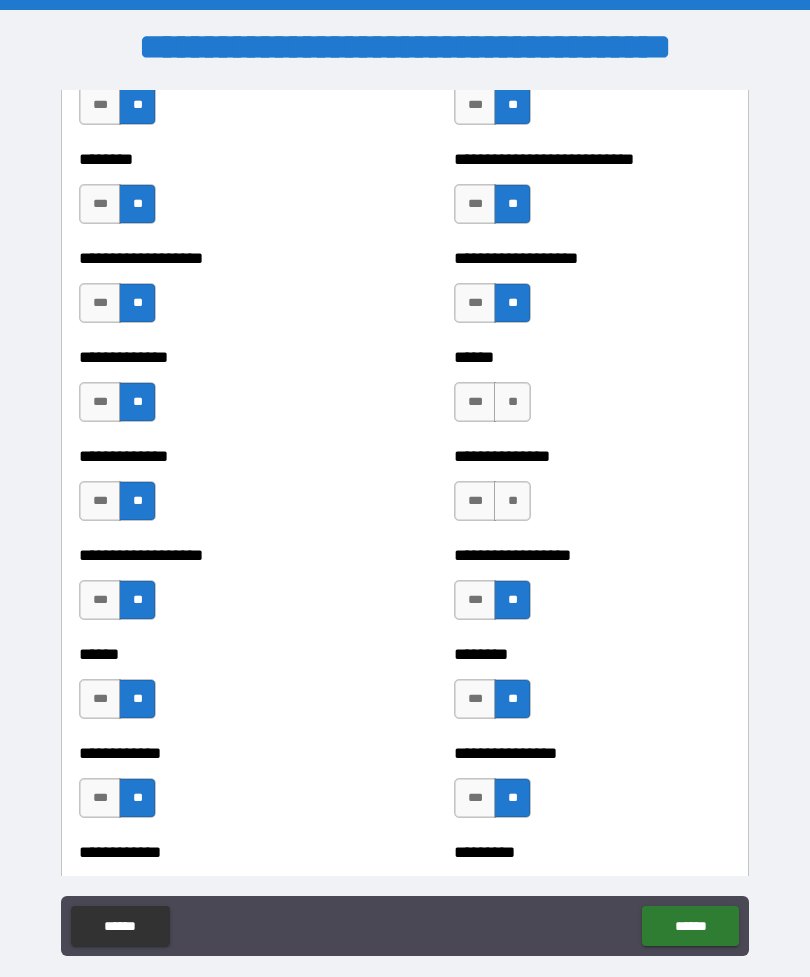 click on "**" at bounding box center [512, 501] 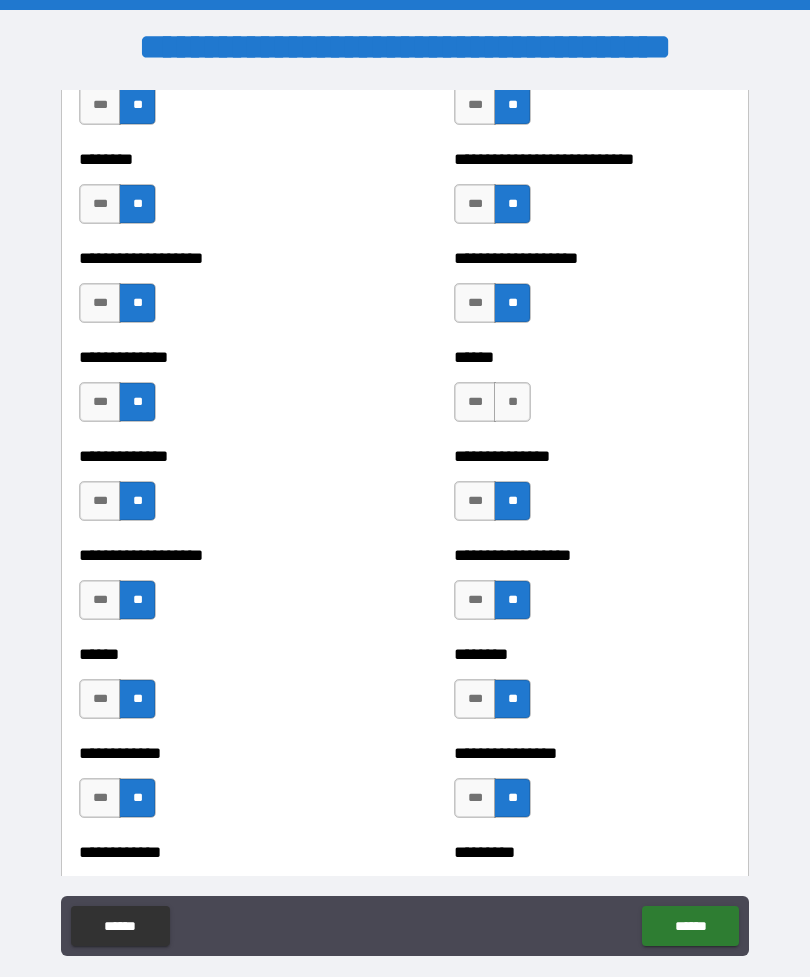 click on "**" at bounding box center (512, 402) 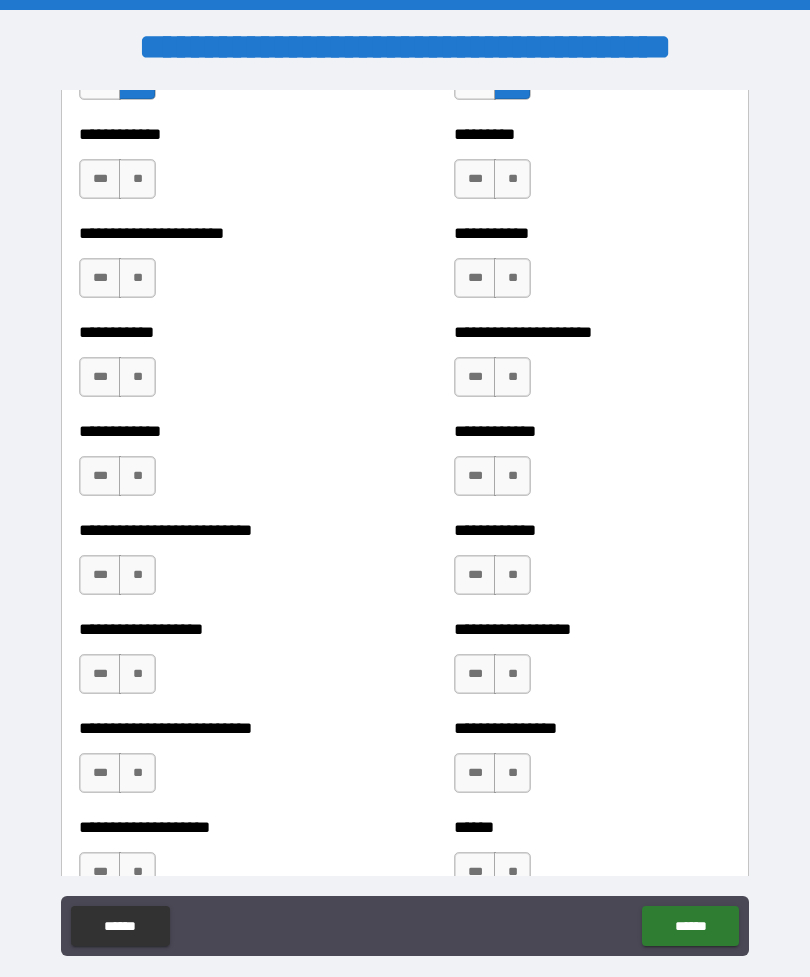 scroll, scrollTop: 5333, scrollLeft: 0, axis: vertical 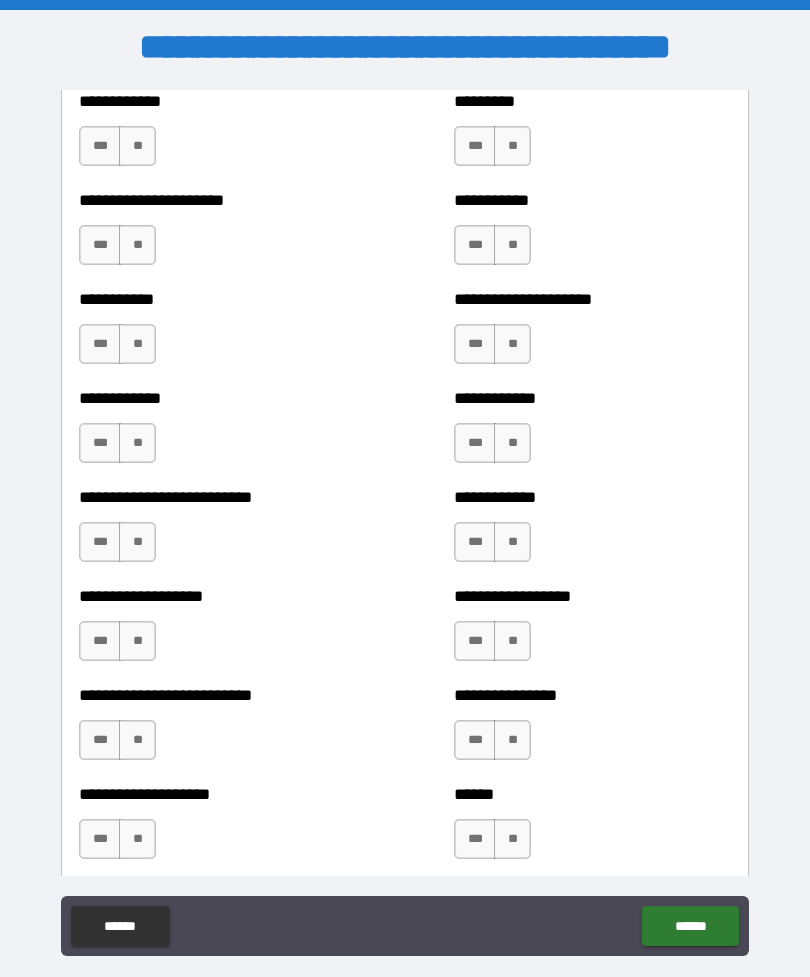 click on "**" at bounding box center [512, 146] 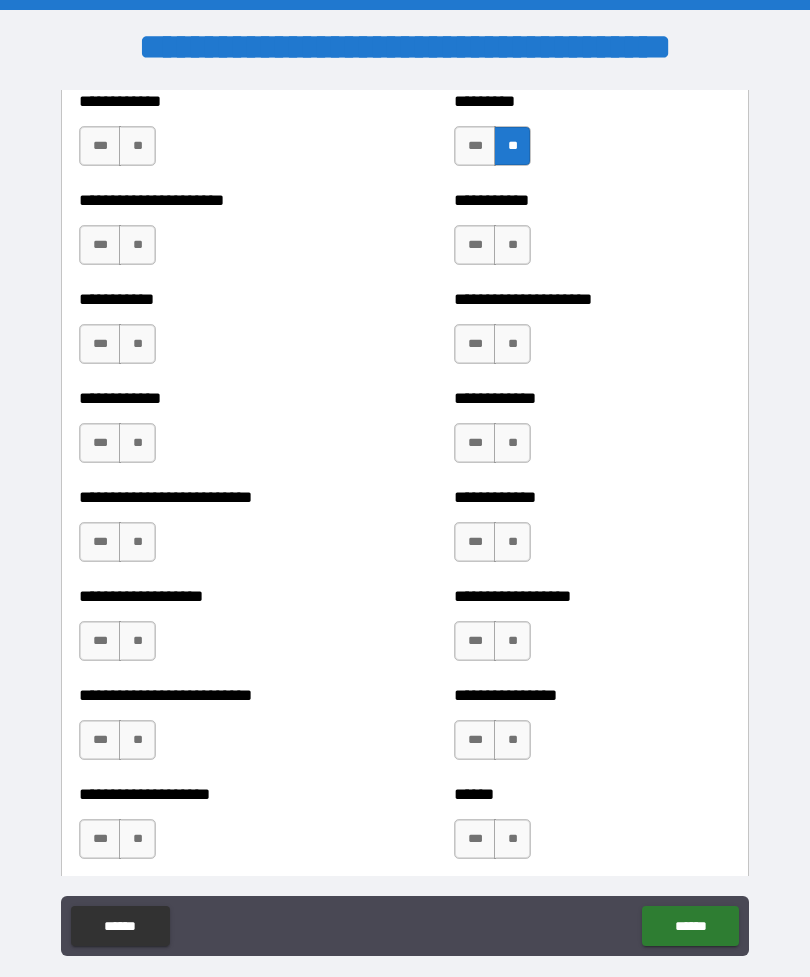 click on "**" at bounding box center (137, 146) 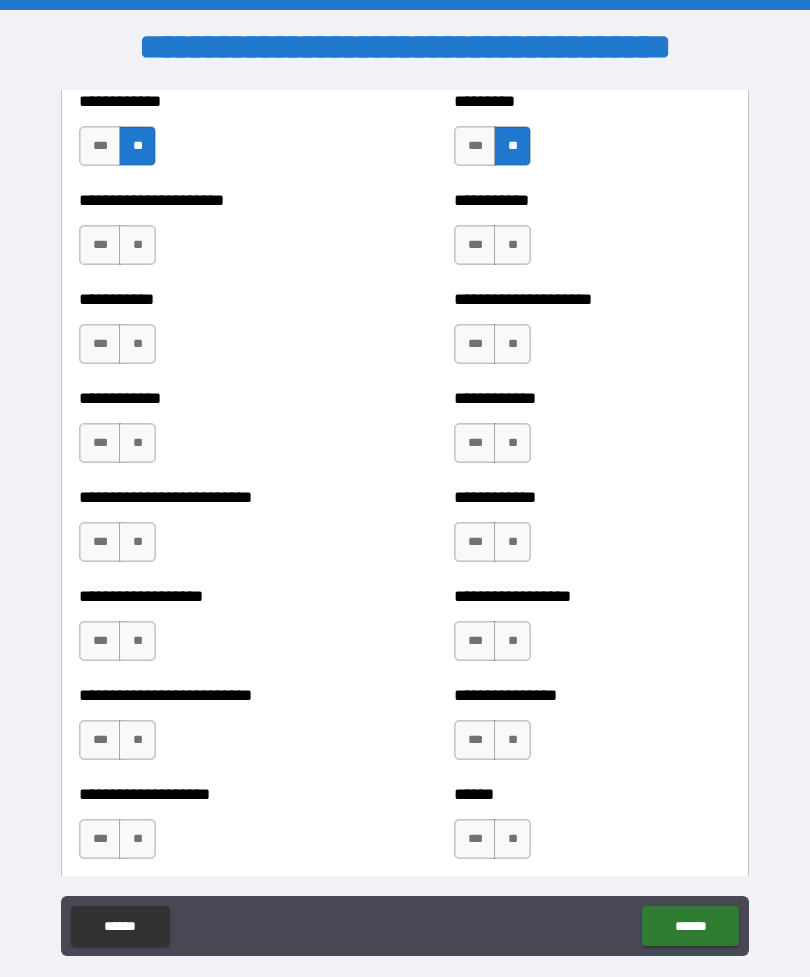 click on "**" at bounding box center (137, 245) 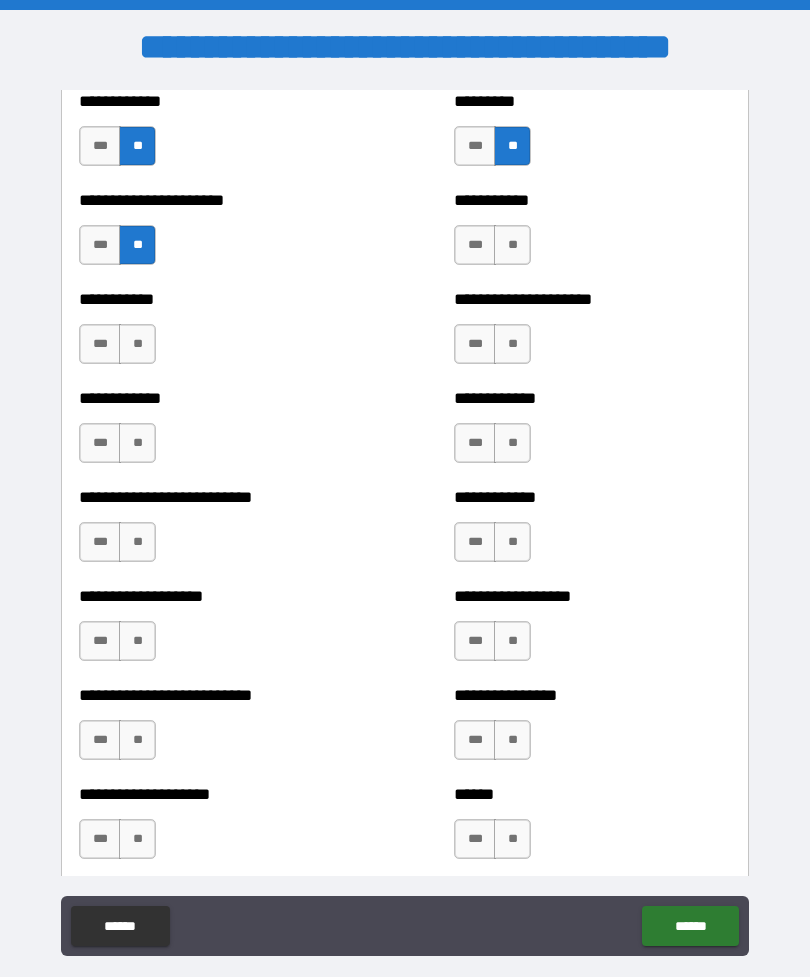 click on "**" at bounding box center [137, 344] 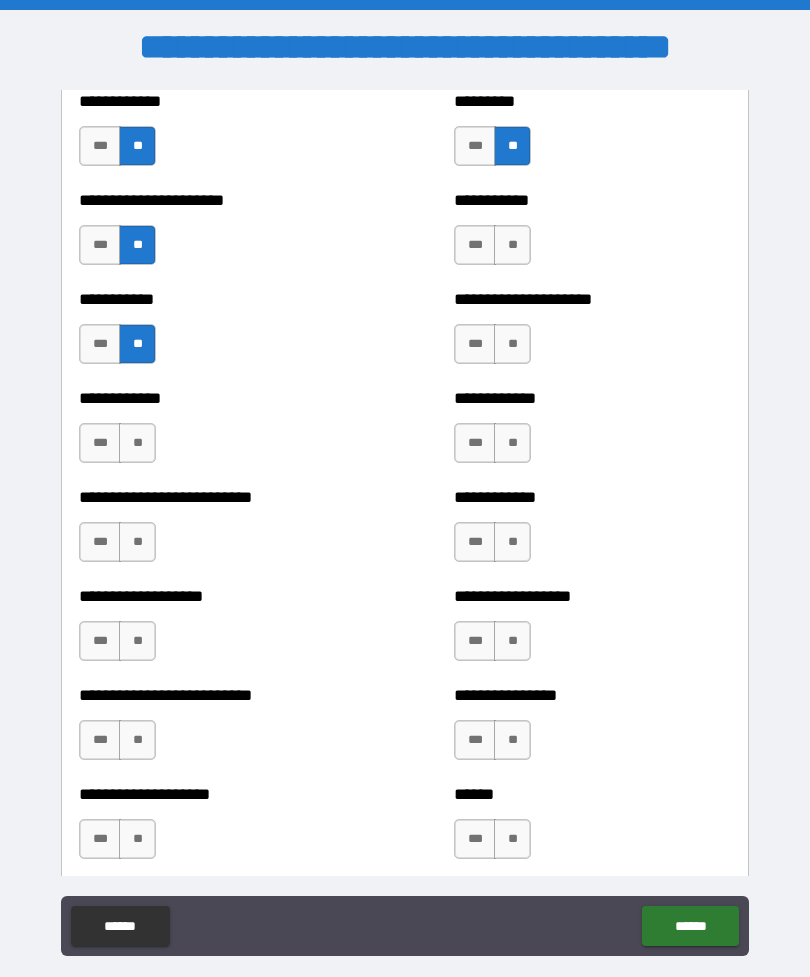 click on "**" at bounding box center (137, 443) 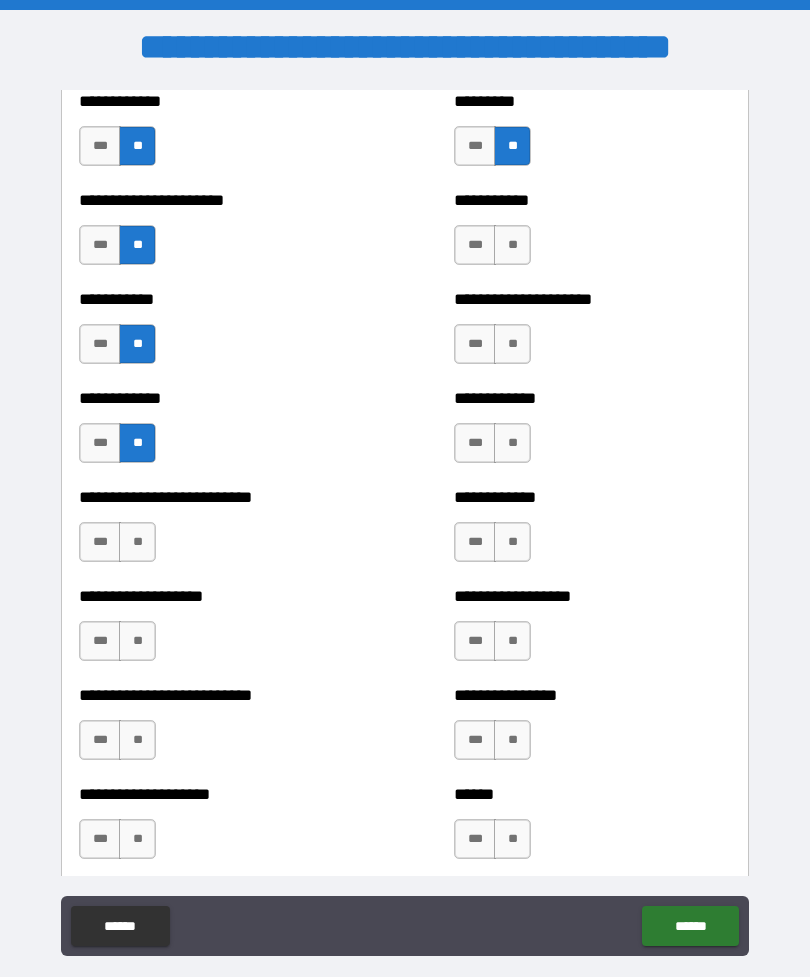 click on "**" at bounding box center (137, 542) 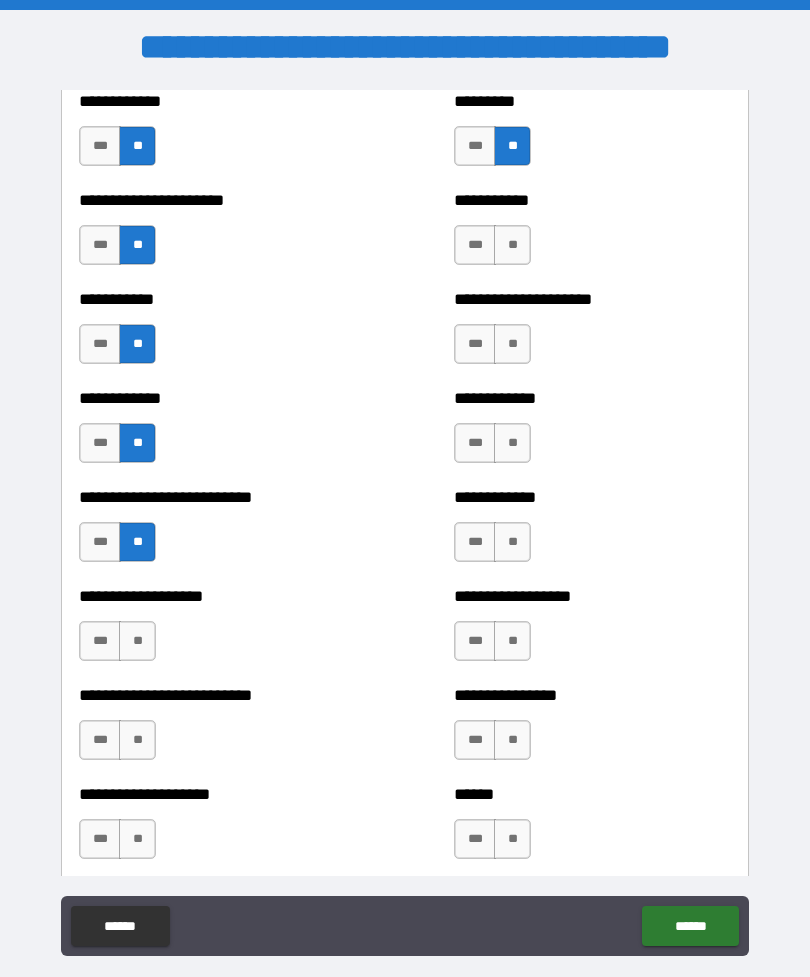 click on "**" at bounding box center (137, 641) 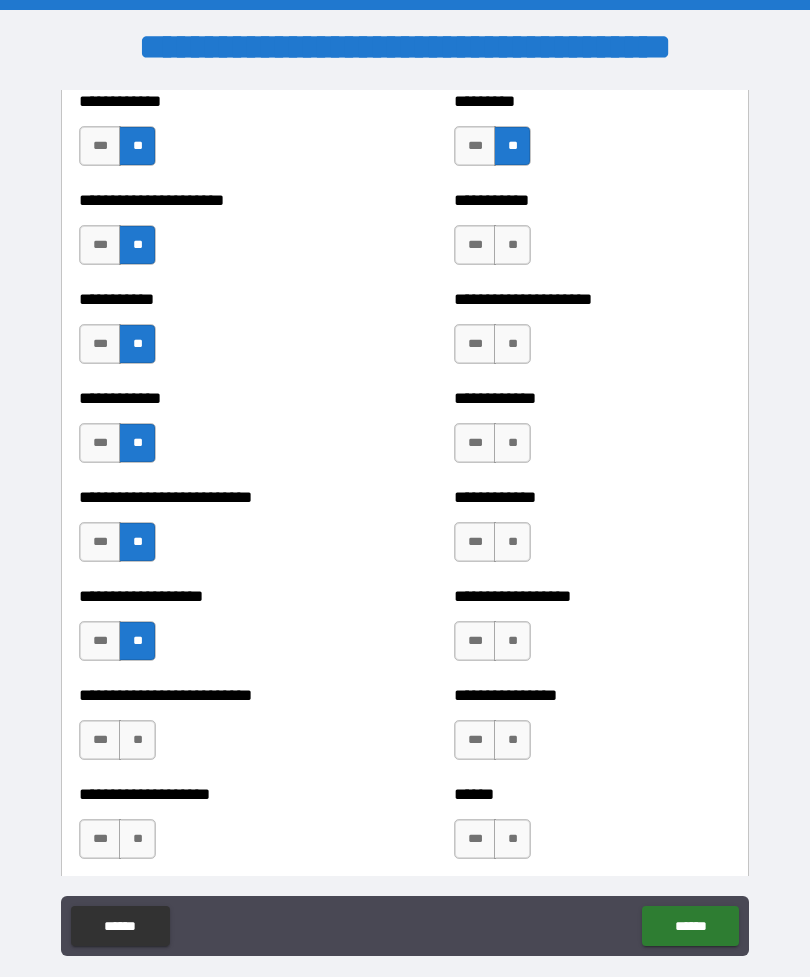 click on "**" at bounding box center [137, 740] 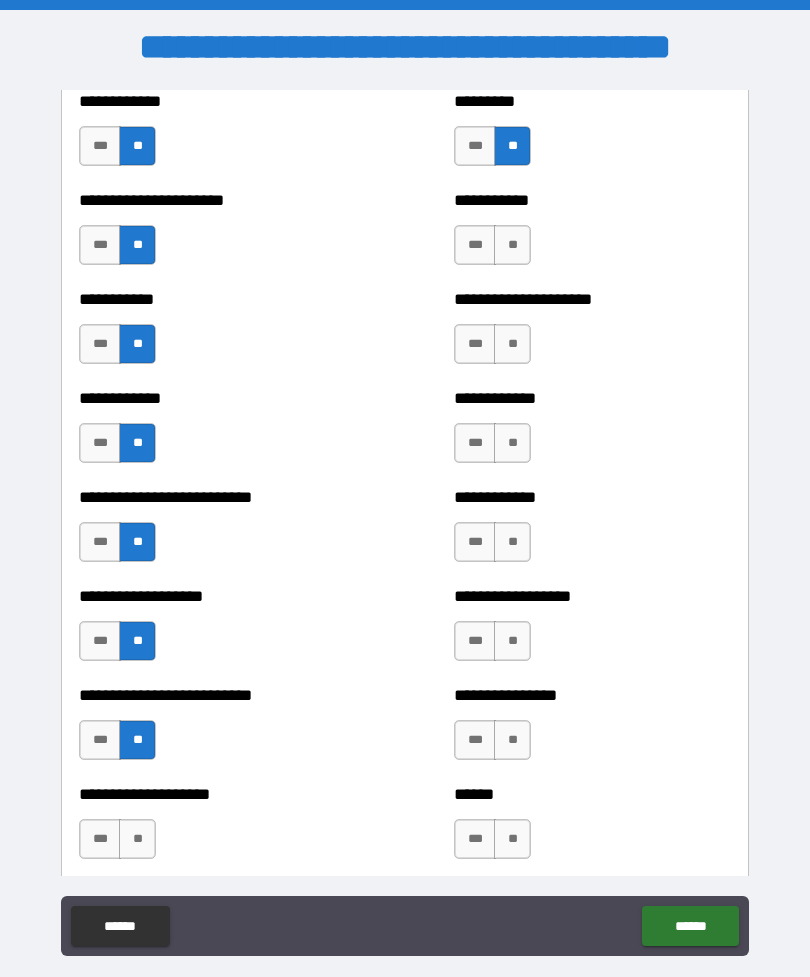 click on "**" at bounding box center (137, 839) 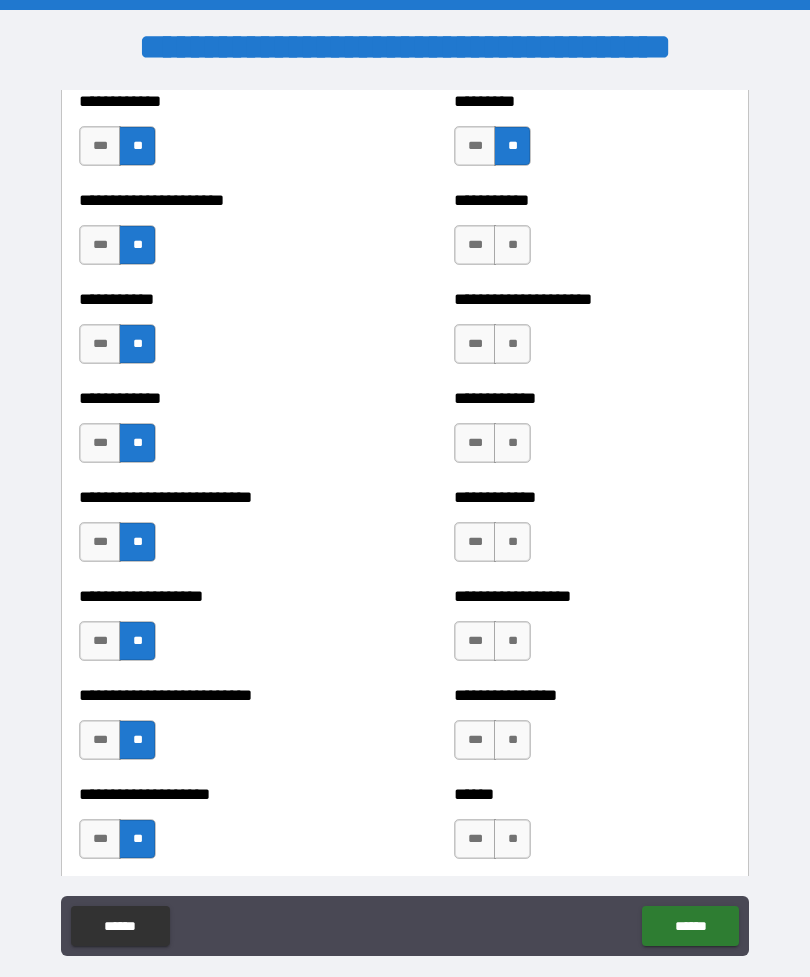 click on "**" at bounding box center [512, 839] 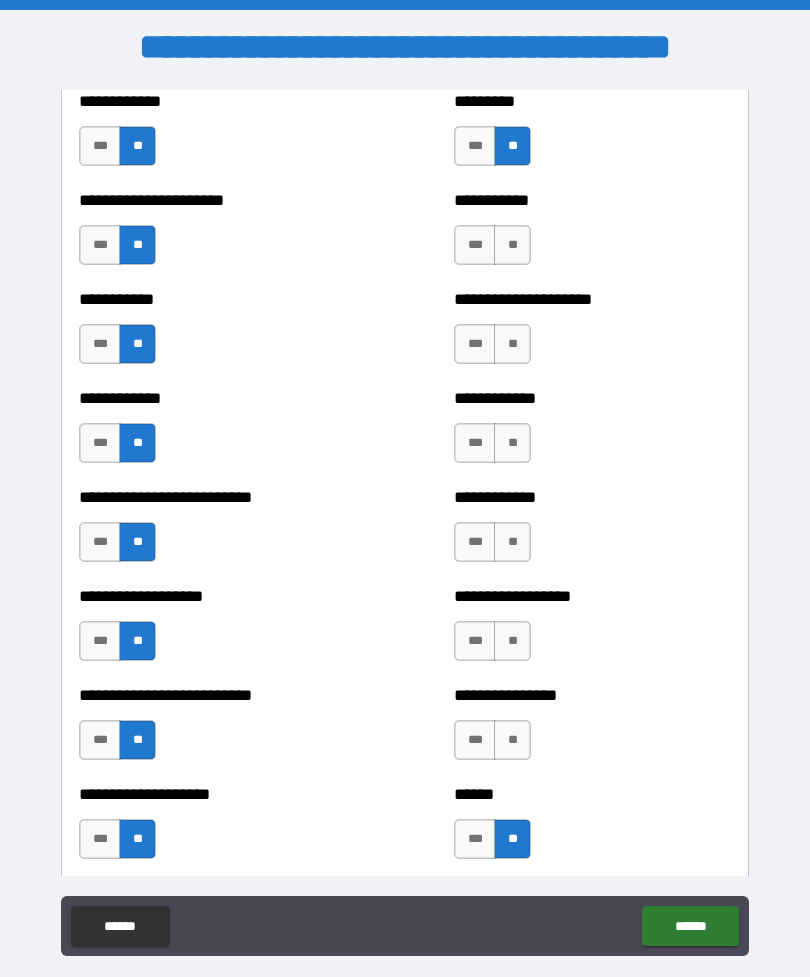 click on "**" at bounding box center [512, 740] 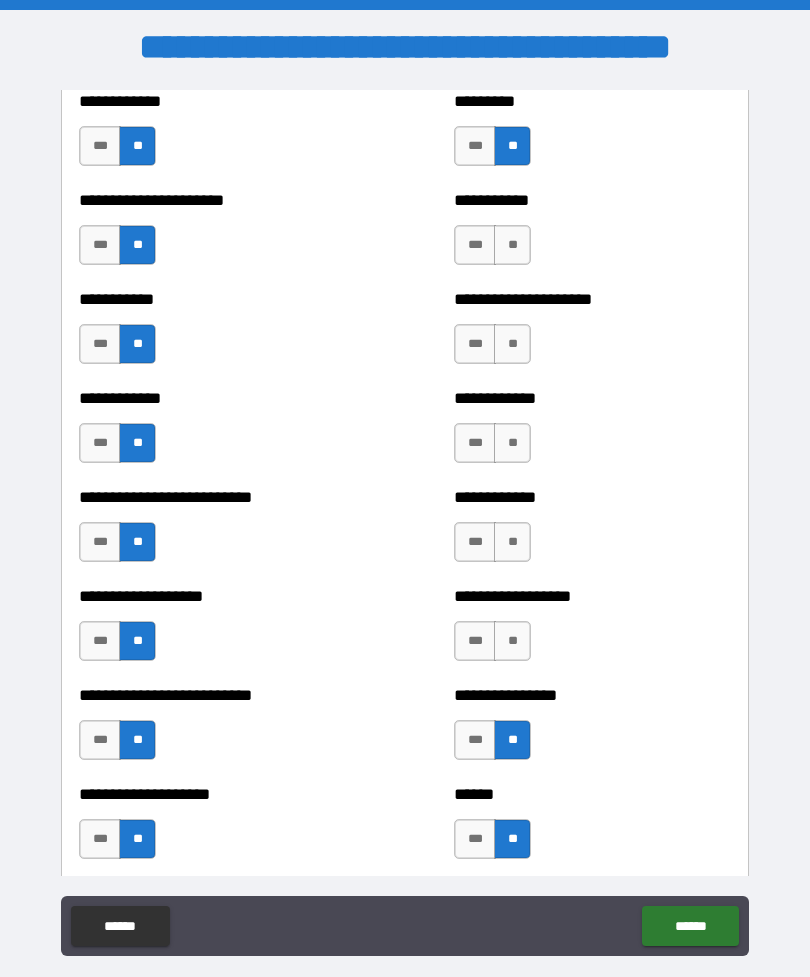 click on "**" at bounding box center (512, 641) 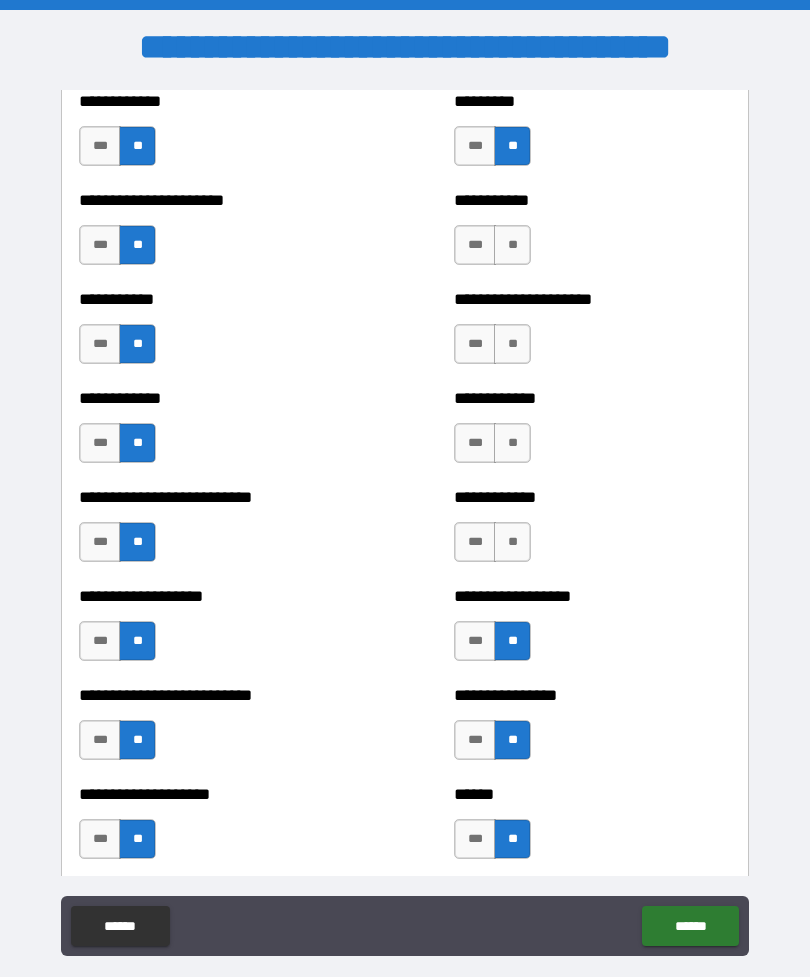 click on "**" at bounding box center [512, 542] 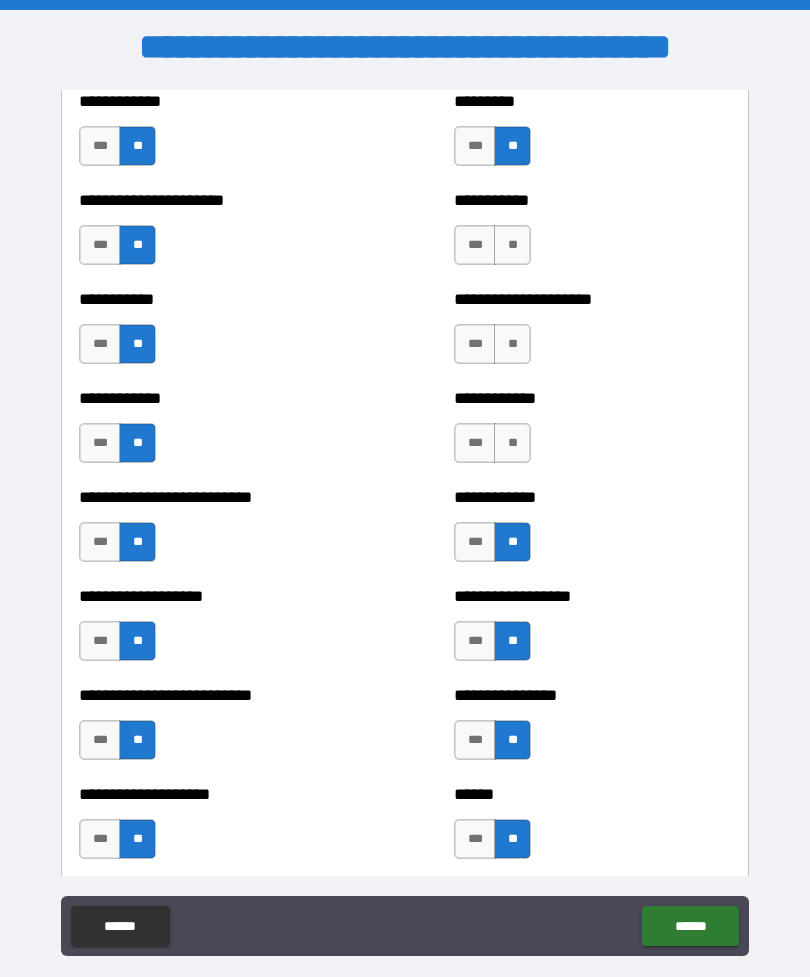 click on "**" at bounding box center (512, 443) 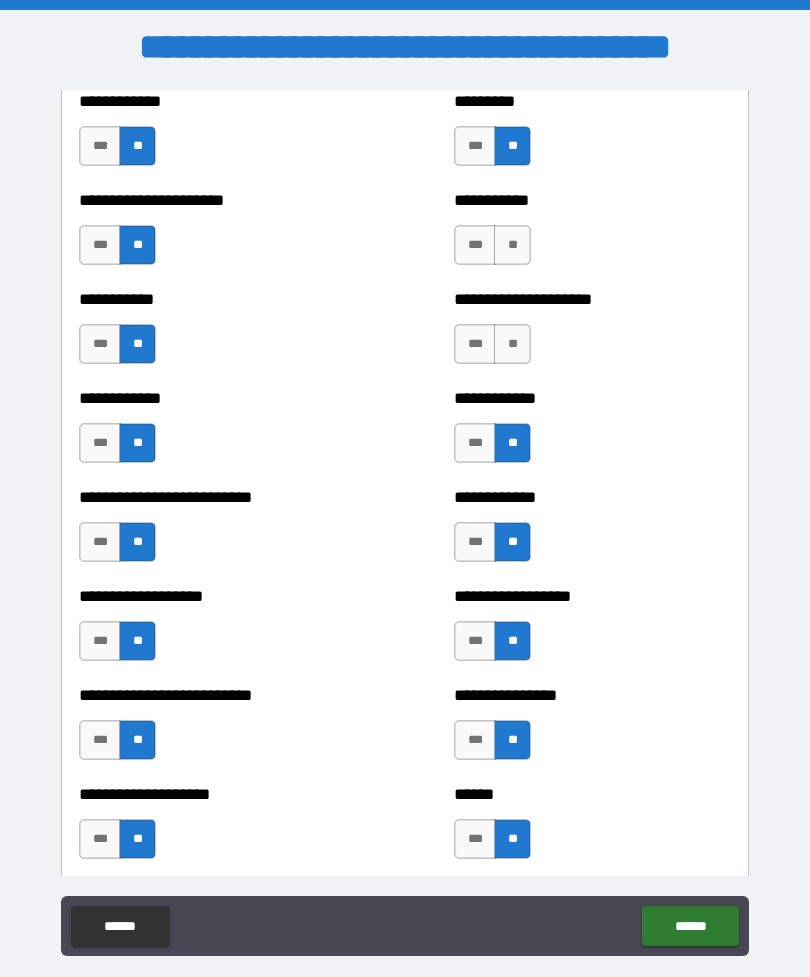 click on "**" at bounding box center (512, 344) 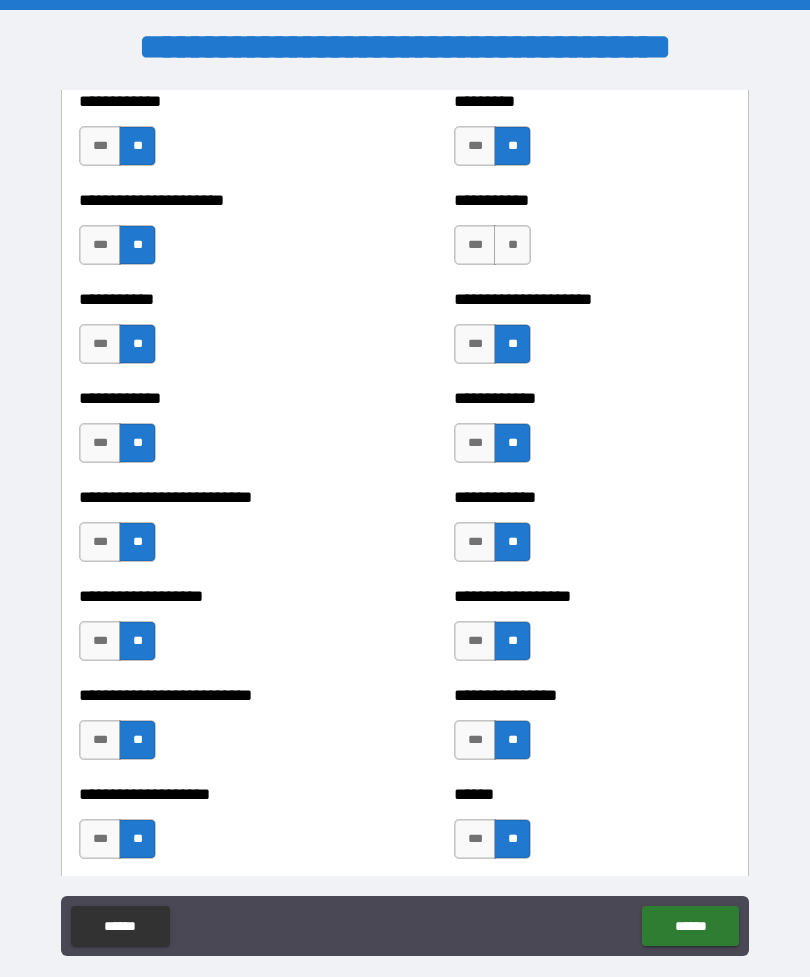click on "**" at bounding box center [512, 245] 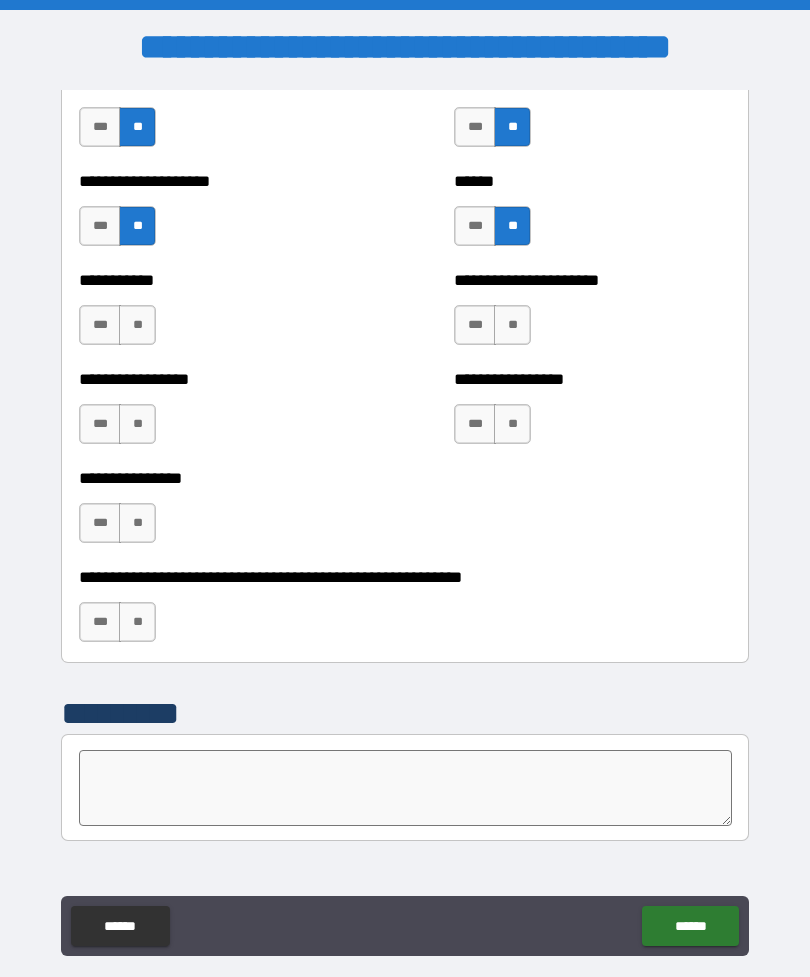 scroll, scrollTop: 5969, scrollLeft: 0, axis: vertical 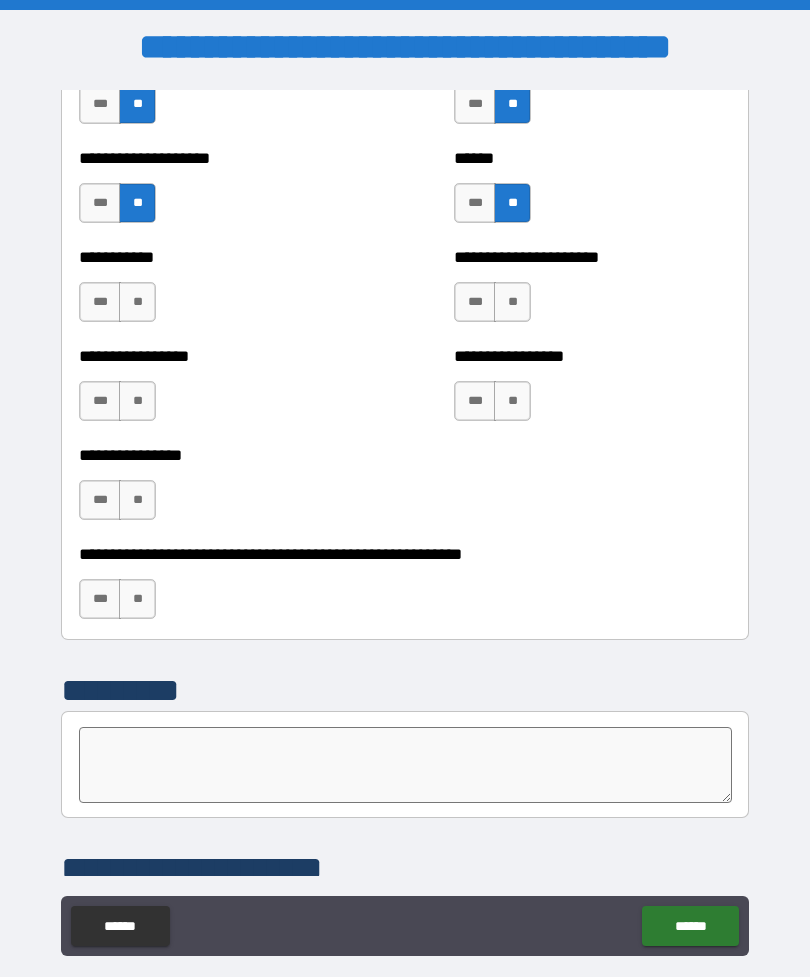 click on "**" at bounding box center (512, 302) 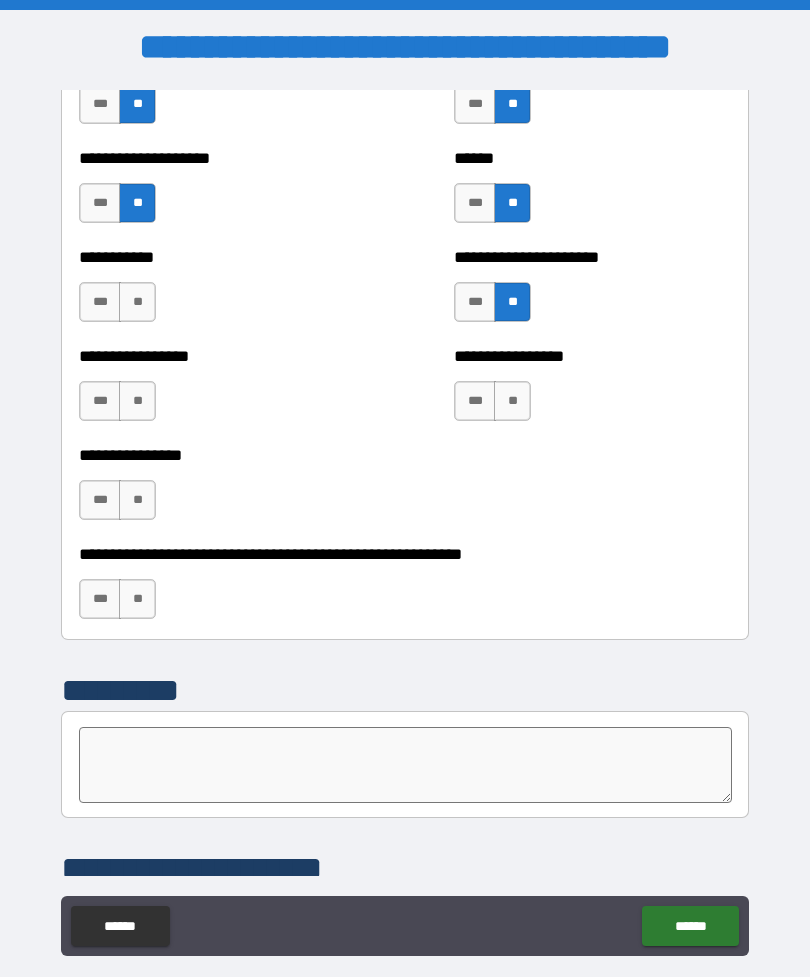 click on "**" at bounding box center (512, 401) 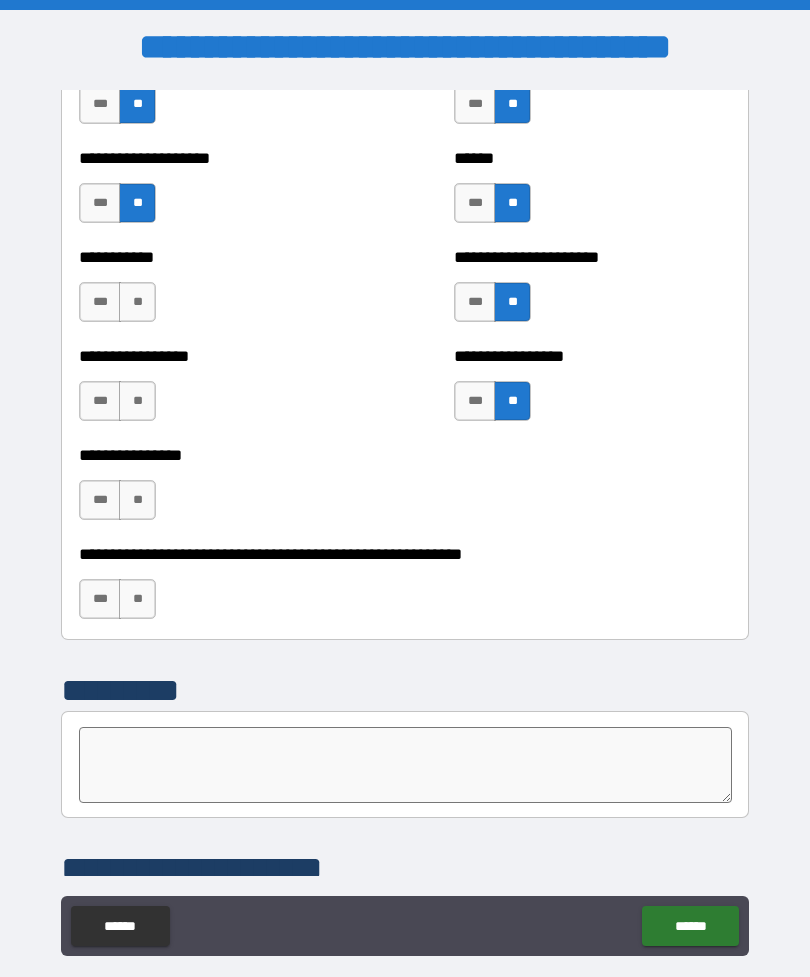 click on "**" at bounding box center [137, 401] 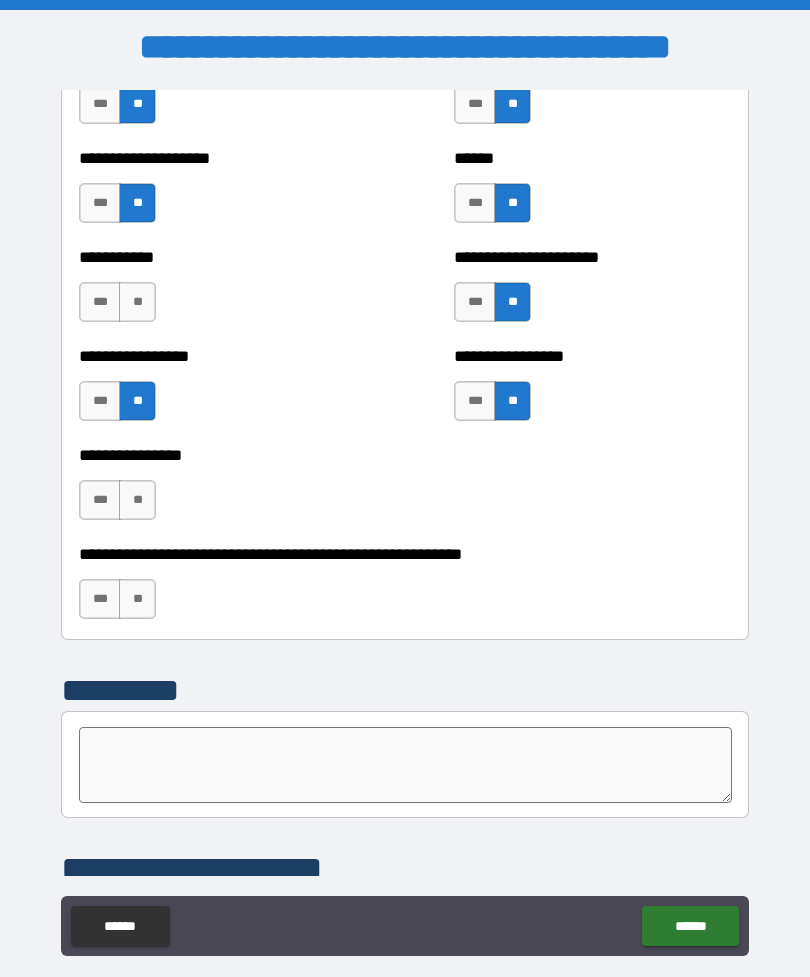 click on "**" at bounding box center [137, 500] 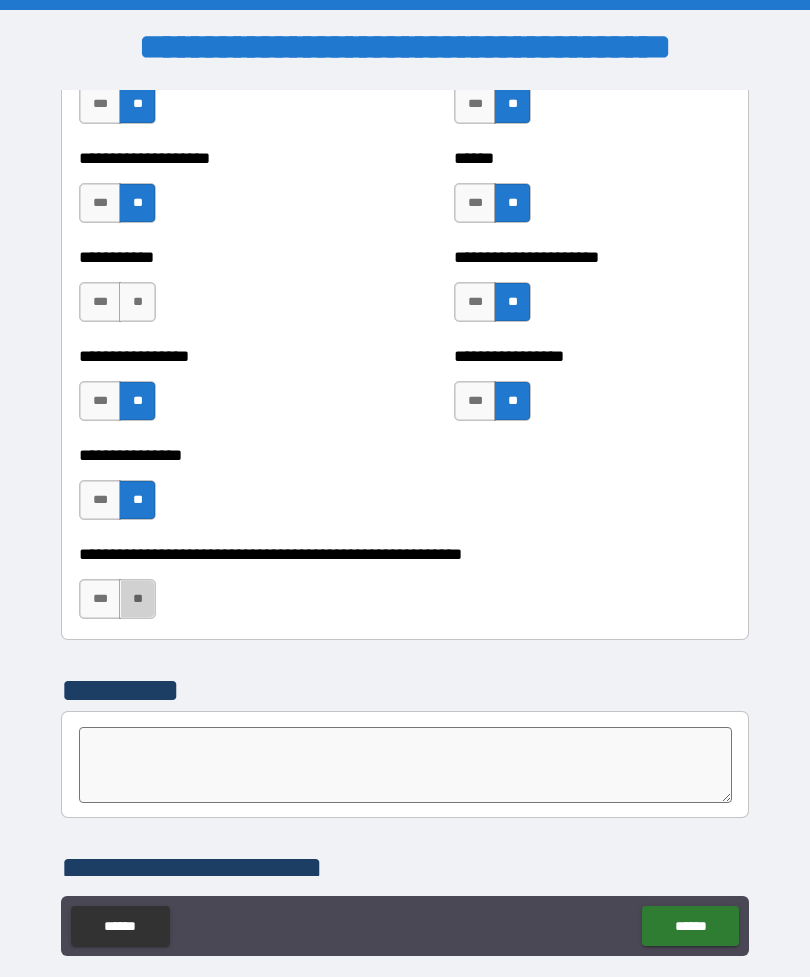 click on "**" at bounding box center (137, 599) 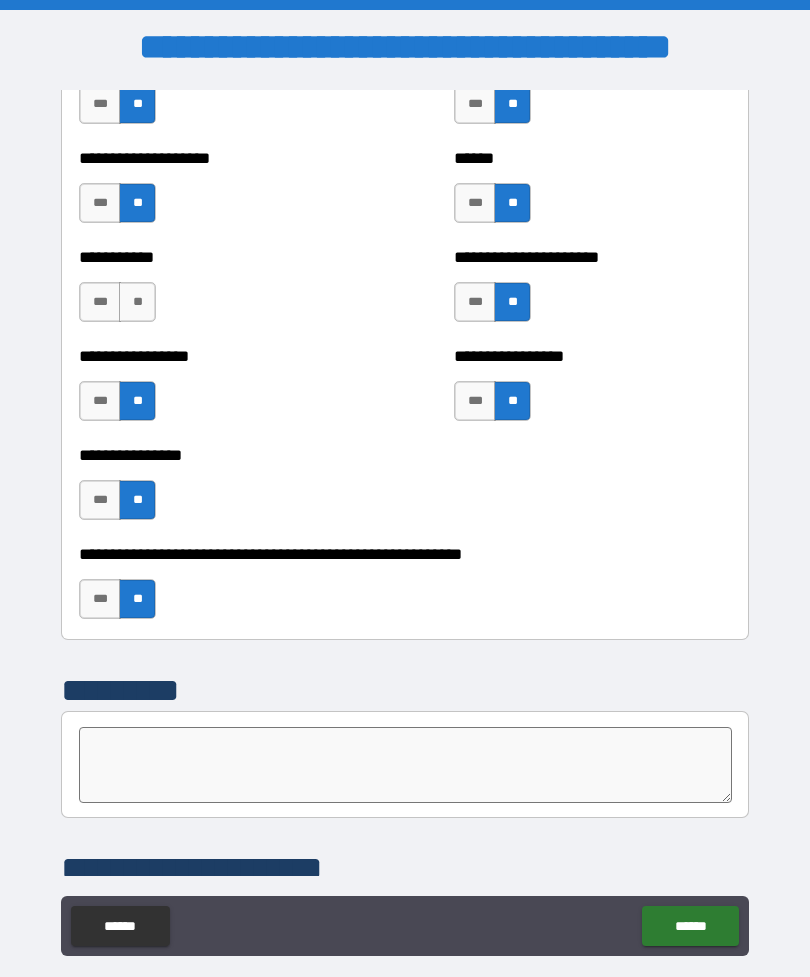 click on "**" at bounding box center [137, 302] 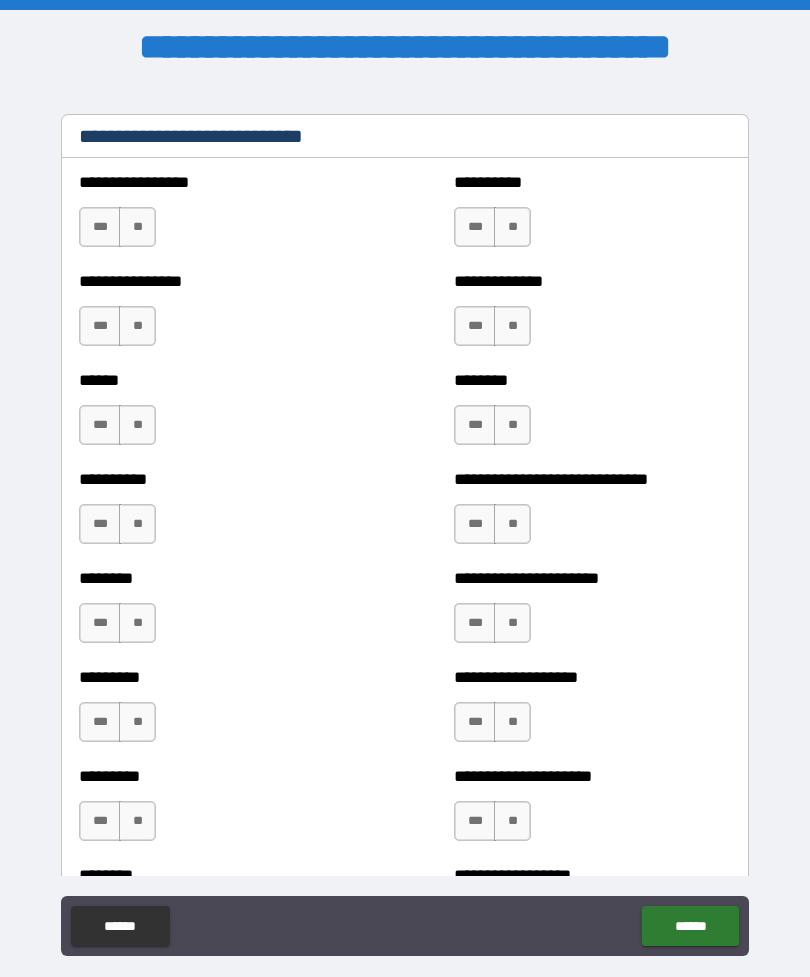 scroll, scrollTop: 6760, scrollLeft: 0, axis: vertical 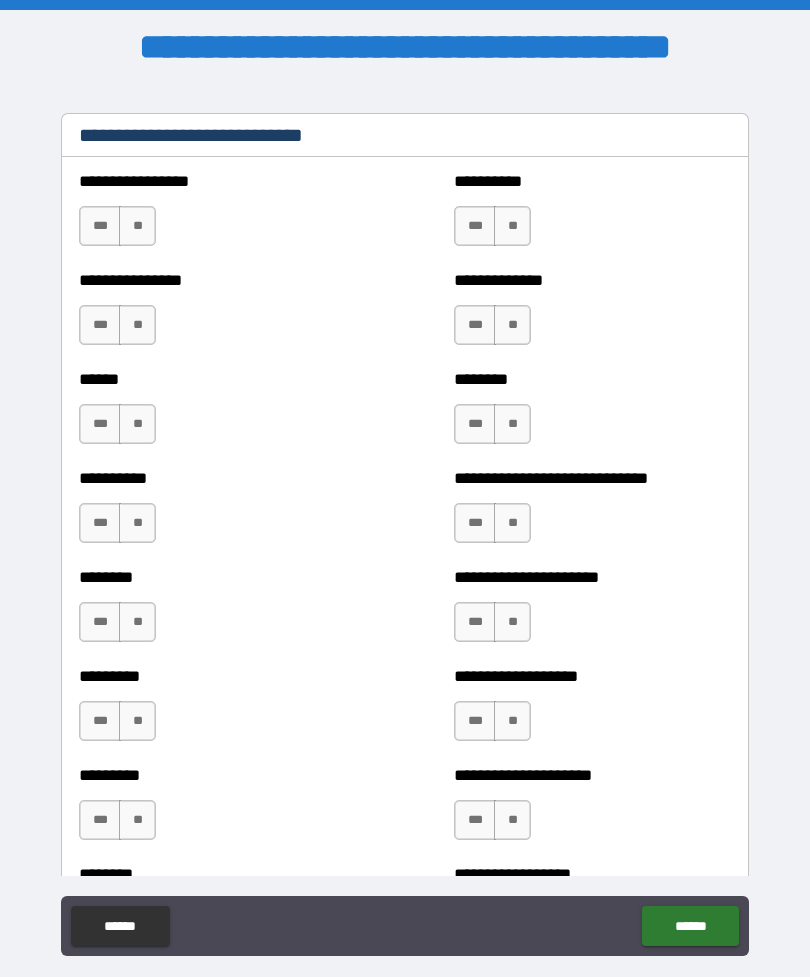 click on "**" at bounding box center (137, 226) 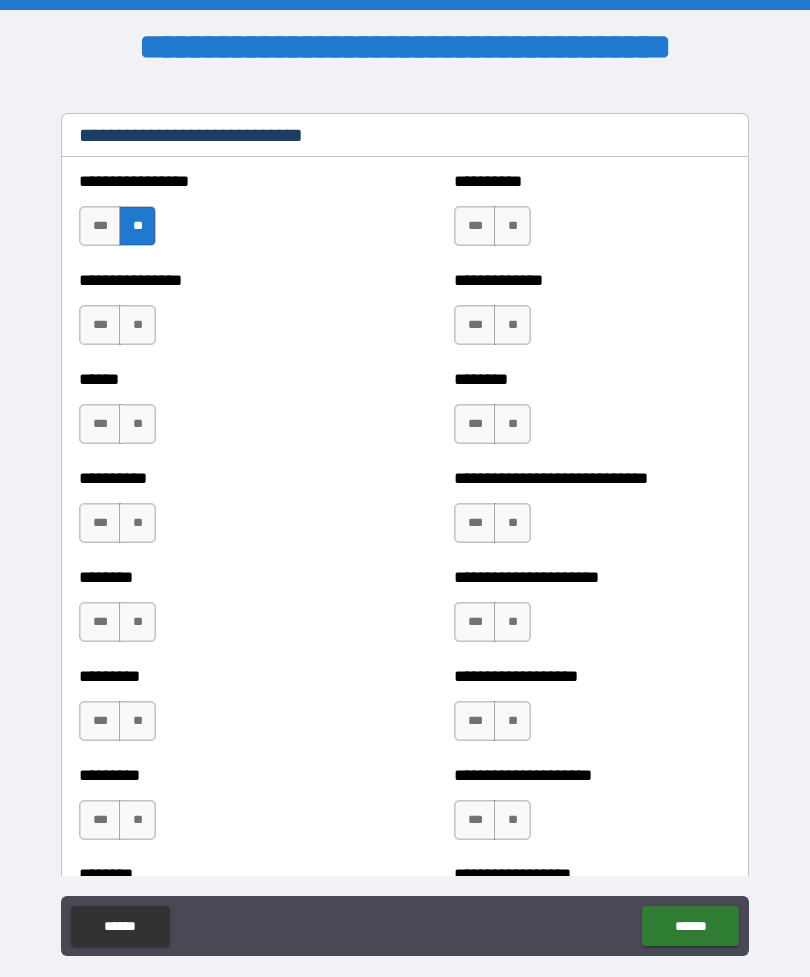 click on "***" at bounding box center [100, 325] 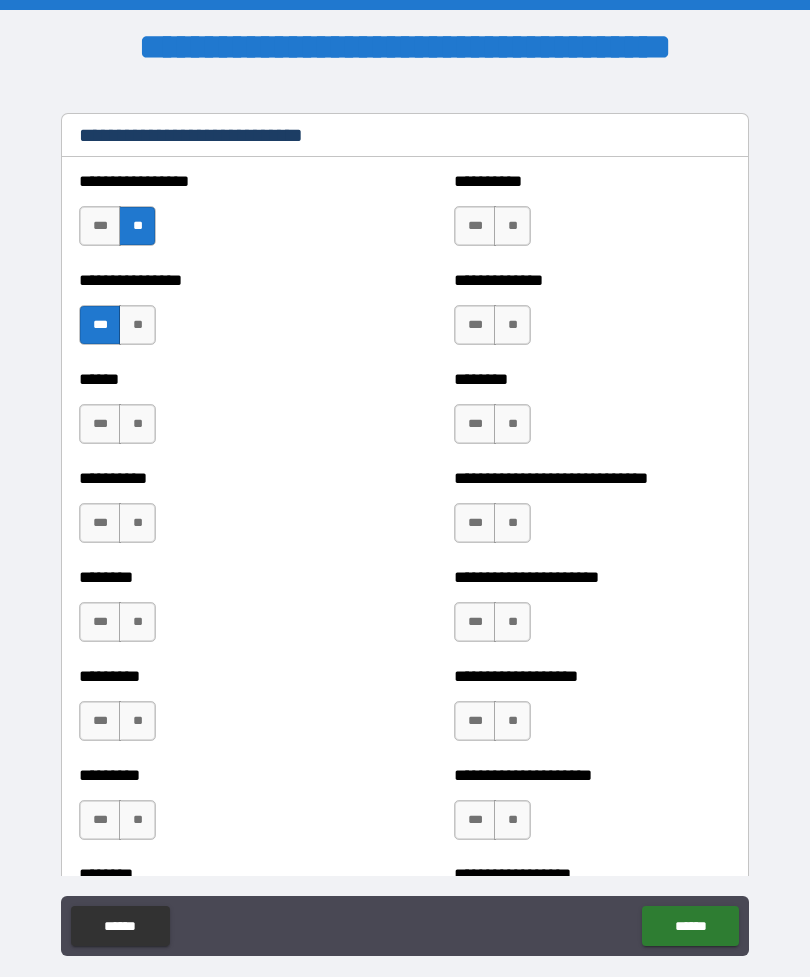 click on "***" at bounding box center [100, 424] 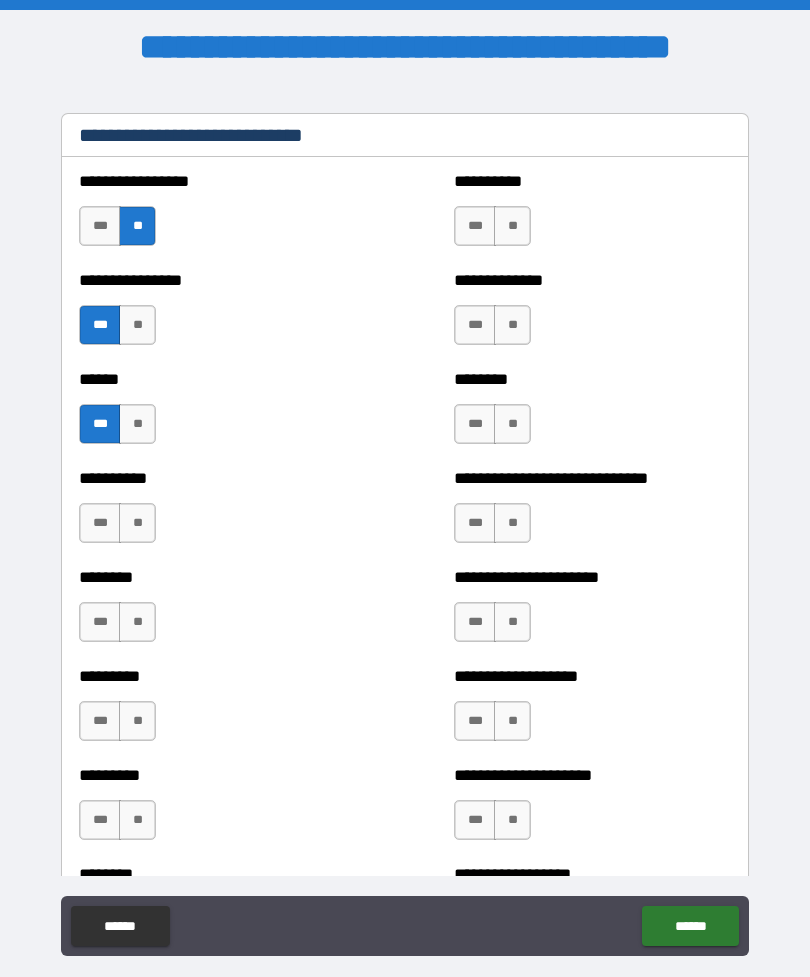 click on "**" at bounding box center (137, 523) 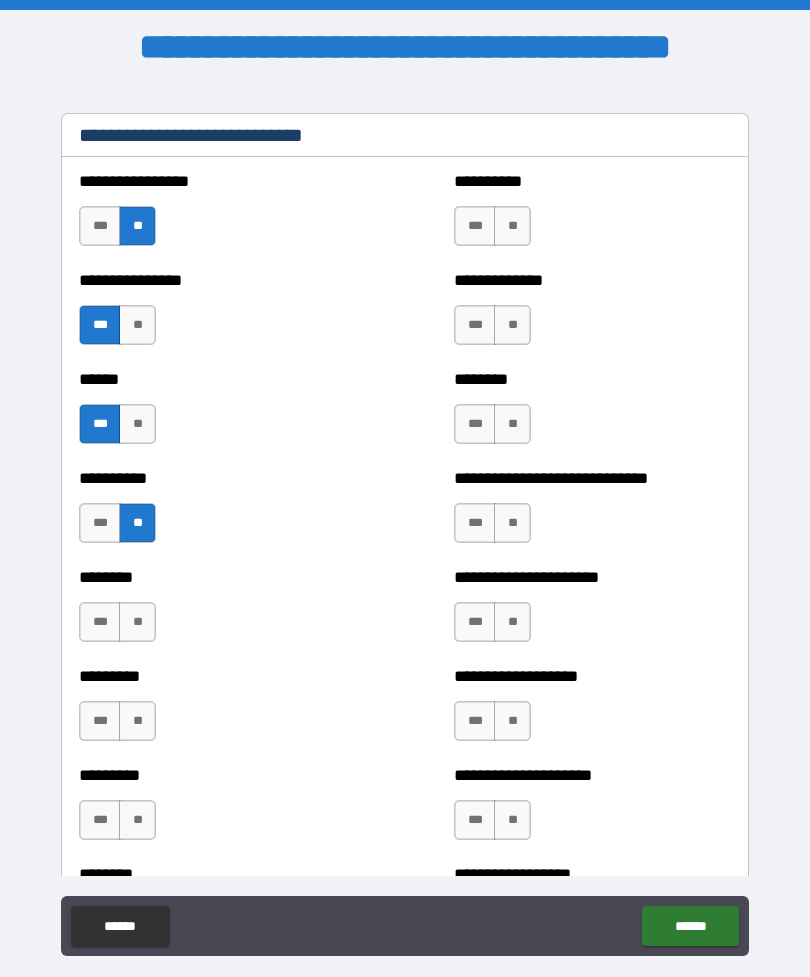 click on "**" at bounding box center (137, 622) 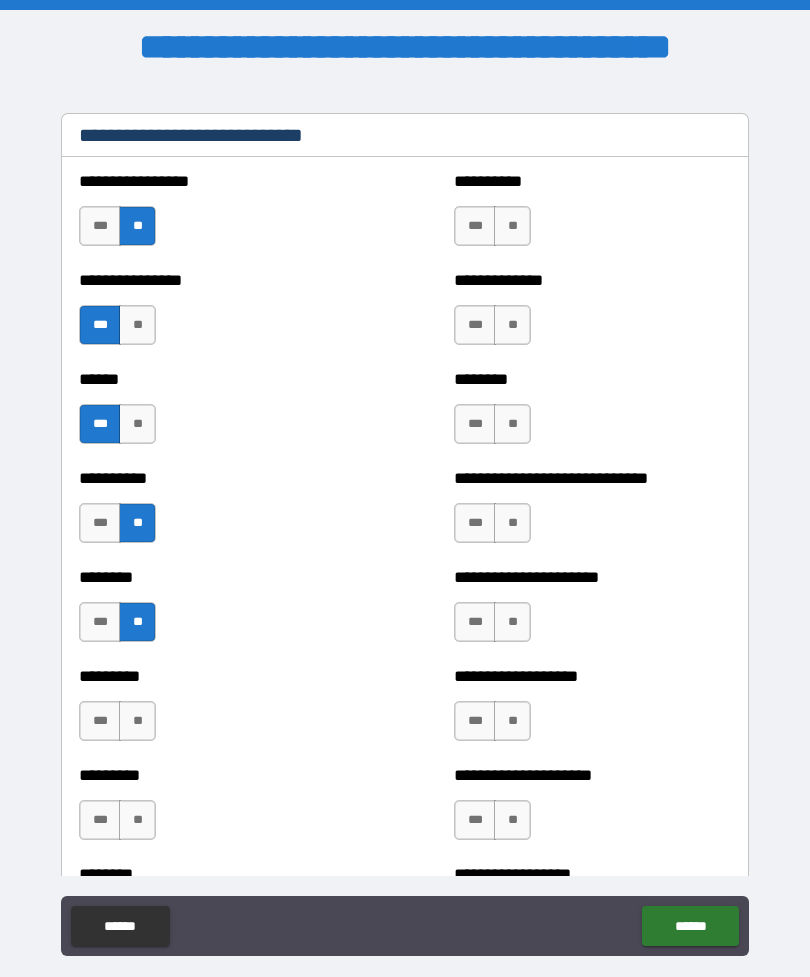 click on "**" at bounding box center [137, 721] 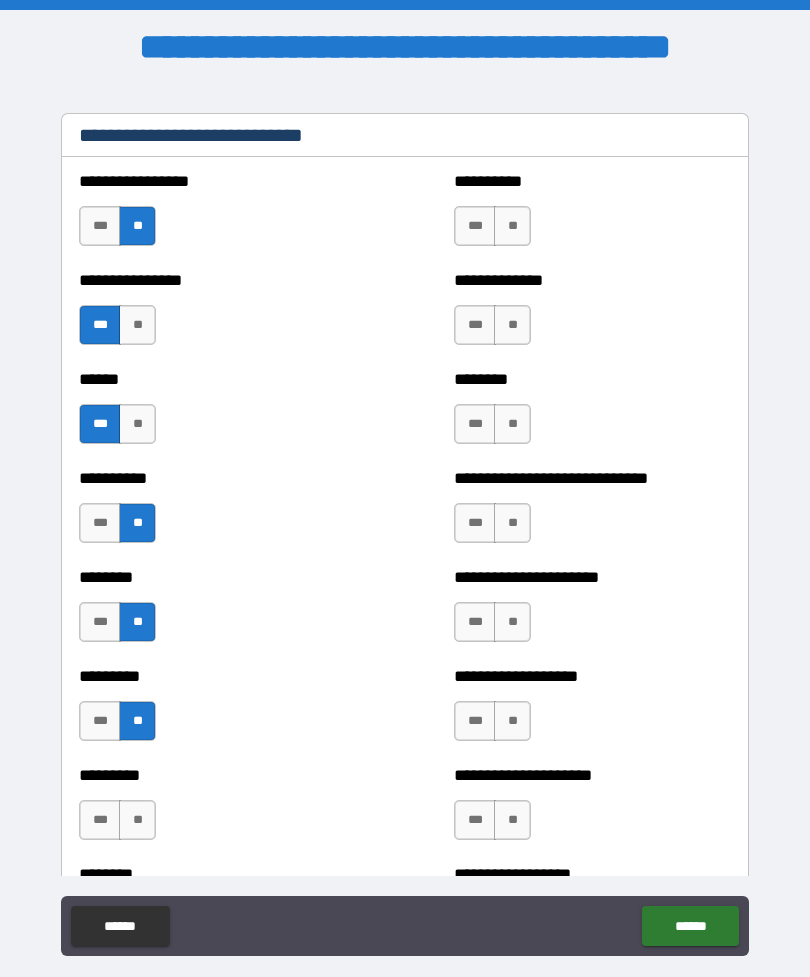 click on "**" at bounding box center (137, 820) 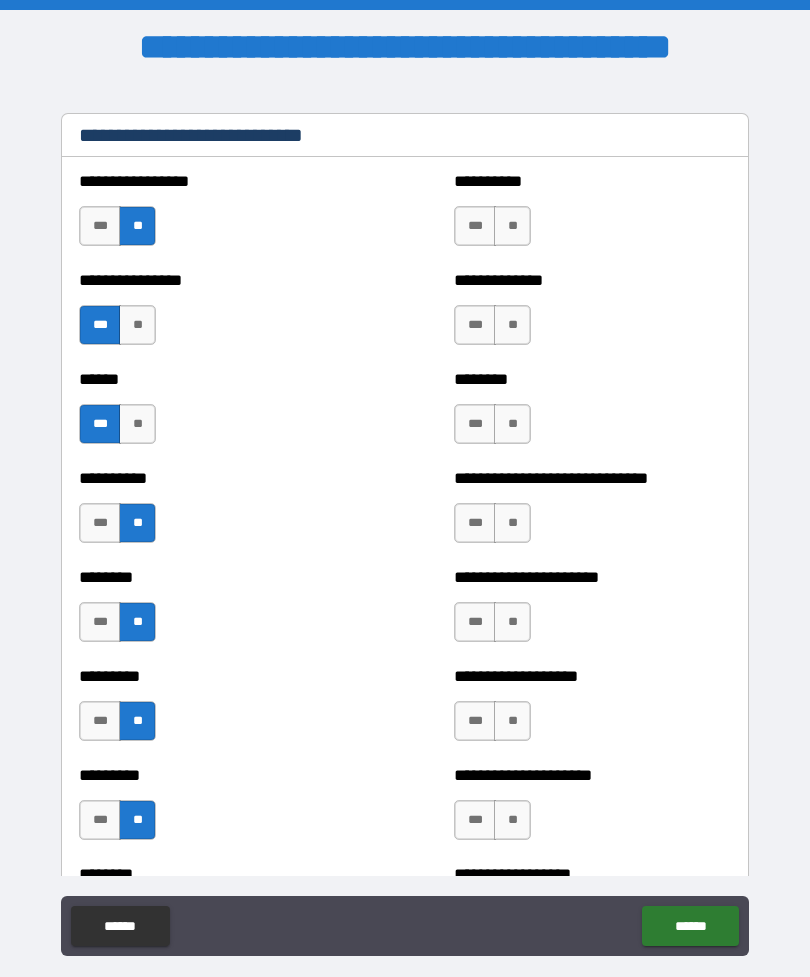 click on "**" at bounding box center (512, 226) 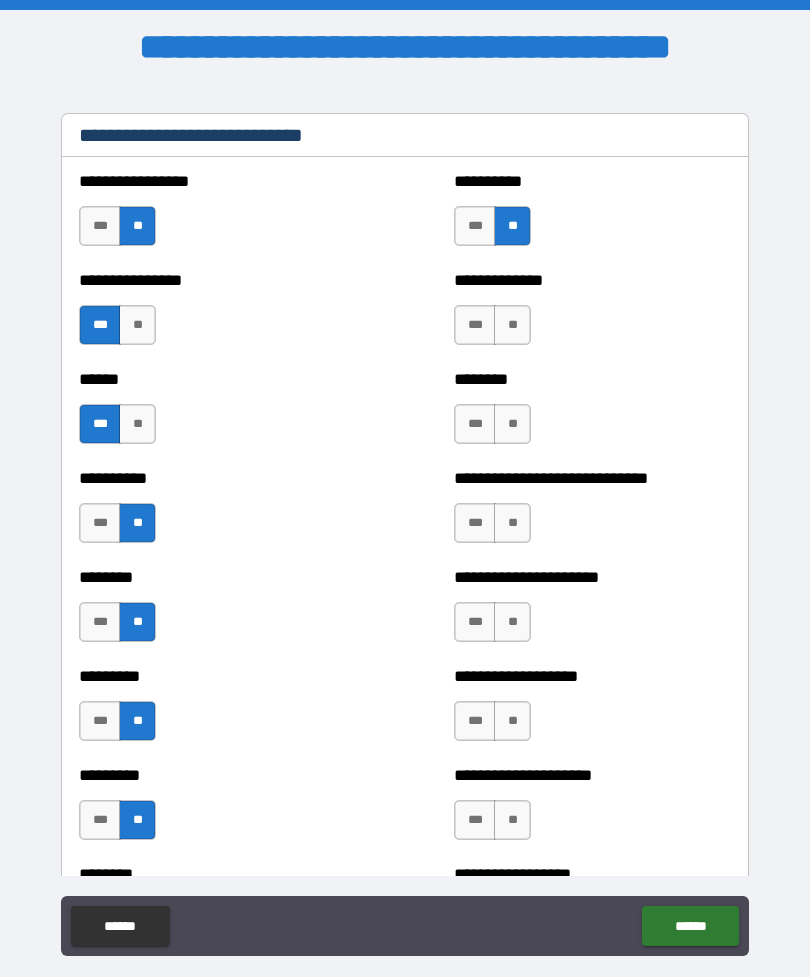 click on "***" at bounding box center (475, 325) 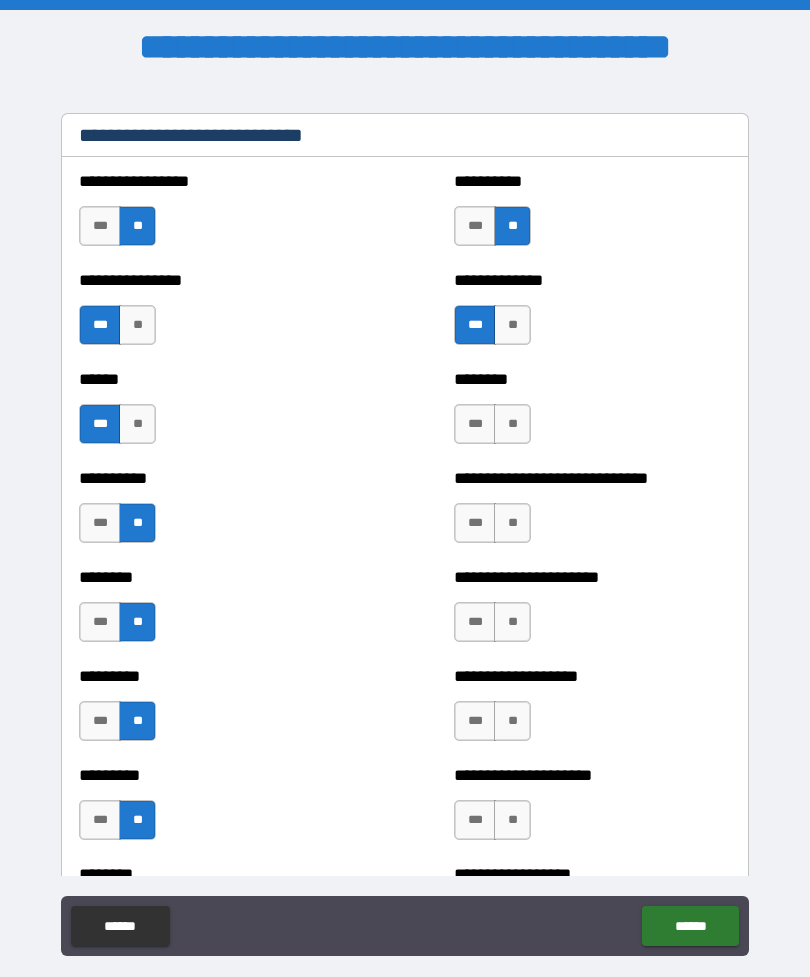 click on "***" at bounding box center [475, 424] 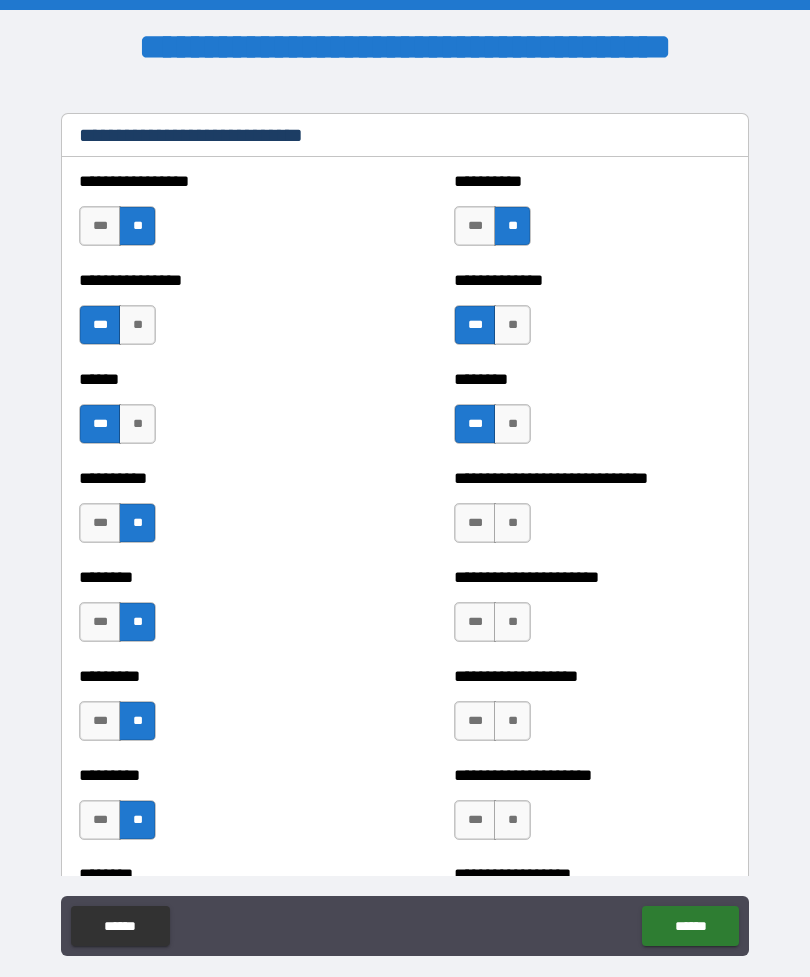 click on "**" at bounding box center [512, 523] 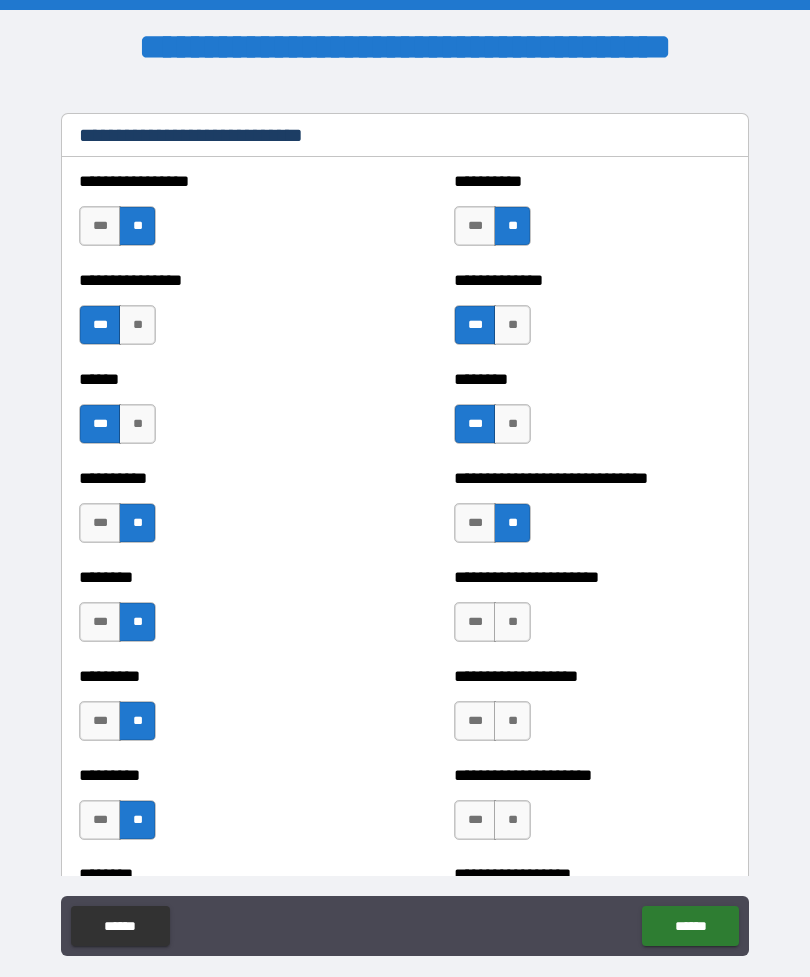 click on "**" at bounding box center [512, 622] 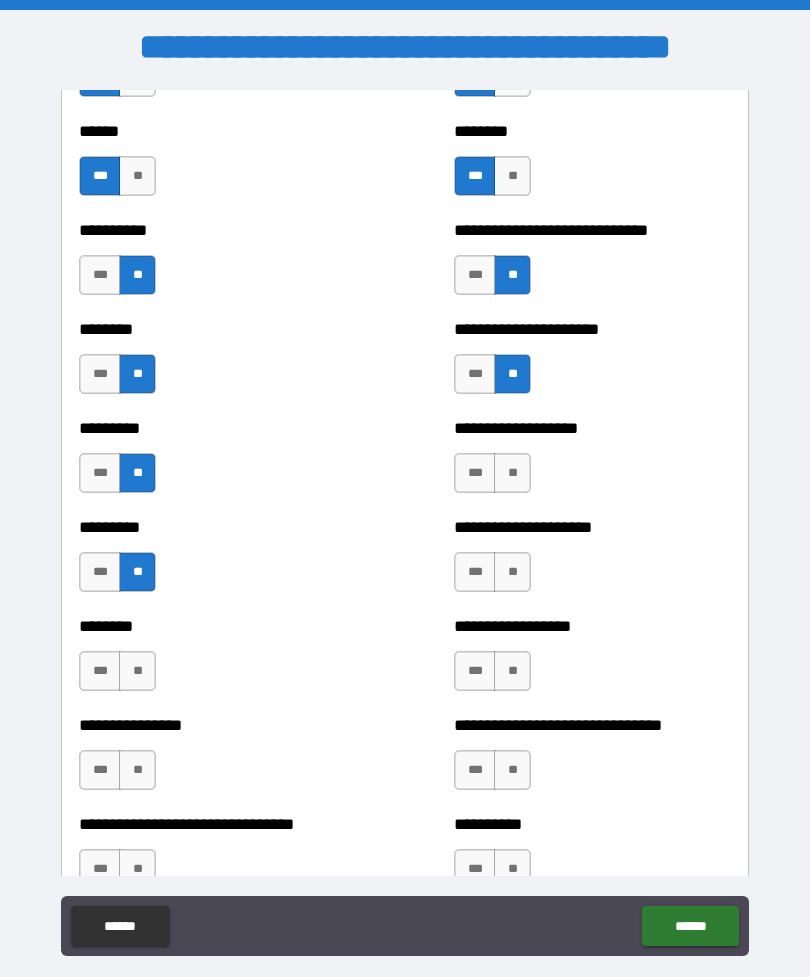 scroll, scrollTop: 7011, scrollLeft: 0, axis: vertical 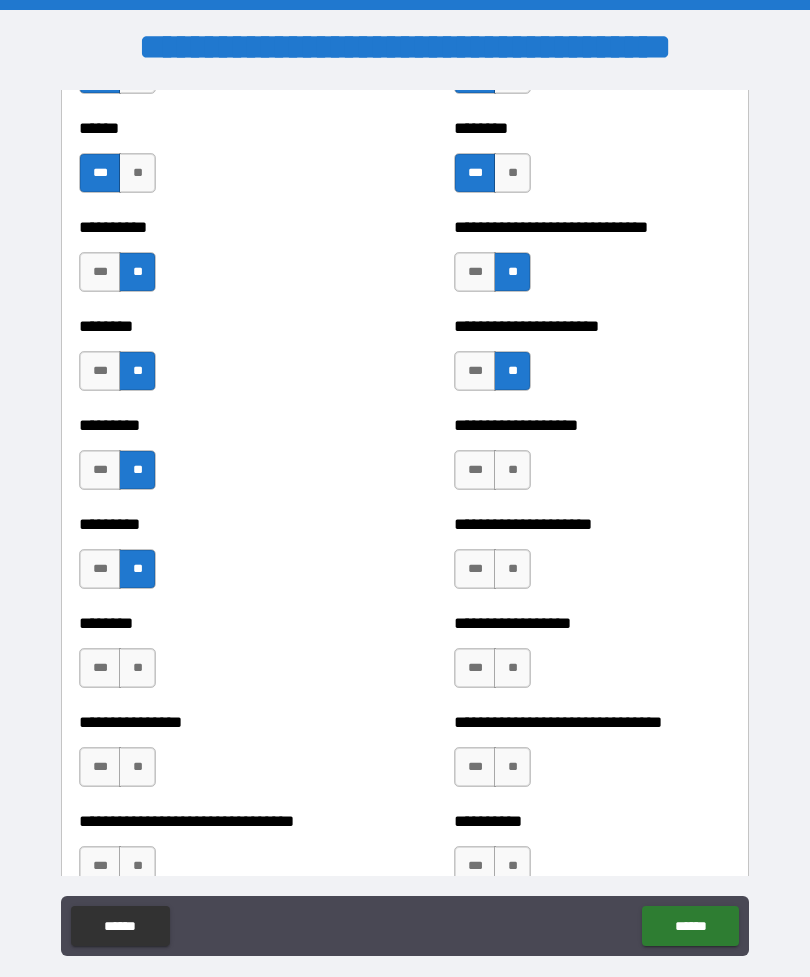 click on "**" at bounding box center (512, 470) 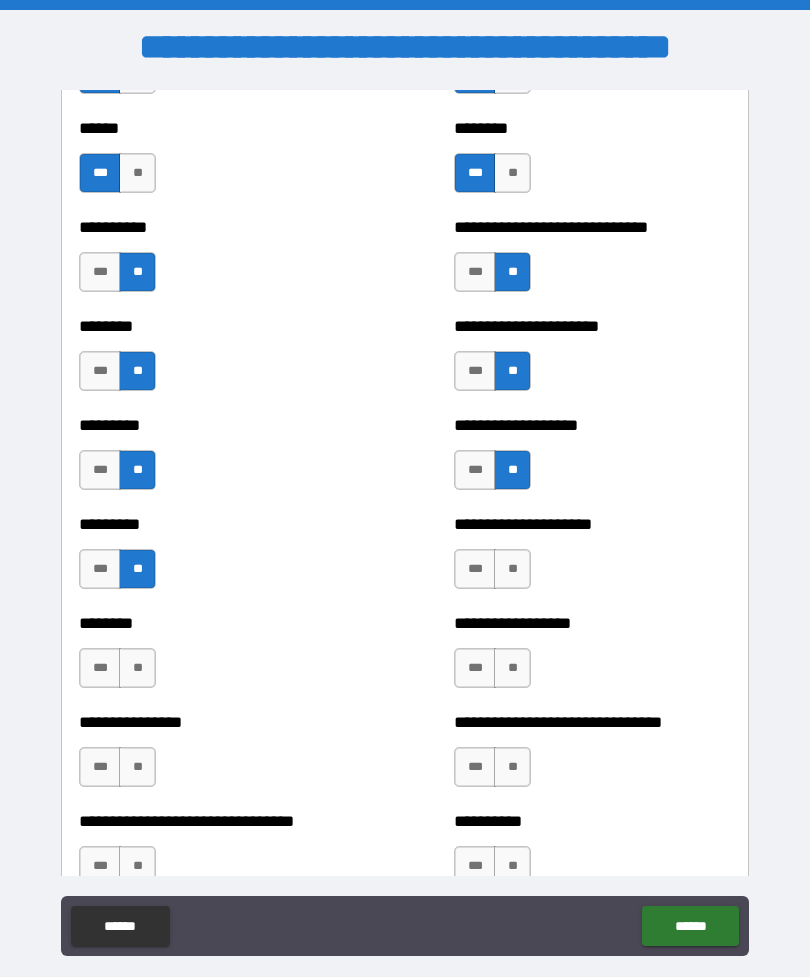 click on "**" at bounding box center [512, 569] 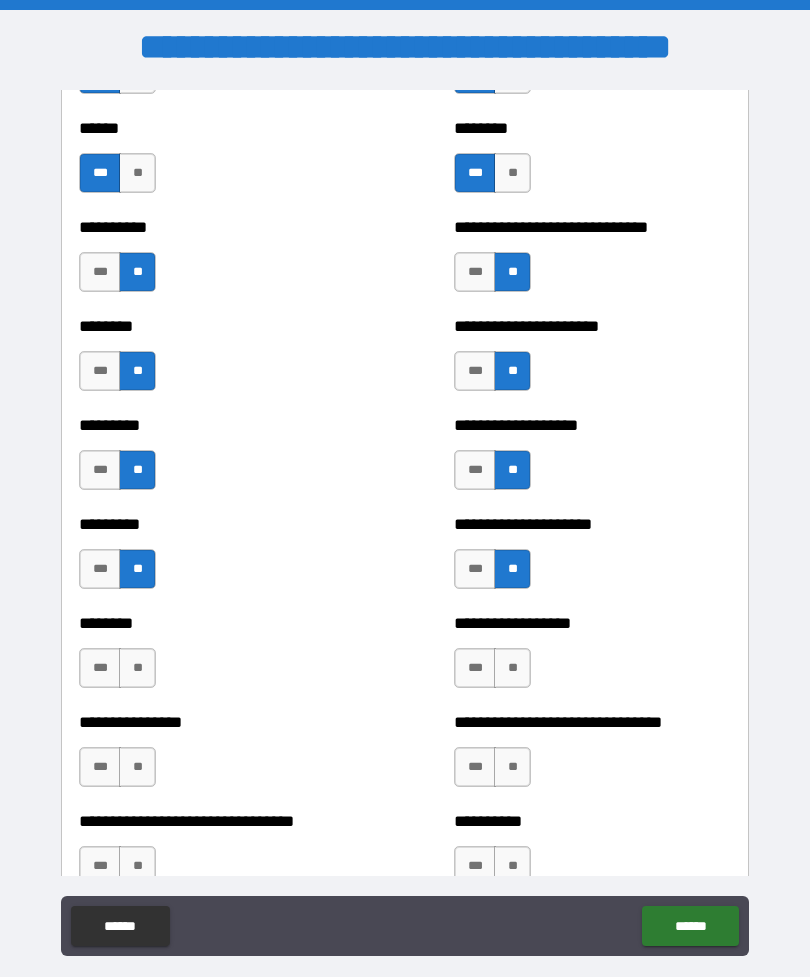 click on "**" at bounding box center [512, 668] 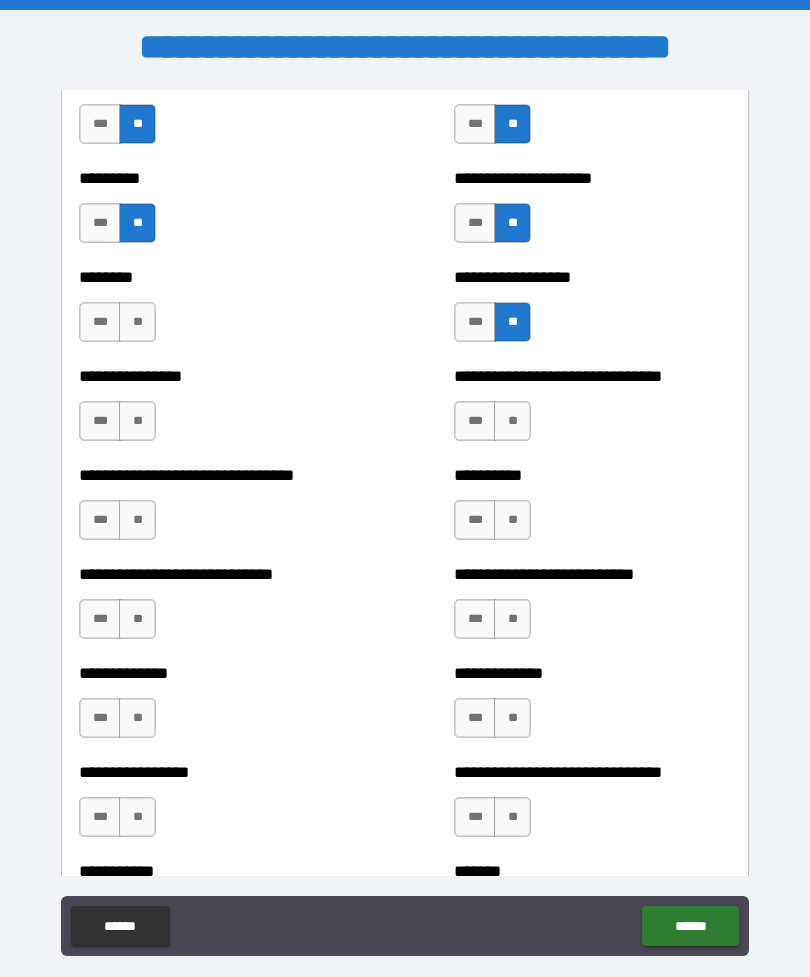 scroll, scrollTop: 7360, scrollLeft: 0, axis: vertical 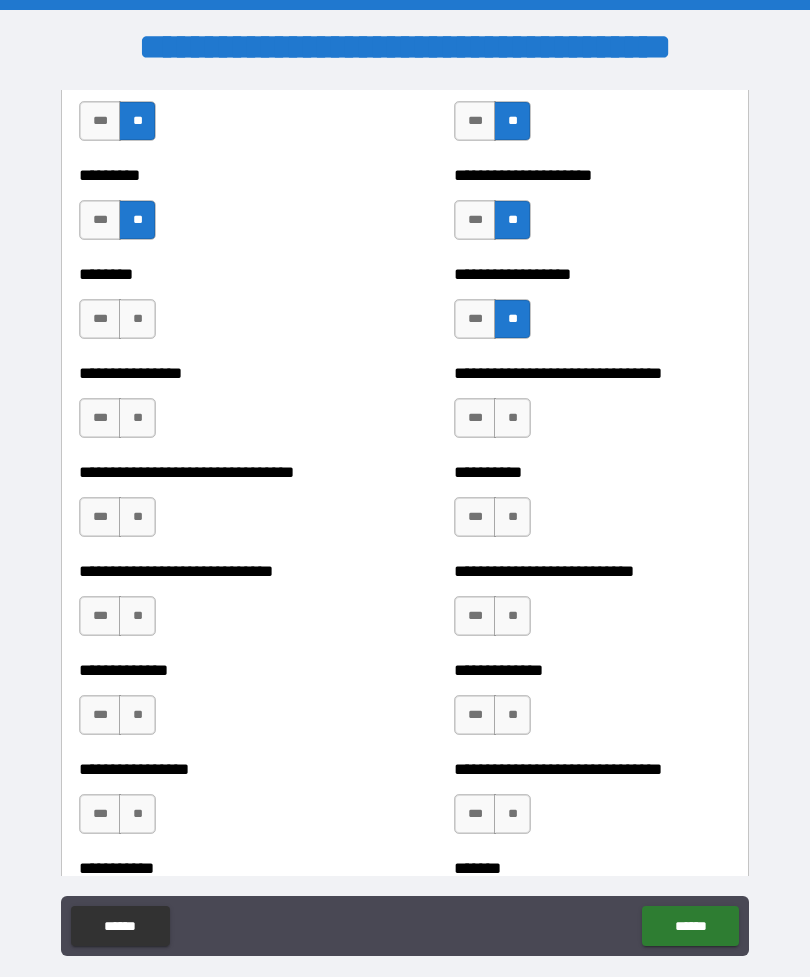 click on "**" at bounding box center (512, 418) 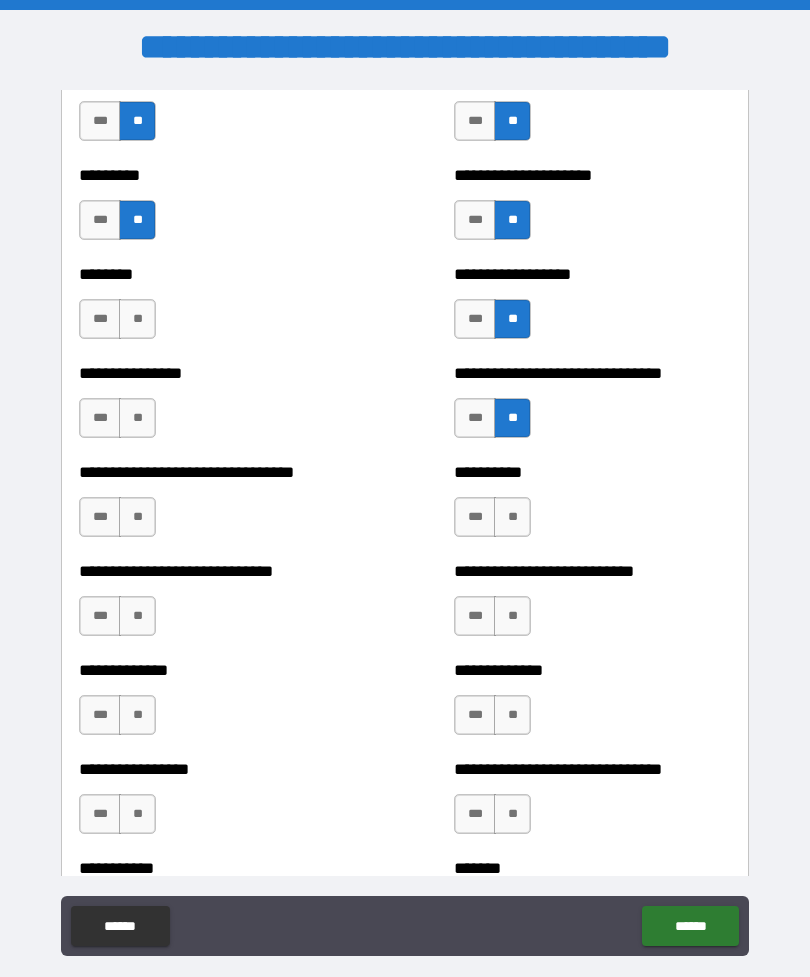 click on "**" at bounding box center (512, 517) 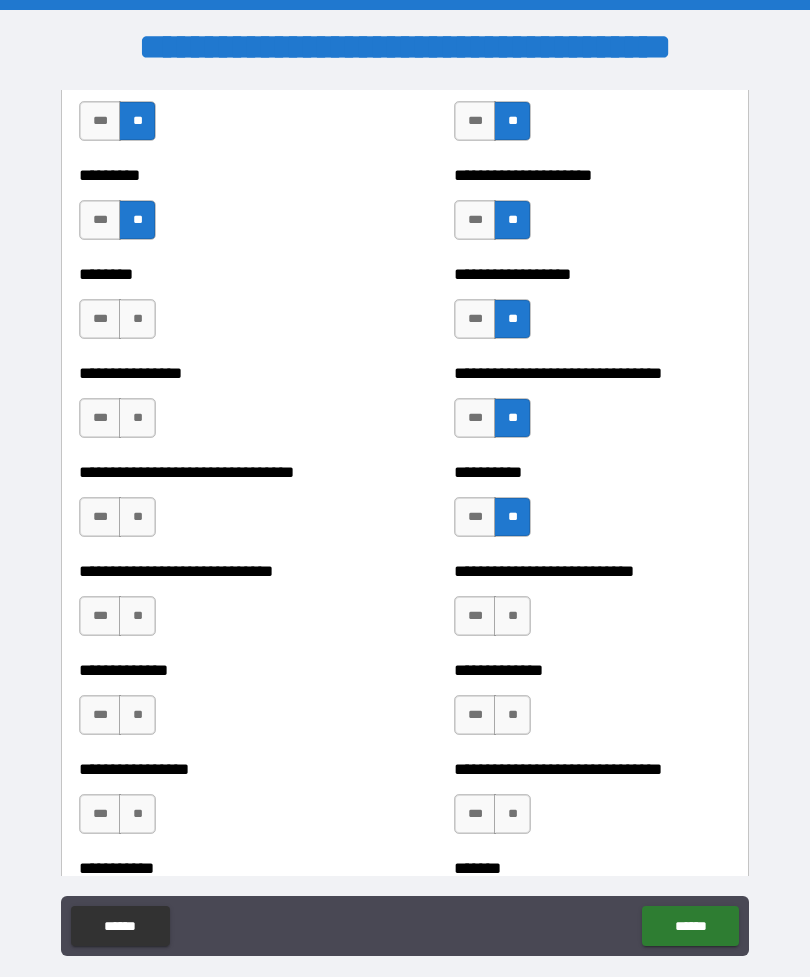 click on "**" at bounding box center [512, 616] 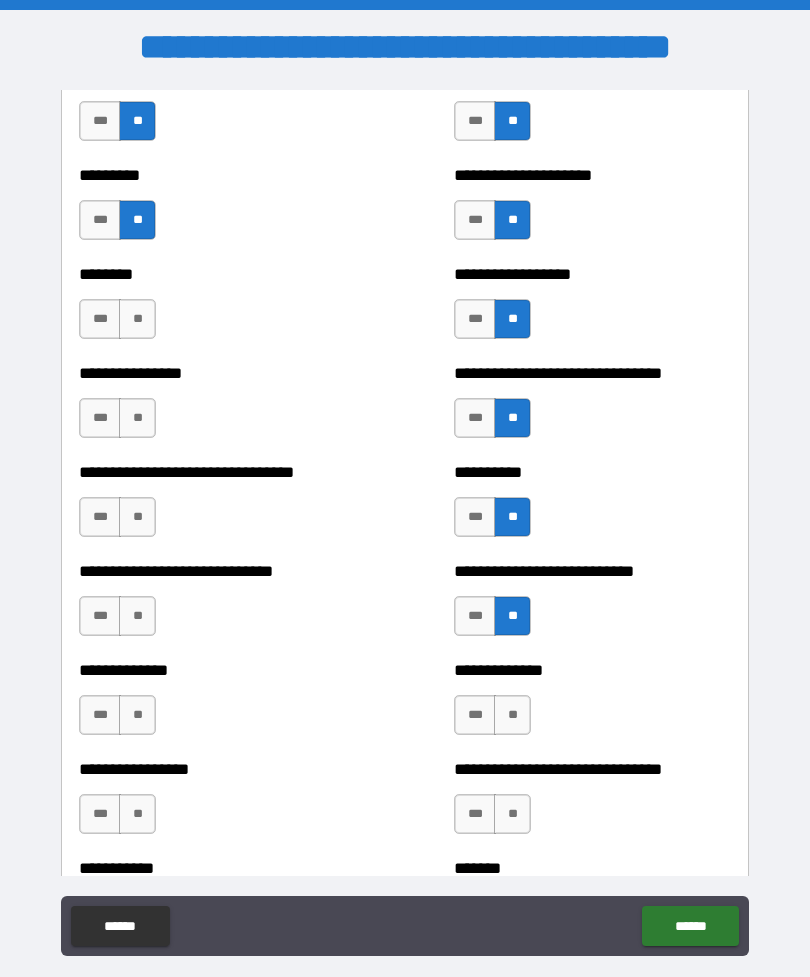 click on "**" at bounding box center (137, 319) 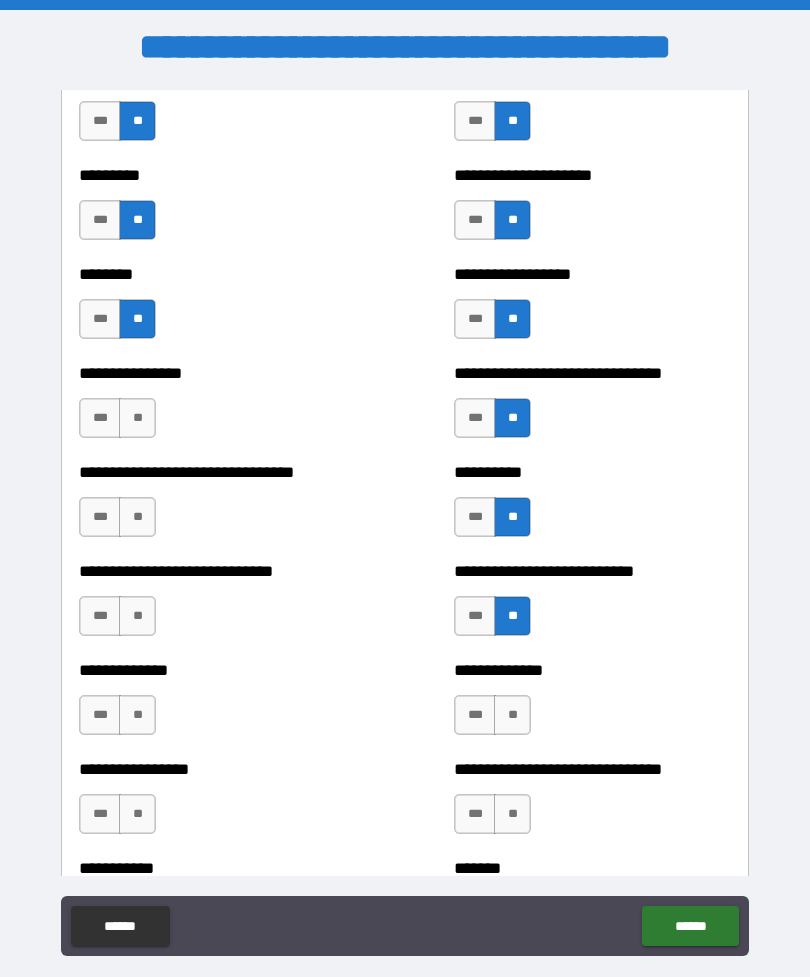 click on "**" at bounding box center [137, 418] 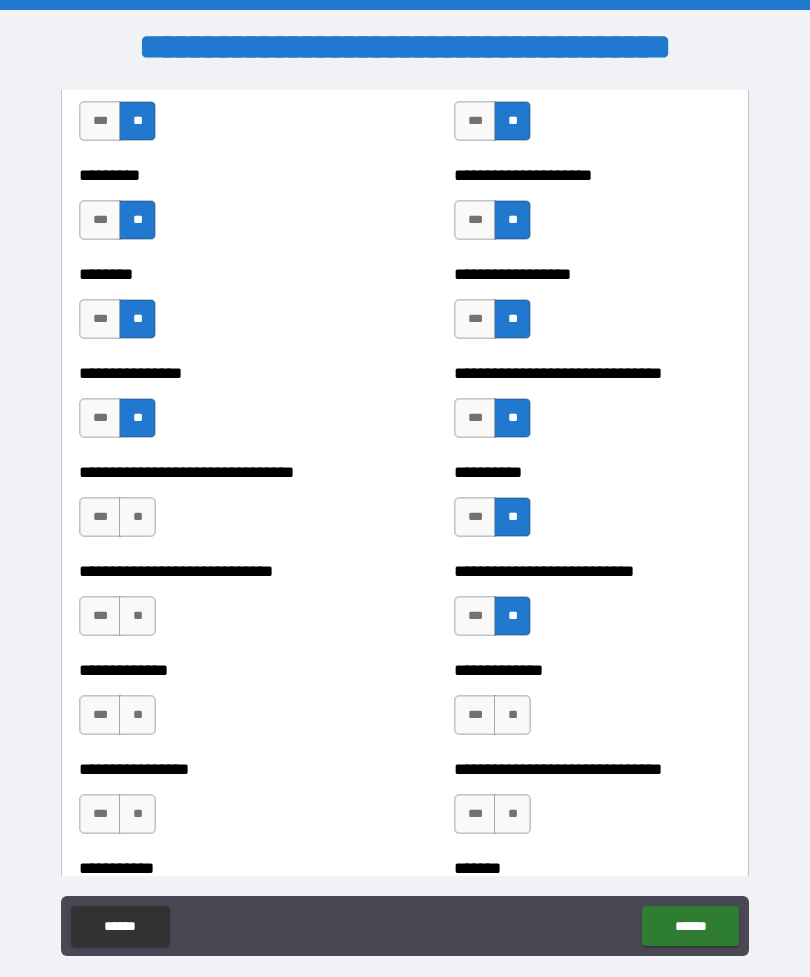 click on "**" at bounding box center [137, 517] 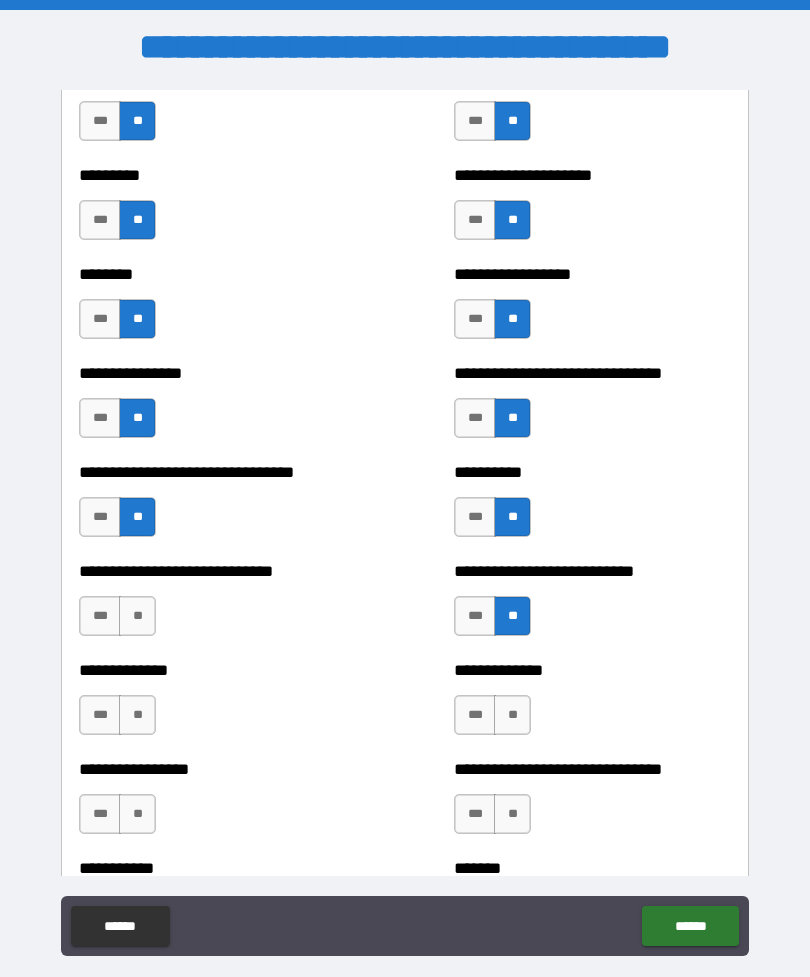 click on "**" at bounding box center [137, 616] 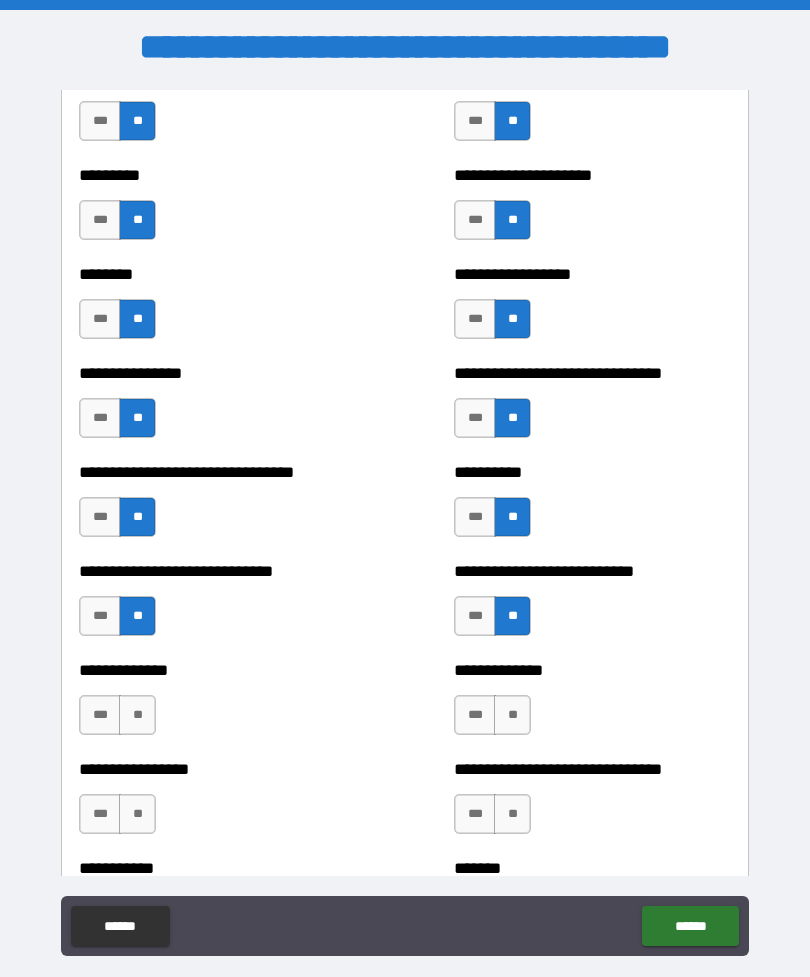 click on "**" at bounding box center [137, 715] 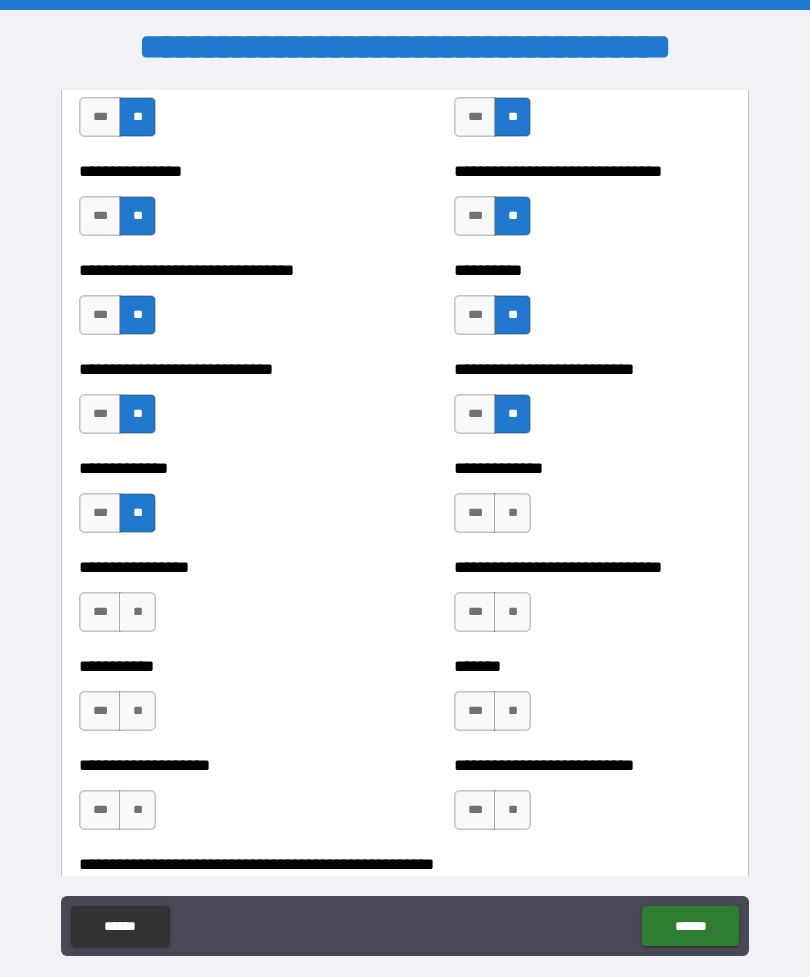 scroll, scrollTop: 7580, scrollLeft: 0, axis: vertical 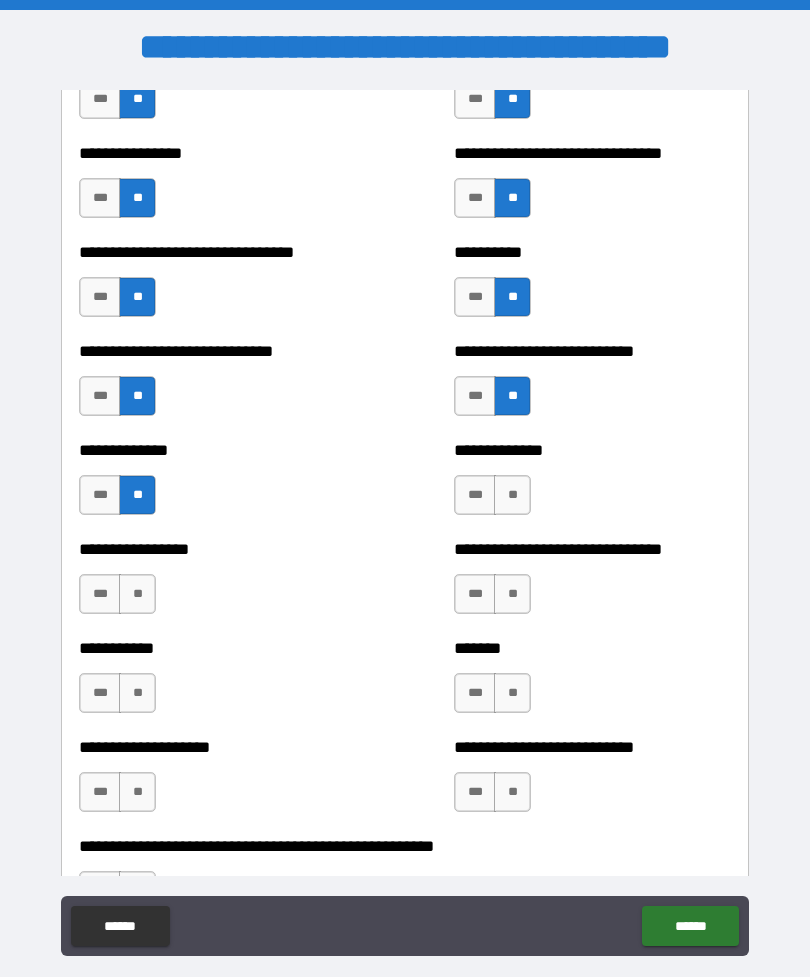 click on "**" at bounding box center (137, 594) 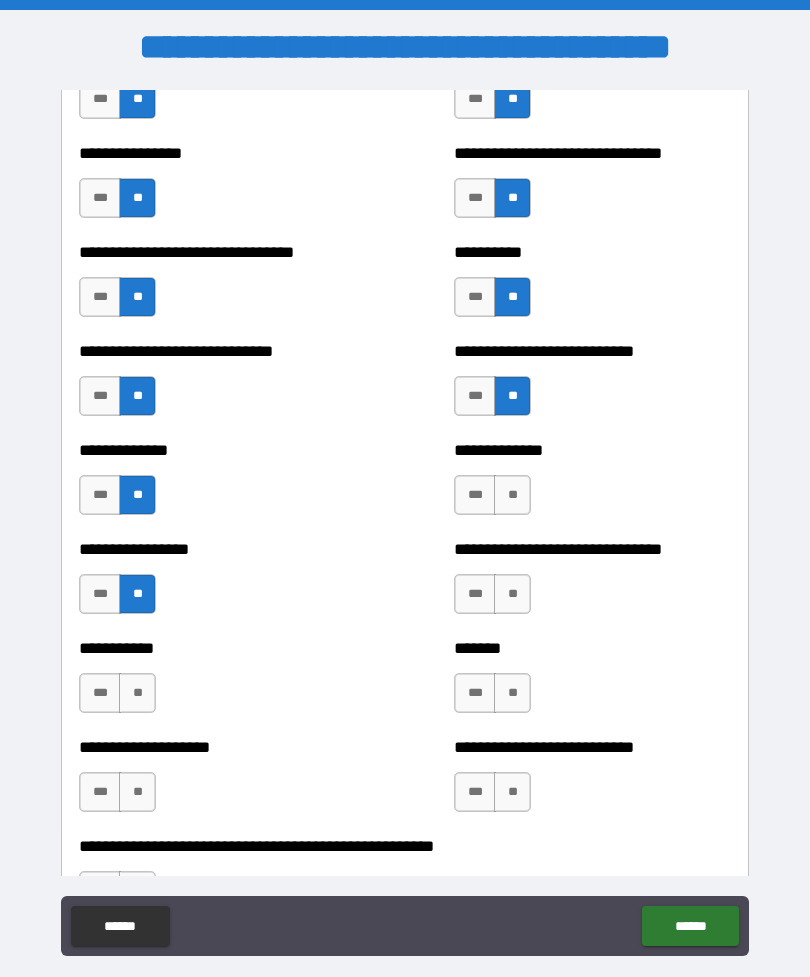 click on "**" at bounding box center (137, 693) 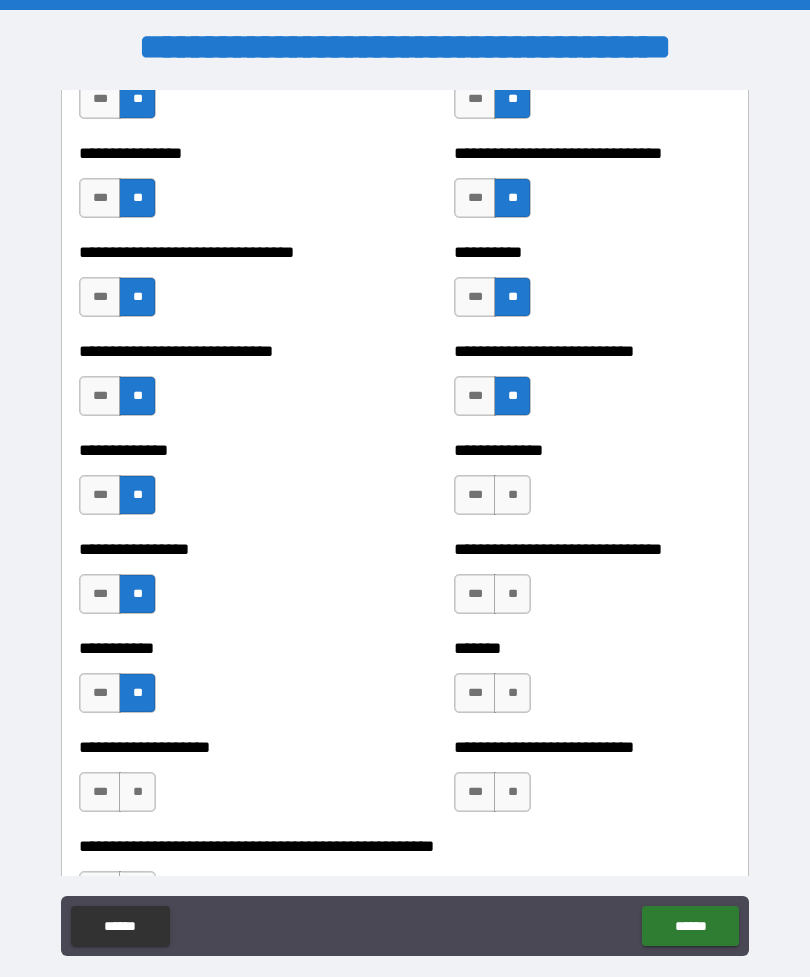 click on "**" at bounding box center [137, 792] 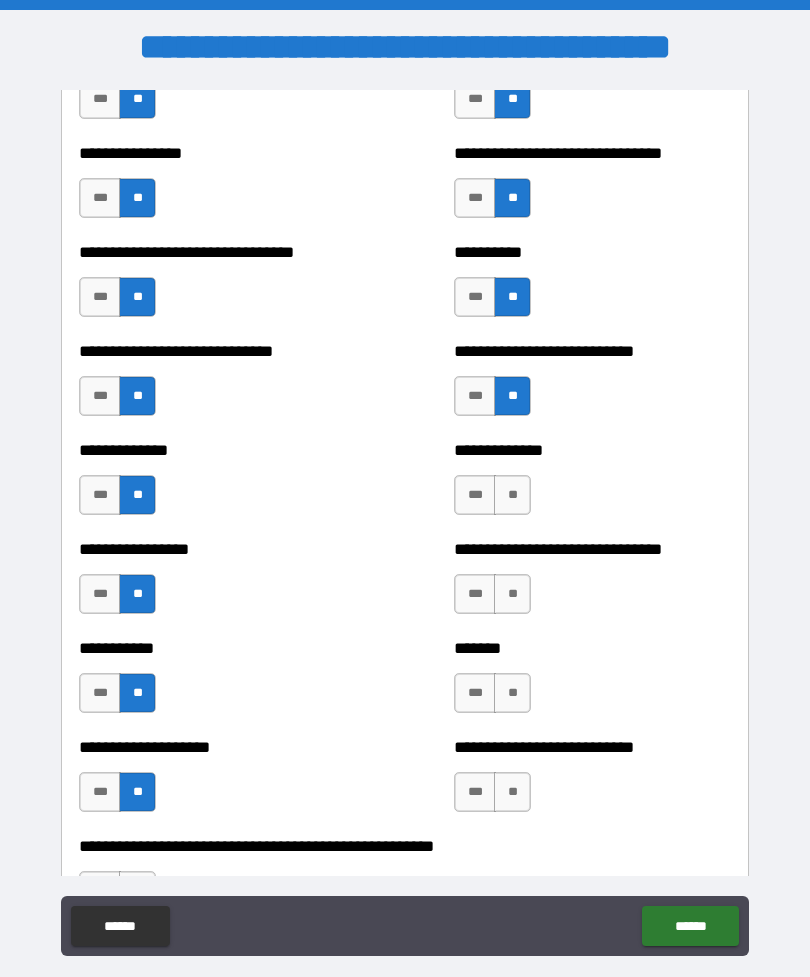 click on "**" at bounding box center (512, 495) 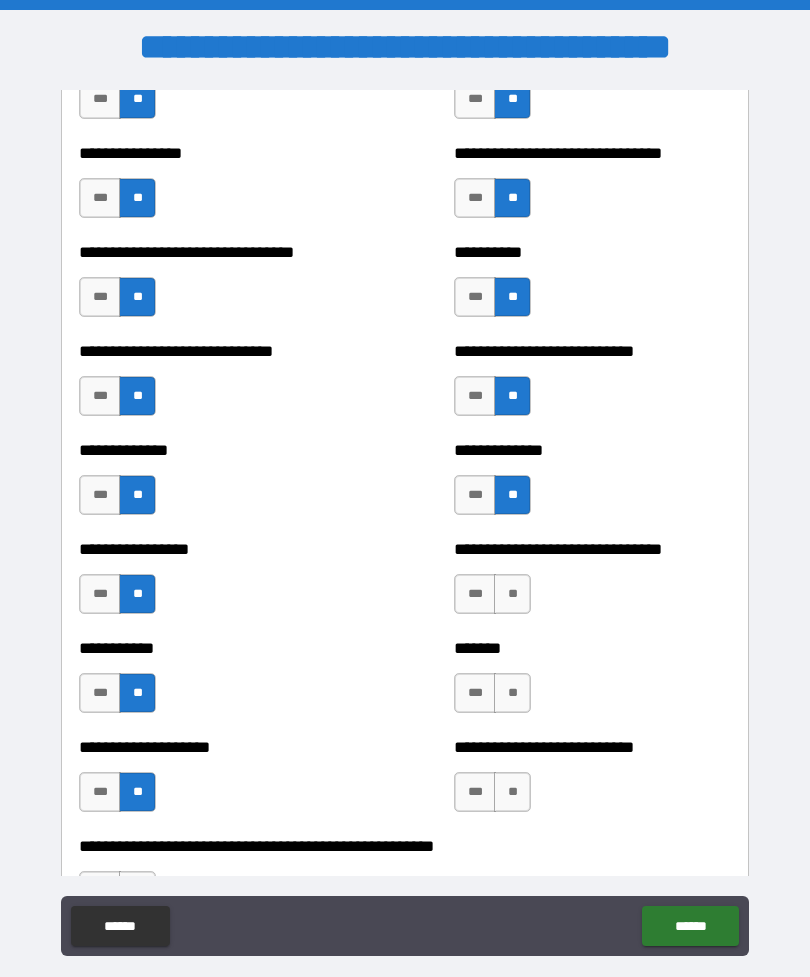 click on "**" at bounding box center [512, 594] 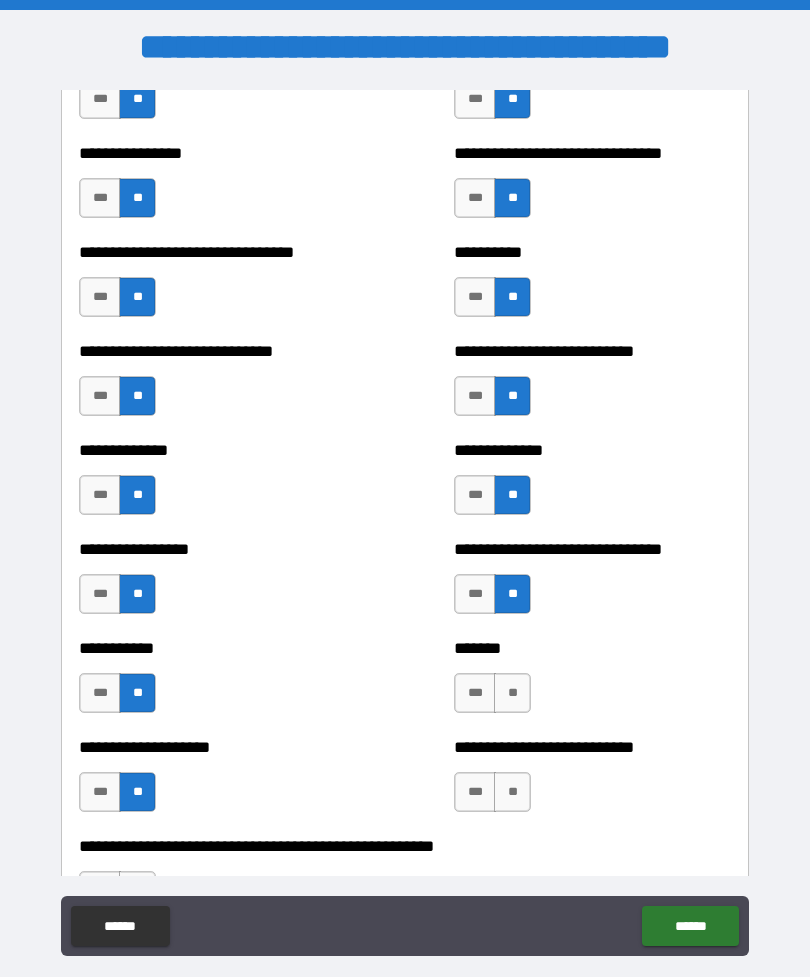 click on "**" at bounding box center [512, 693] 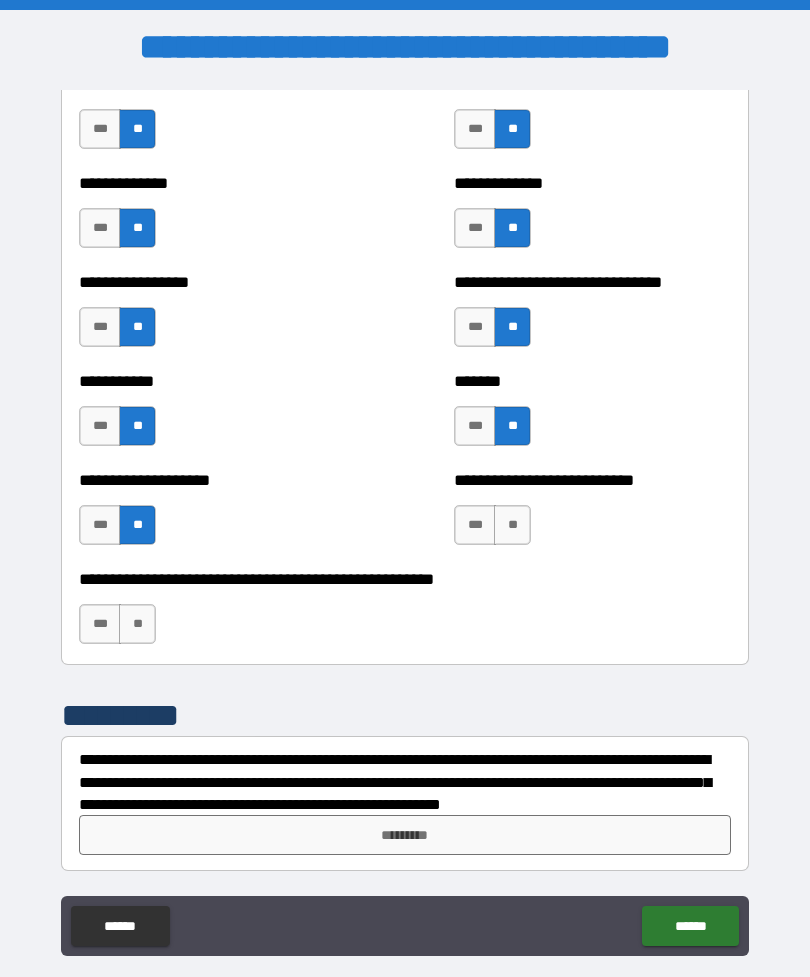 scroll, scrollTop: 7847, scrollLeft: 0, axis: vertical 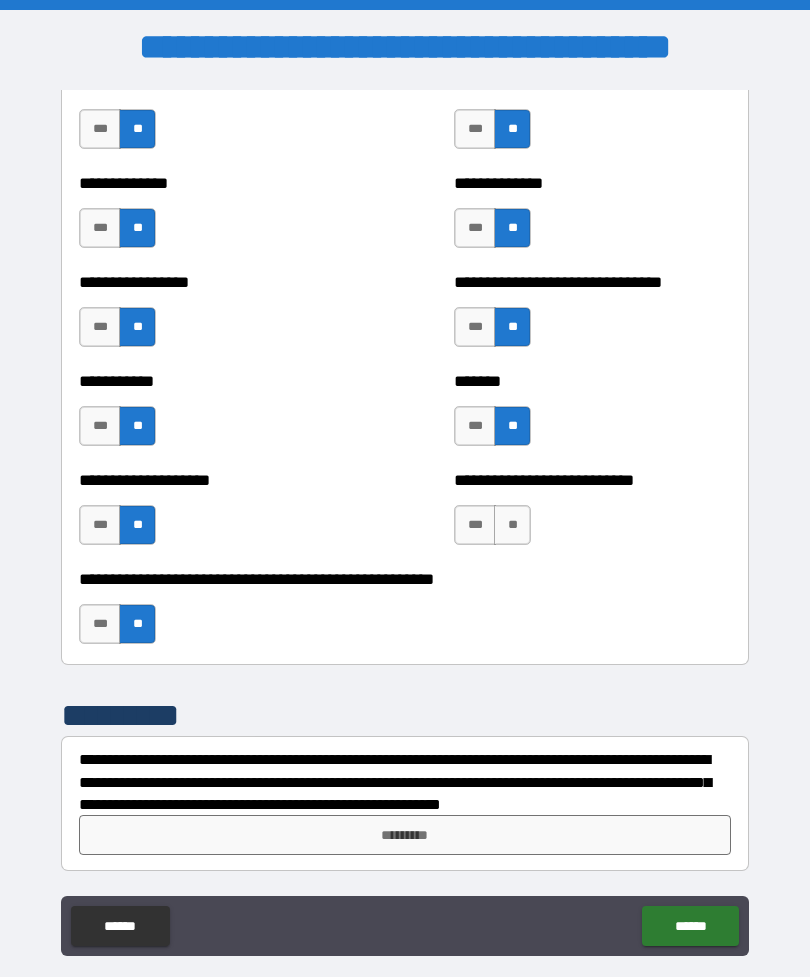 click on "**" at bounding box center [512, 525] 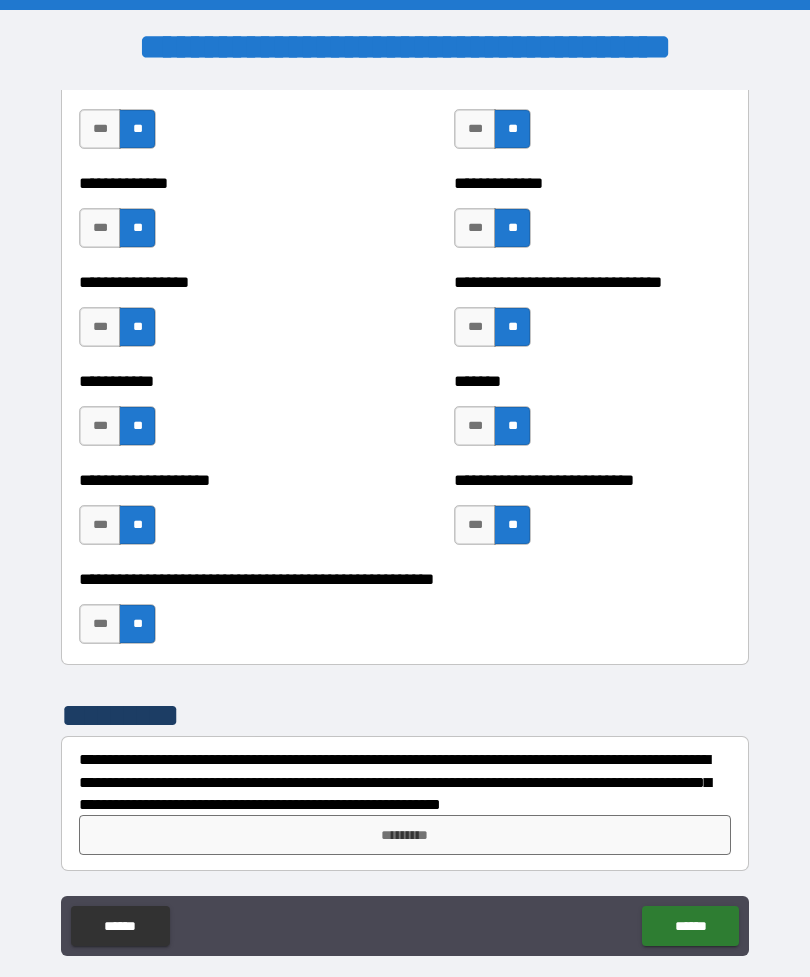 scroll, scrollTop: 7847, scrollLeft: 0, axis: vertical 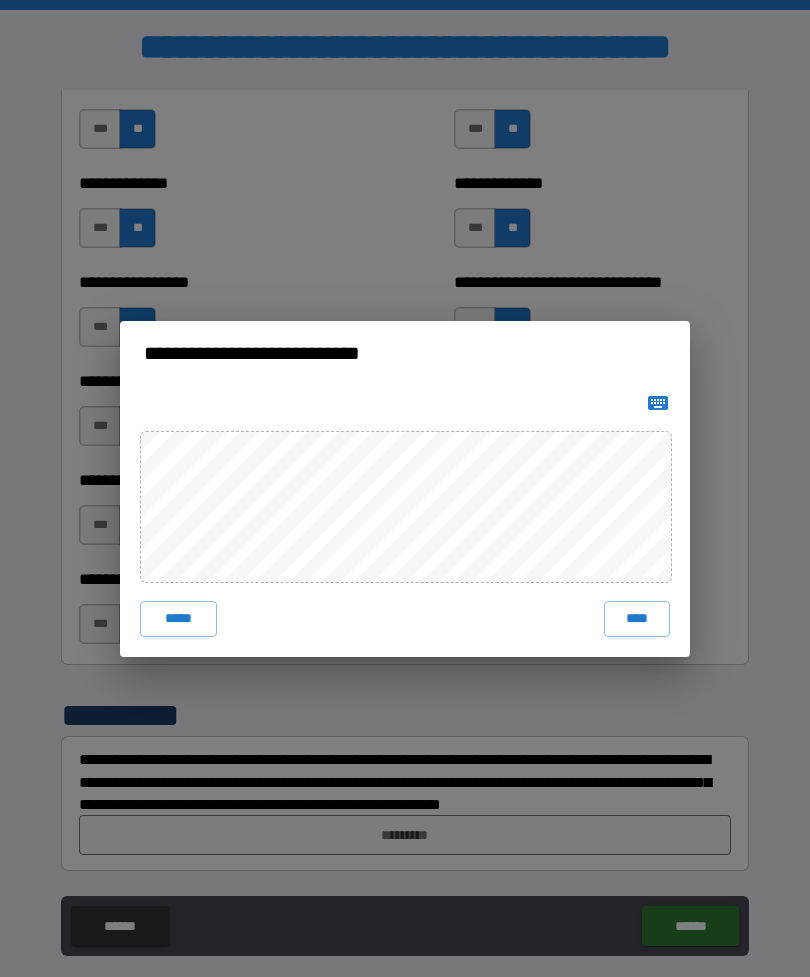 click on "****" at bounding box center [637, 619] 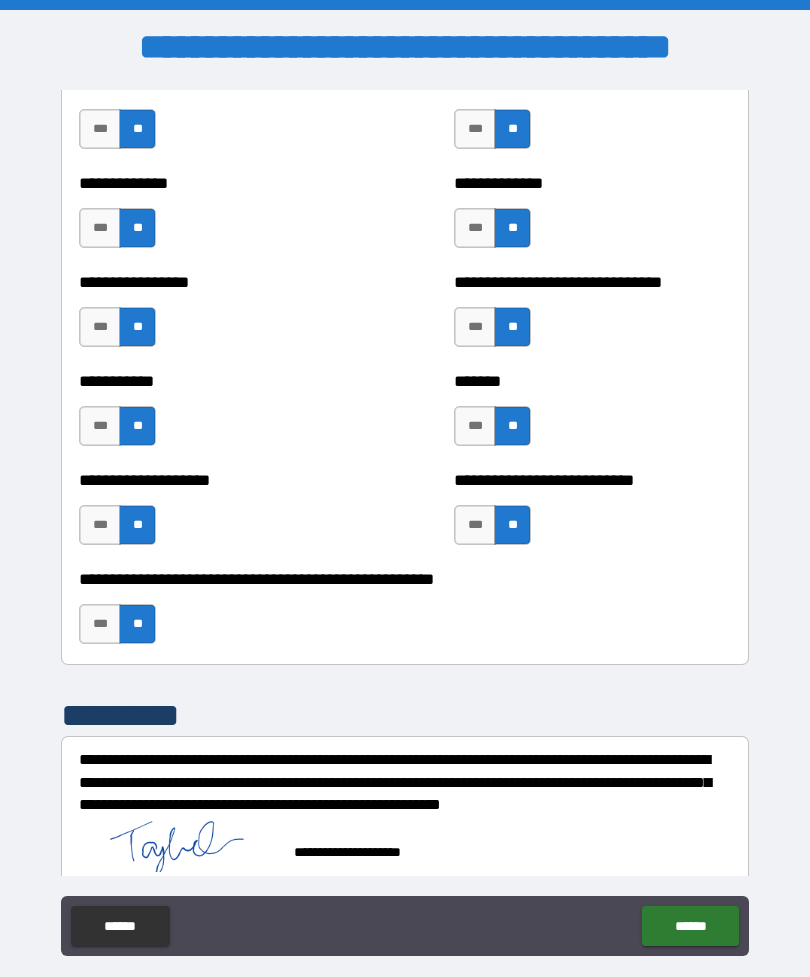 click on "******" at bounding box center [690, 926] 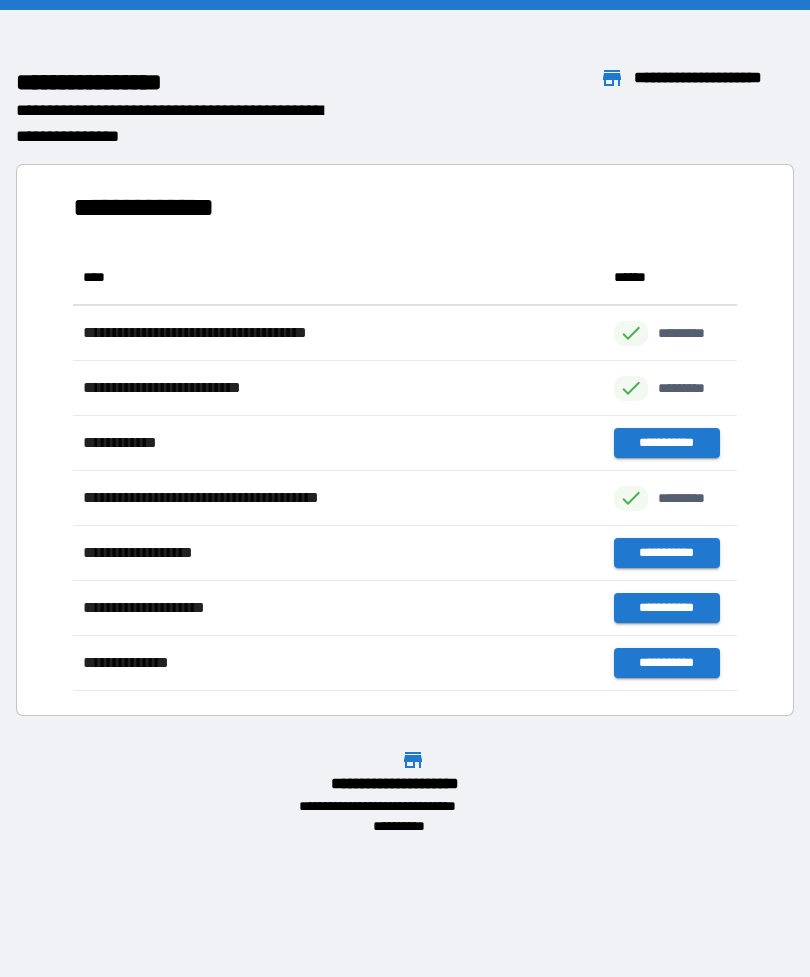 scroll, scrollTop: 1, scrollLeft: 1, axis: both 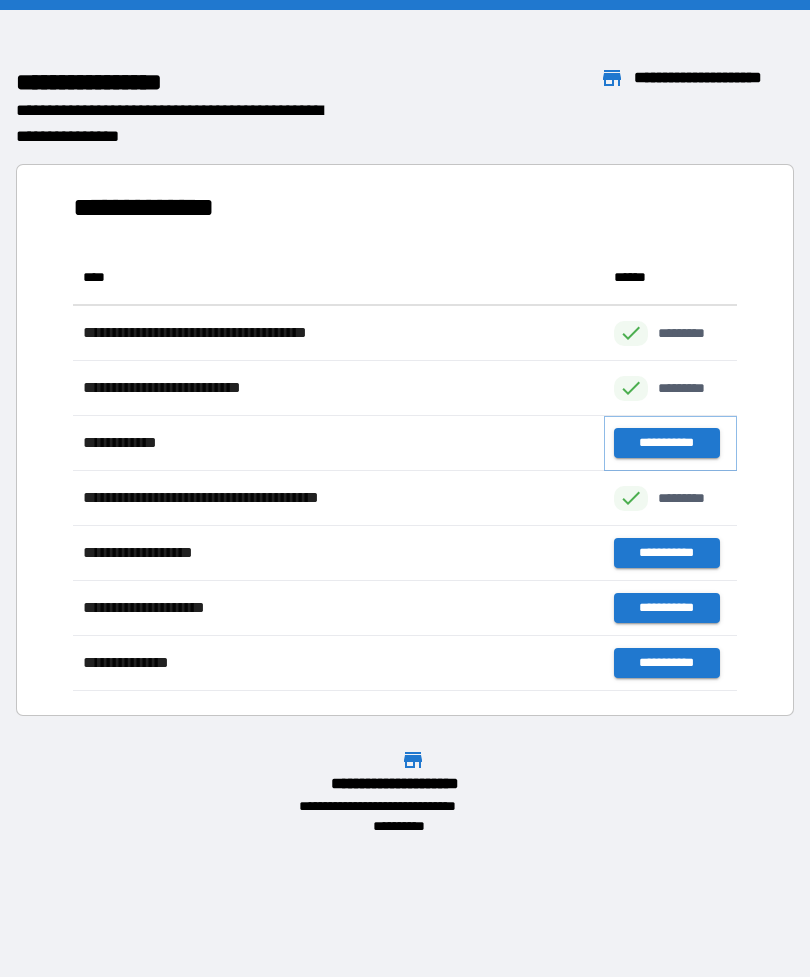 click on "**********" at bounding box center (666, 443) 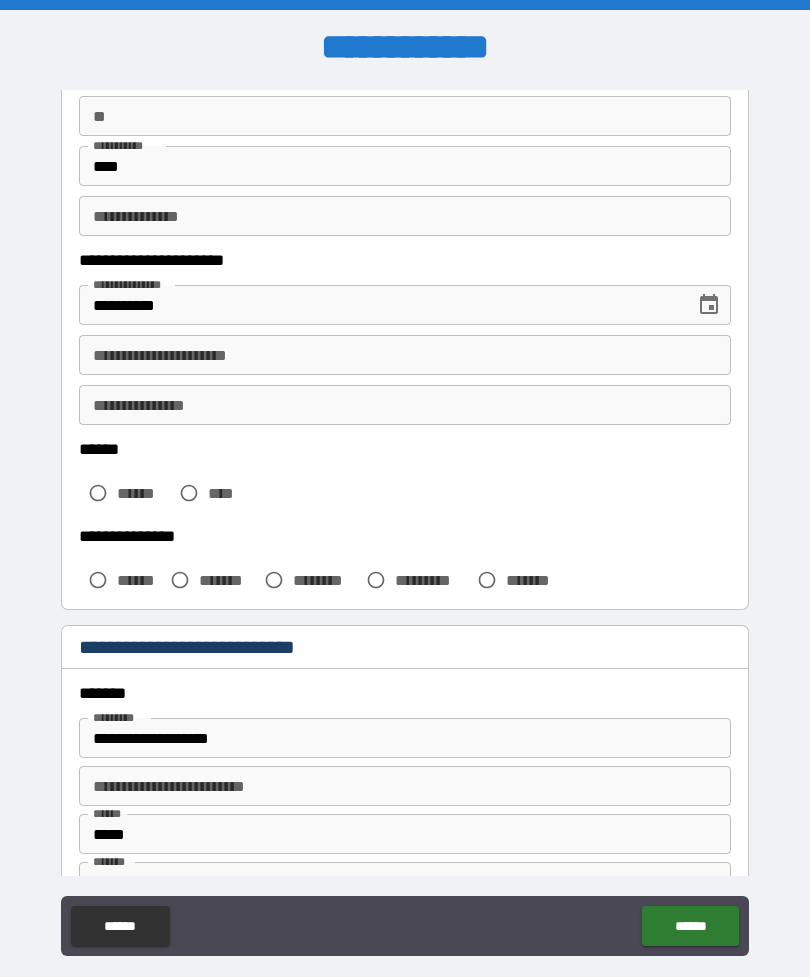 scroll, scrollTop: 203, scrollLeft: 0, axis: vertical 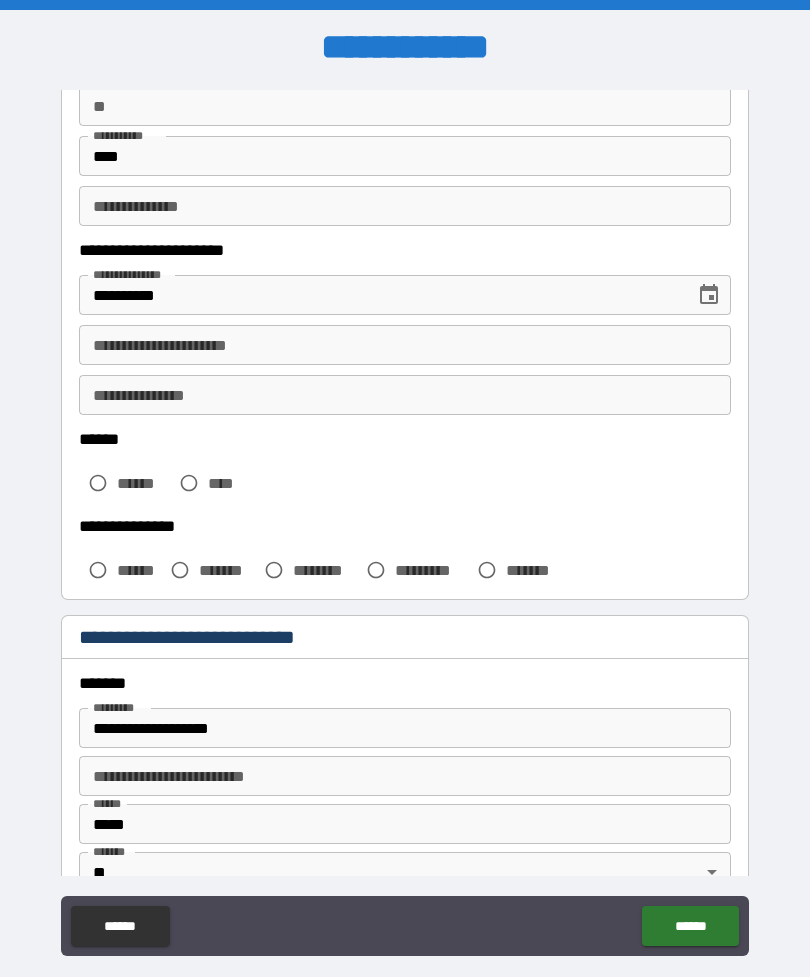 click on "******" at bounding box center [124, 483] 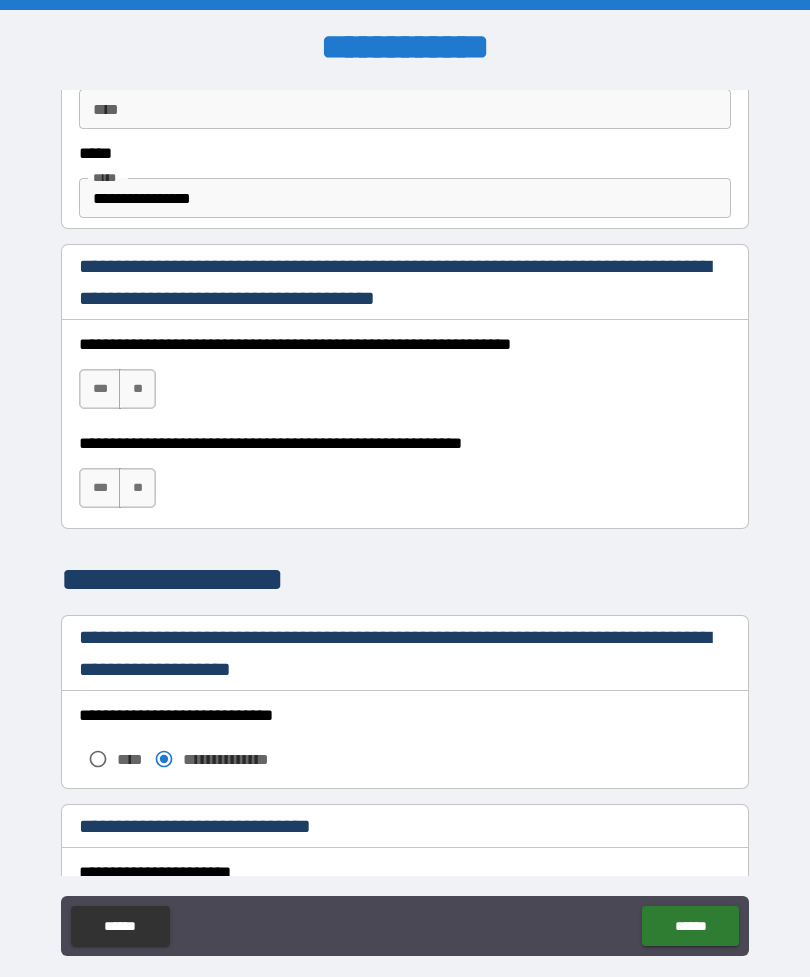 scroll, scrollTop: 1206, scrollLeft: 0, axis: vertical 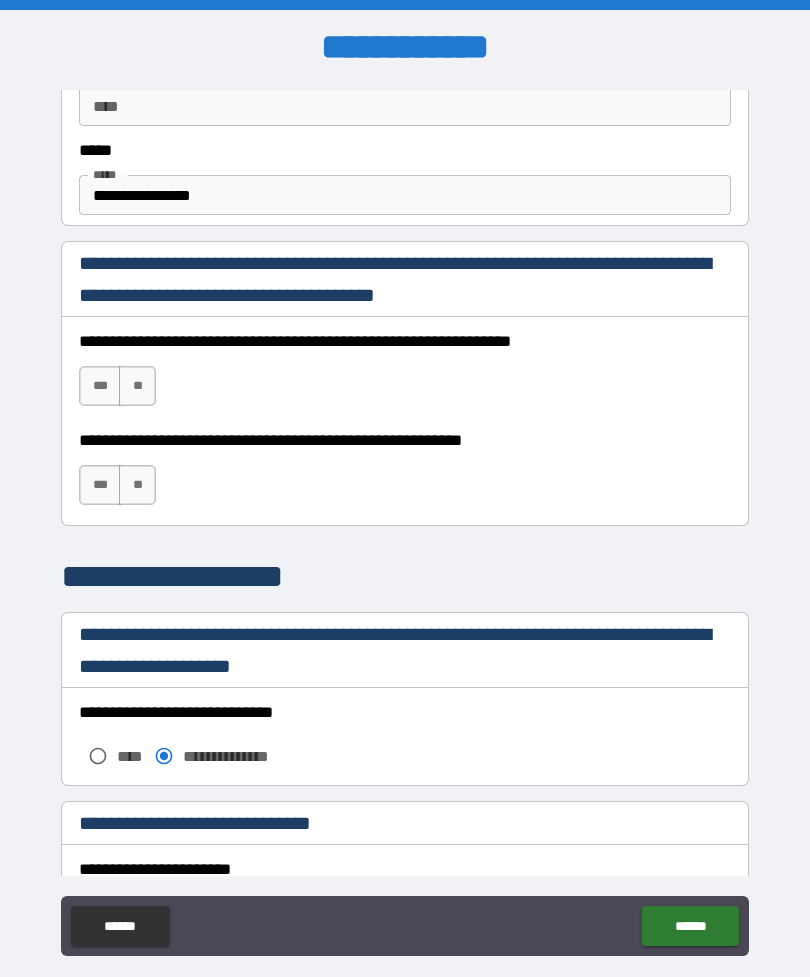 click on "***" at bounding box center [100, 386] 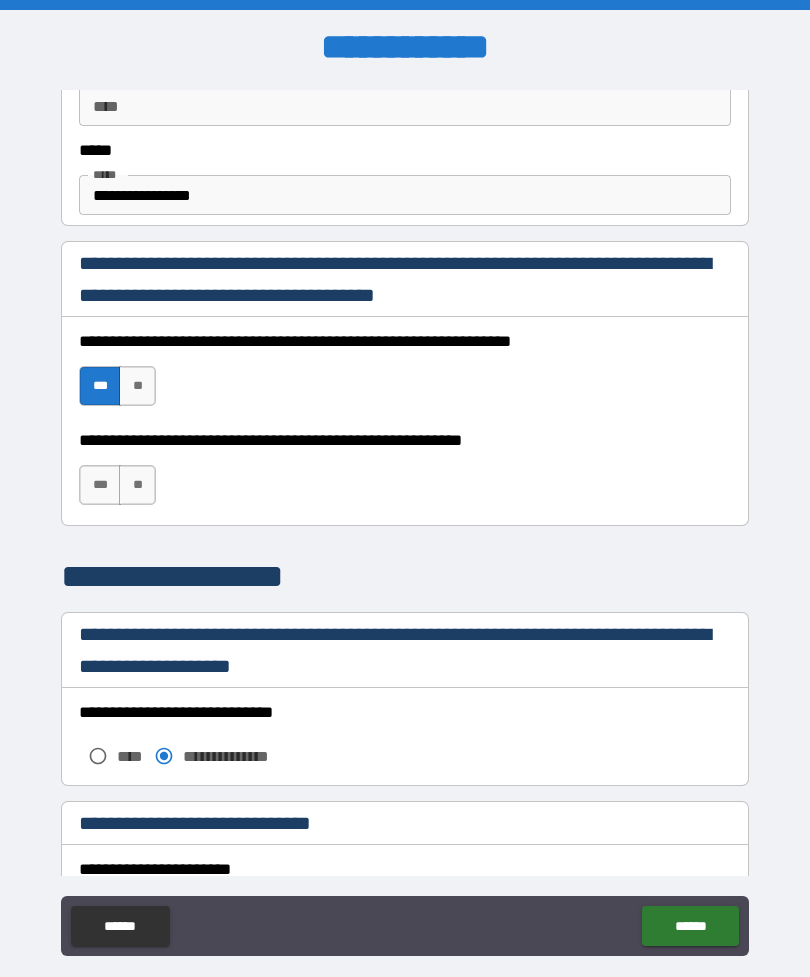 click on "**" at bounding box center [137, 485] 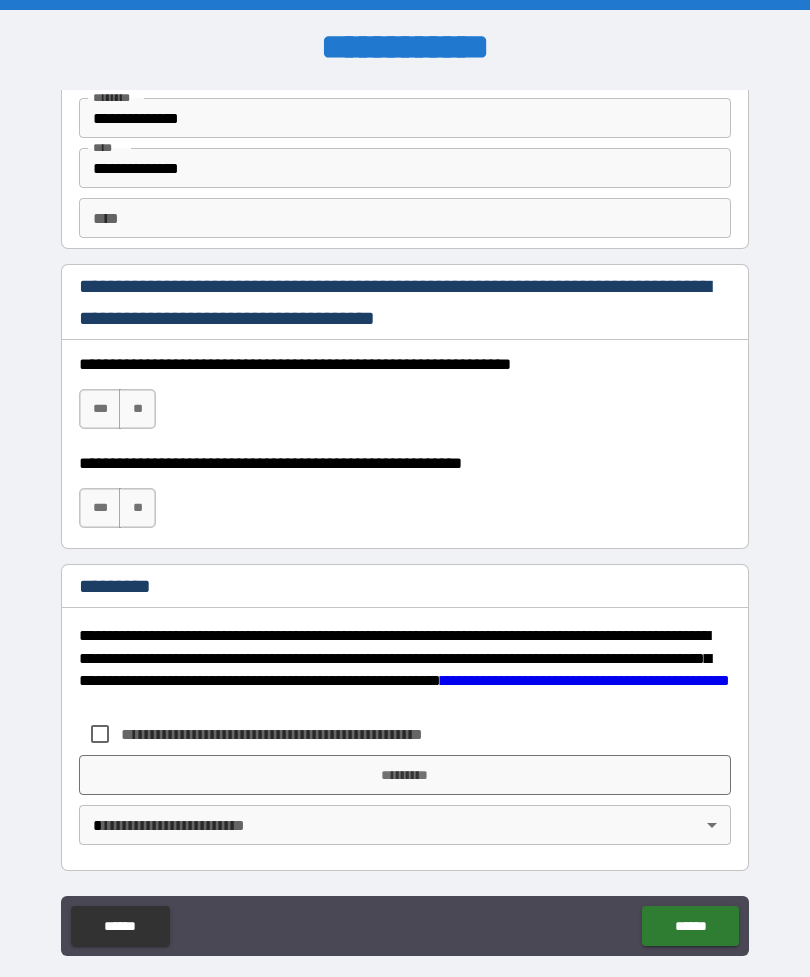 scroll, scrollTop: 2820, scrollLeft: 0, axis: vertical 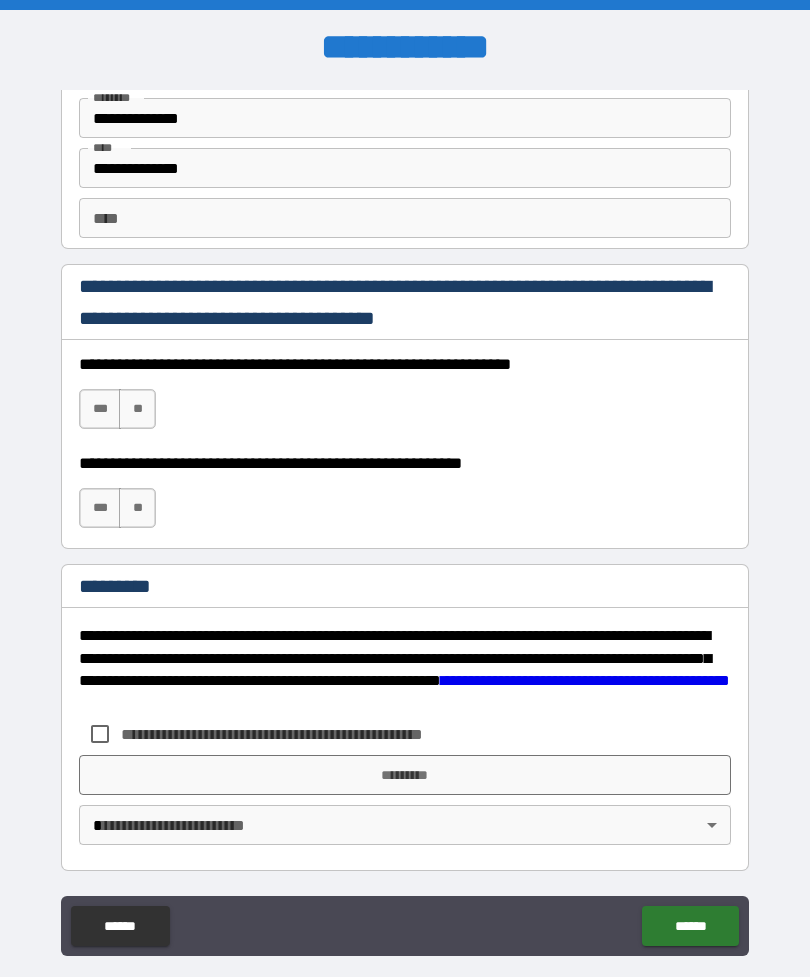 click on "***" at bounding box center (100, 409) 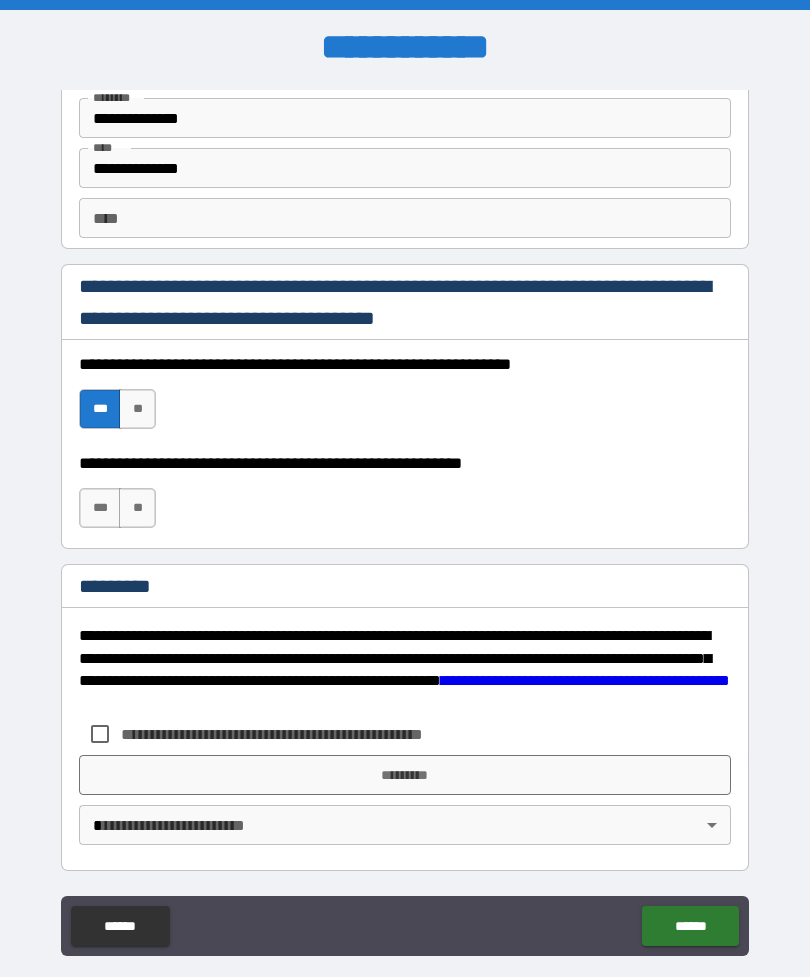 click on "**" at bounding box center (137, 508) 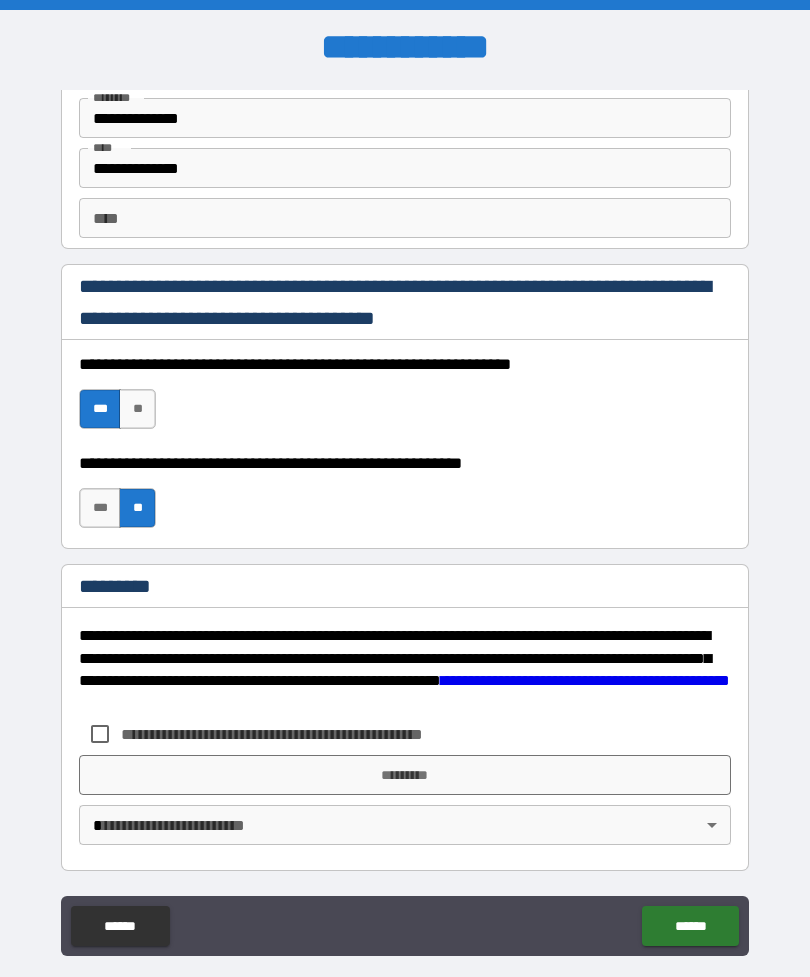 scroll, scrollTop: 2820, scrollLeft: 0, axis: vertical 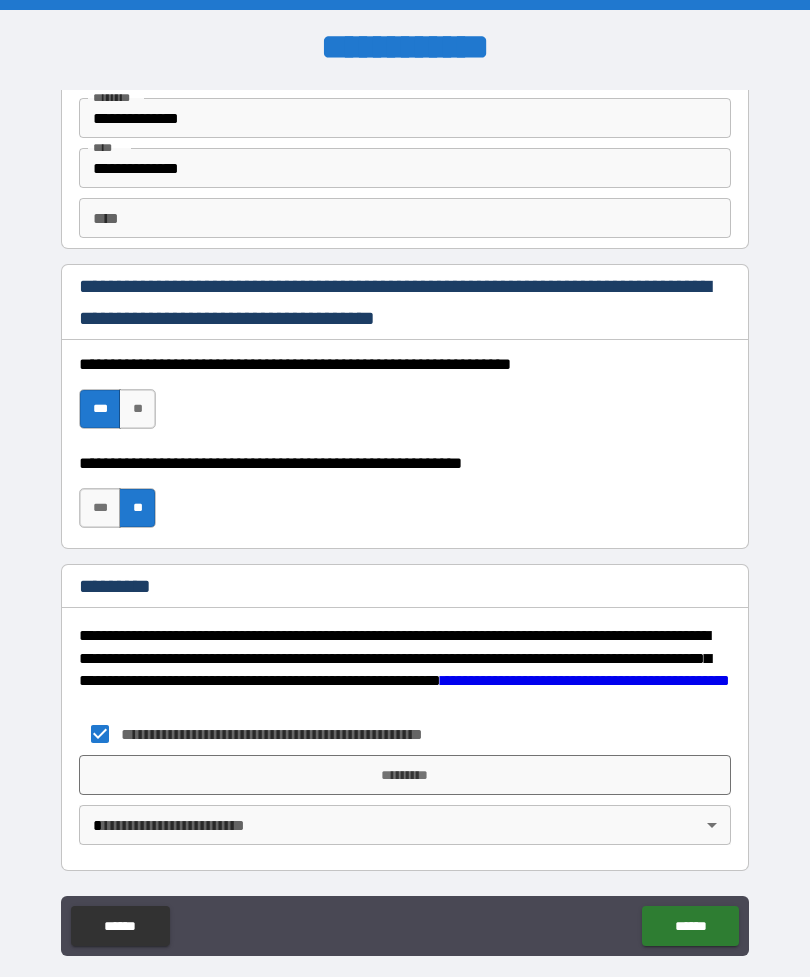 click on "***" at bounding box center [100, 508] 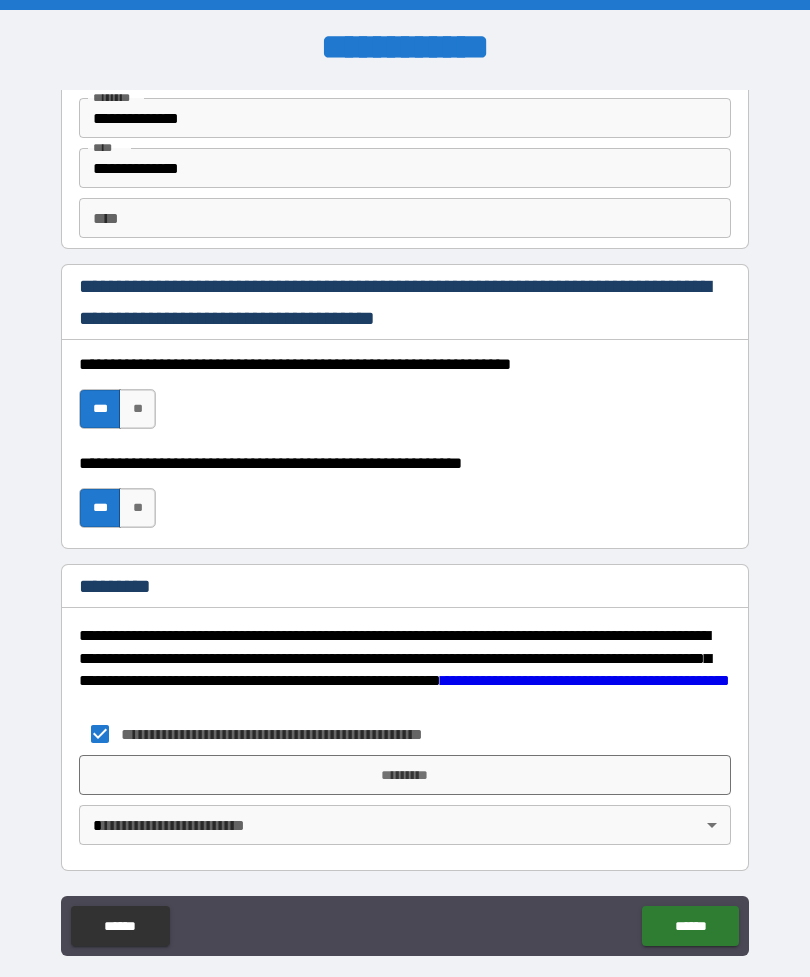 click on "*********" at bounding box center [405, 775] 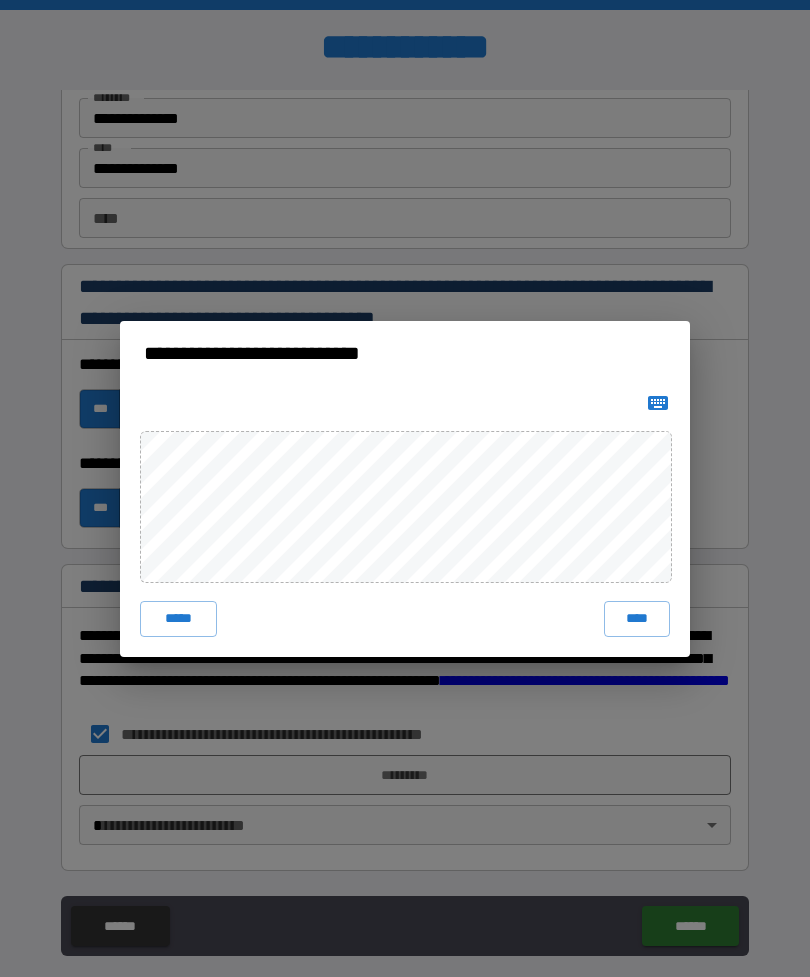 click on "****" at bounding box center [637, 619] 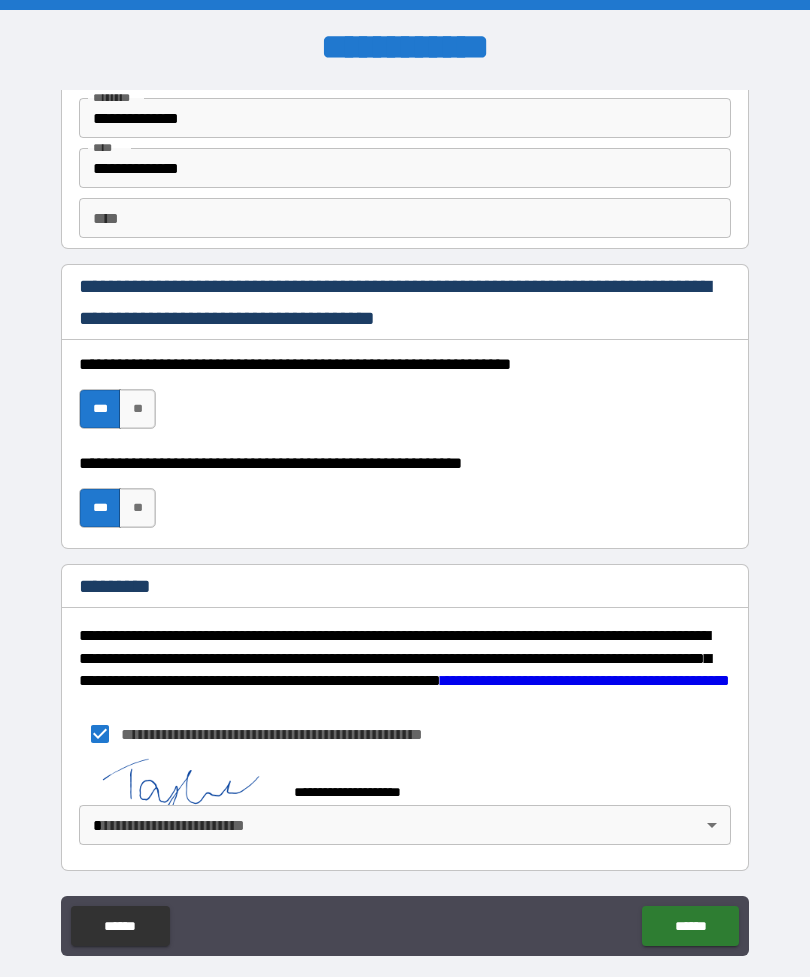 scroll, scrollTop: 2810, scrollLeft: 0, axis: vertical 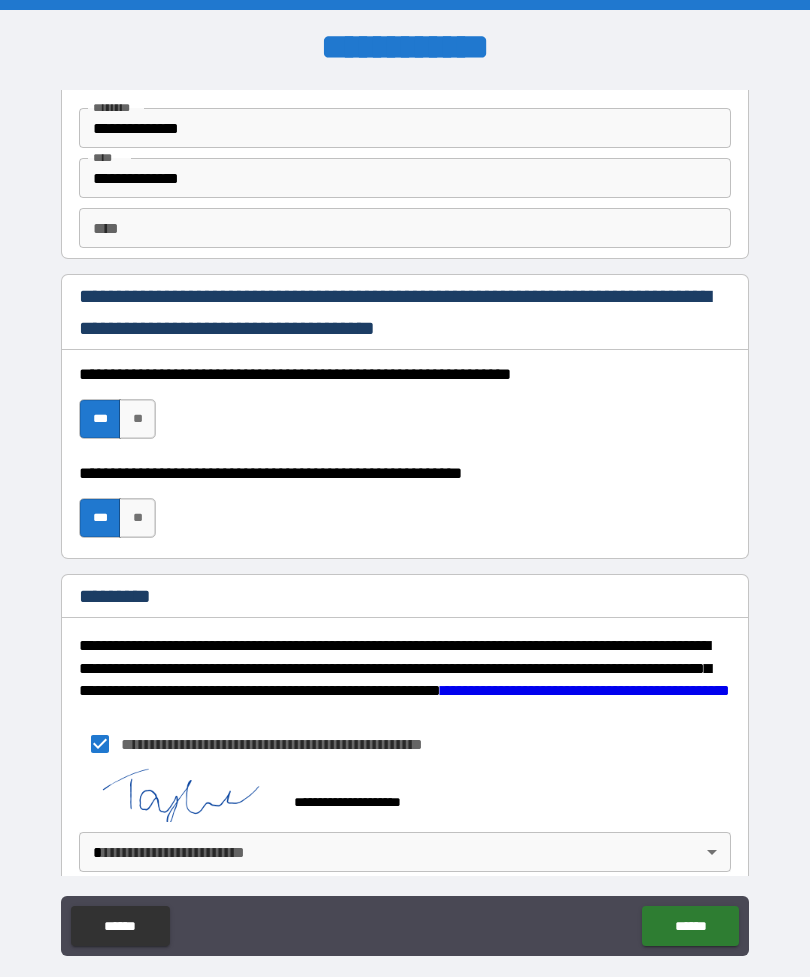 click on "**********" at bounding box center [405, 520] 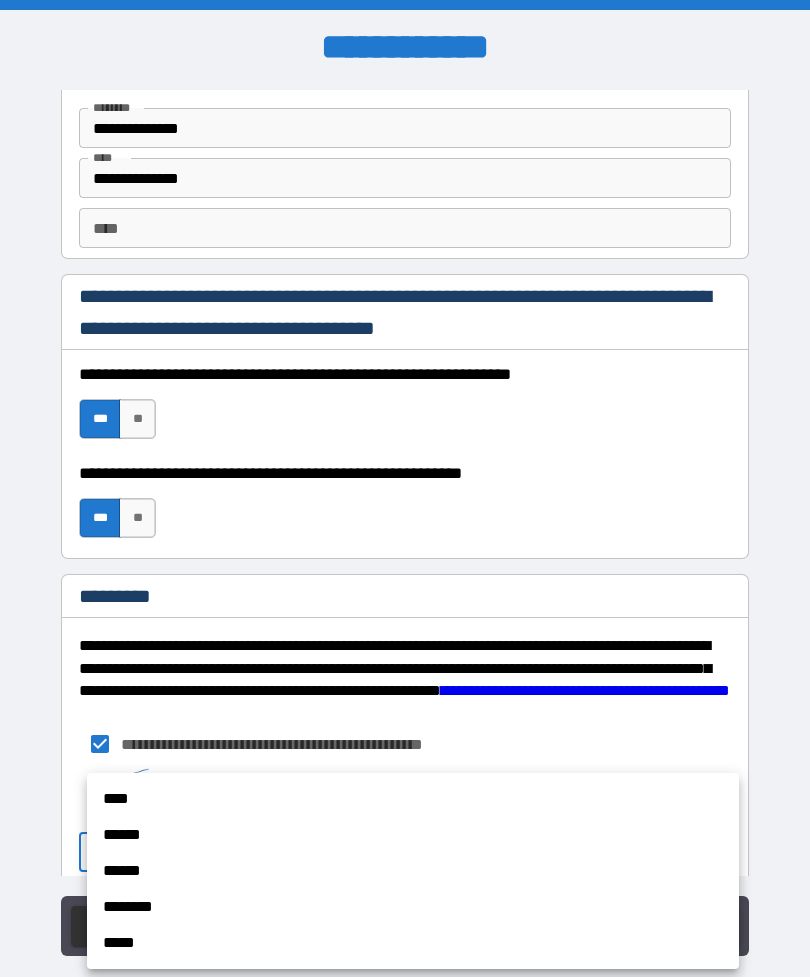 click on "********" at bounding box center [413, 907] 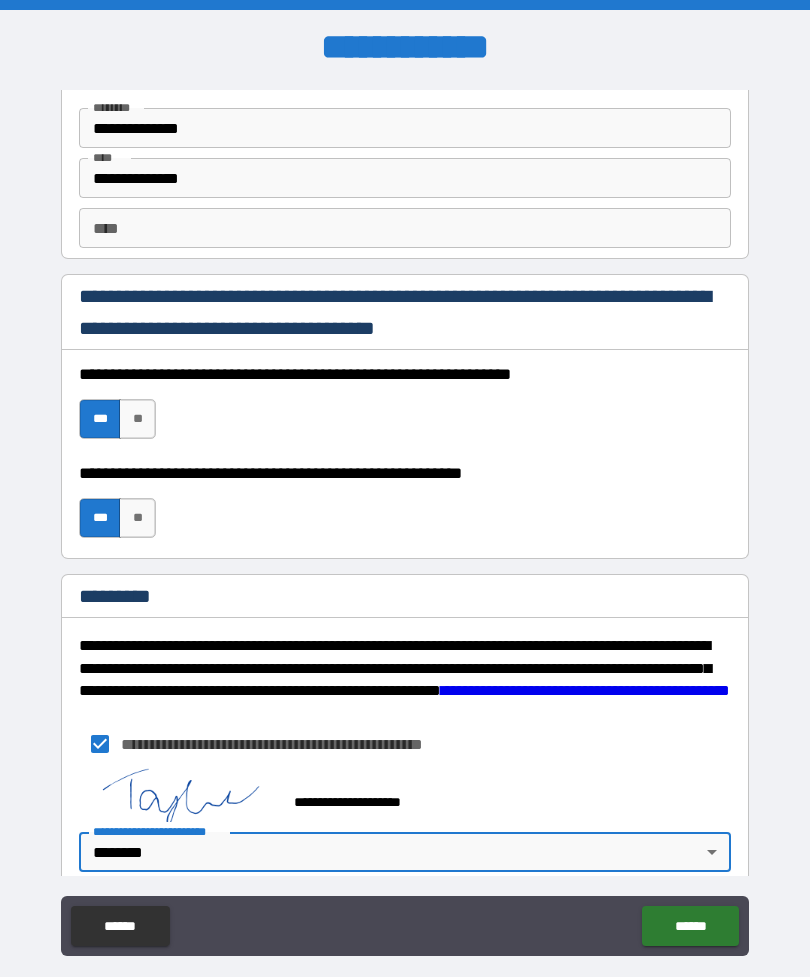 click on "******" at bounding box center (690, 926) 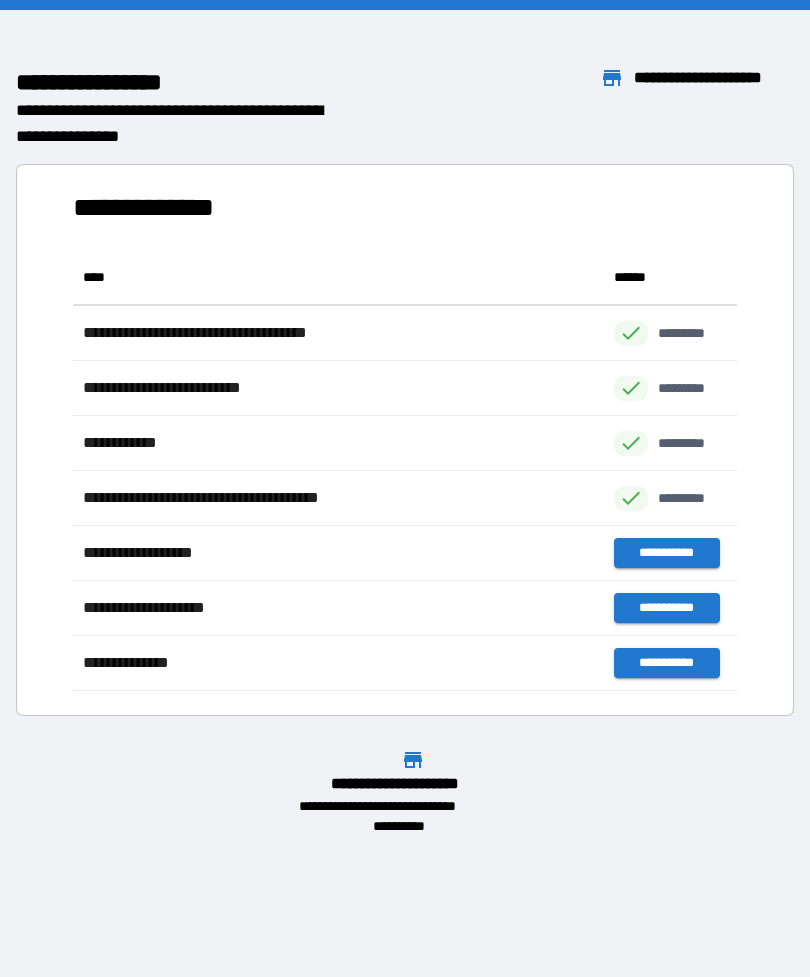 scroll, scrollTop: 1, scrollLeft: 1, axis: both 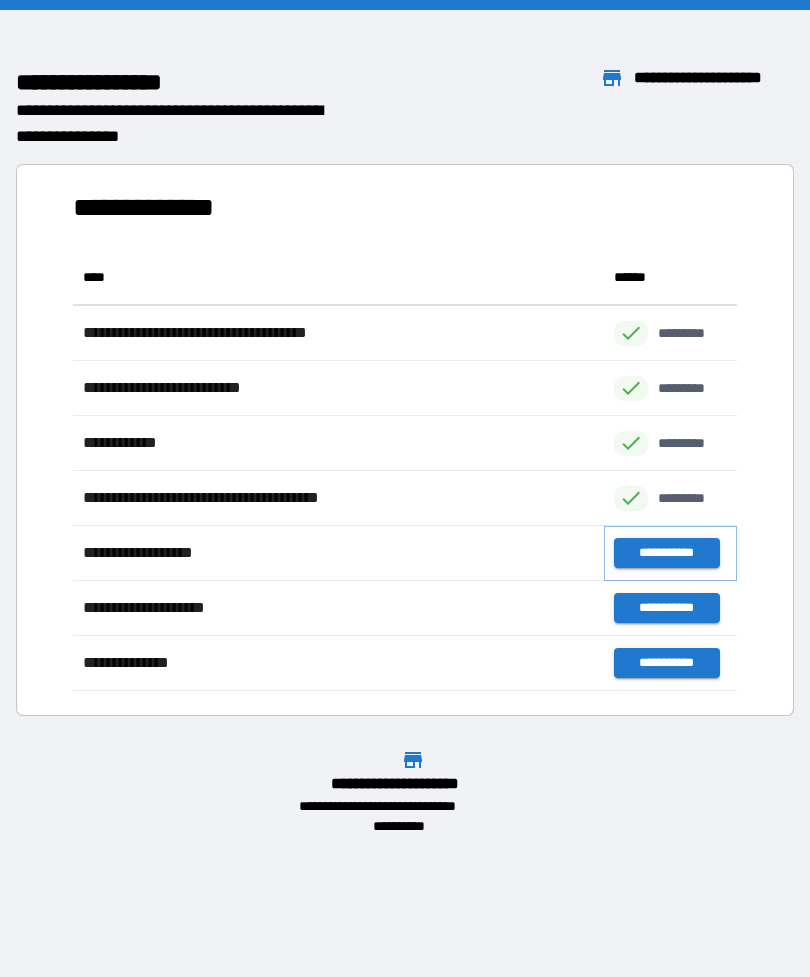 click on "**********" at bounding box center (666, 553) 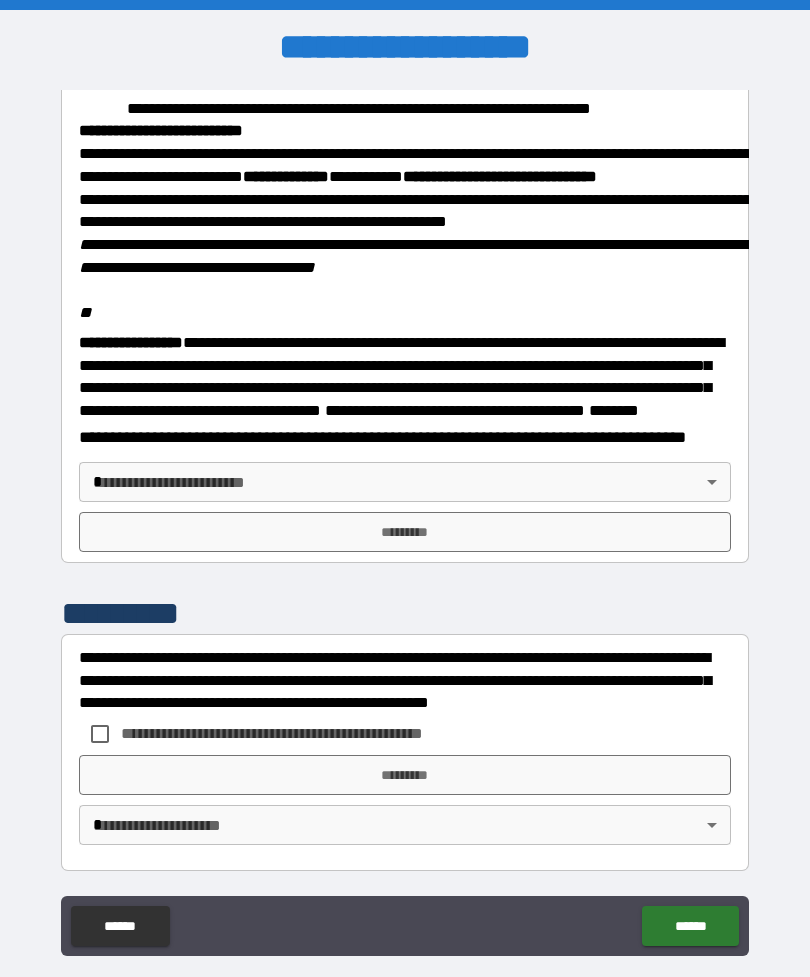 scroll, scrollTop: 2323, scrollLeft: 0, axis: vertical 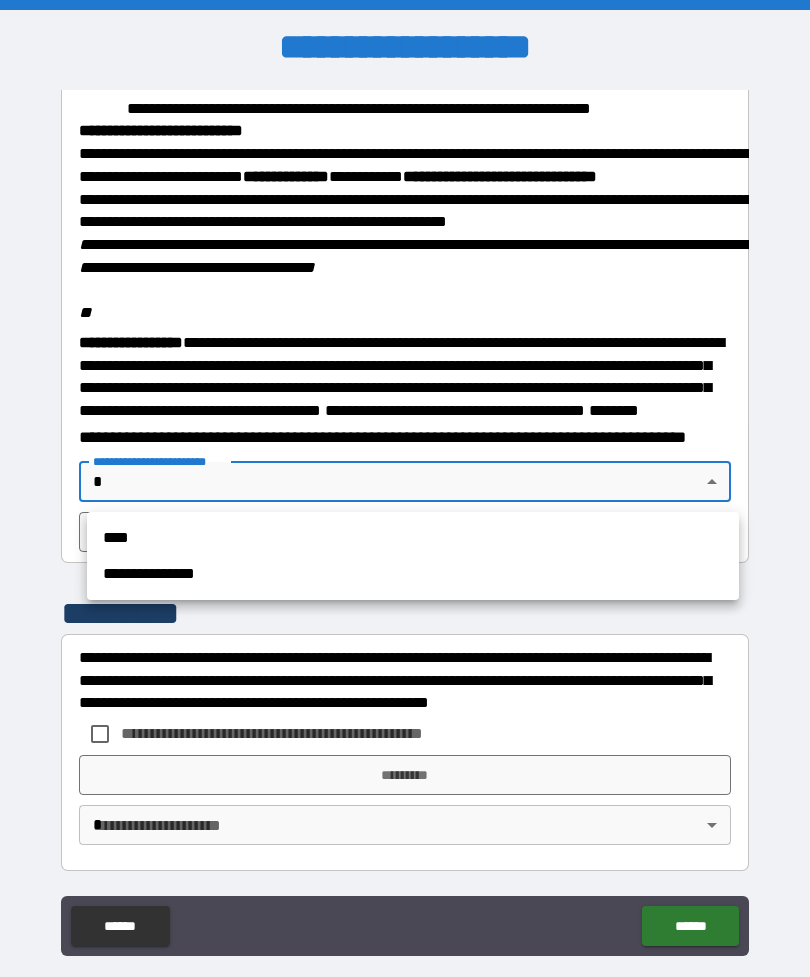 click on "**********" at bounding box center (413, 574) 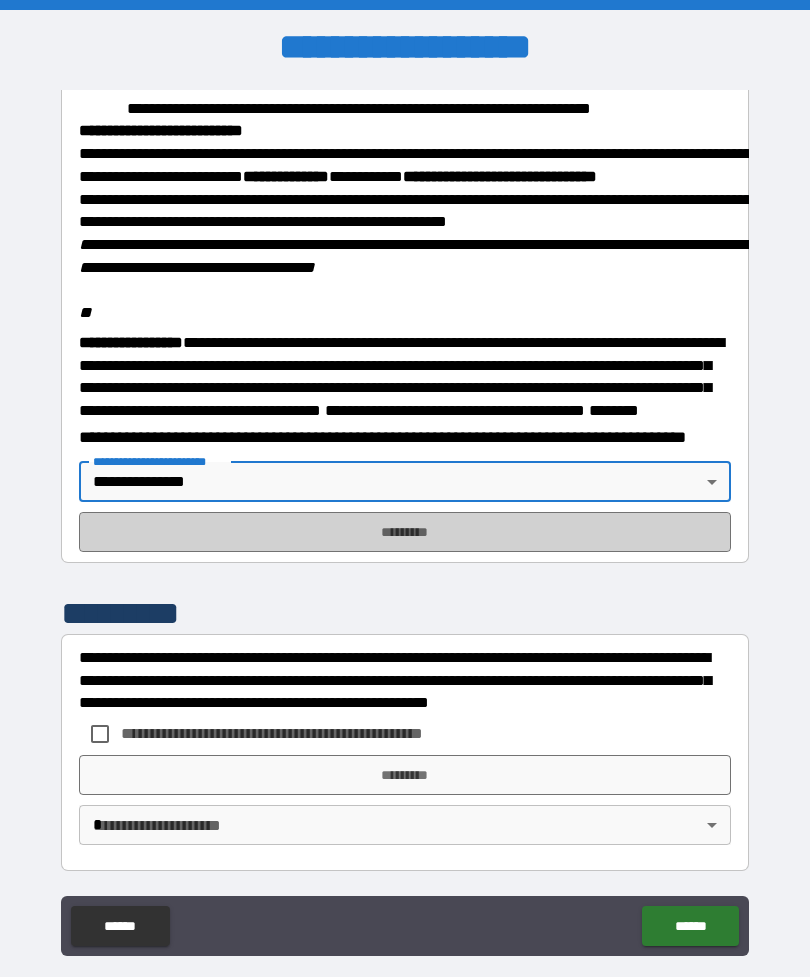 click on "*********" at bounding box center [405, 532] 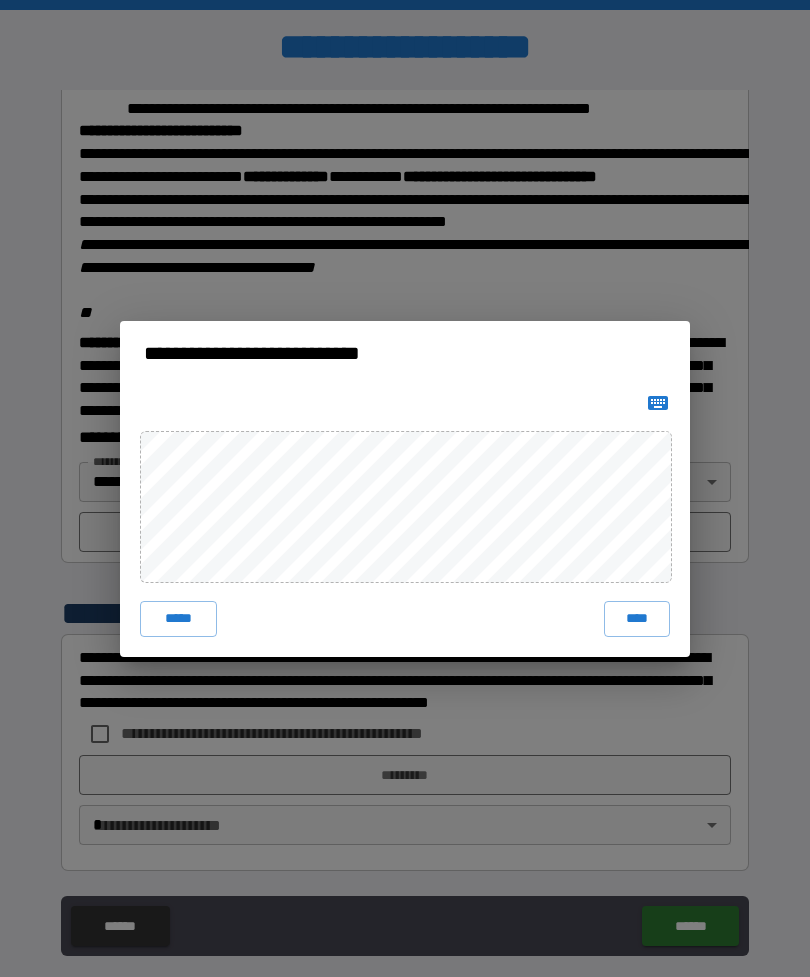 click on "****" at bounding box center [637, 619] 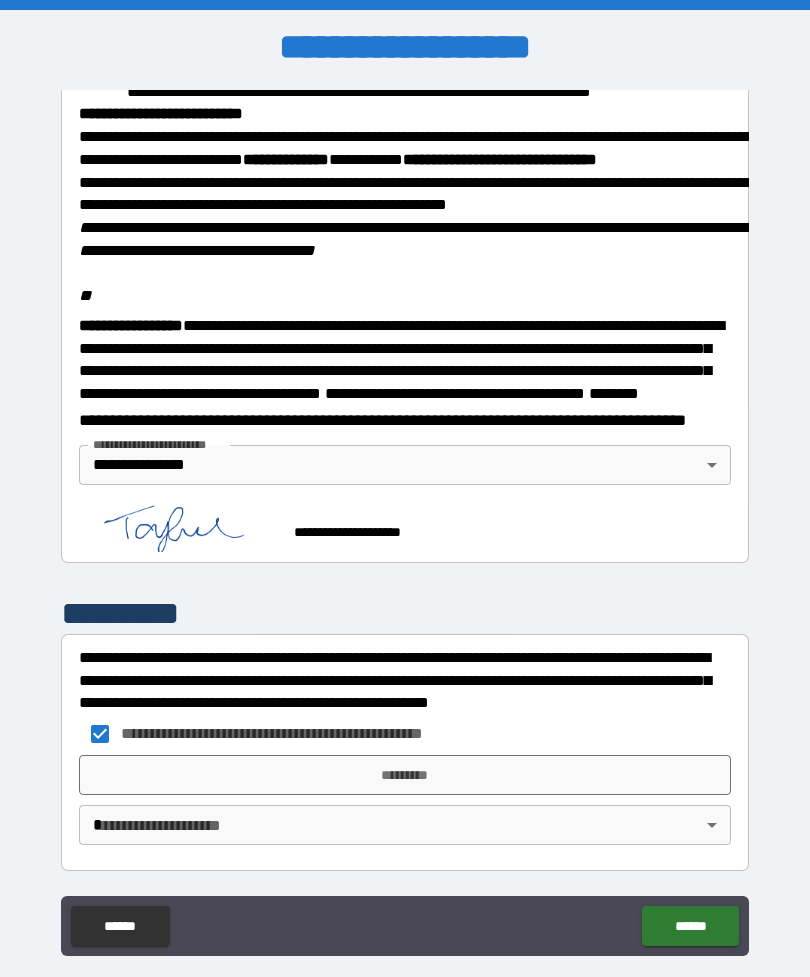 click on "*********" at bounding box center [405, 775] 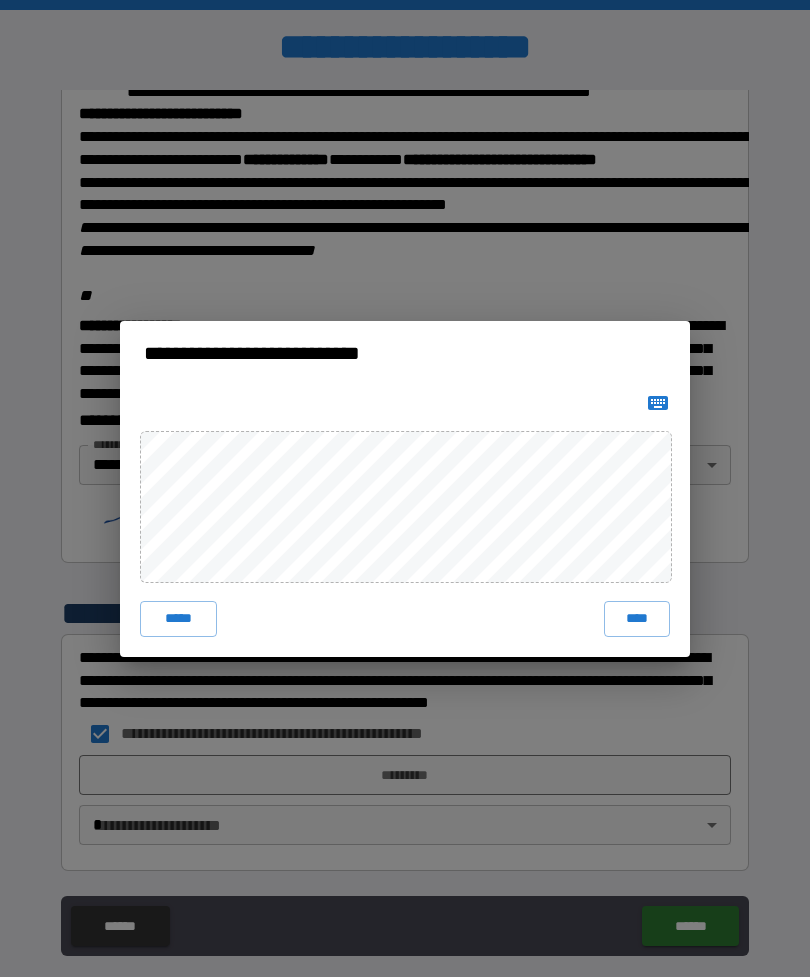 click on "****" at bounding box center [637, 619] 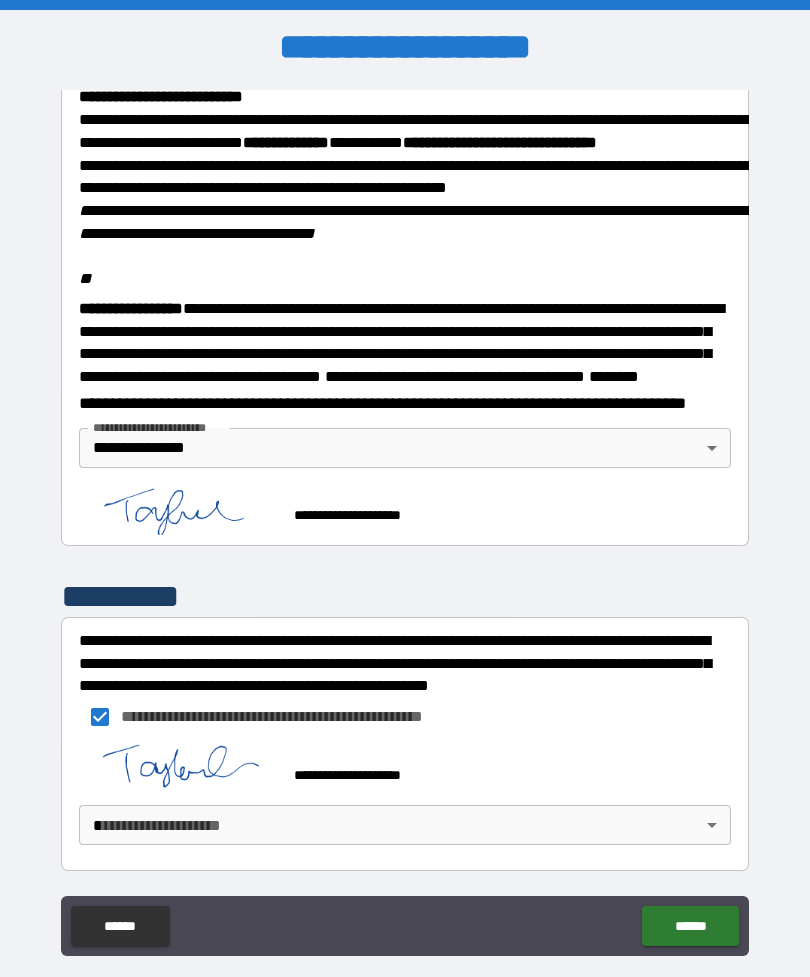 scroll, scrollTop: 2357, scrollLeft: 0, axis: vertical 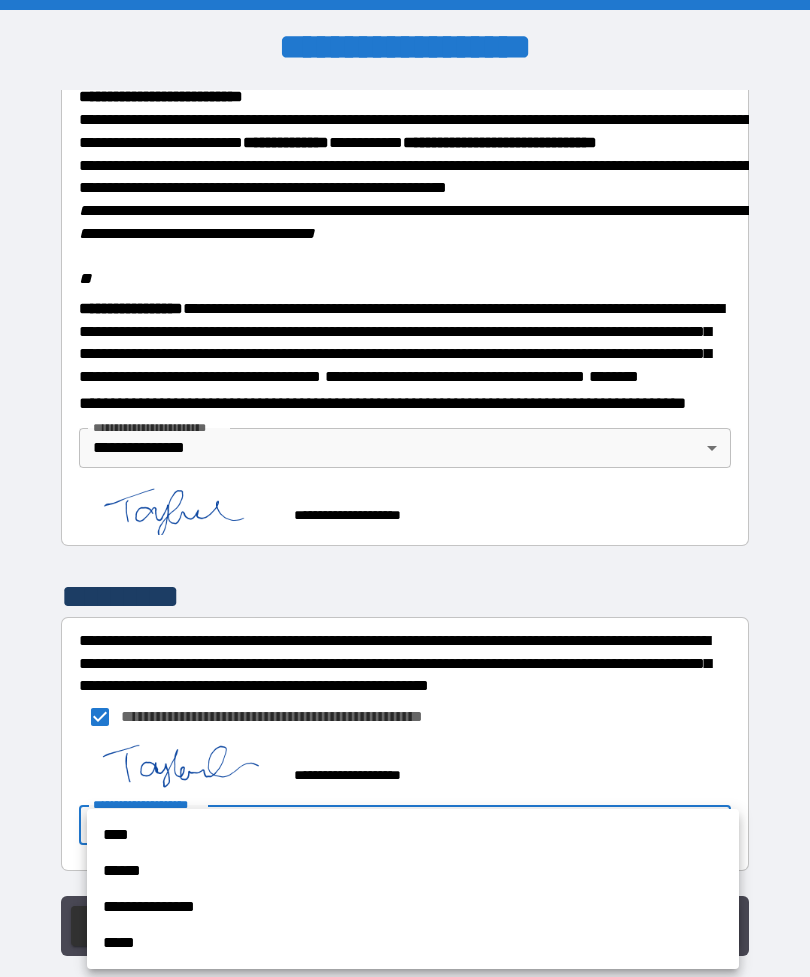 click on "**********" at bounding box center (413, 907) 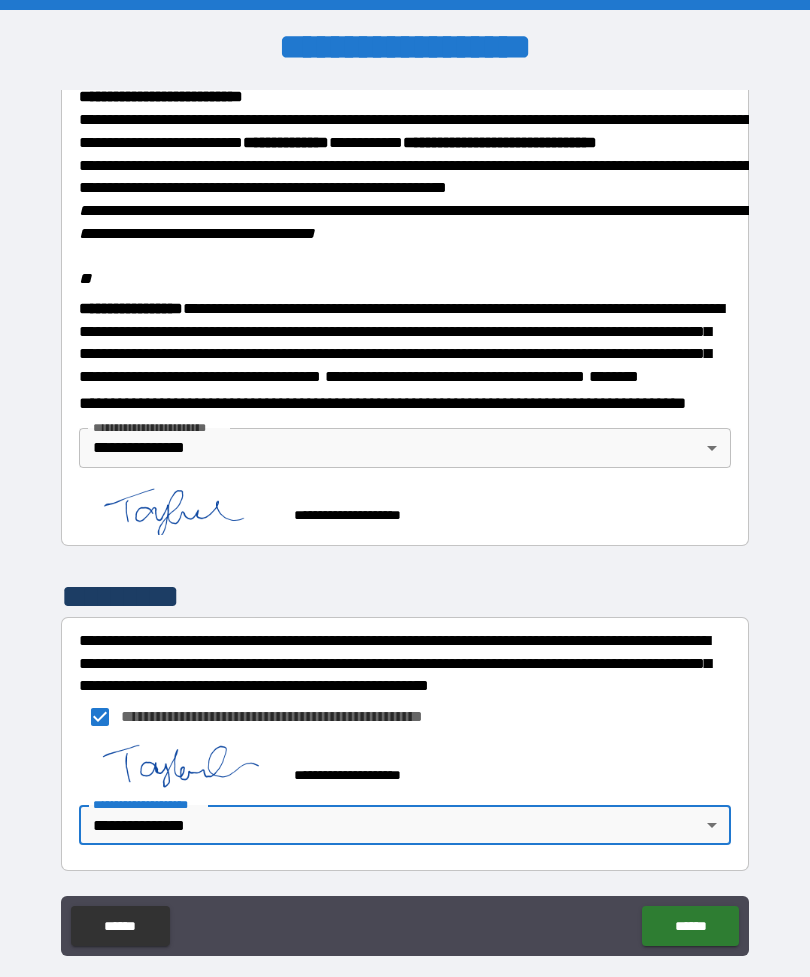 scroll, scrollTop: 2357, scrollLeft: 0, axis: vertical 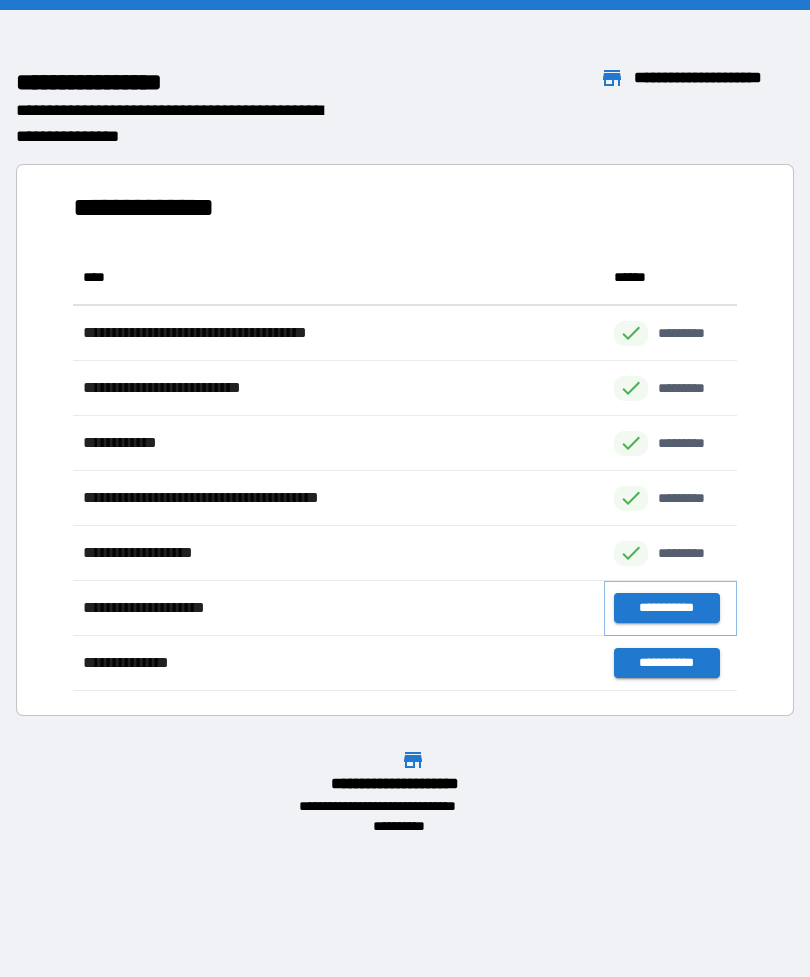 click on "**********" at bounding box center (666, 608) 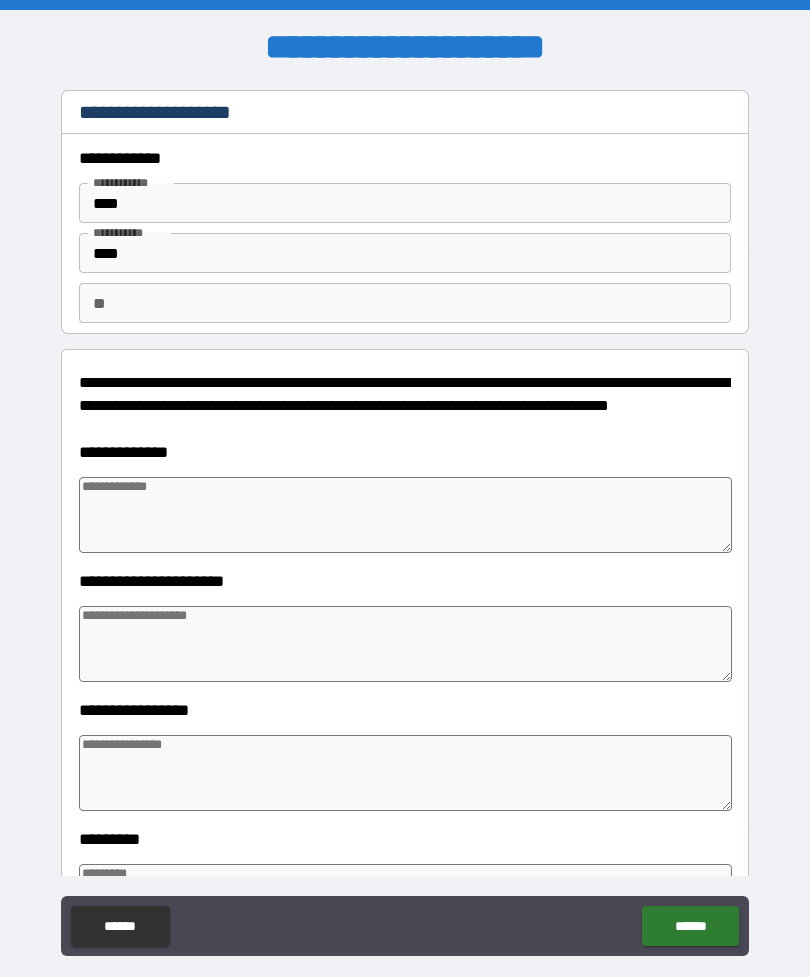 click at bounding box center [405, 515] 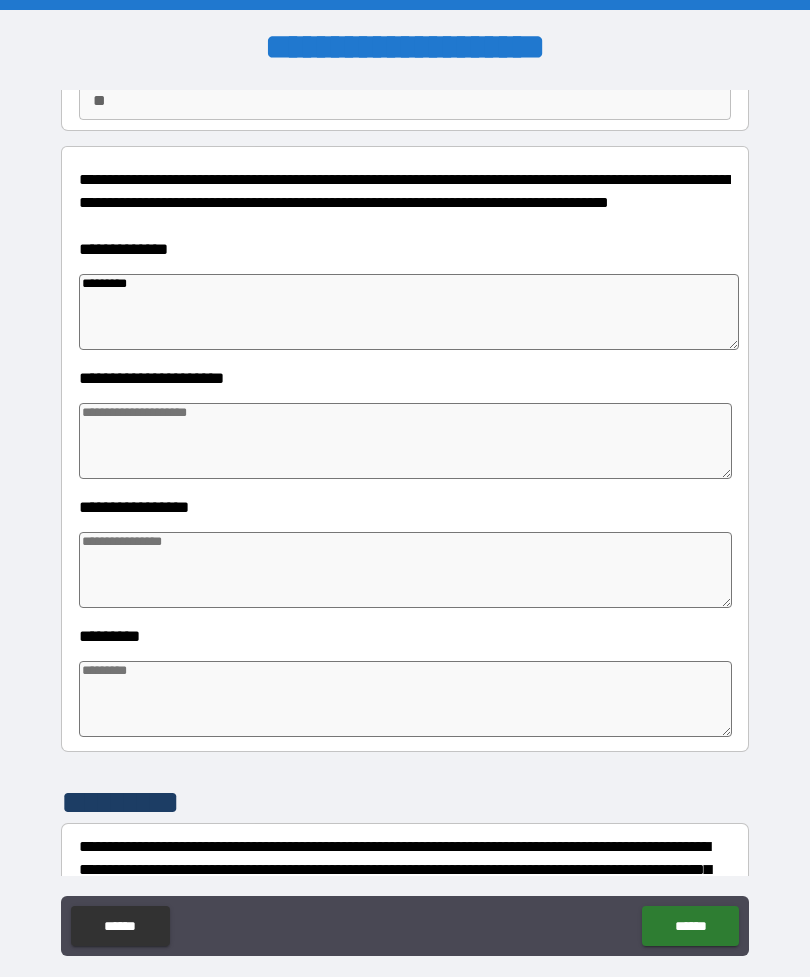 scroll, scrollTop: 217, scrollLeft: 0, axis: vertical 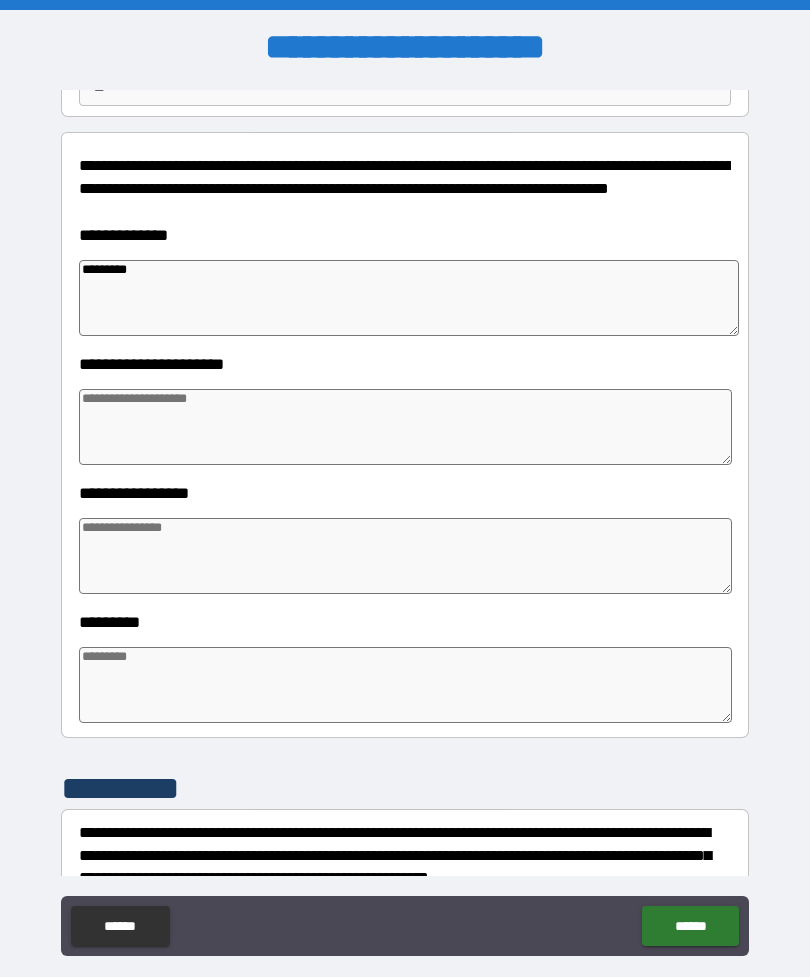 click at bounding box center (405, 427) 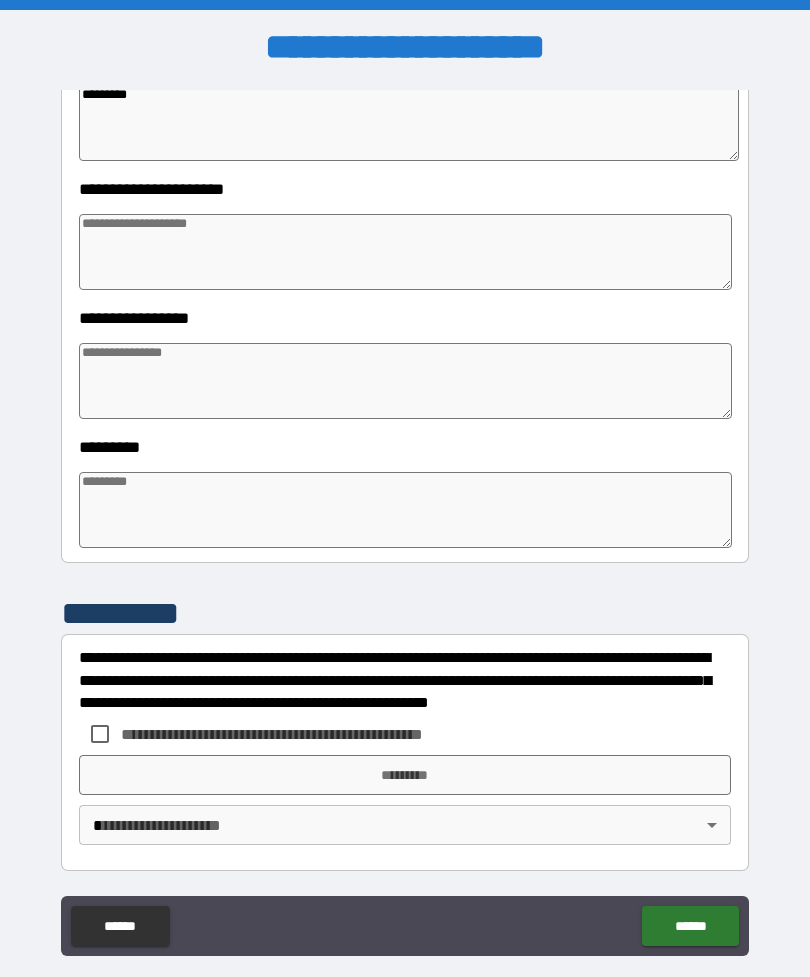 scroll, scrollTop: 392, scrollLeft: 0, axis: vertical 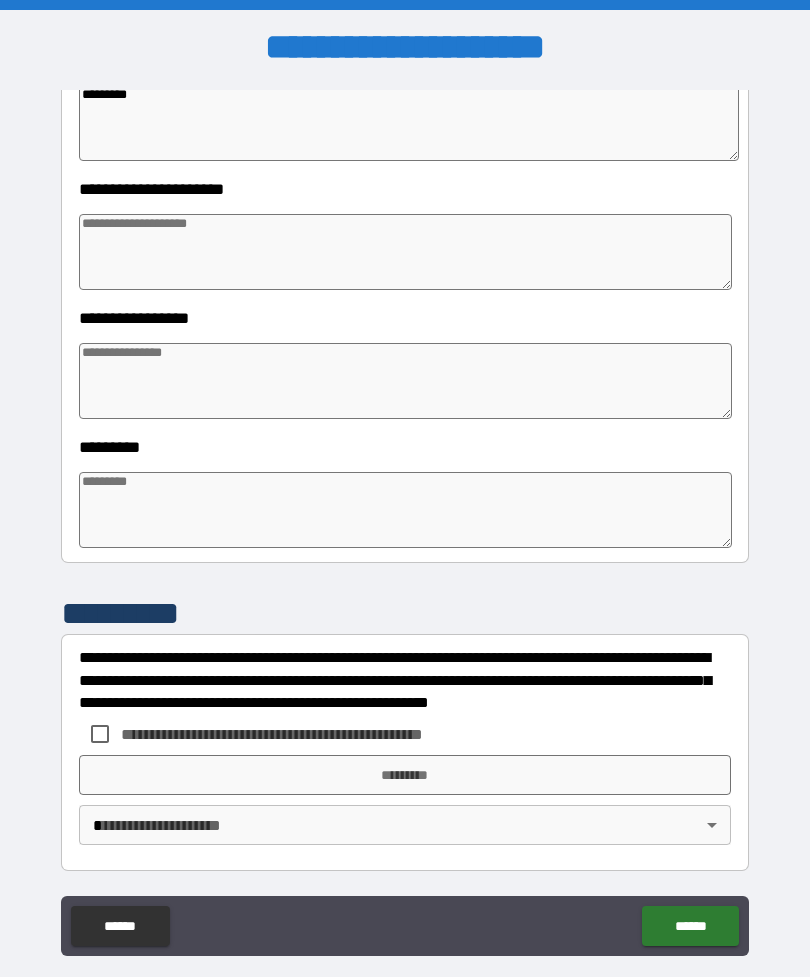 click at bounding box center [405, 381] 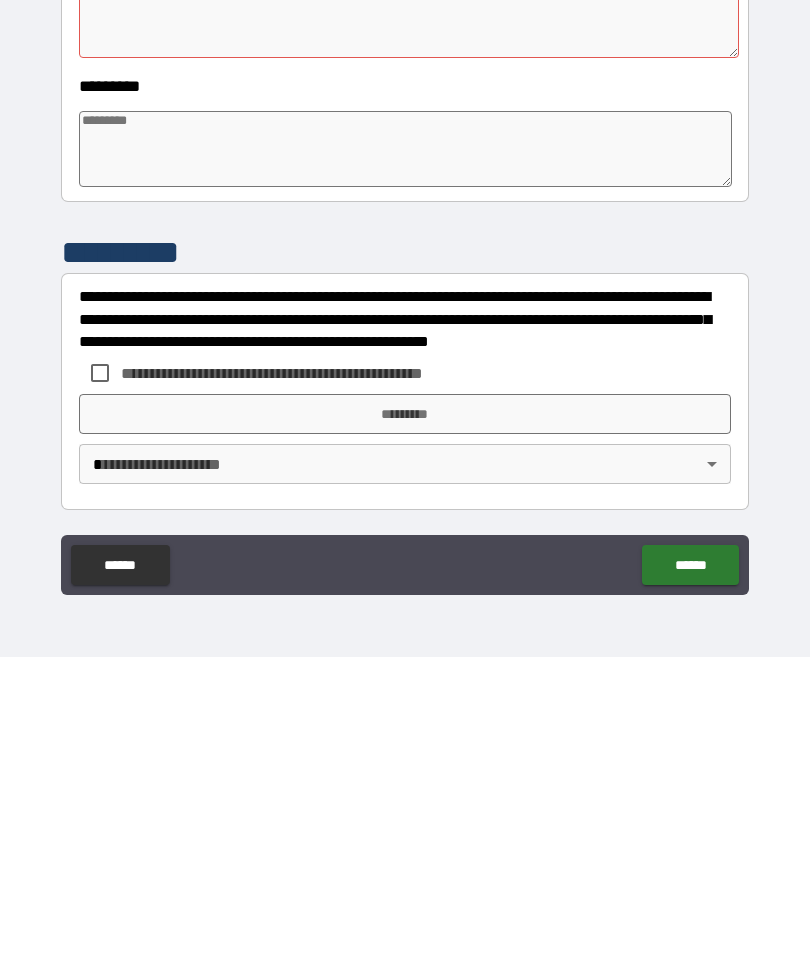 scroll, scrollTop: 64, scrollLeft: 0, axis: vertical 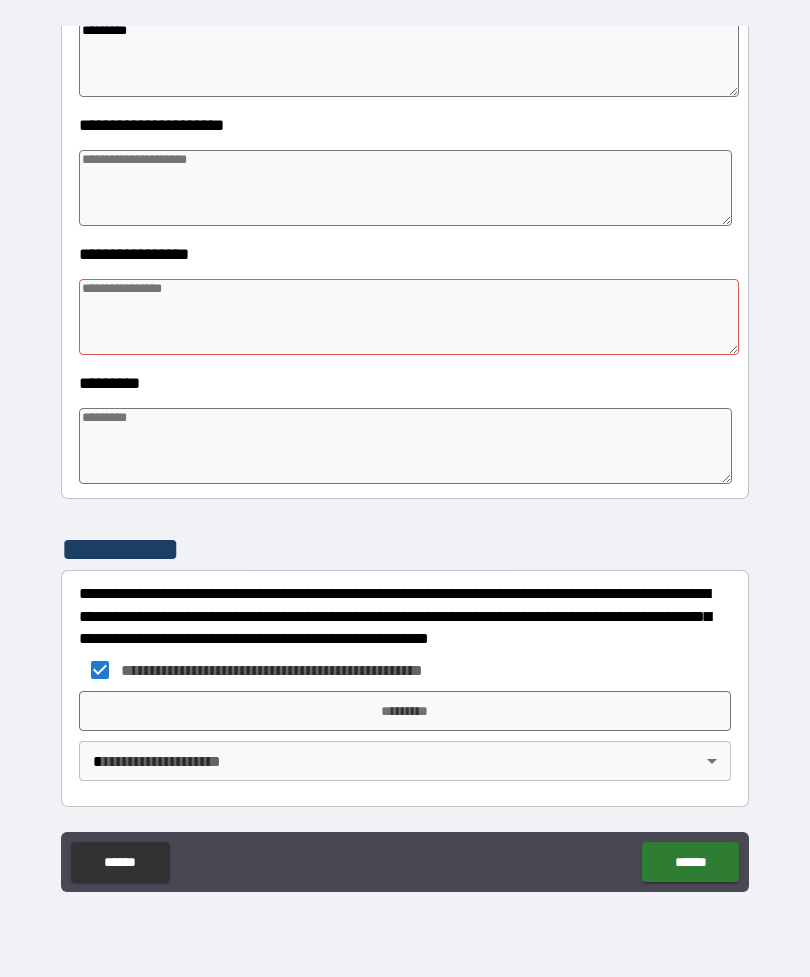 click on "*********" at bounding box center [405, 711] 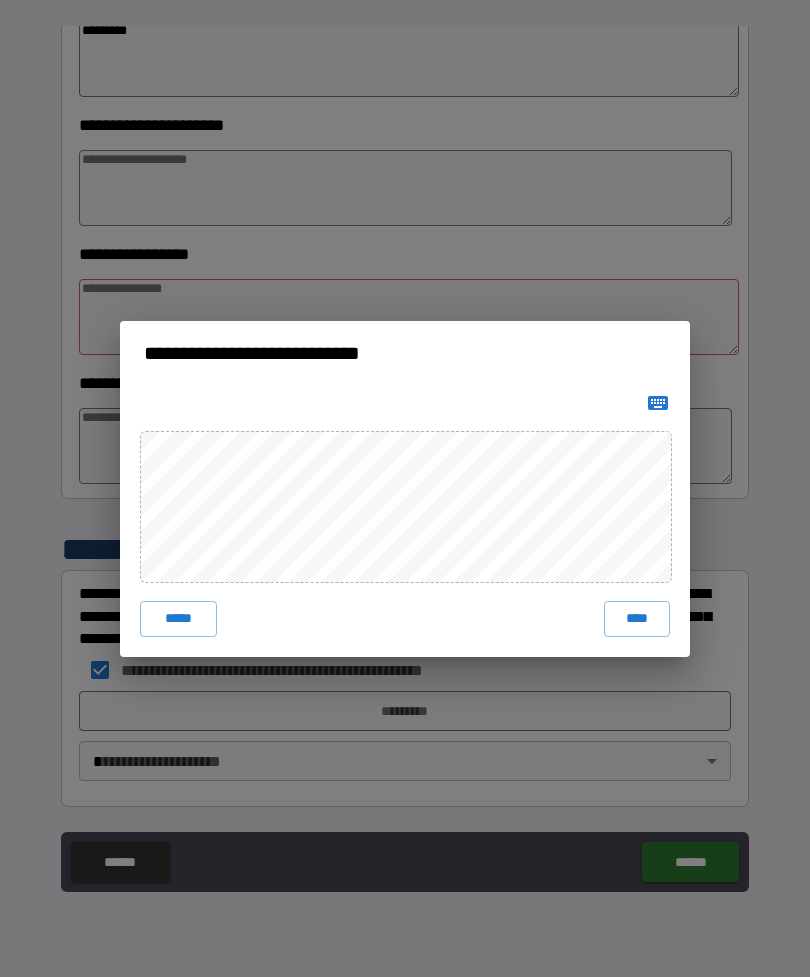 click on "****" at bounding box center (637, 619) 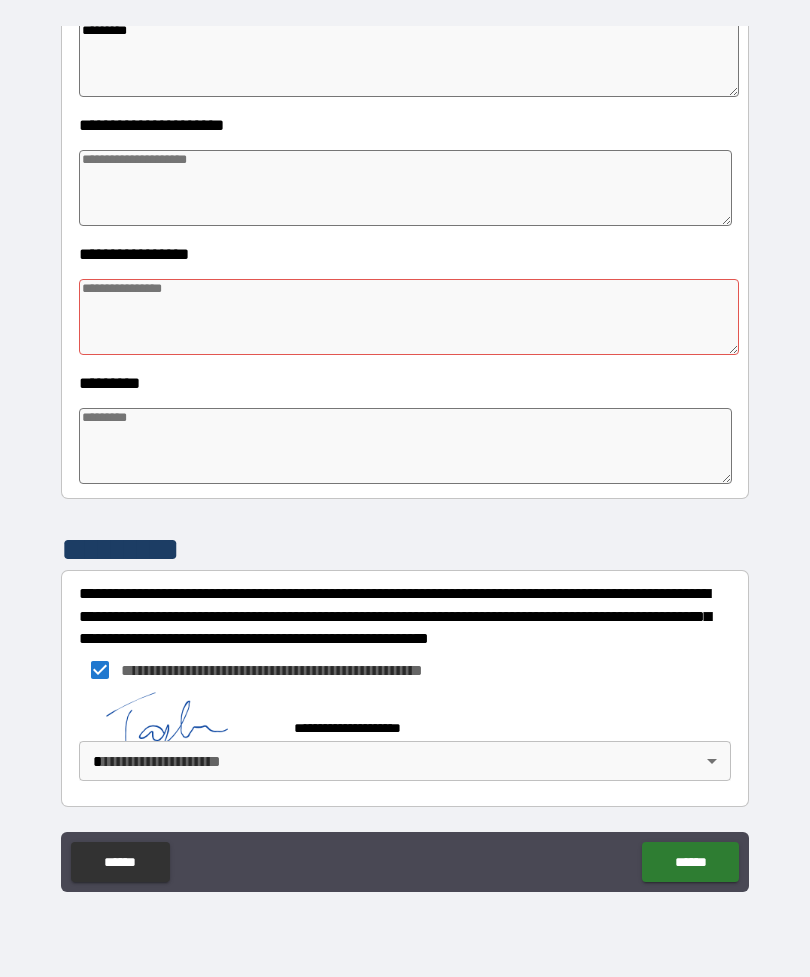 scroll, scrollTop: 382, scrollLeft: 0, axis: vertical 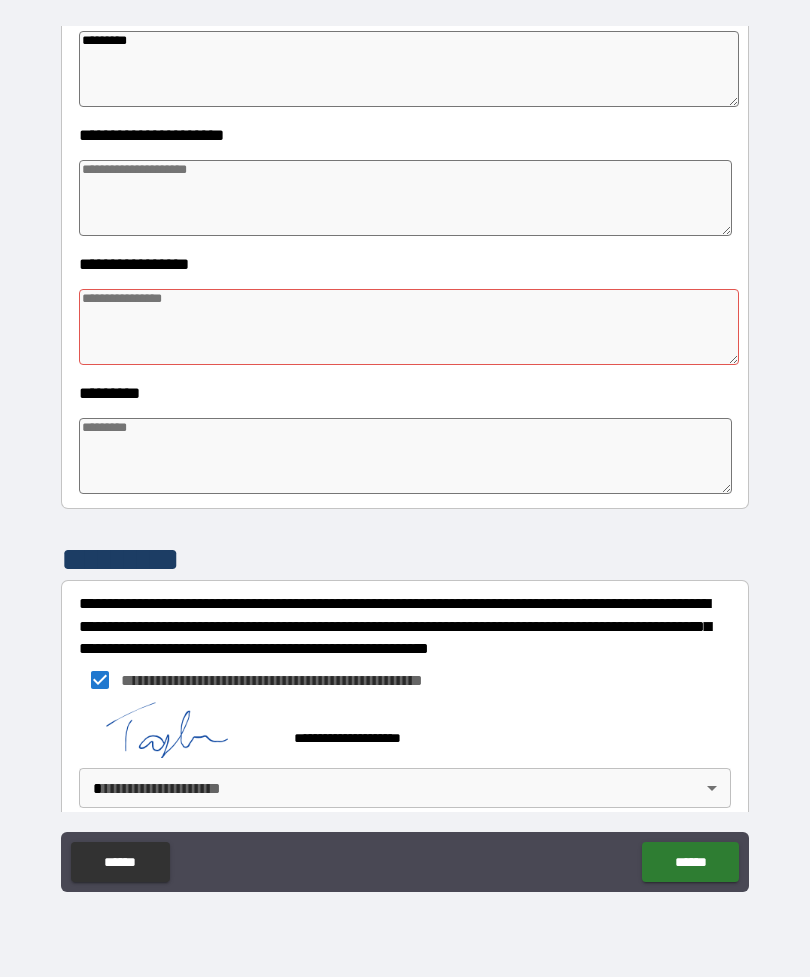 click on "**********" at bounding box center [405, 456] 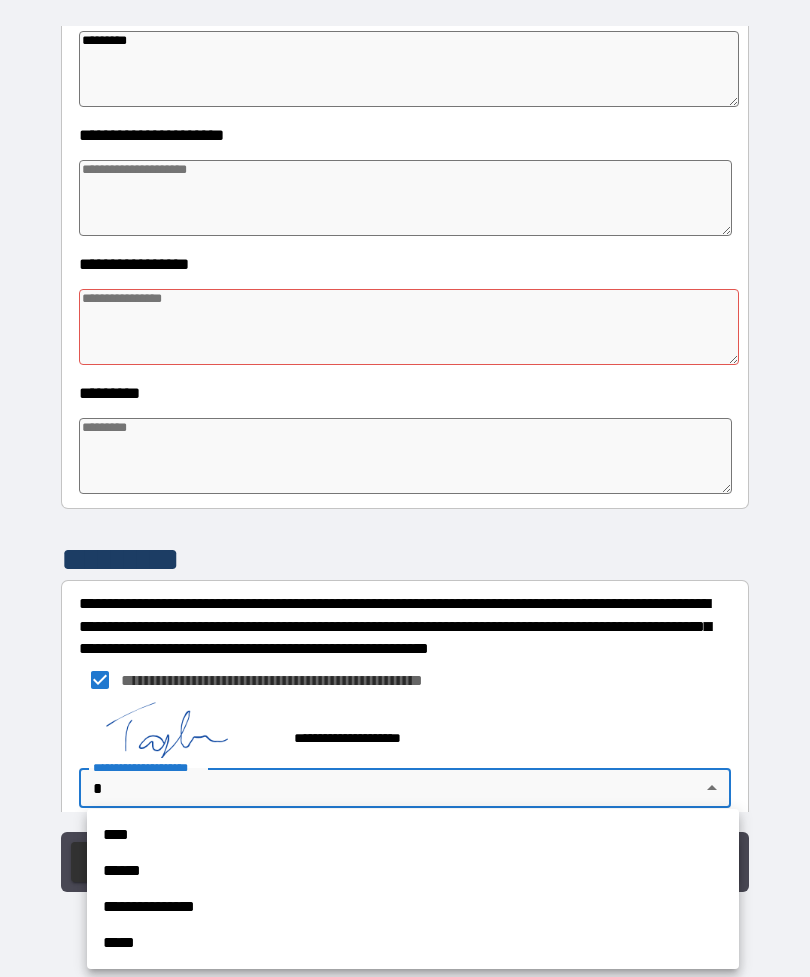 click on "**********" at bounding box center [413, 907] 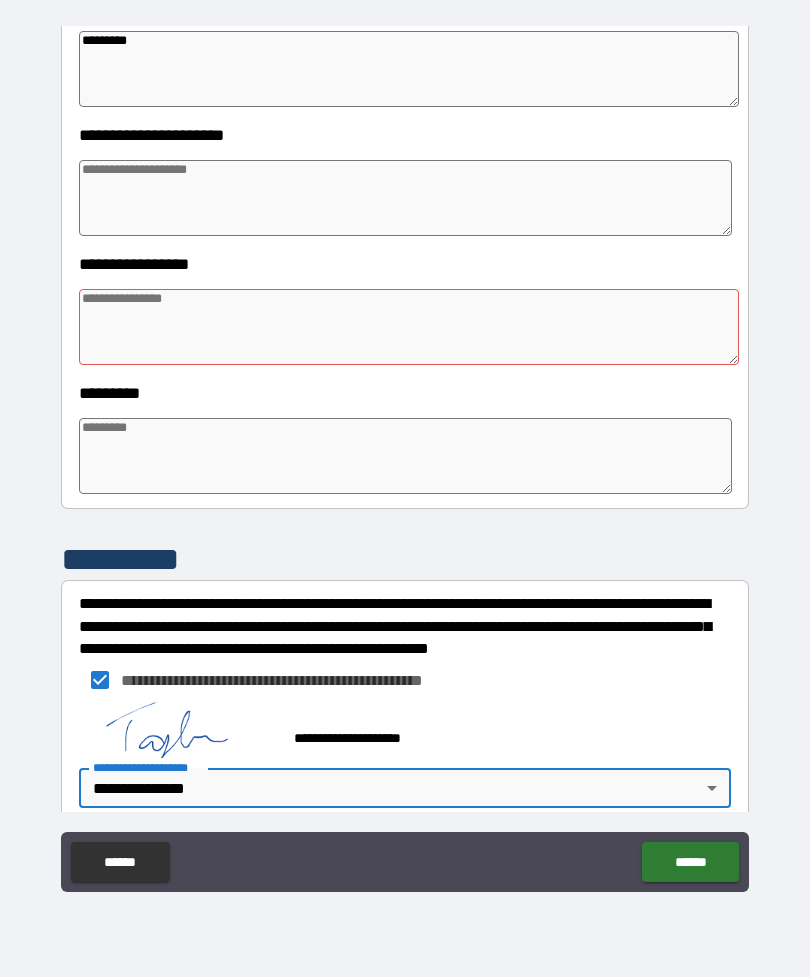 click on "******" at bounding box center (690, 862) 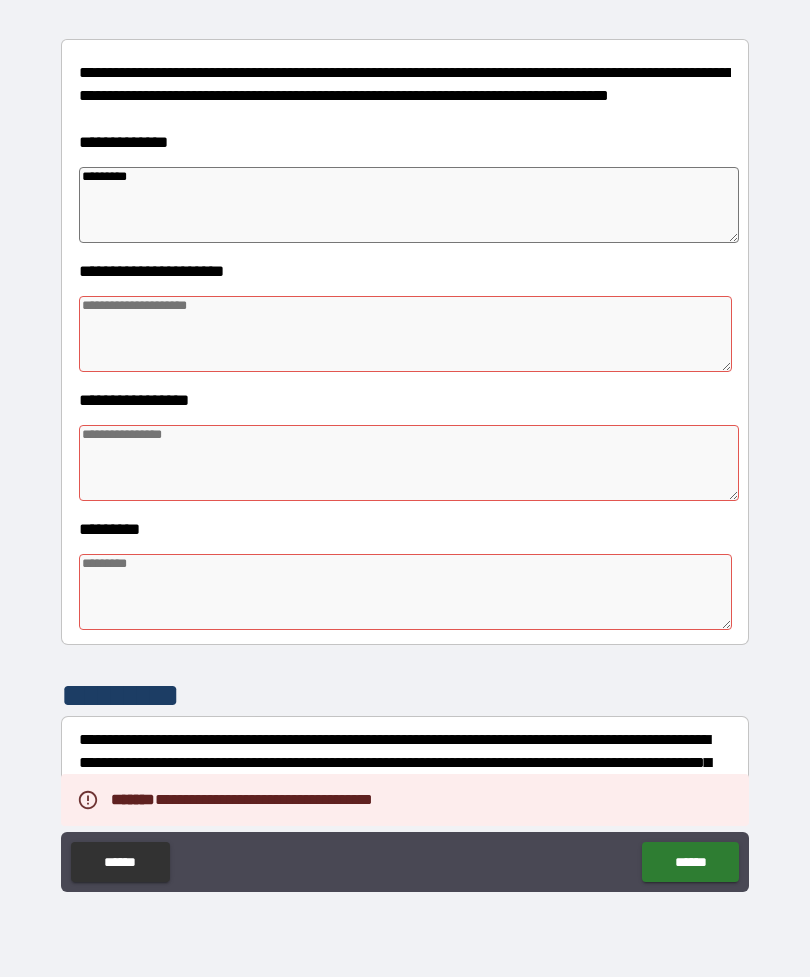 scroll, scrollTop: 243, scrollLeft: 0, axis: vertical 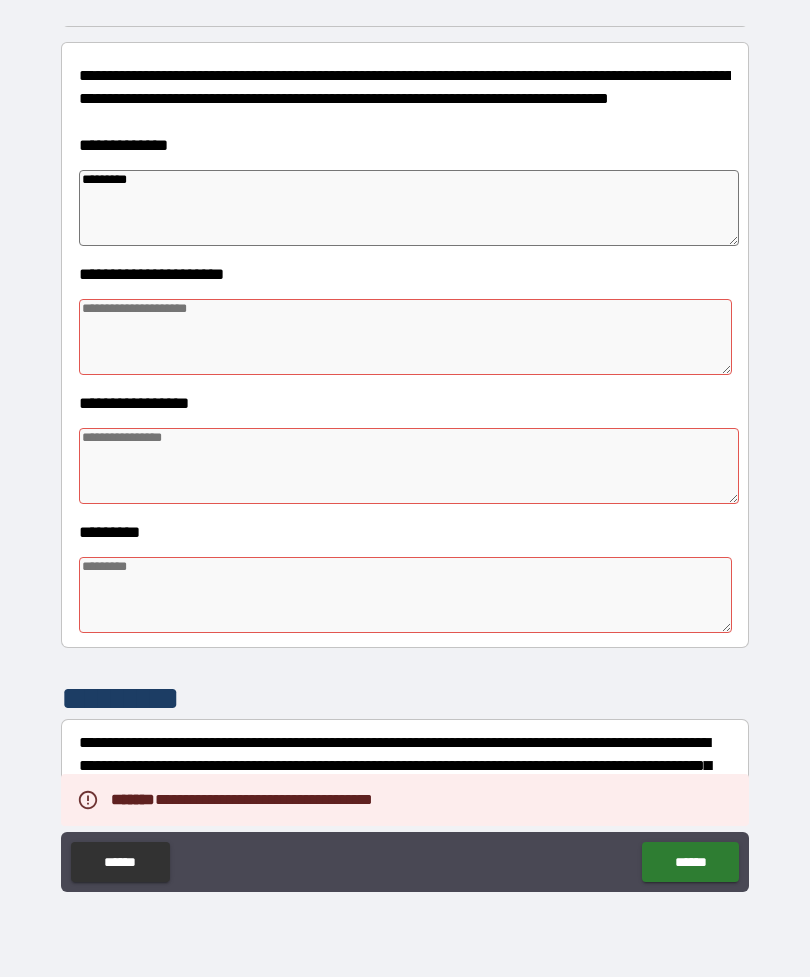 click at bounding box center (405, 337) 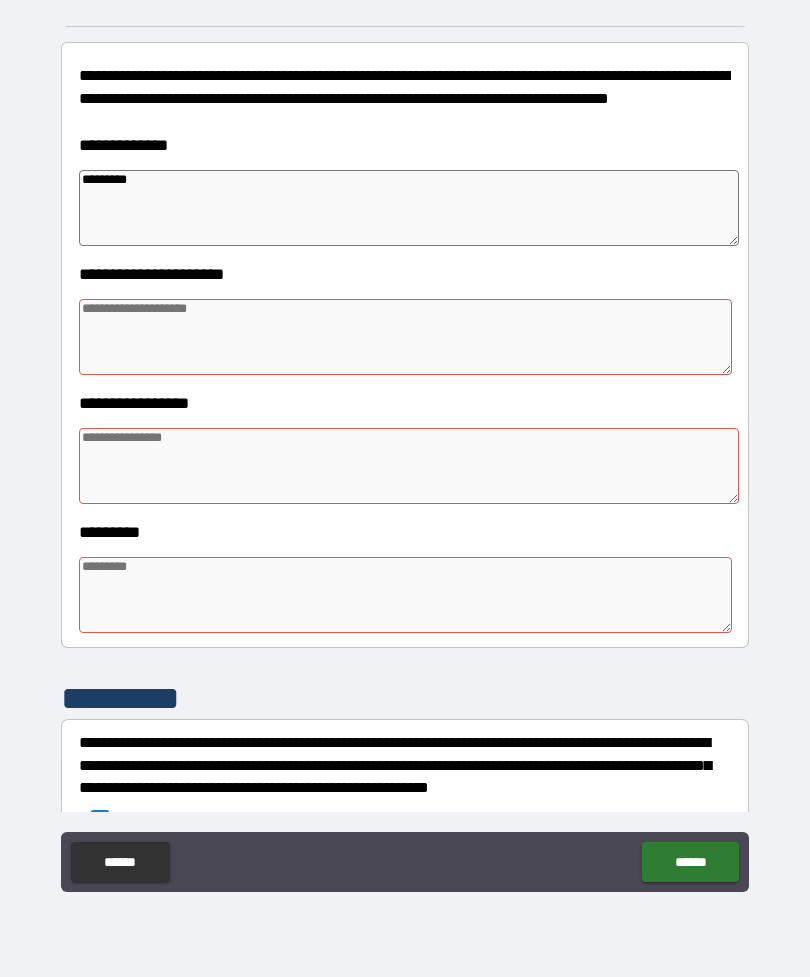 click on "*********" at bounding box center (409, 208) 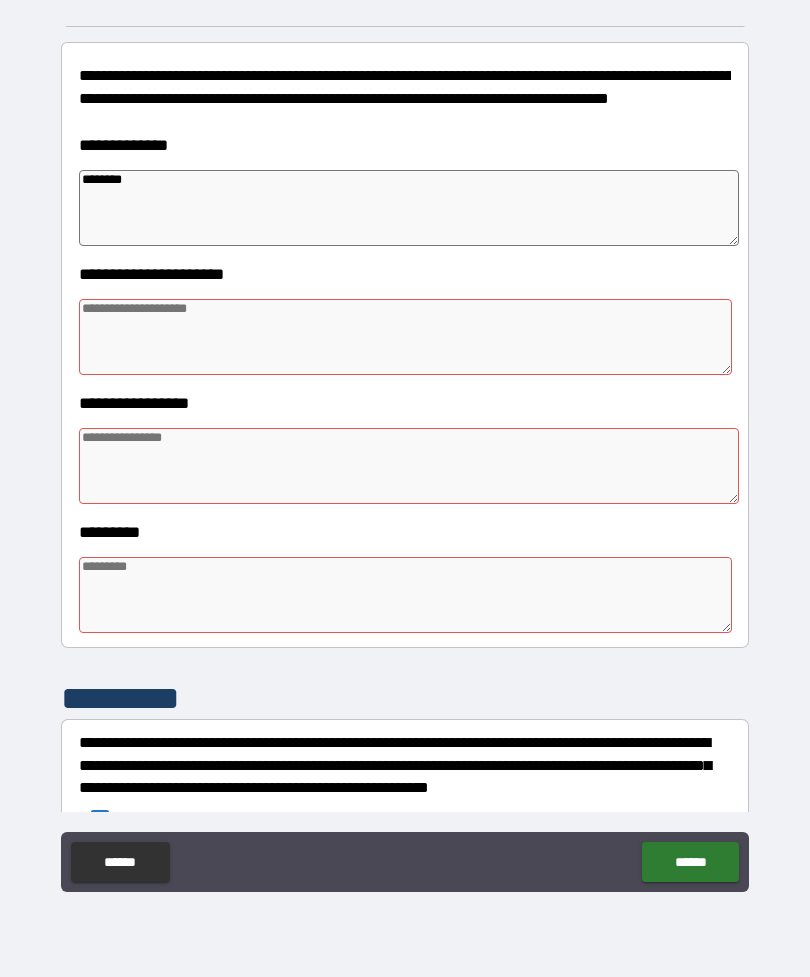 click at bounding box center [405, 337] 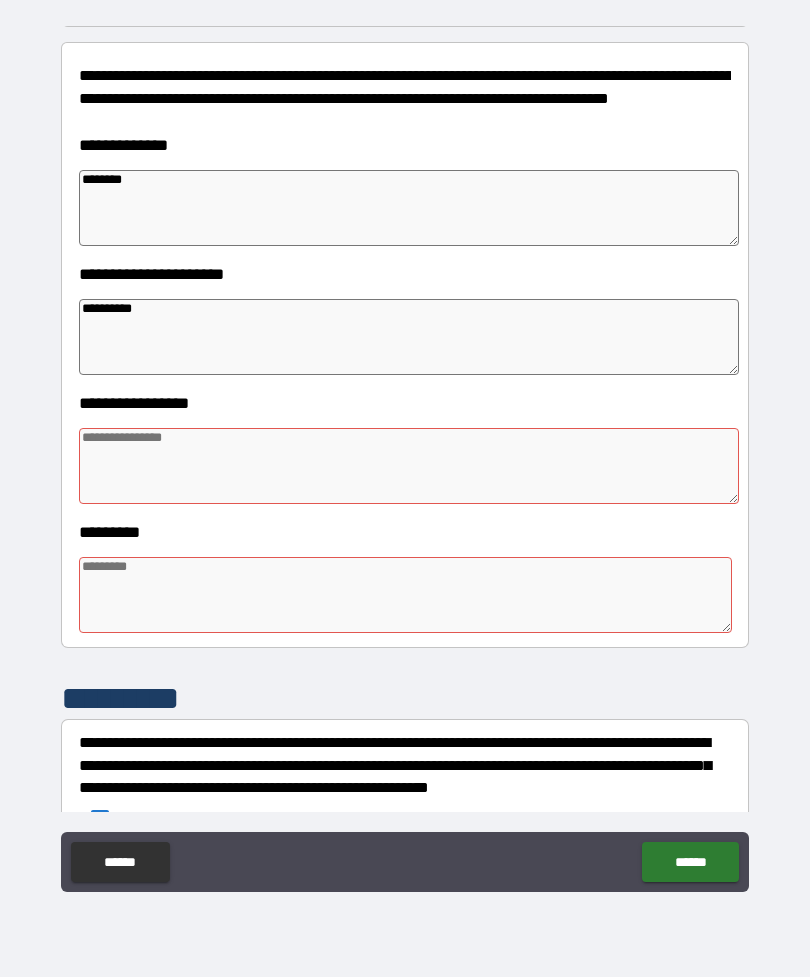 click at bounding box center (409, 466) 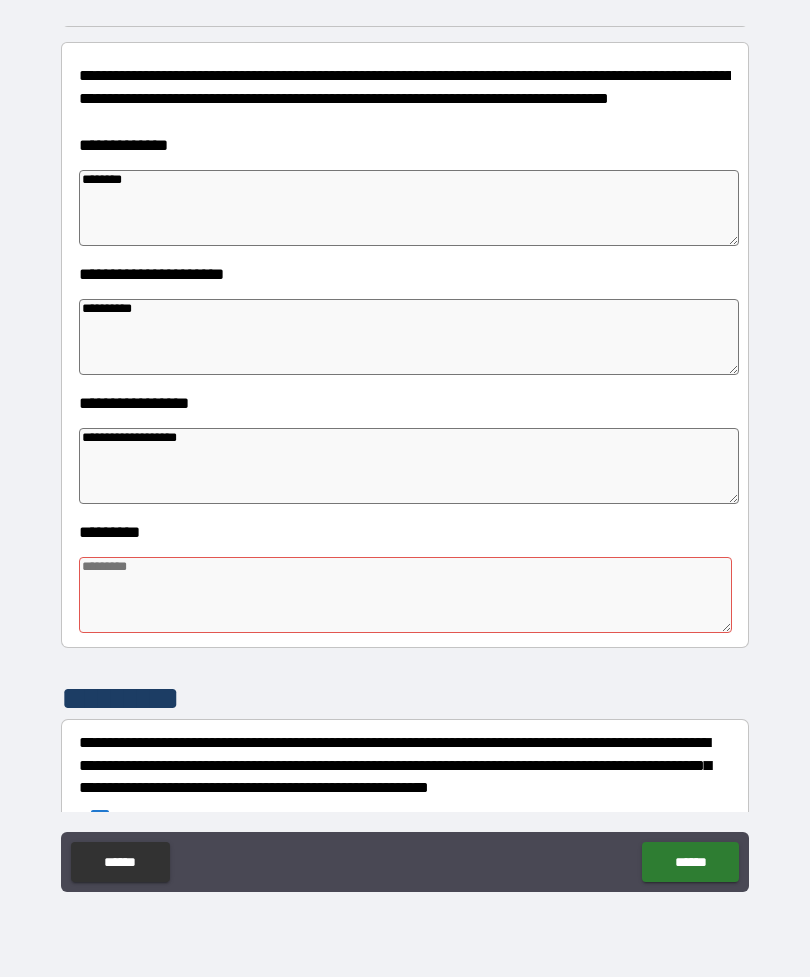 click at bounding box center [405, 595] 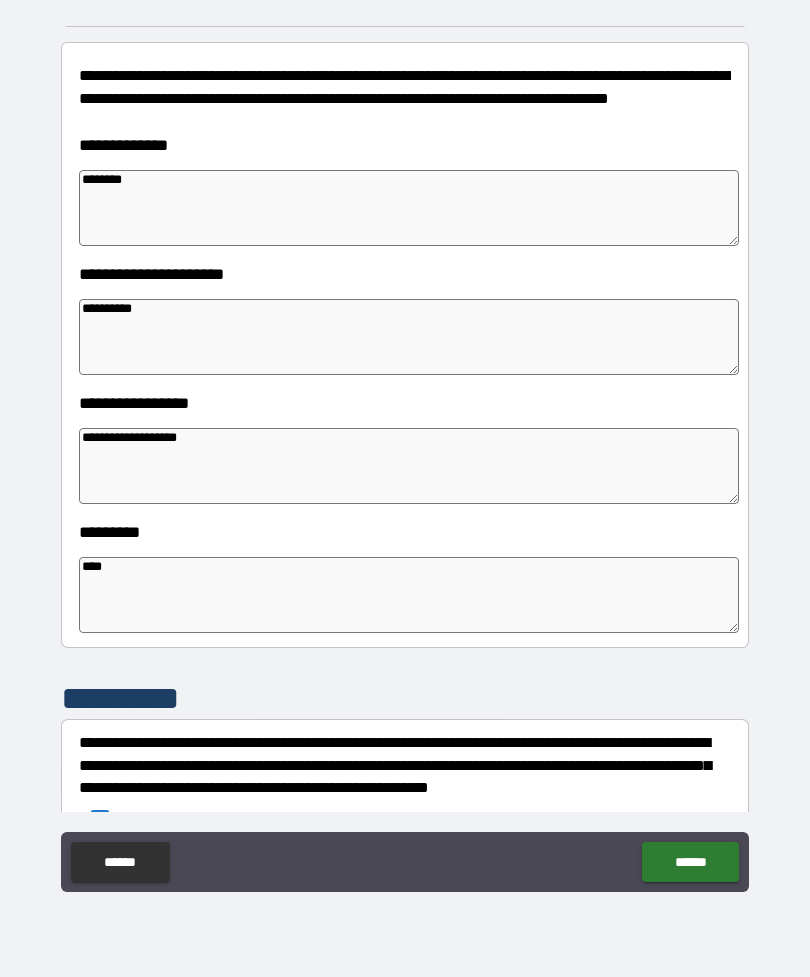 click on "**********" at bounding box center [405, 459] 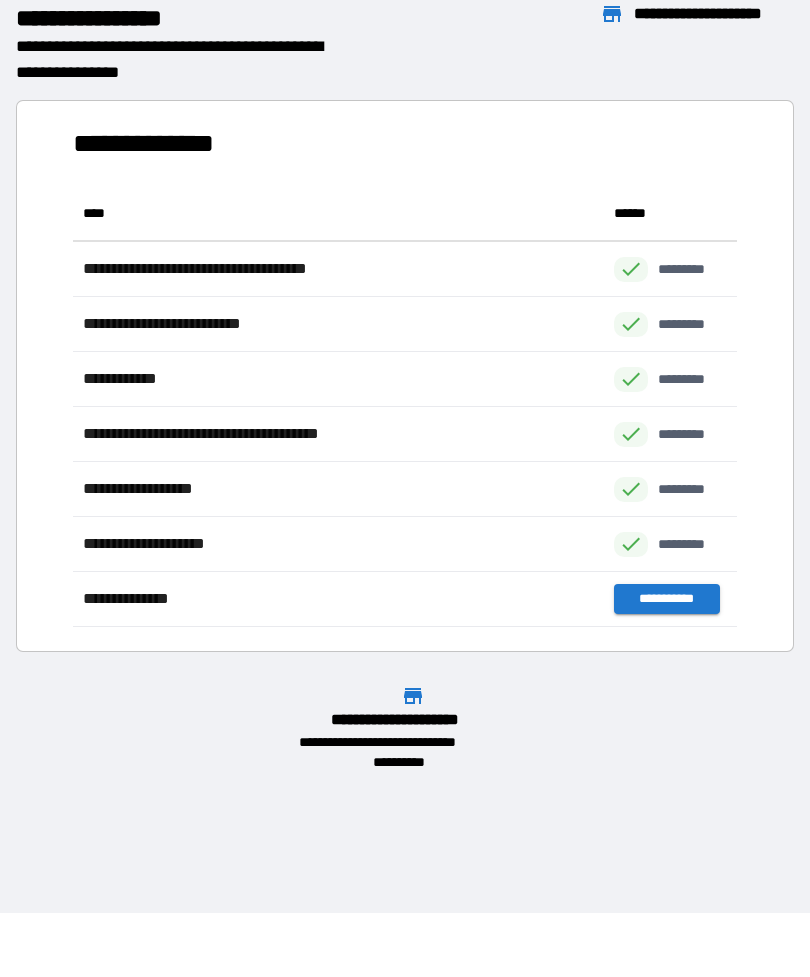 scroll, scrollTop: 1, scrollLeft: 1, axis: both 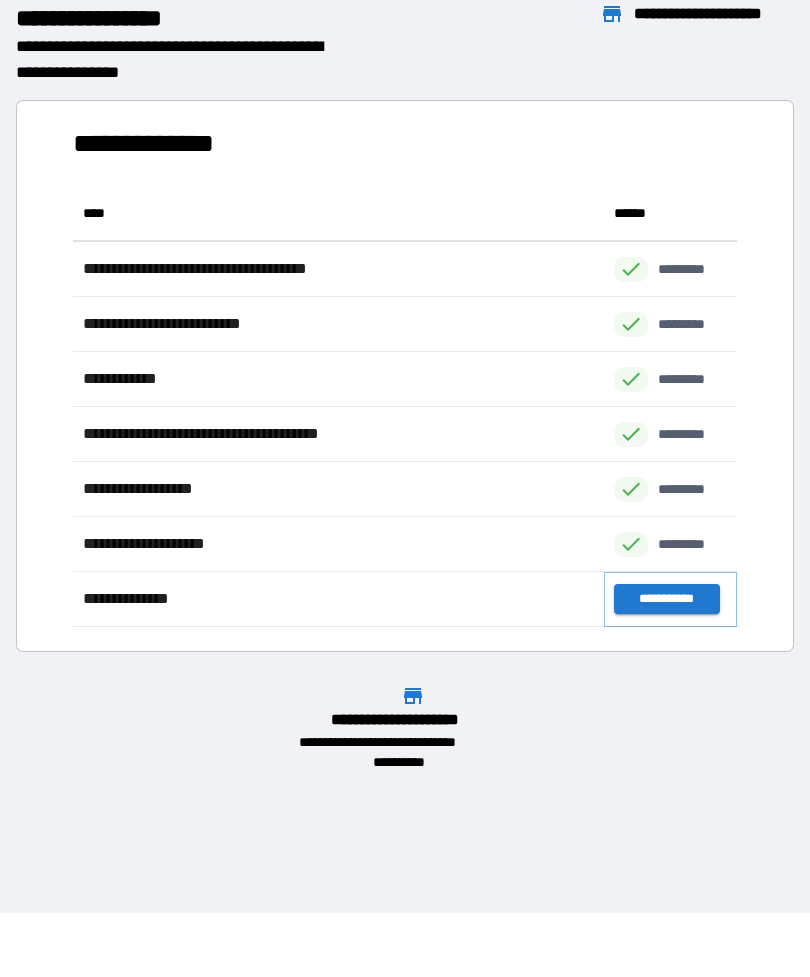 click on "**********" at bounding box center [666, 599] 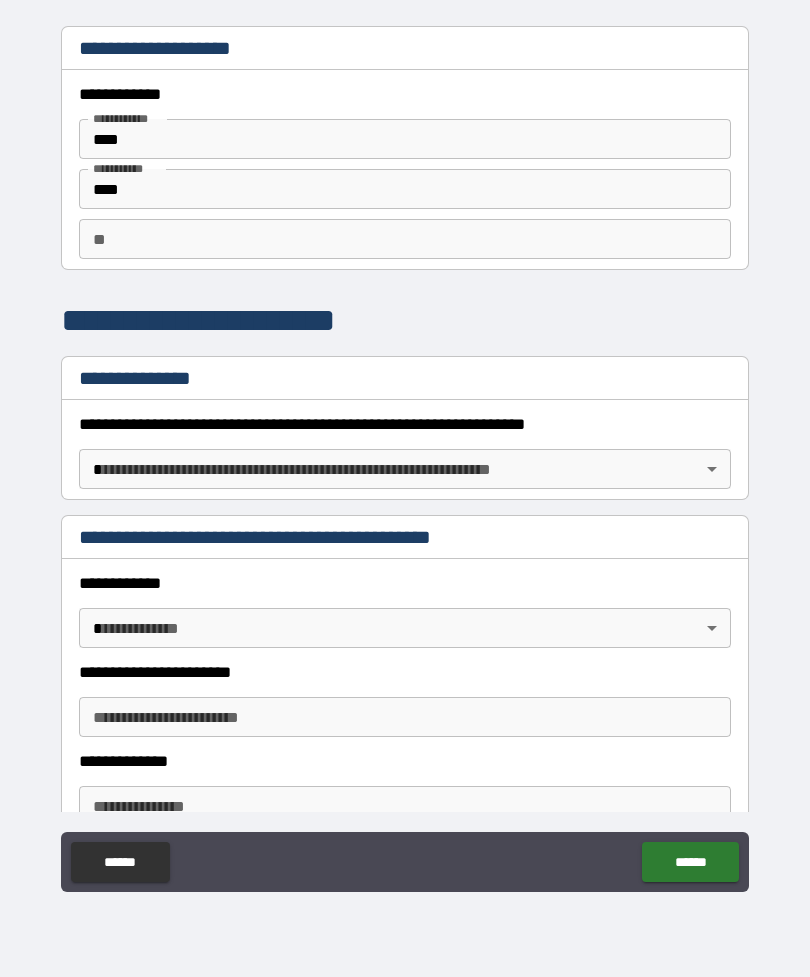 click on "**********" at bounding box center (405, 456) 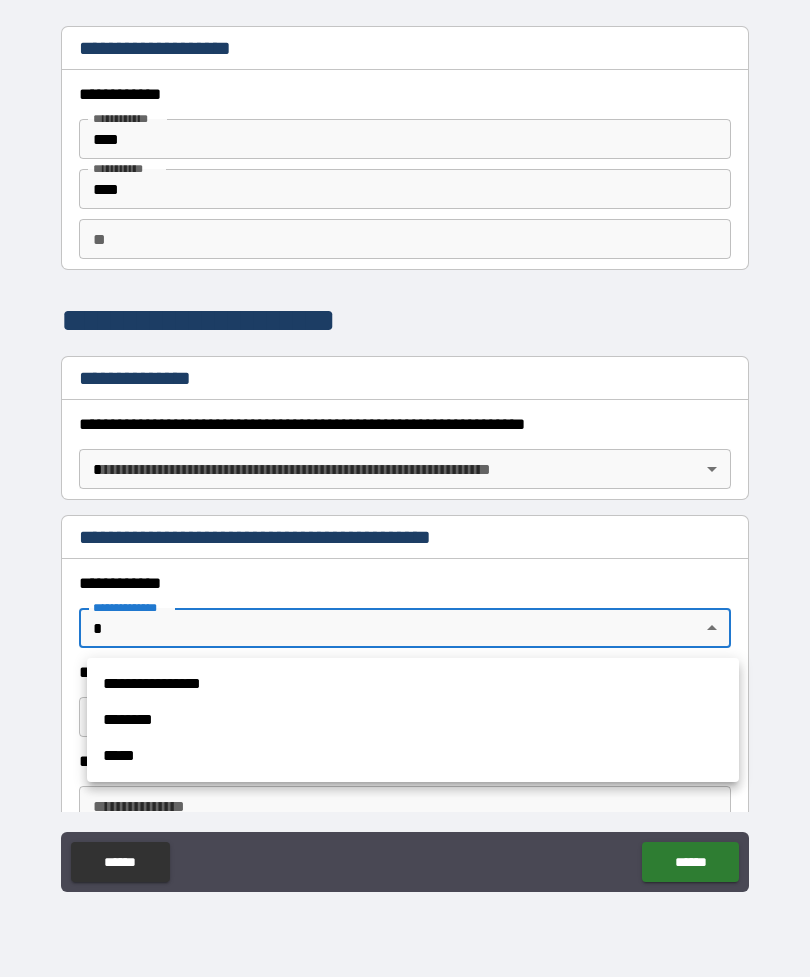 click on "*****" at bounding box center (413, 756) 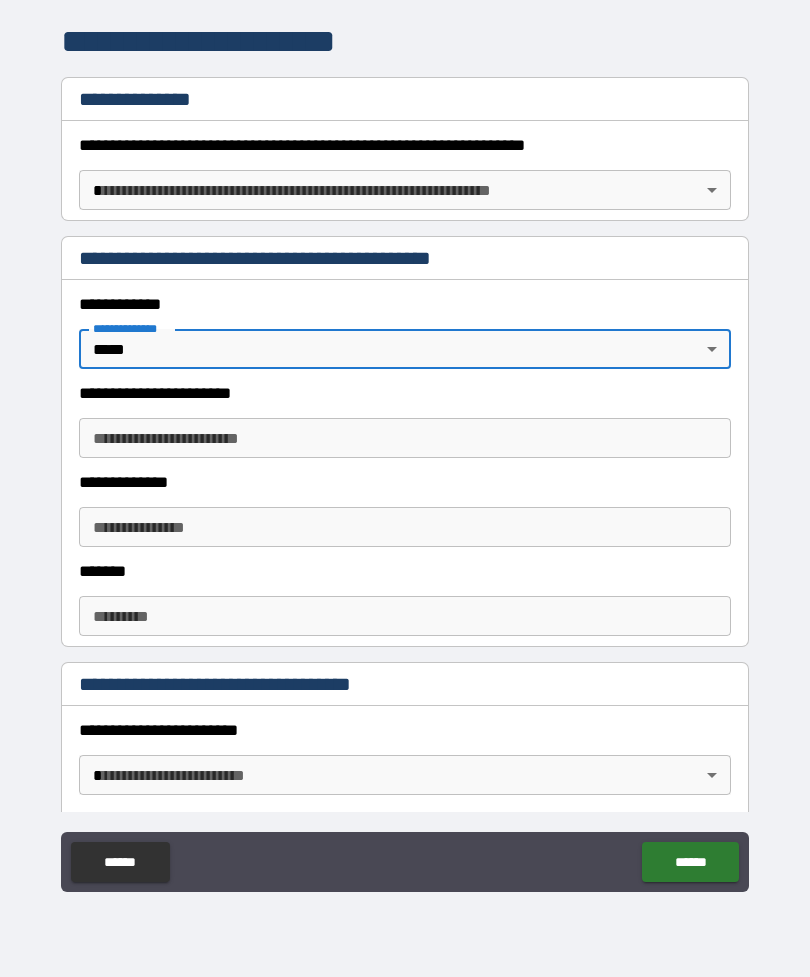 scroll, scrollTop: 282, scrollLeft: 0, axis: vertical 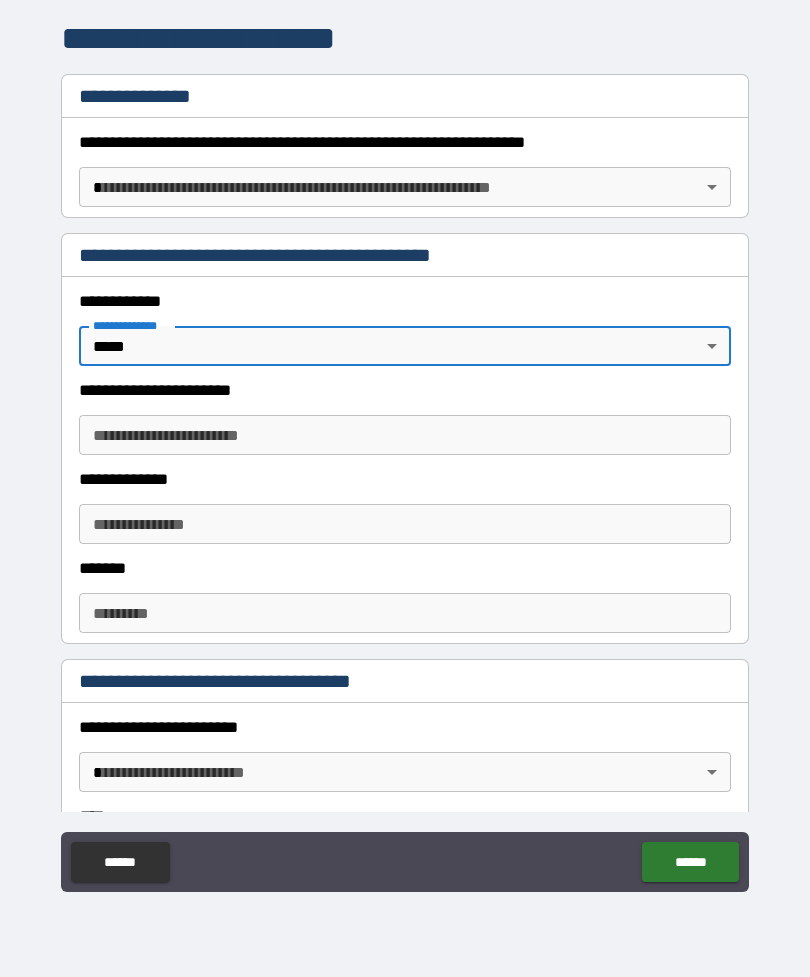 click on "**********" at bounding box center (405, 435) 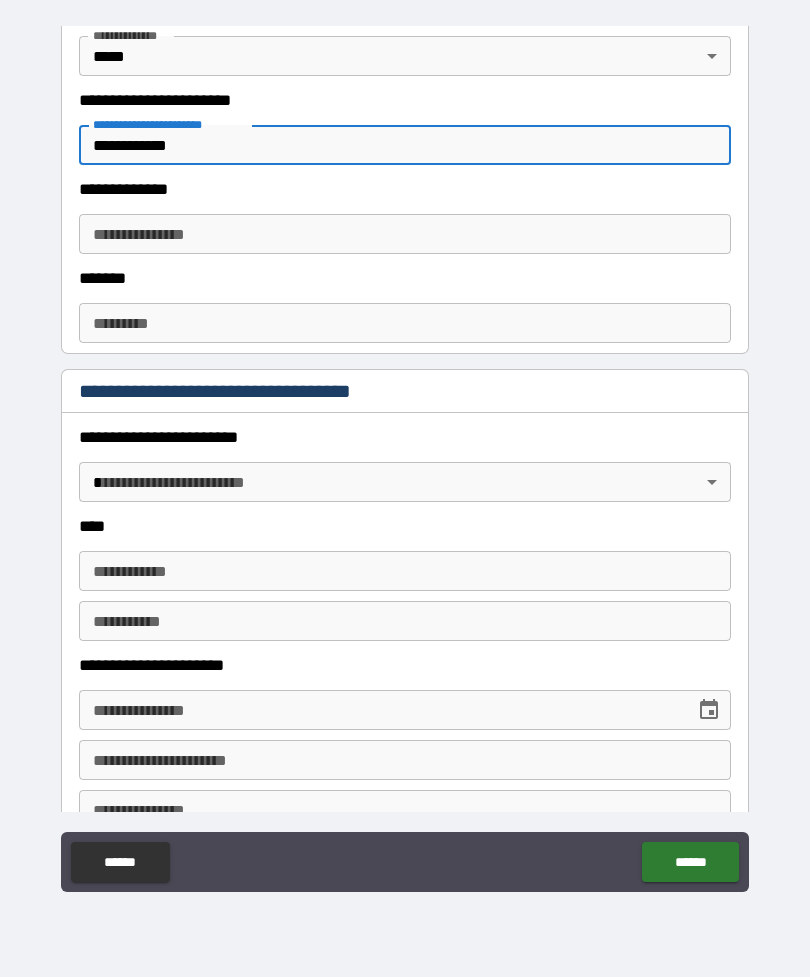 scroll, scrollTop: 579, scrollLeft: 0, axis: vertical 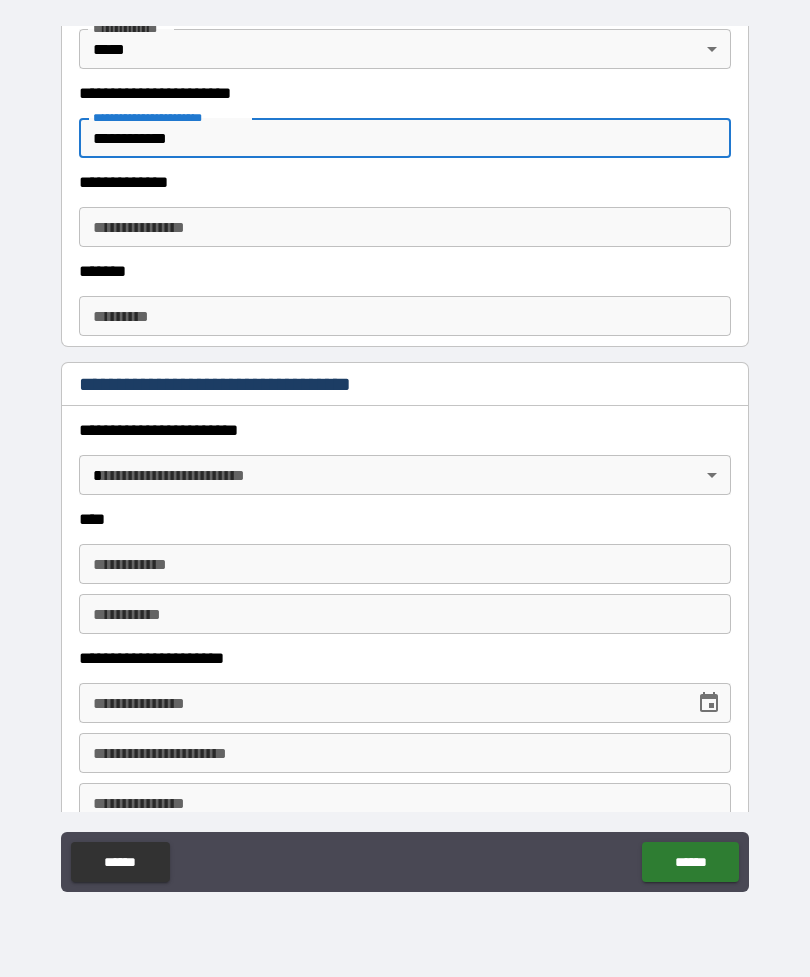 click on "**********" at bounding box center (405, 456) 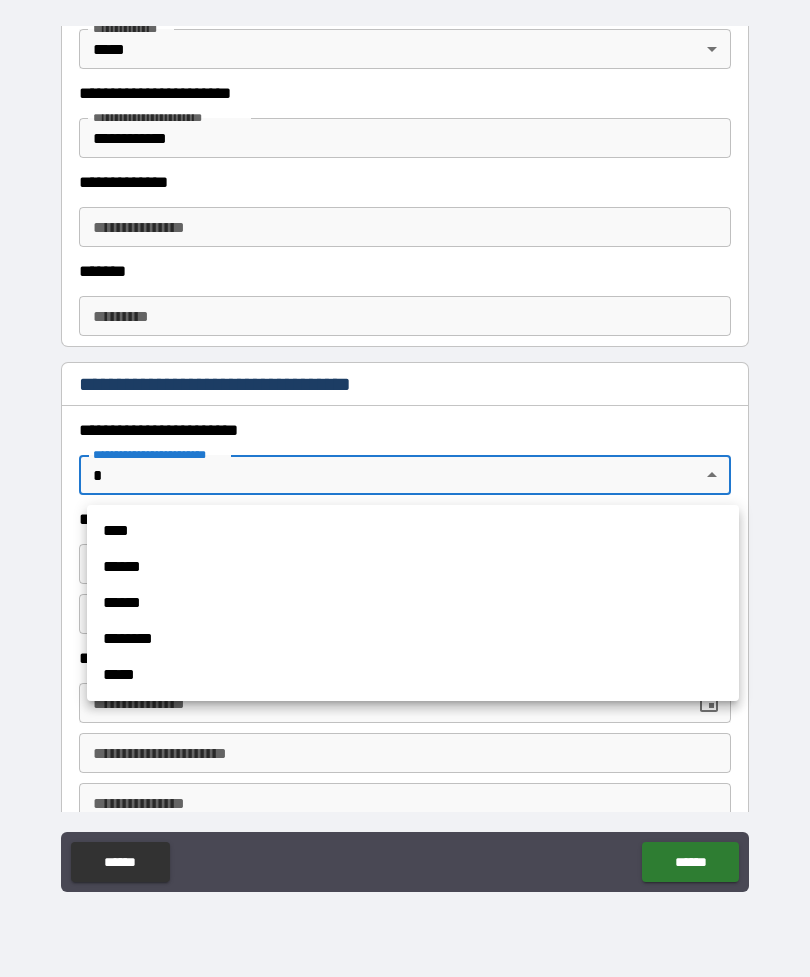 click on "******" at bounding box center (413, 567) 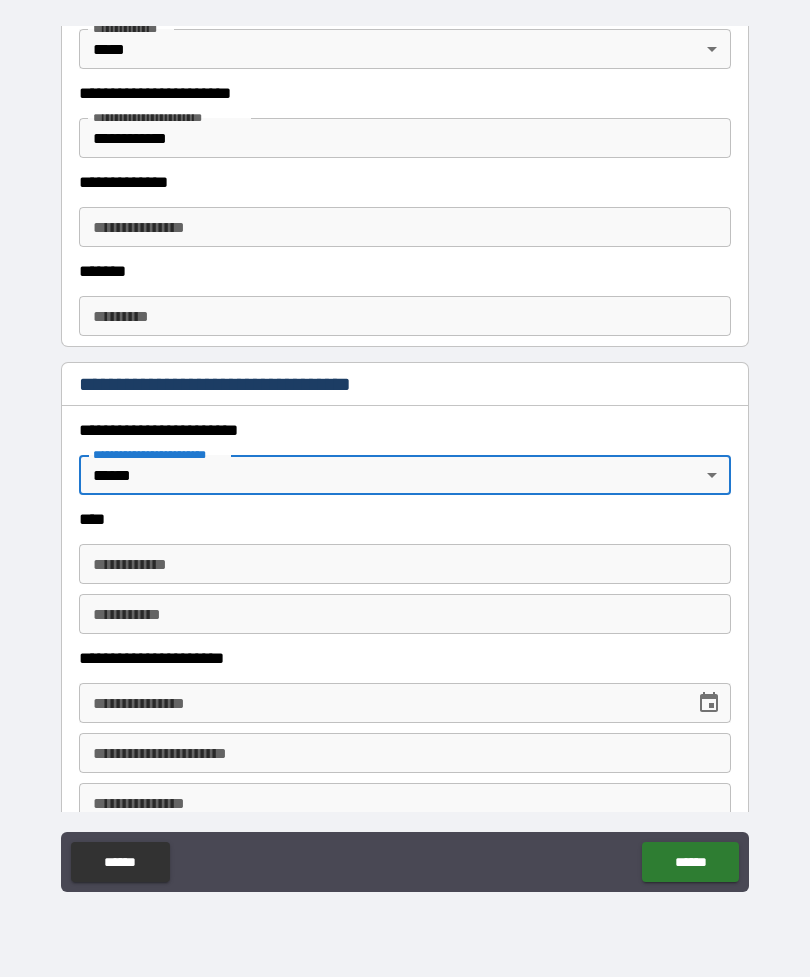 click on "**********" at bounding box center [405, 564] 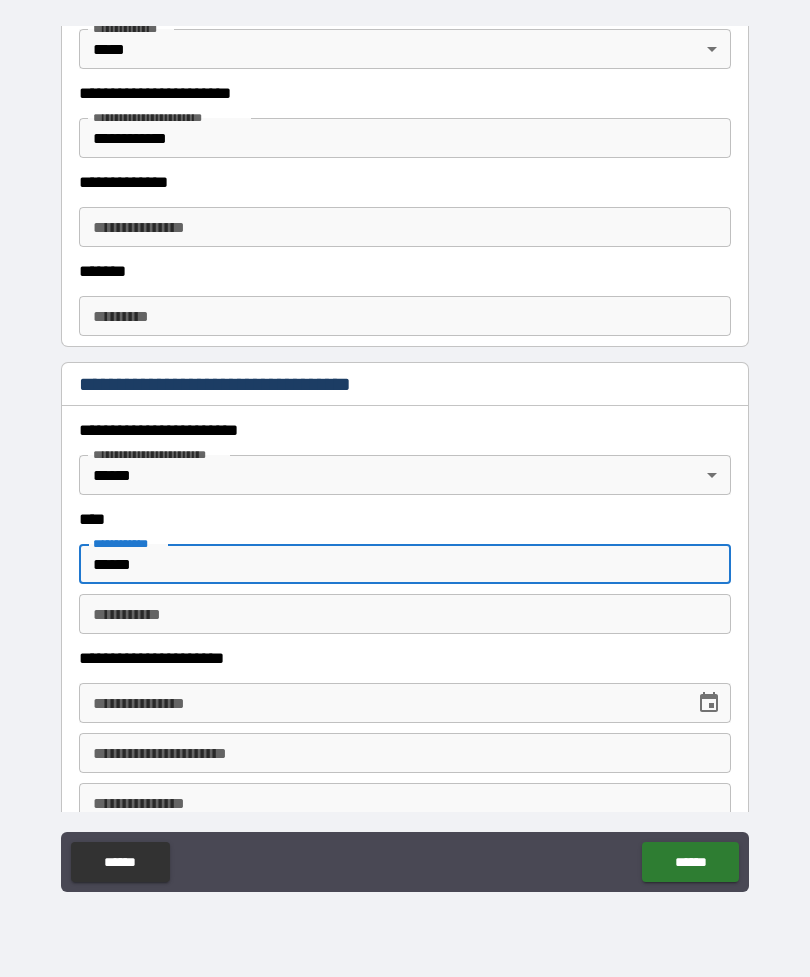 click on "*********   *" at bounding box center (405, 614) 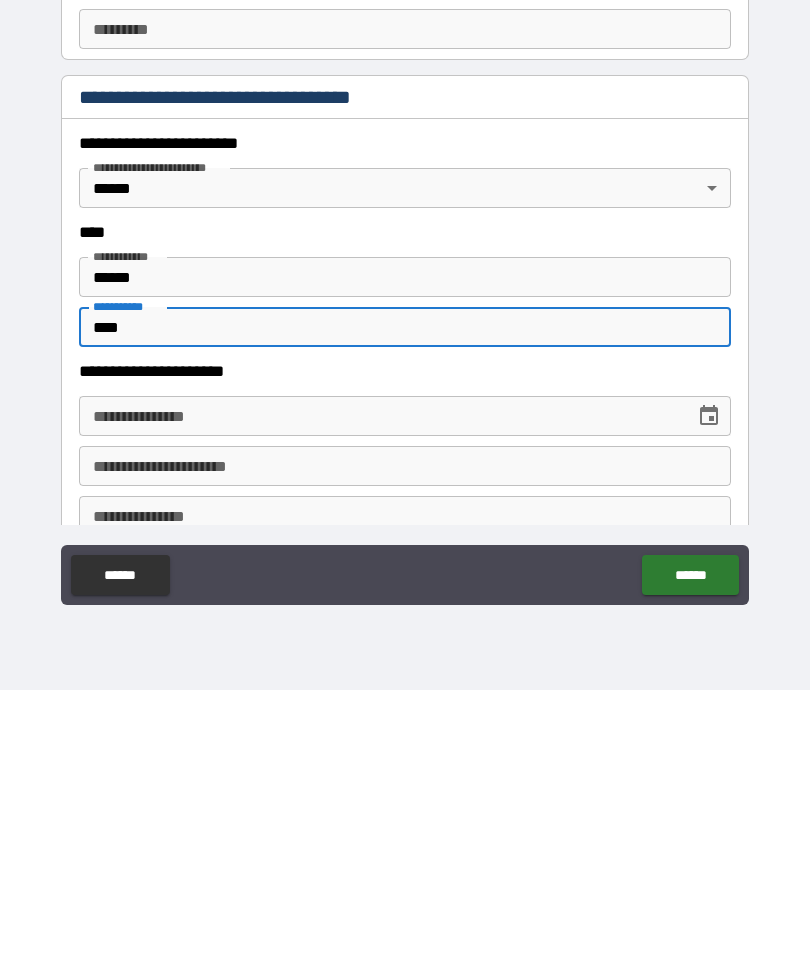 click on "**********" at bounding box center (380, 703) 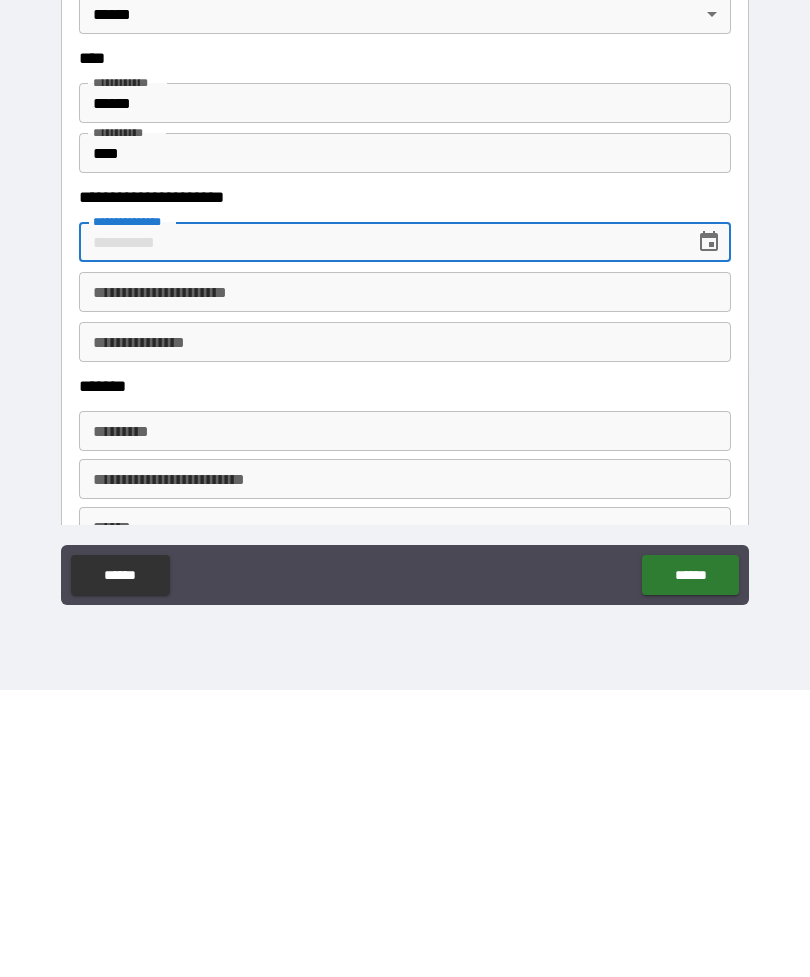 scroll, scrollTop: 811, scrollLeft: 0, axis: vertical 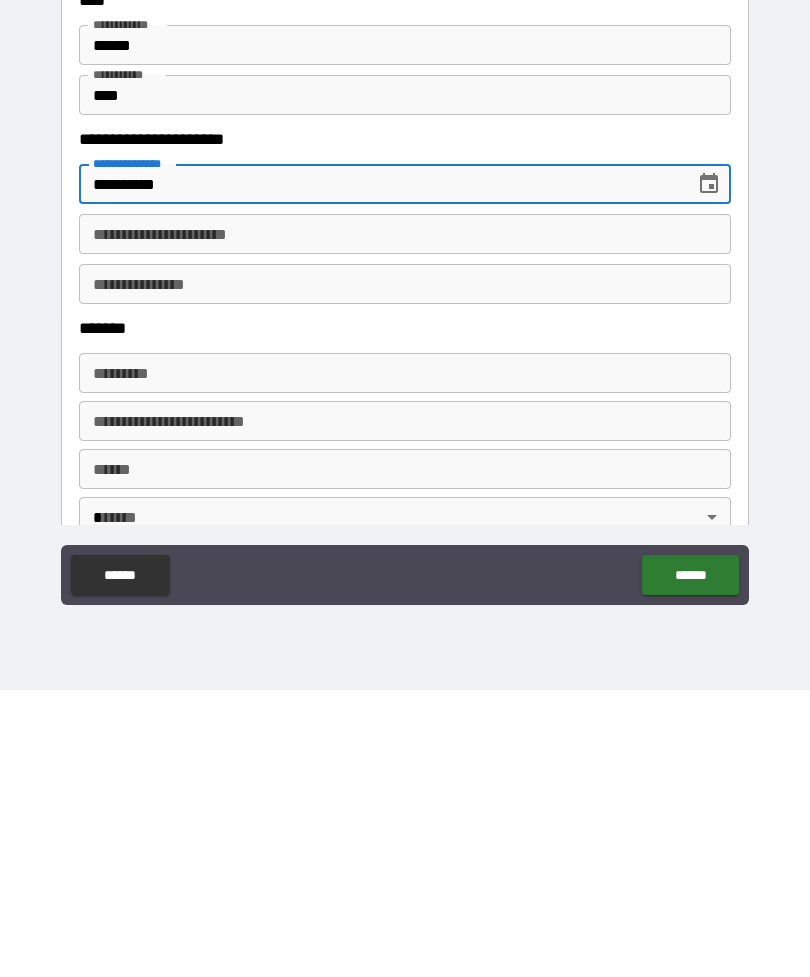 click on "**********" at bounding box center [405, 521] 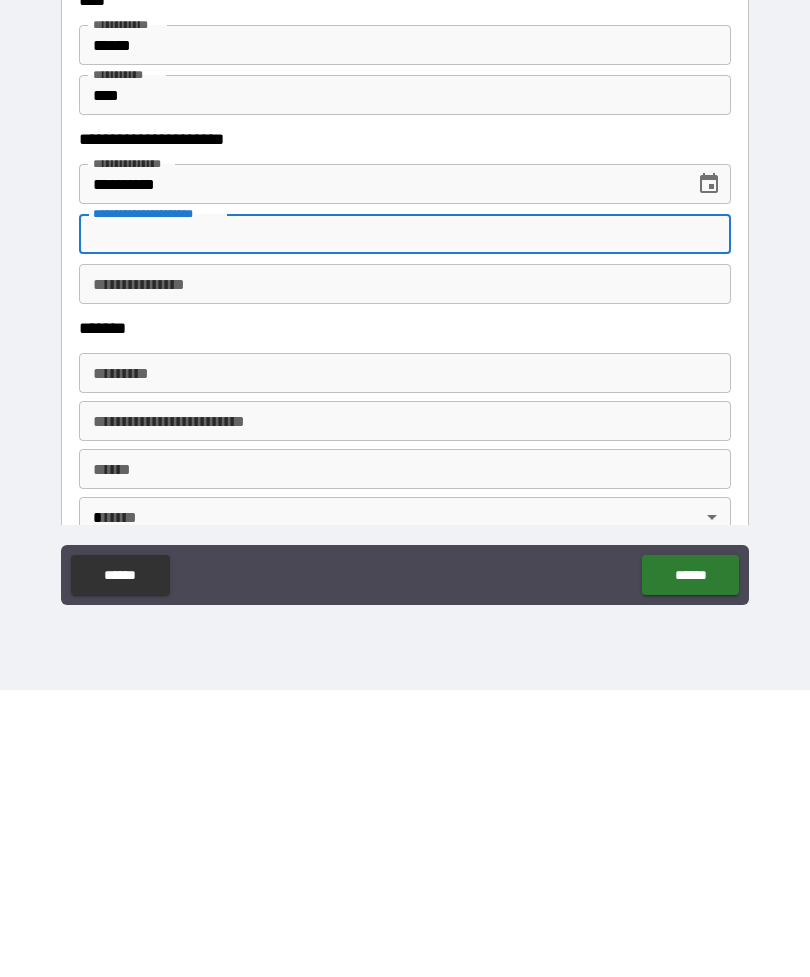click on "*******   *" at bounding box center (405, 660) 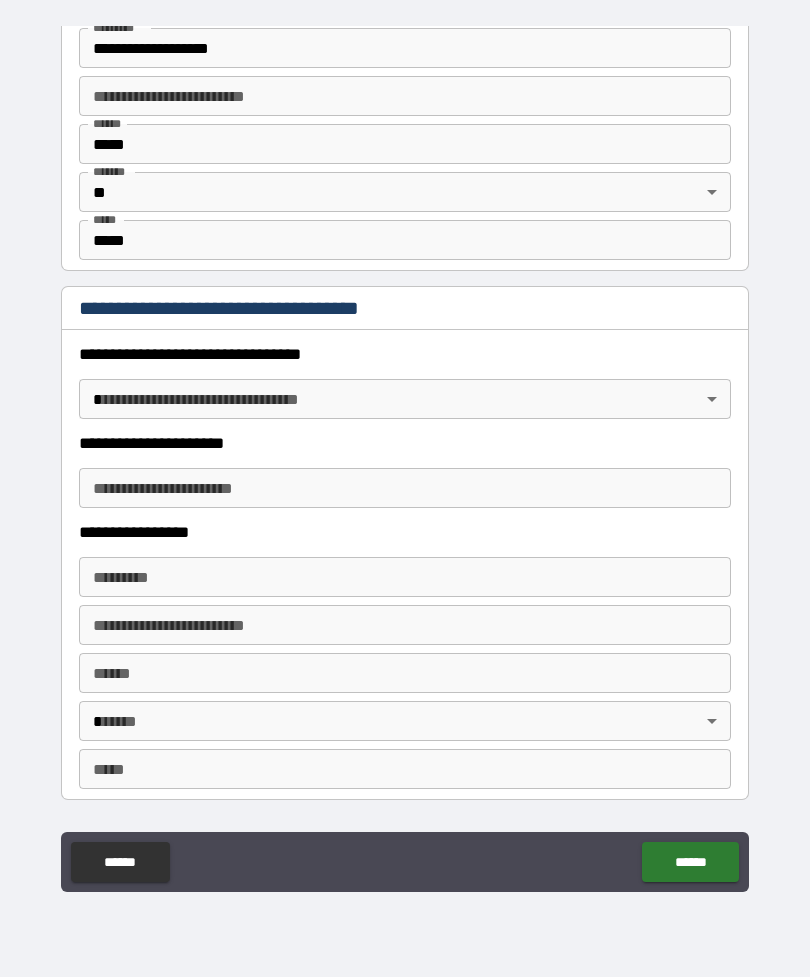 scroll, scrollTop: 1427, scrollLeft: 0, axis: vertical 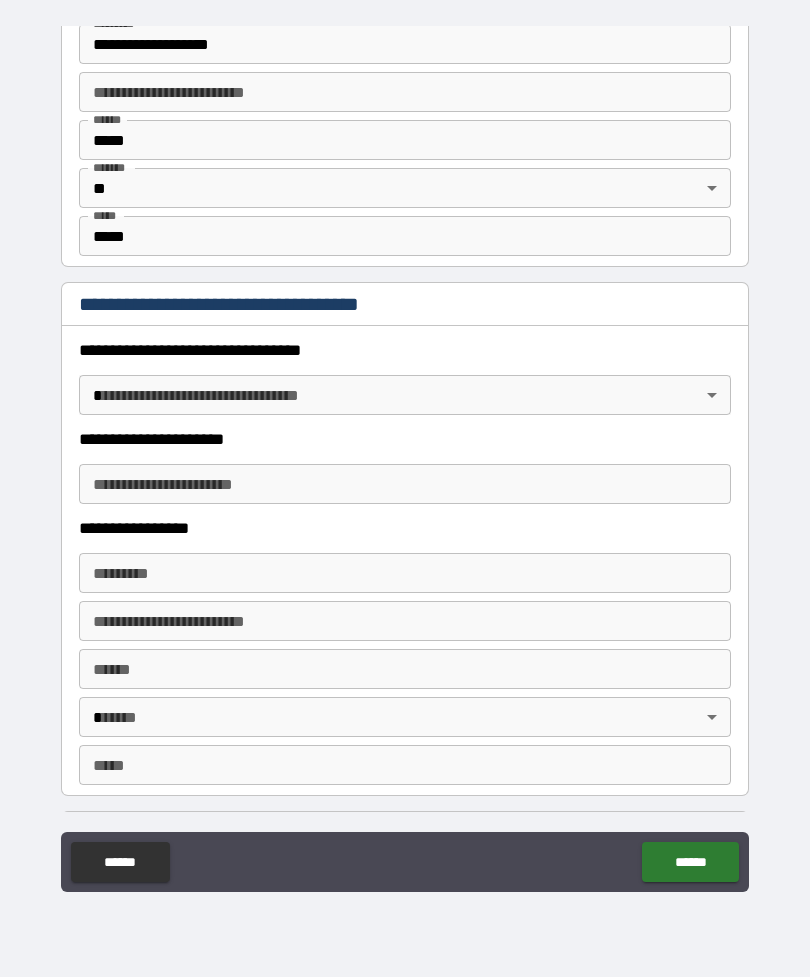 click on "**********" at bounding box center (405, 456) 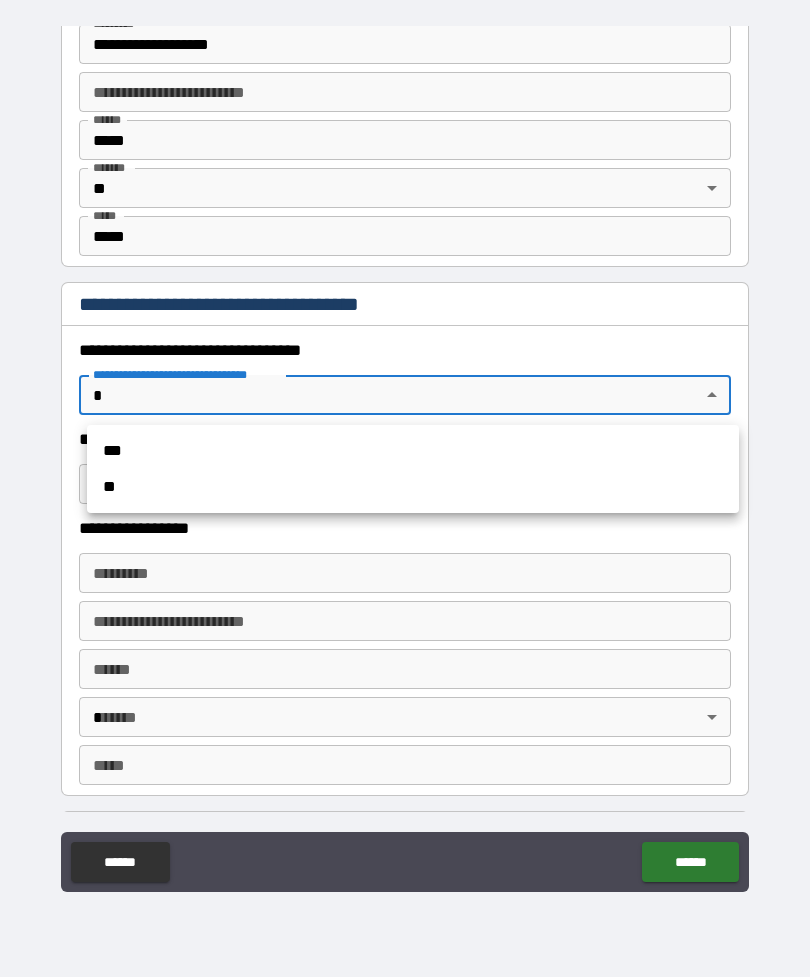 click on "***" at bounding box center (413, 451) 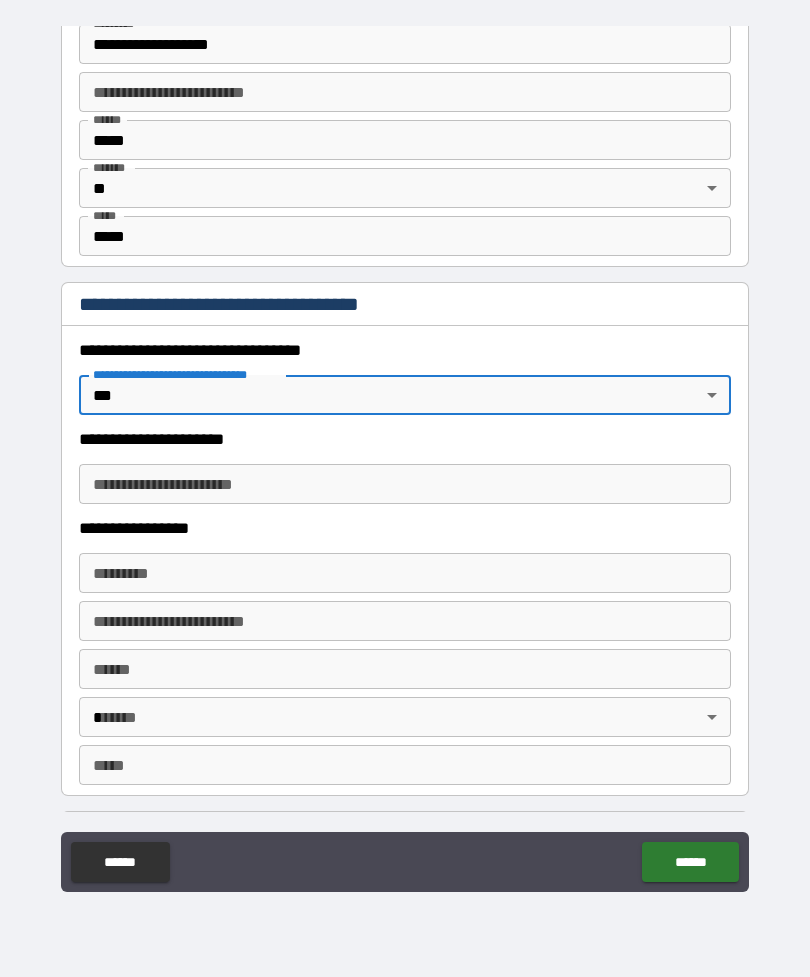 click on "**********" at bounding box center [405, 439] 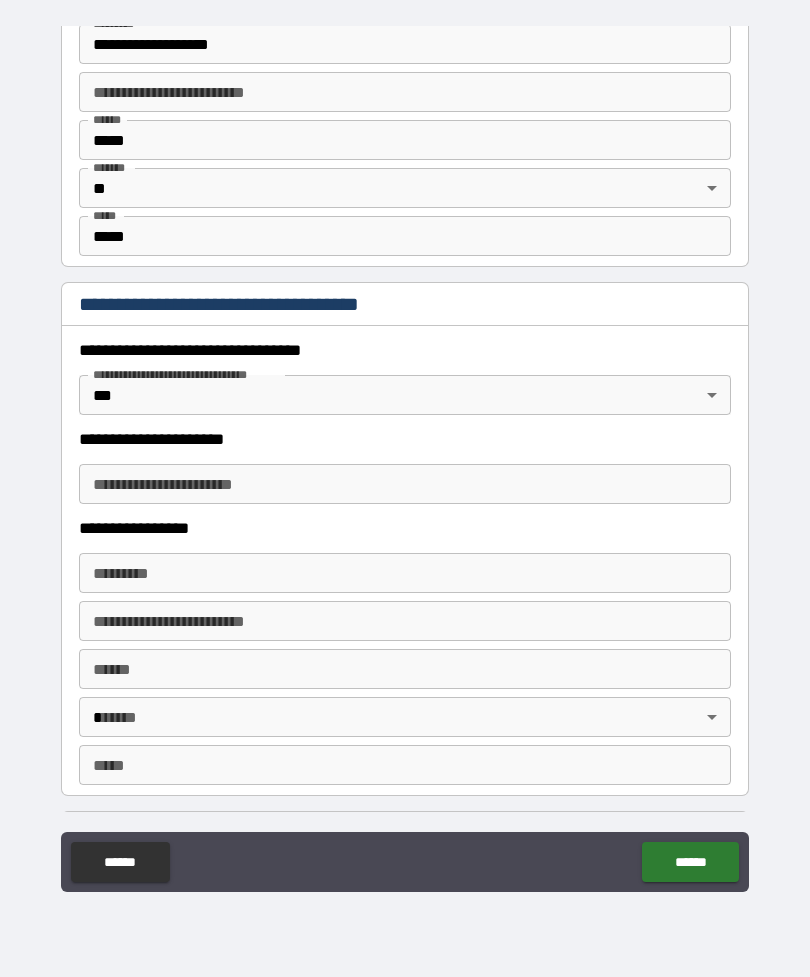 click on "**********" at bounding box center (405, 484) 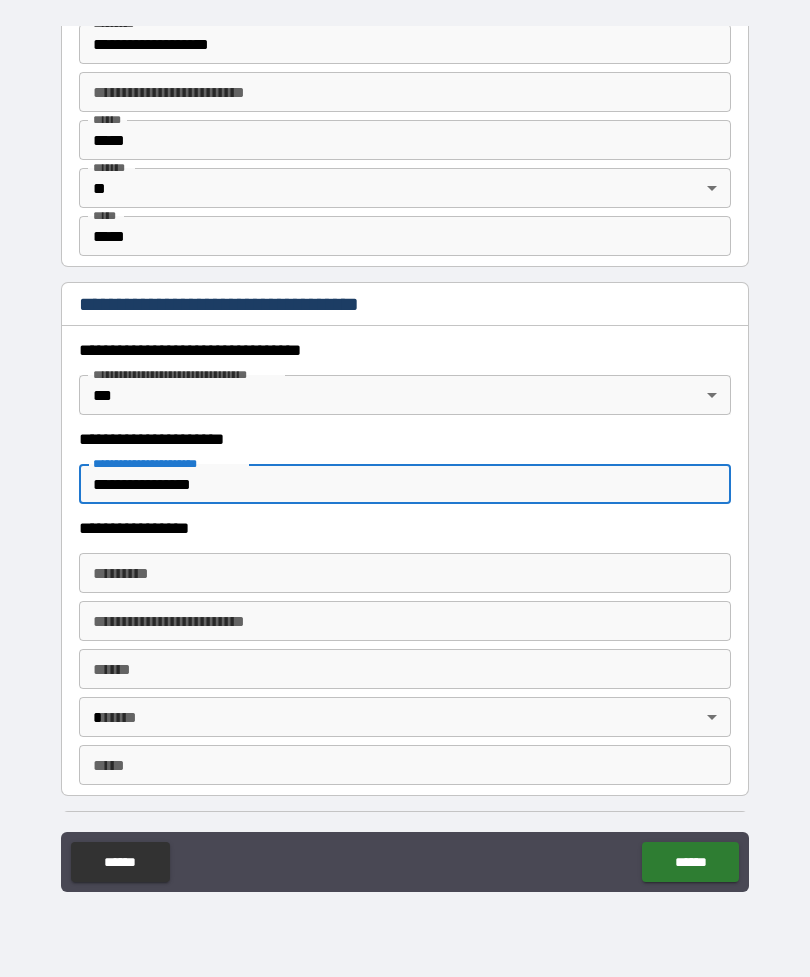 click on "*******   *" at bounding box center (405, 573) 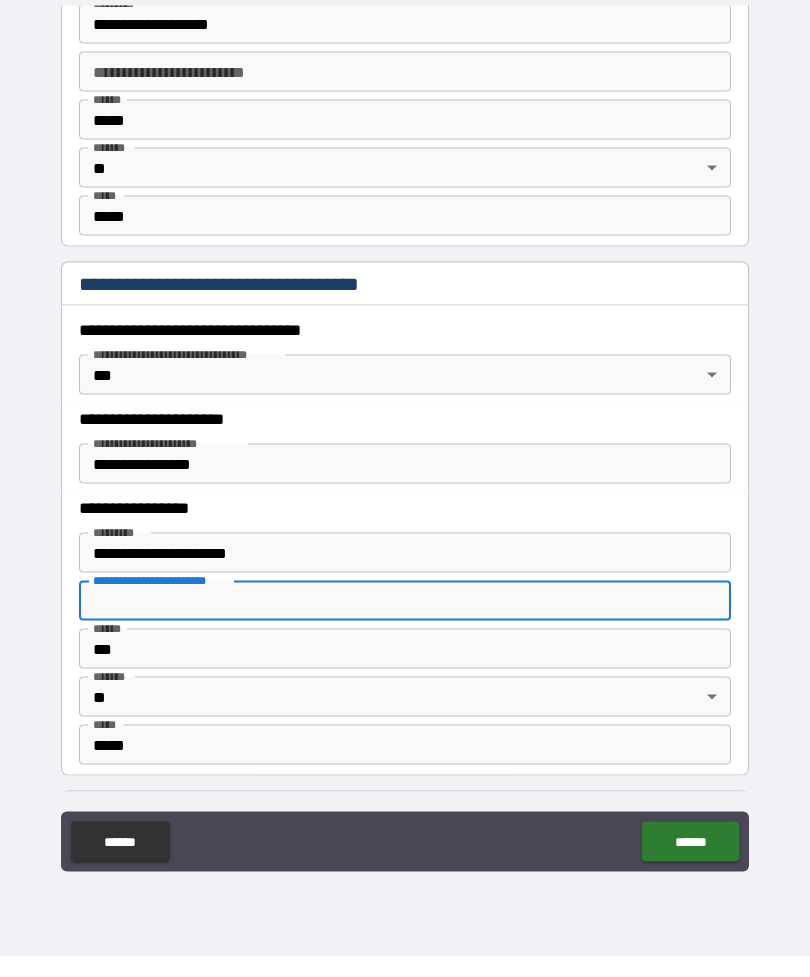 scroll, scrollTop: 0, scrollLeft: 0, axis: both 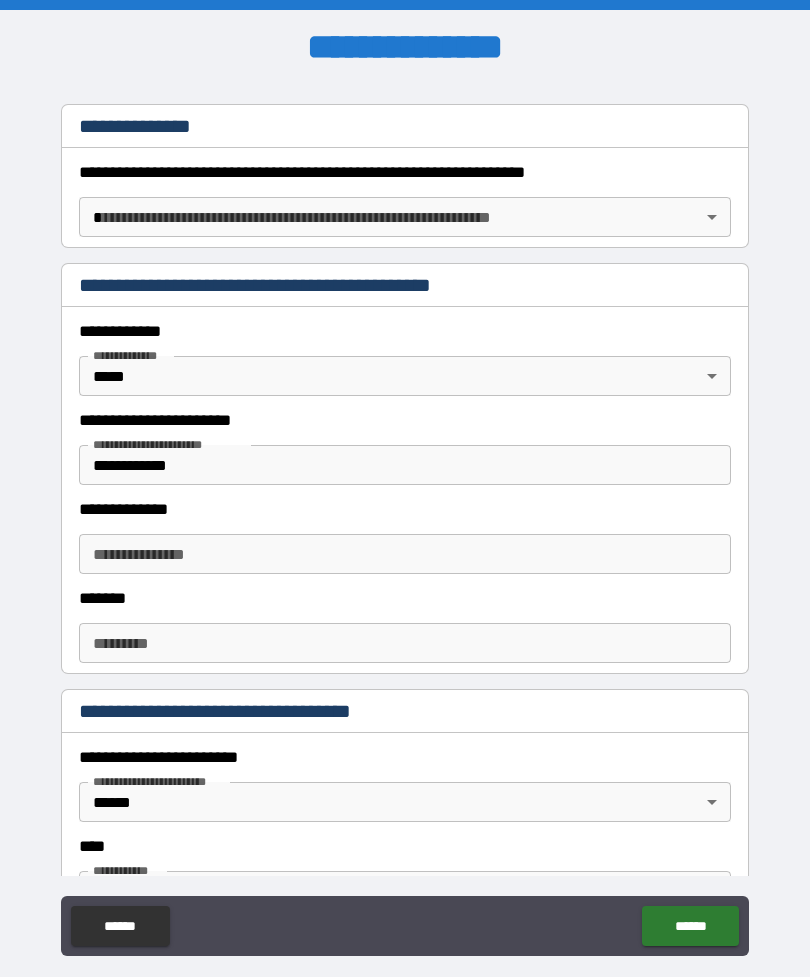 click on "**********" at bounding box center (405, 554) 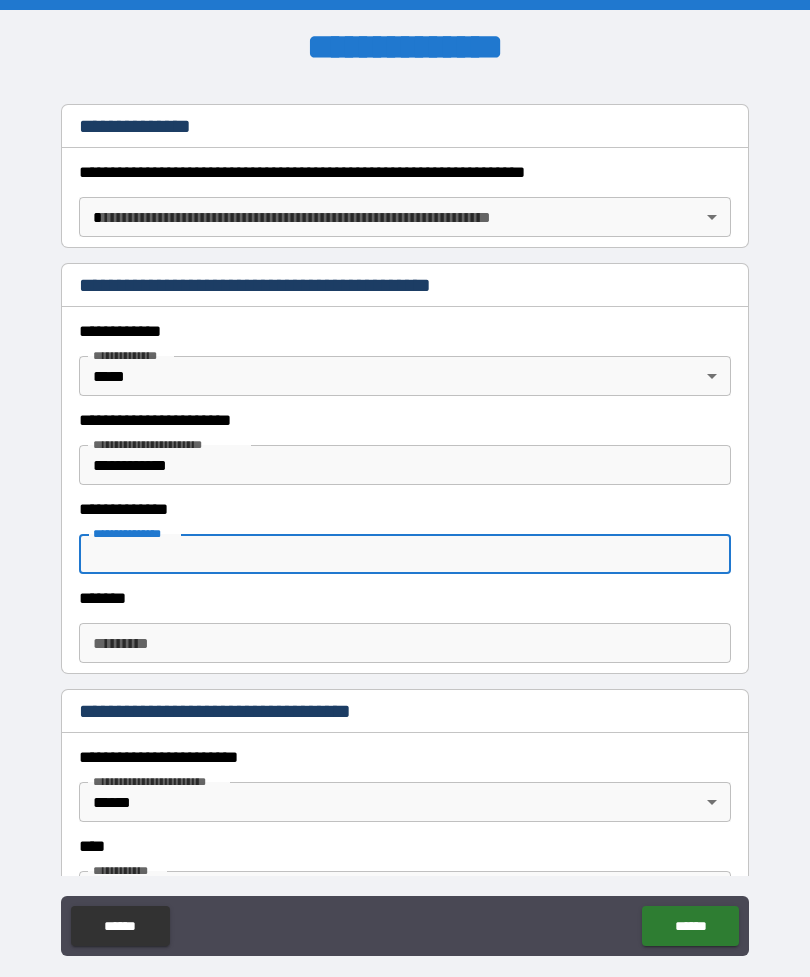 click on "**********" at bounding box center [405, 520] 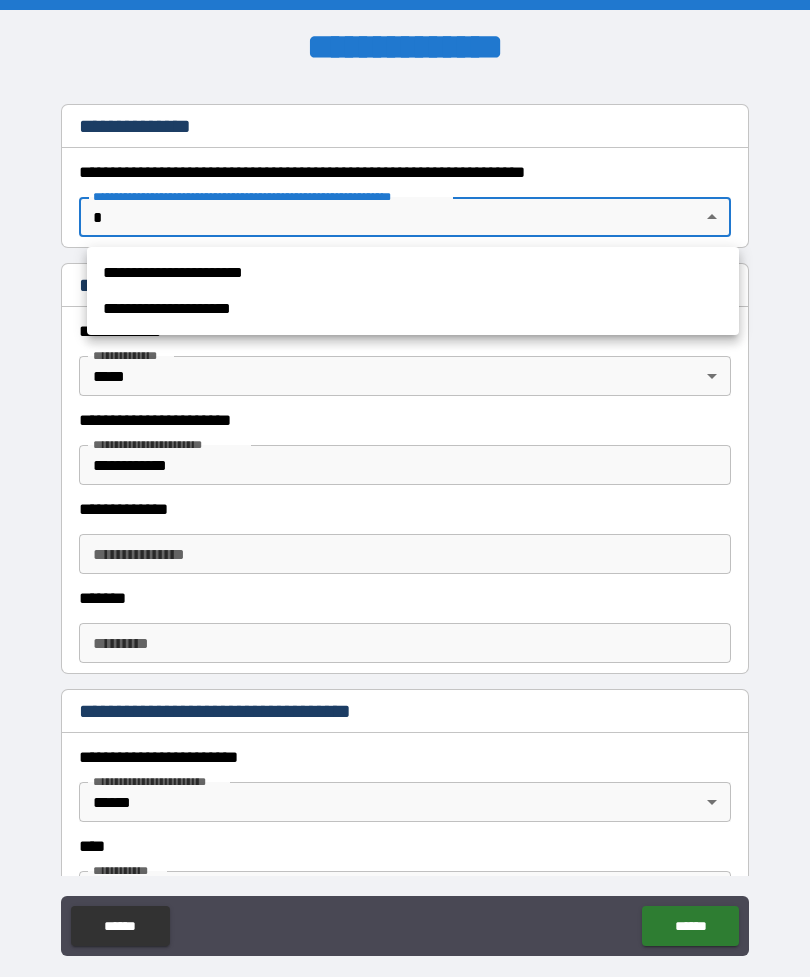 click on "**********" at bounding box center [413, 273] 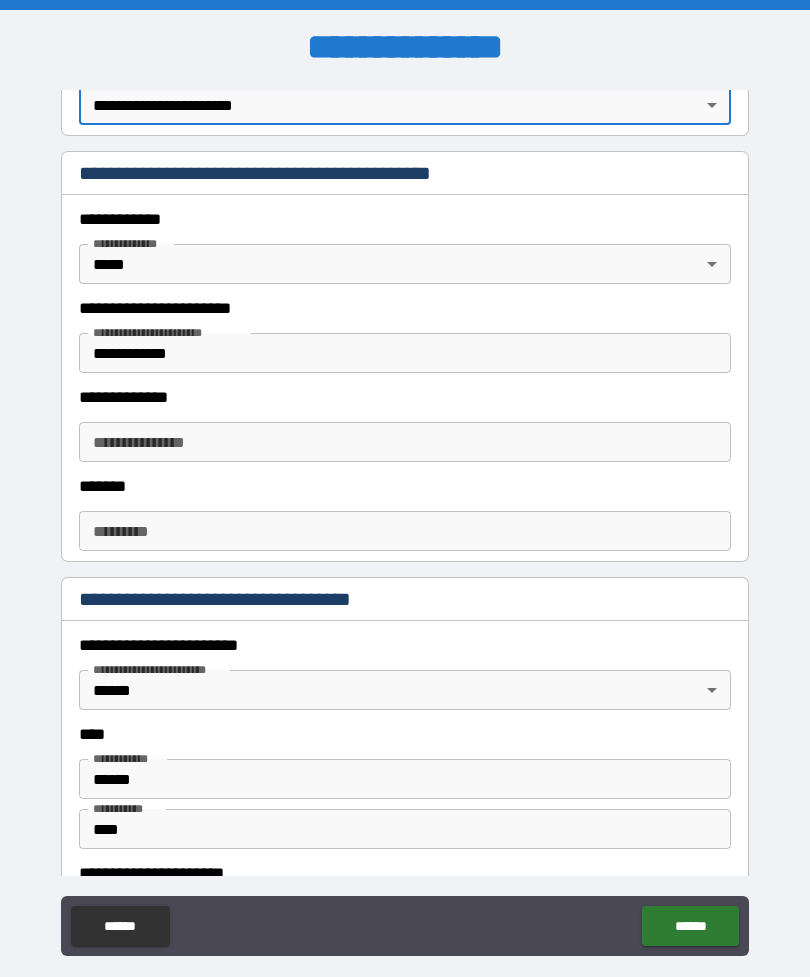 scroll, scrollTop: 420, scrollLeft: 0, axis: vertical 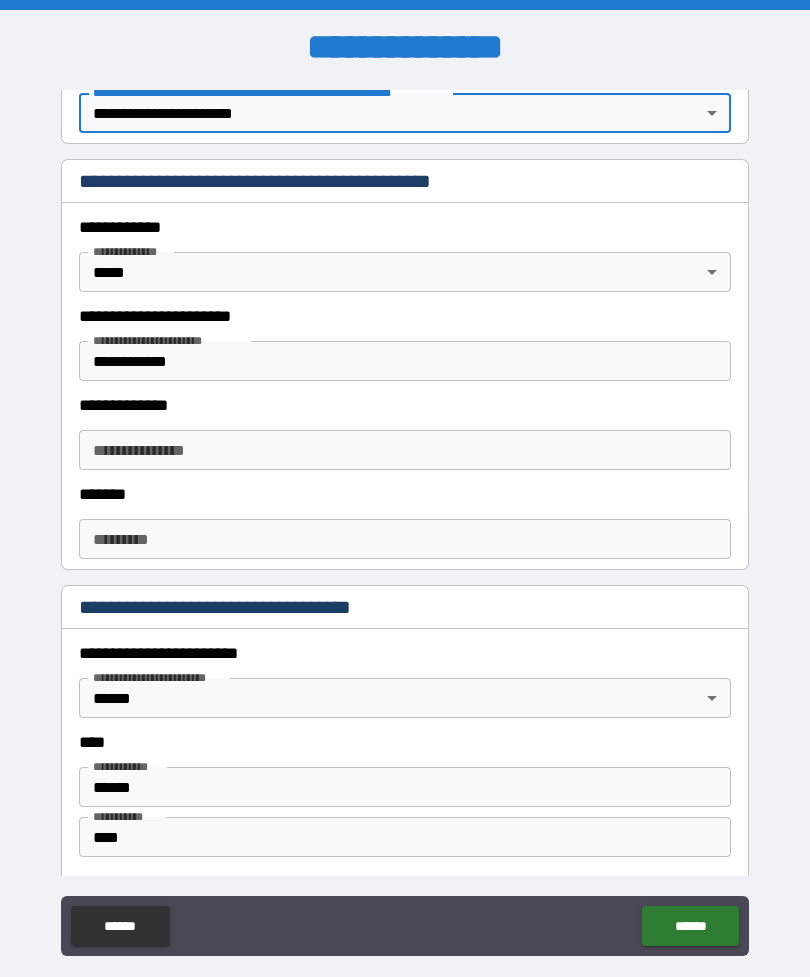 click on "******" at bounding box center [690, 926] 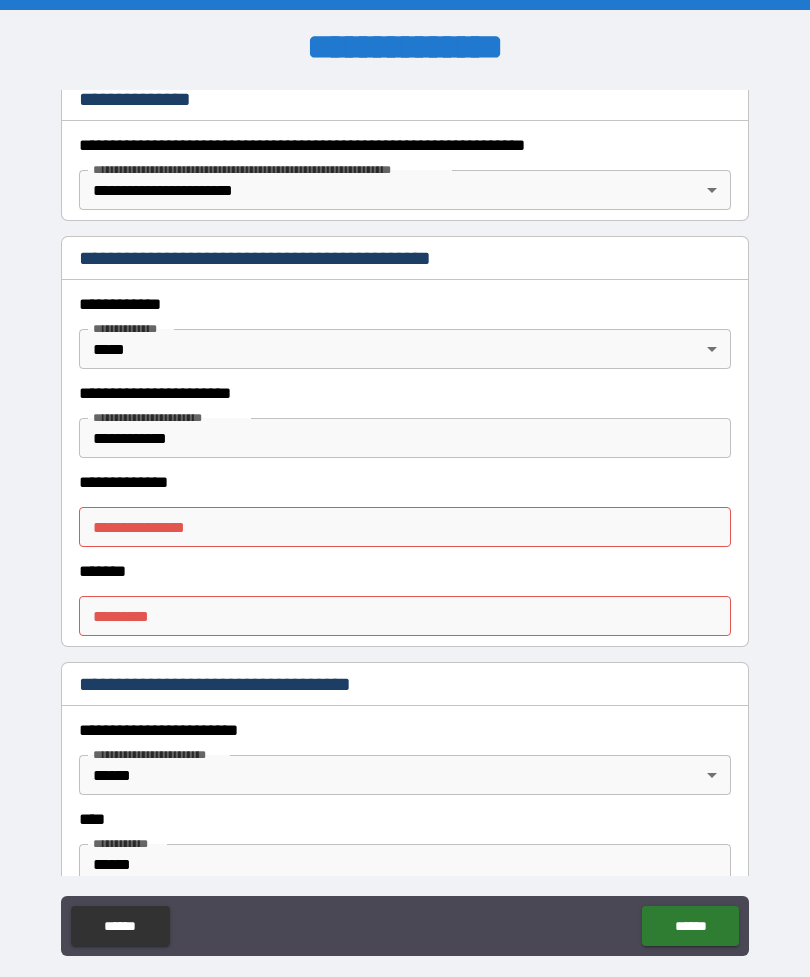 scroll, scrollTop: 351, scrollLeft: 0, axis: vertical 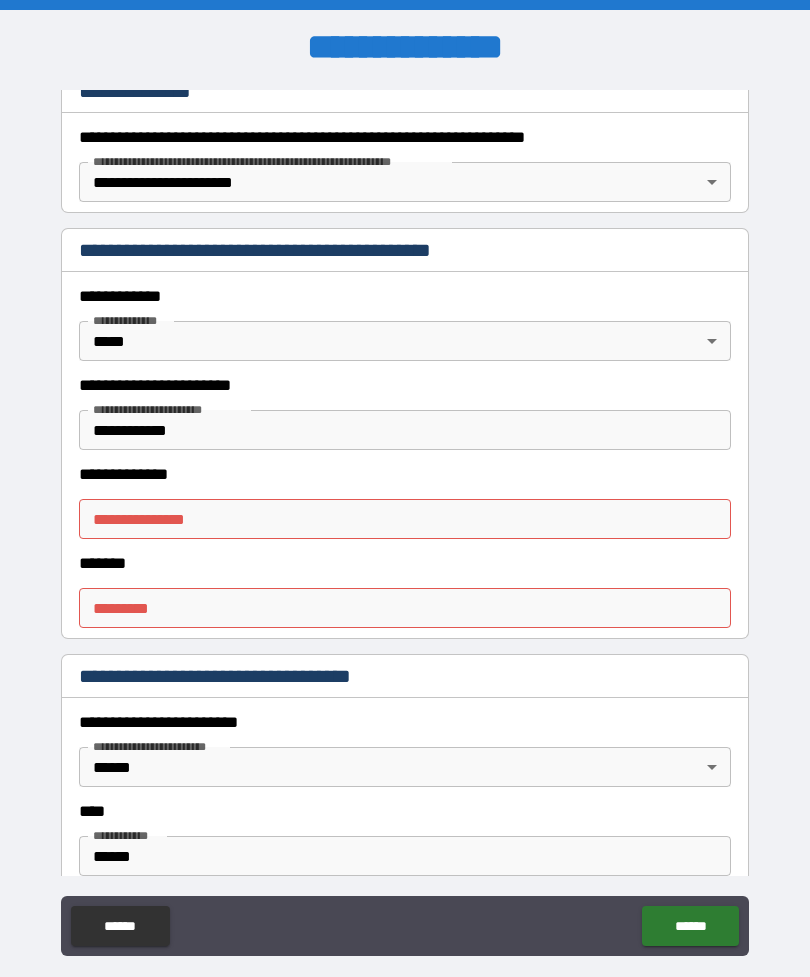 click on "**********" at bounding box center [405, 519] 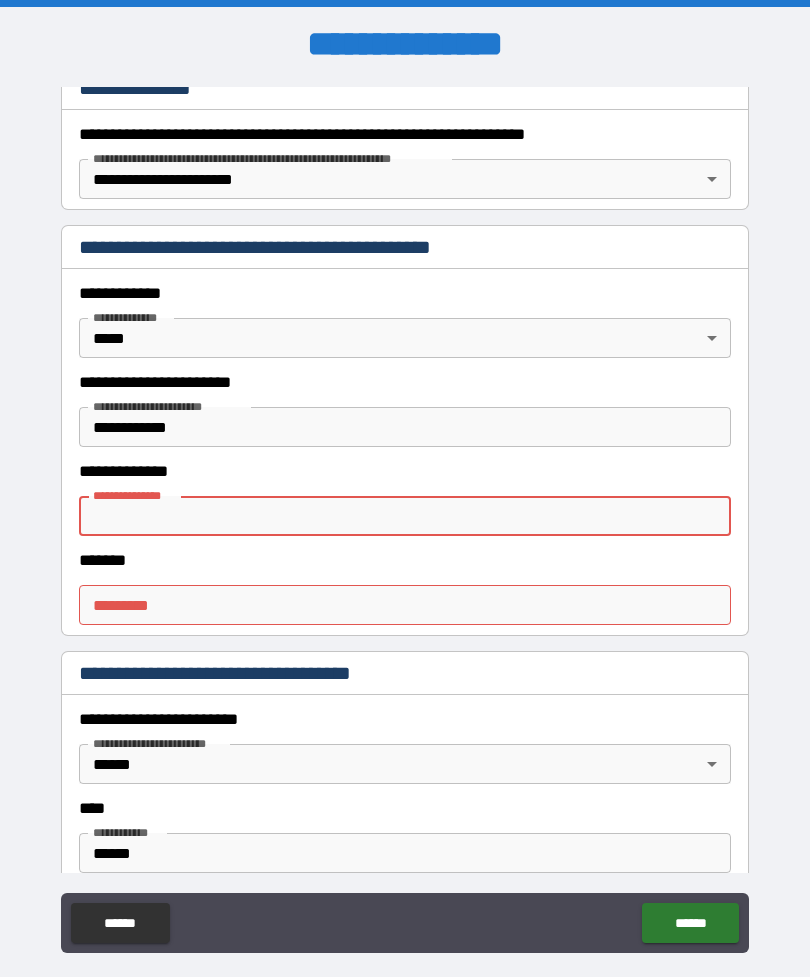 scroll, scrollTop: 0, scrollLeft: 0, axis: both 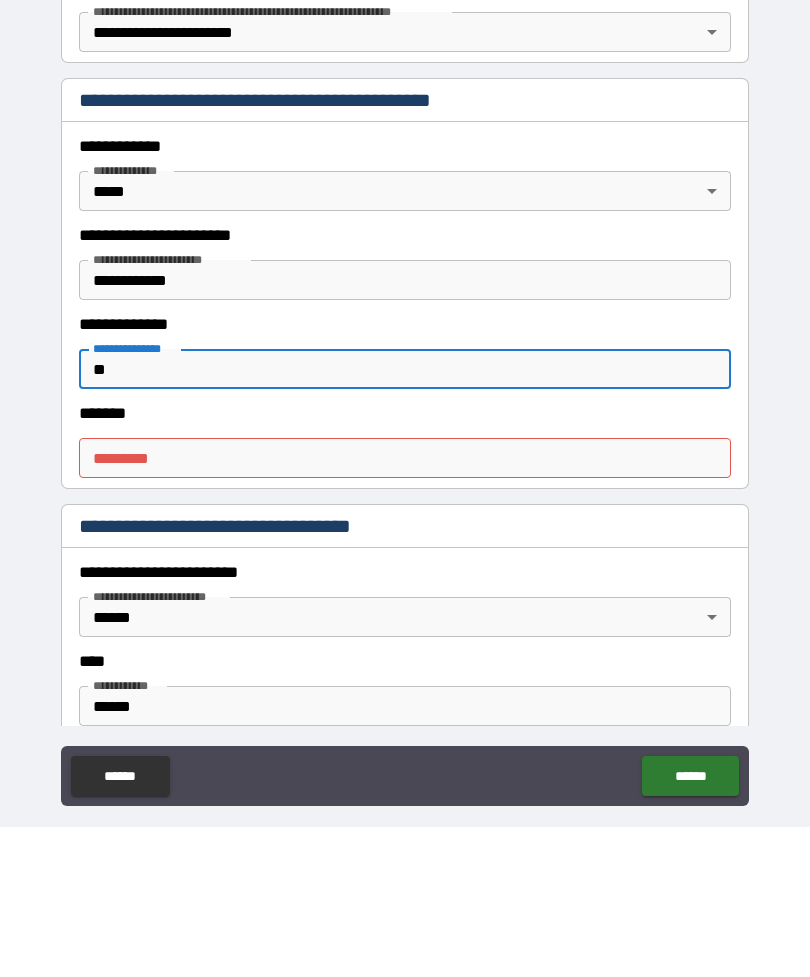 click on "*******   *" at bounding box center (405, 608) 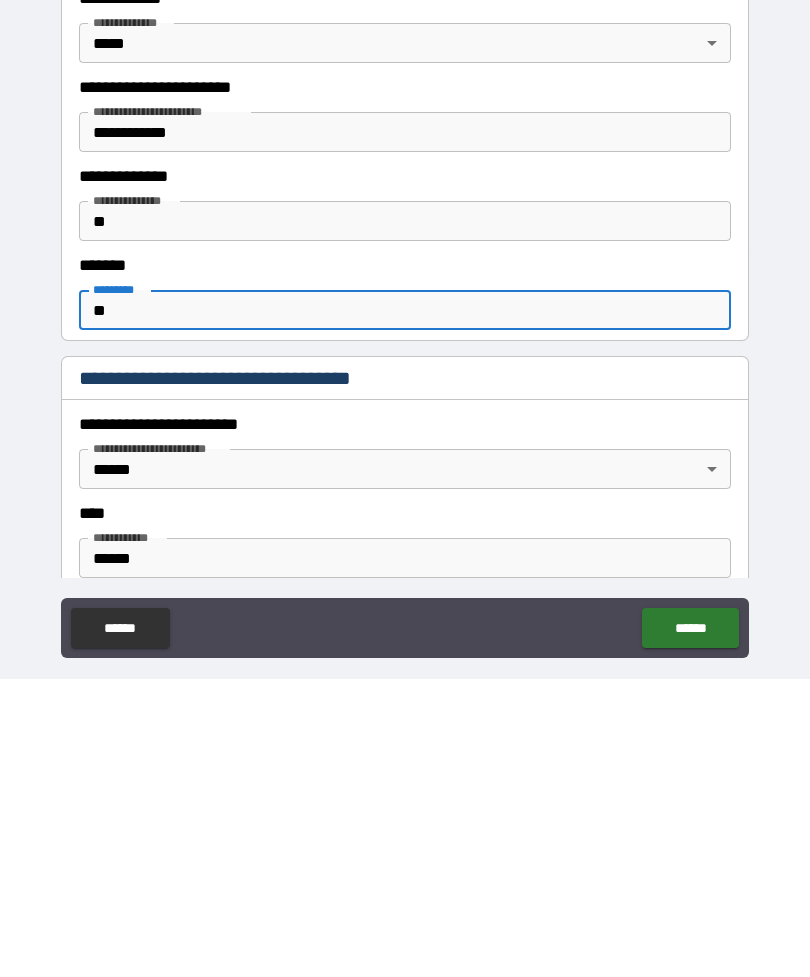 scroll, scrollTop: 64, scrollLeft: 0, axis: vertical 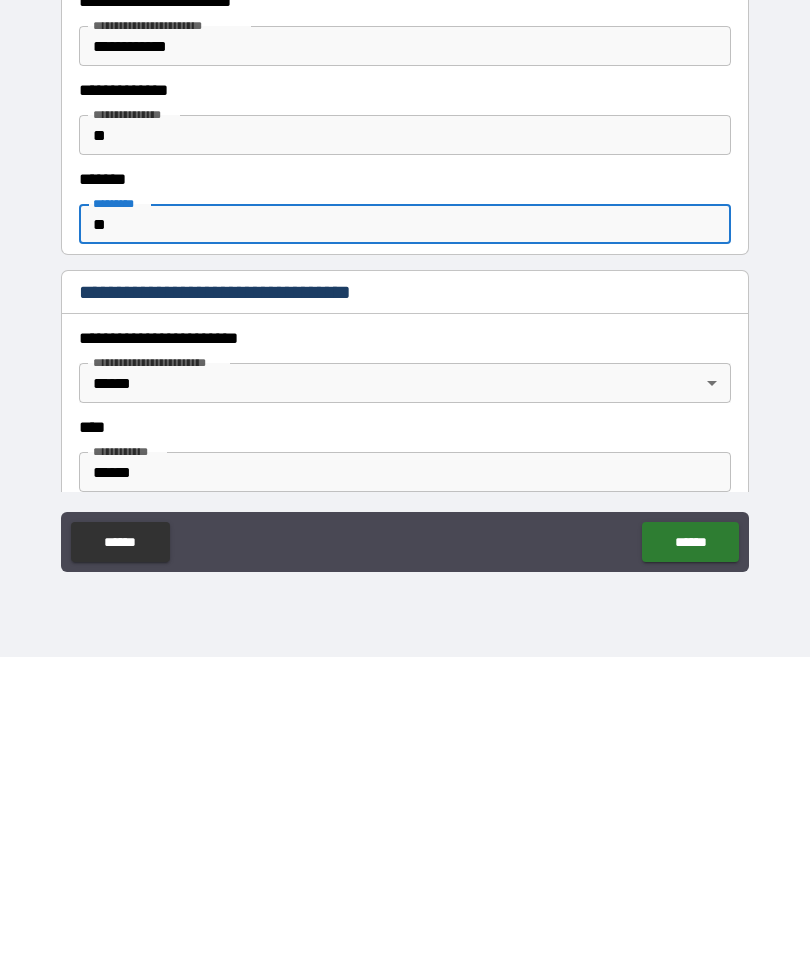 click on "******" at bounding box center [690, 862] 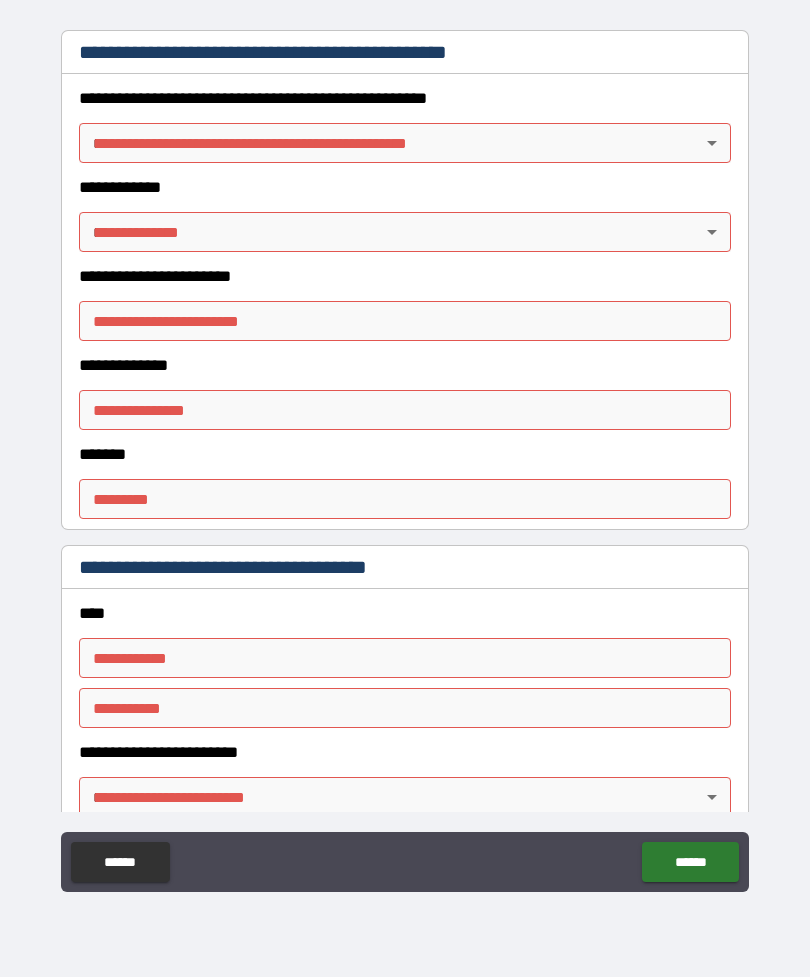 scroll, scrollTop: 2213, scrollLeft: 0, axis: vertical 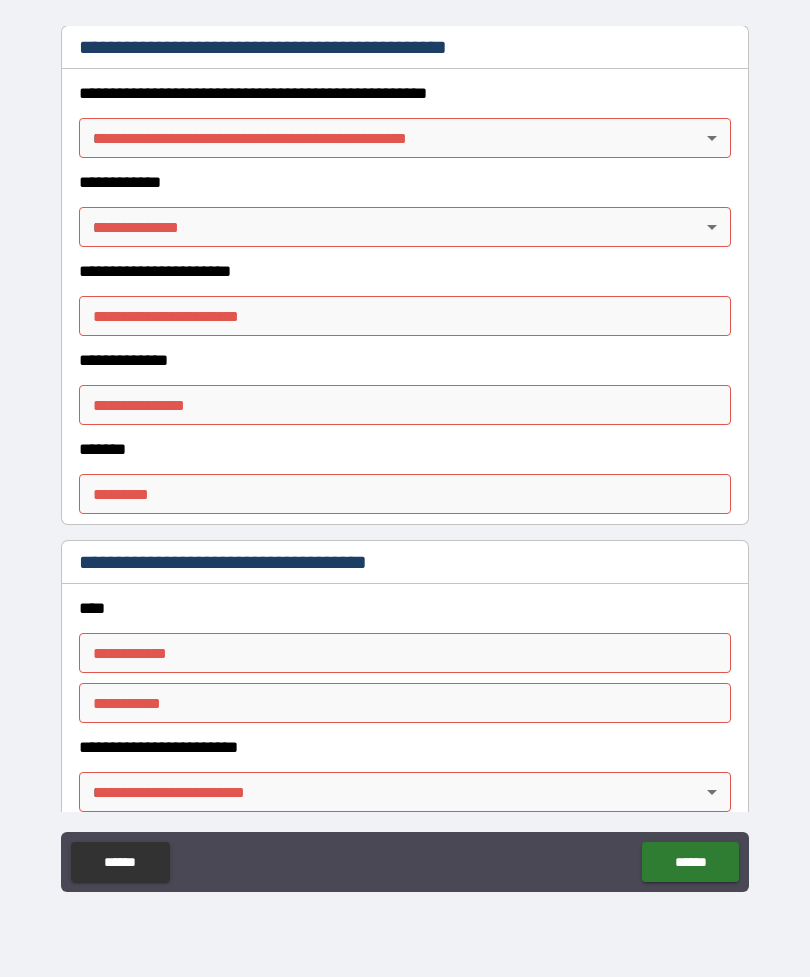 click on "**********" at bounding box center [405, 456] 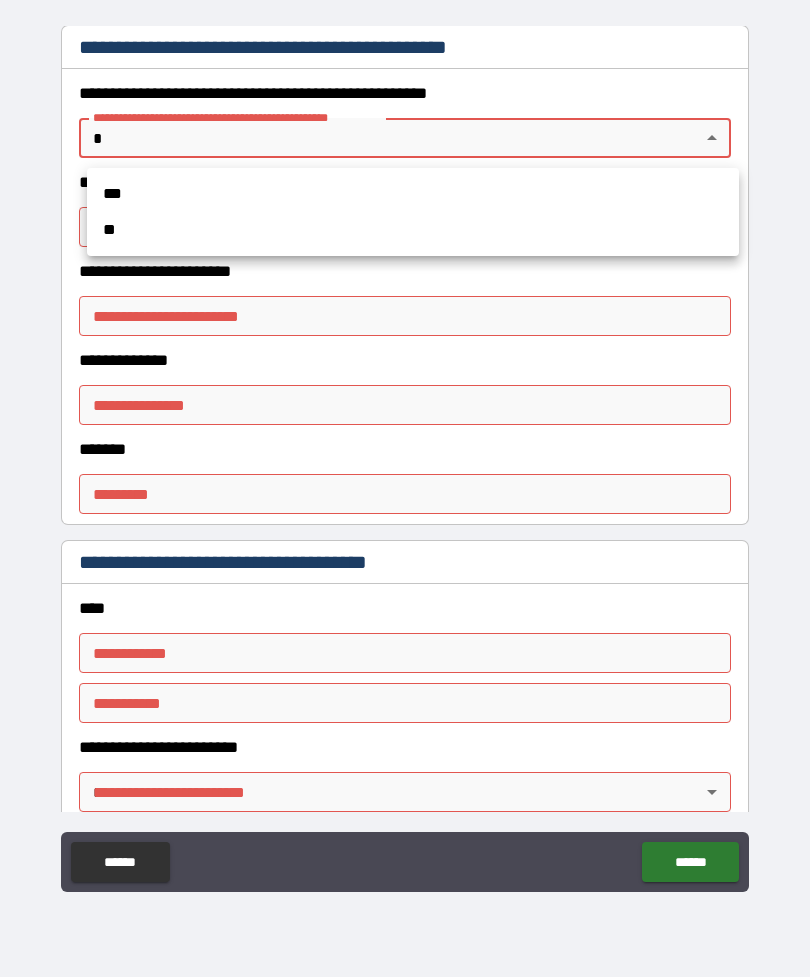 click on "**" at bounding box center (413, 230) 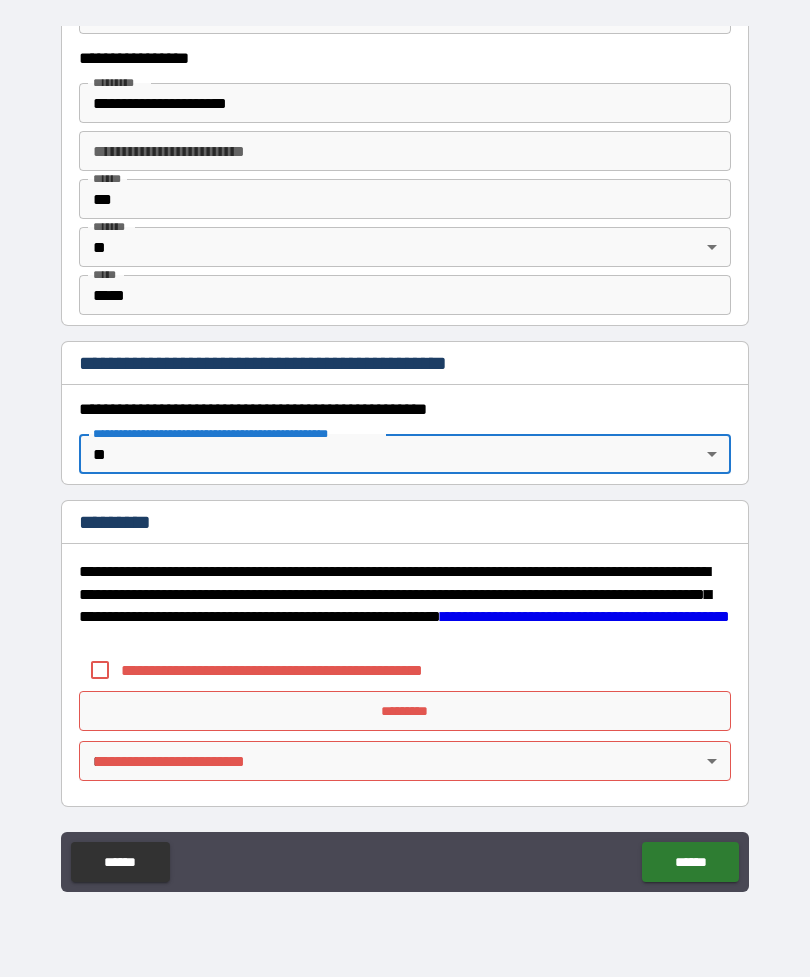scroll, scrollTop: 1897, scrollLeft: 0, axis: vertical 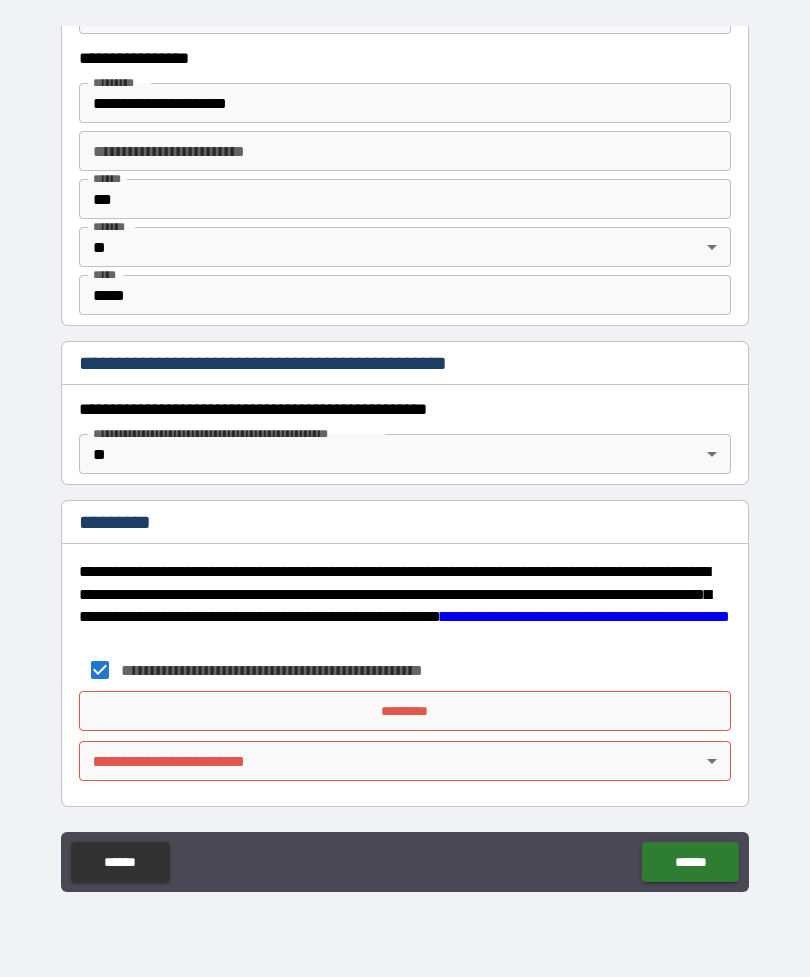 click on "*********" at bounding box center [405, 711] 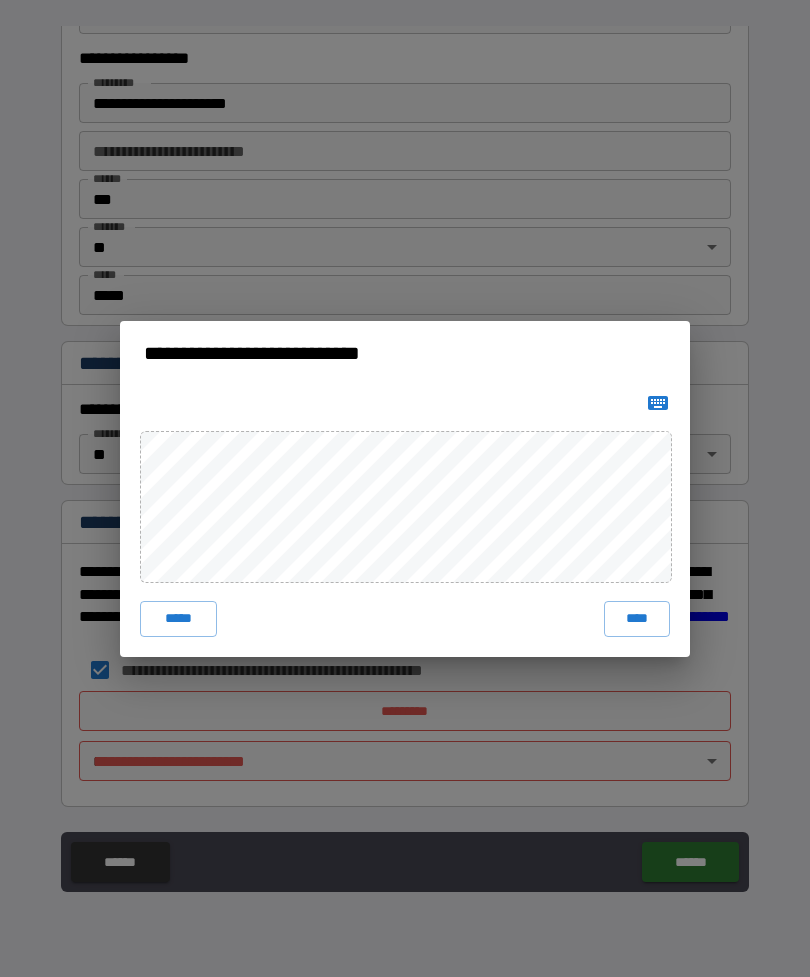 click on "****" at bounding box center [637, 619] 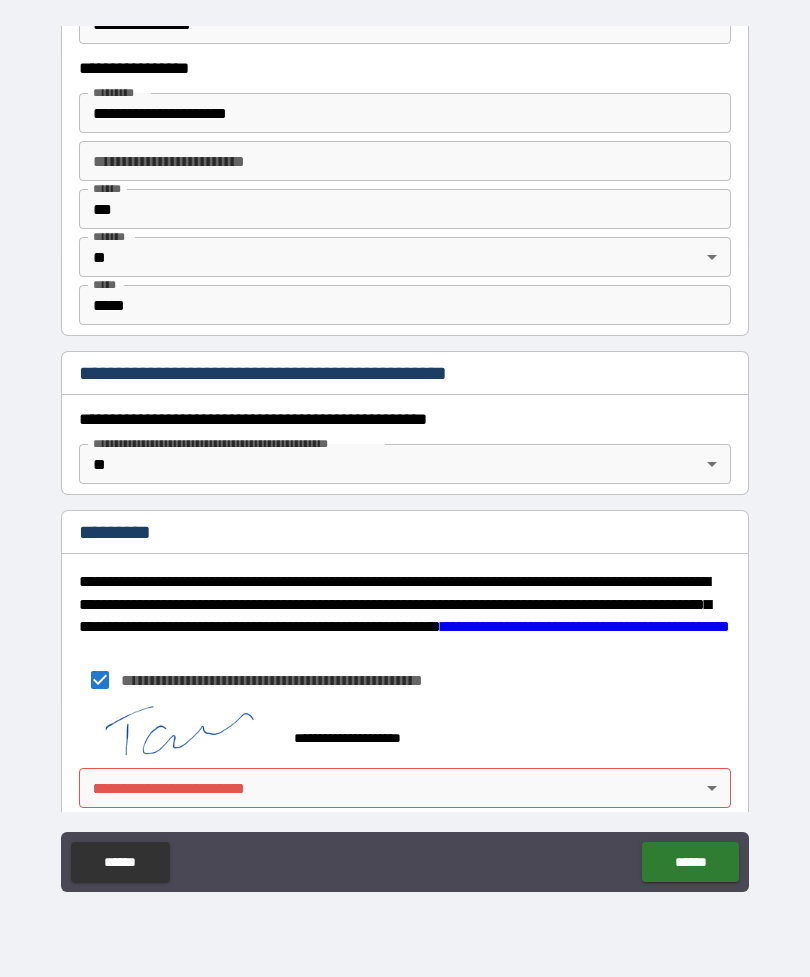 click on "**********" at bounding box center [405, 456] 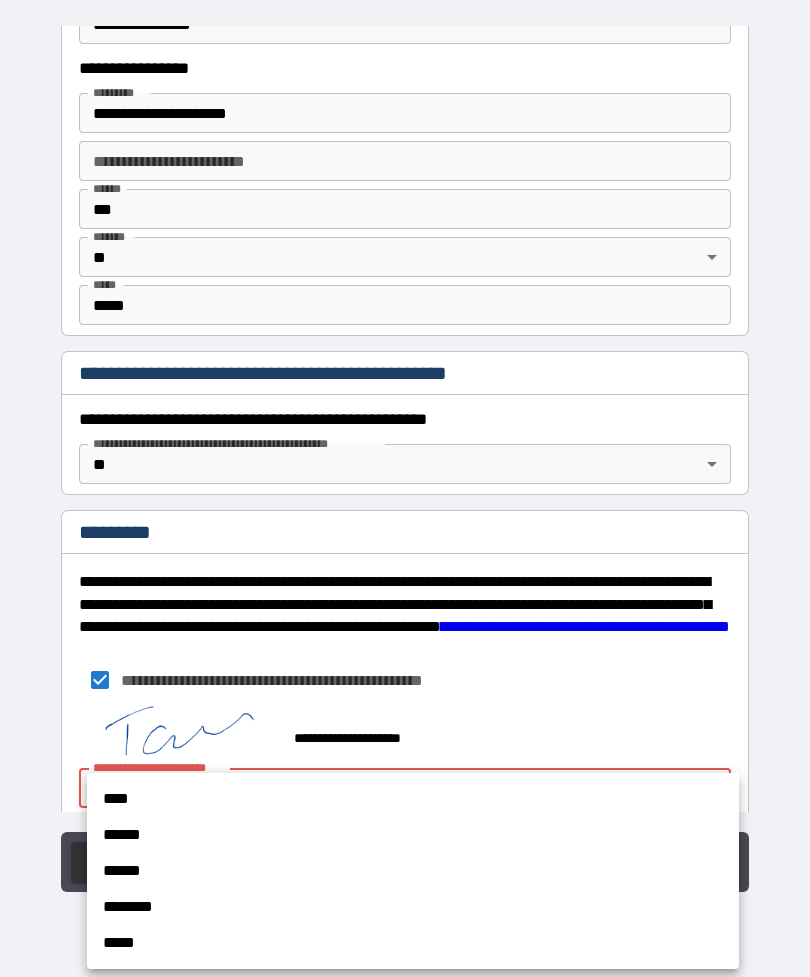 click on "******" at bounding box center (413, 835) 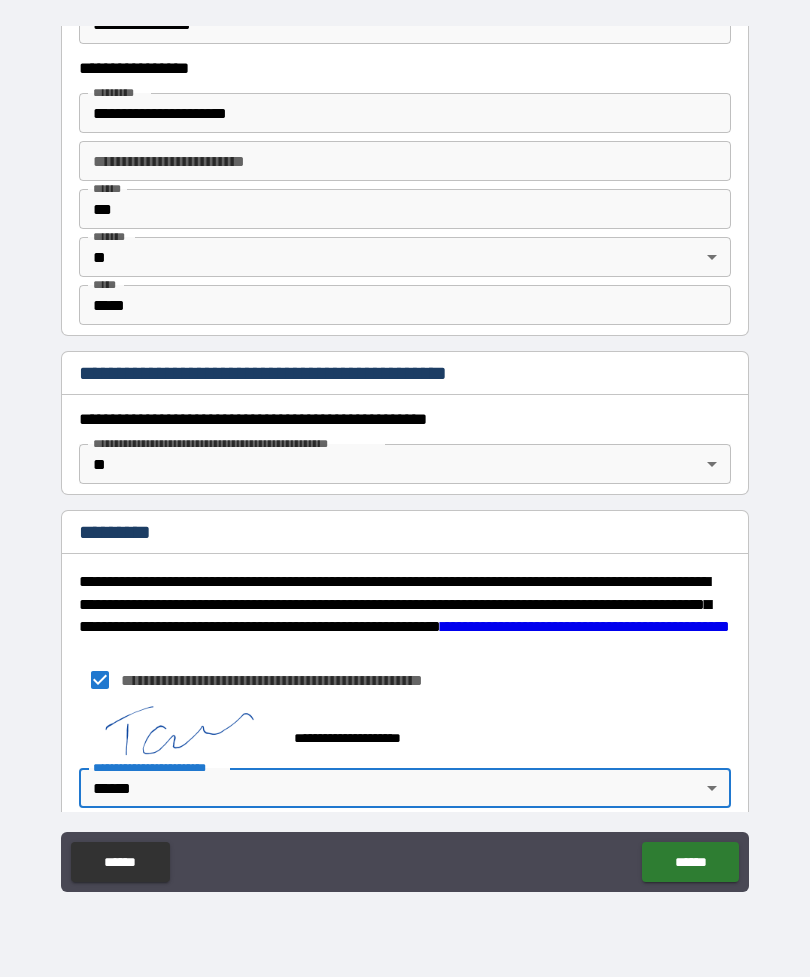 click on "******" at bounding box center (690, 862) 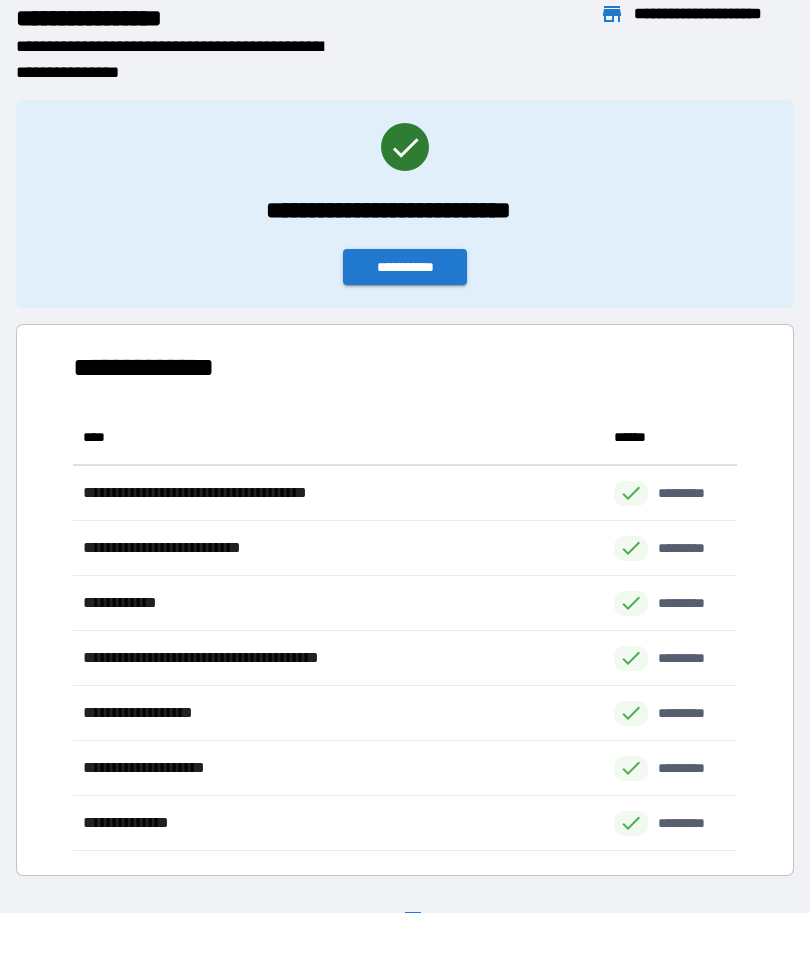 scroll, scrollTop: 1, scrollLeft: 1, axis: both 